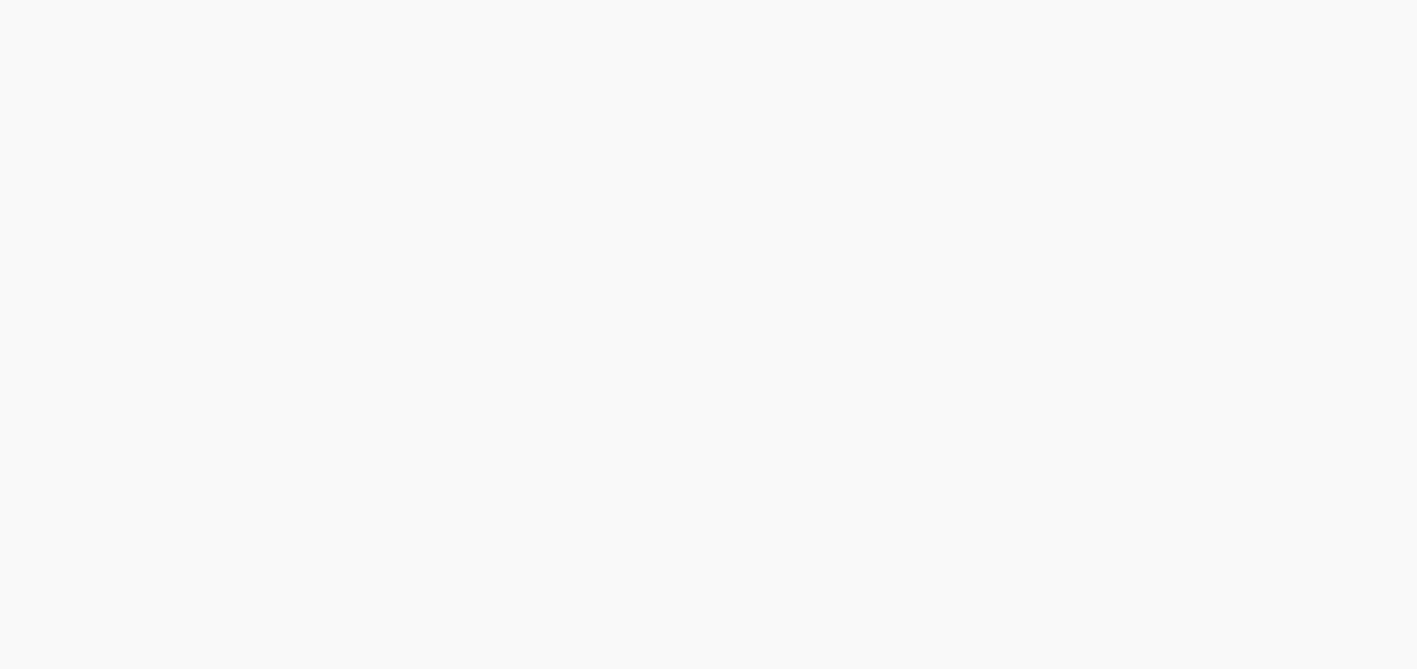scroll, scrollTop: 0, scrollLeft: 0, axis: both 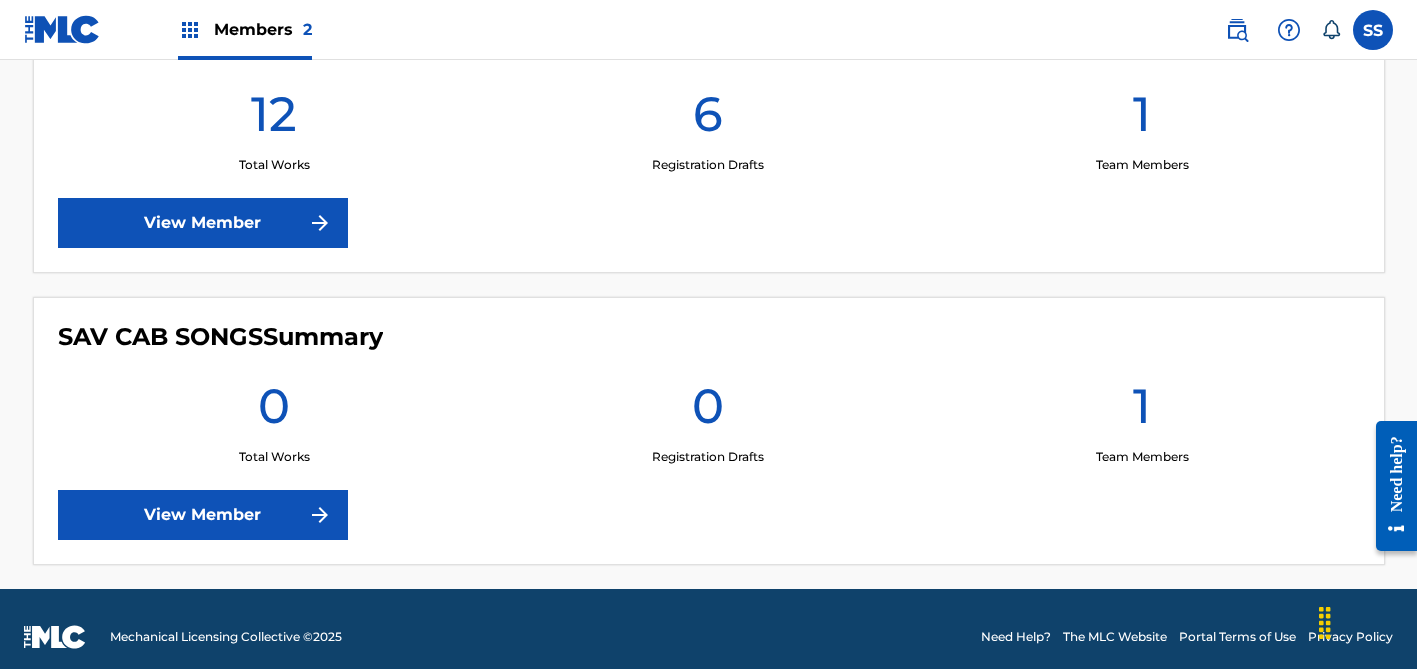 click on "View Member" at bounding box center (203, 223) 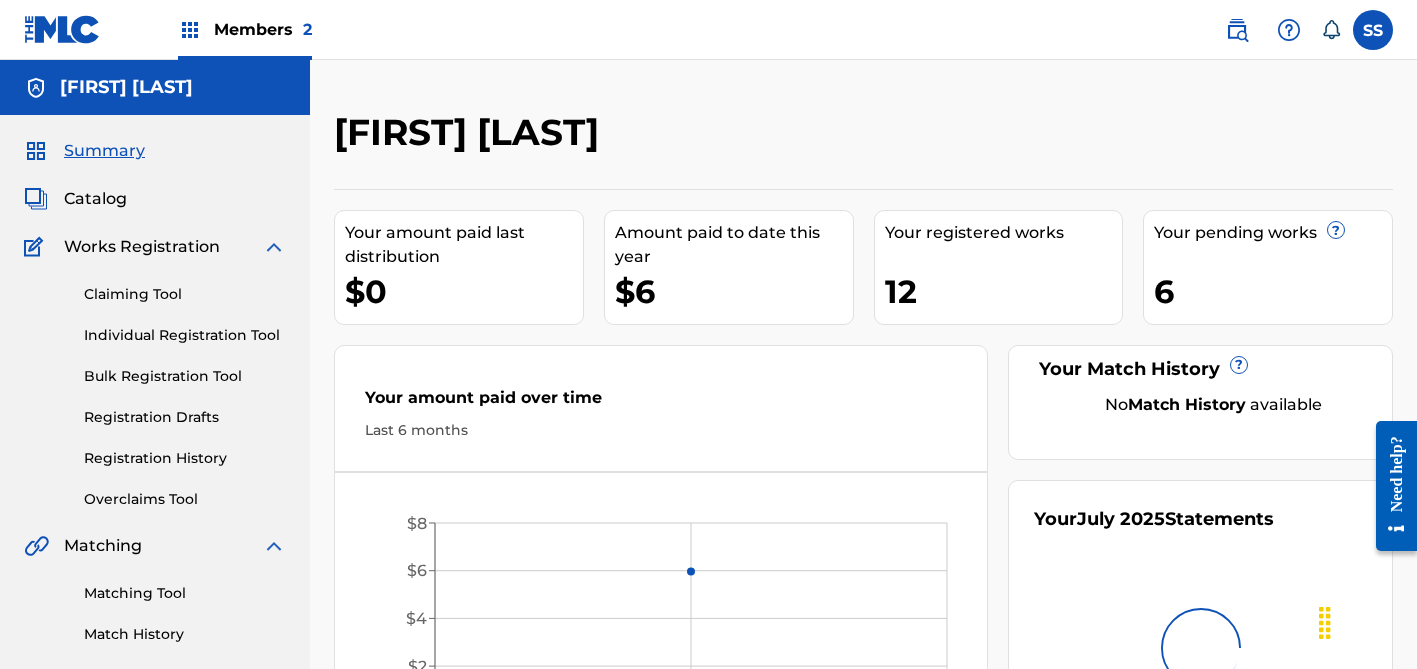 scroll, scrollTop: 89, scrollLeft: 0, axis: vertical 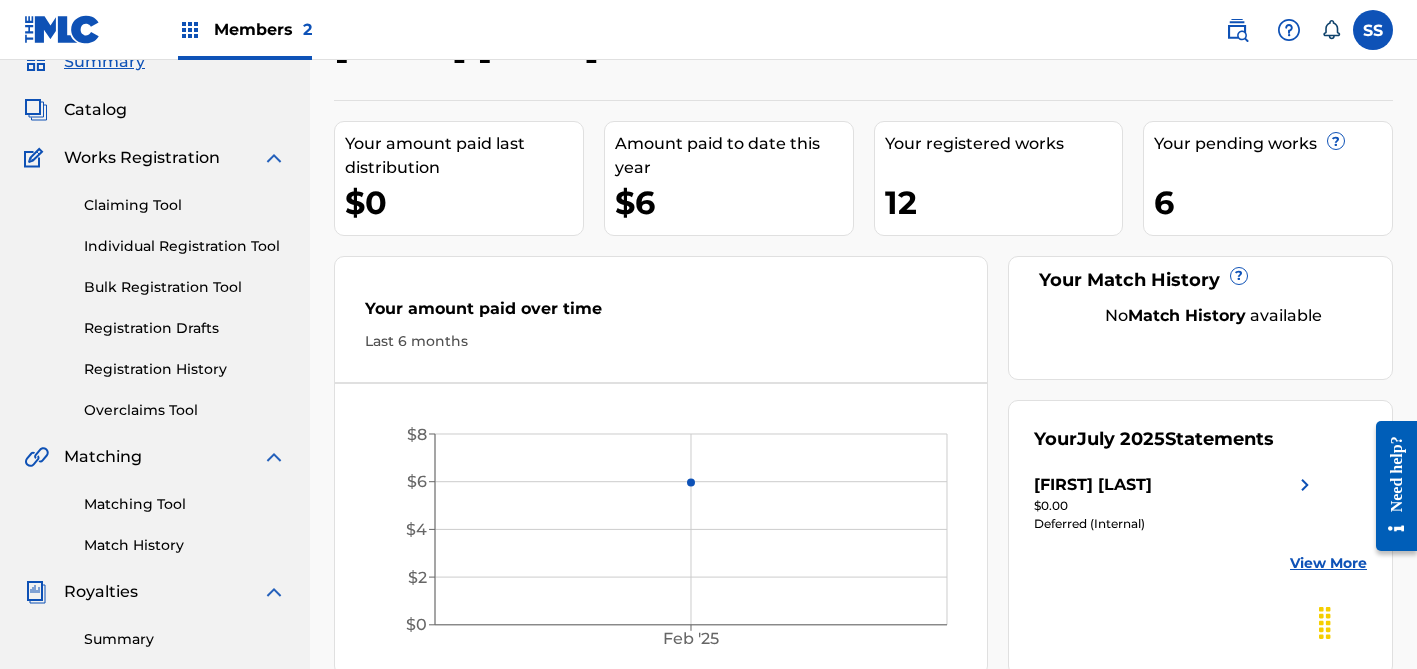 click on "6" at bounding box center [1273, 202] 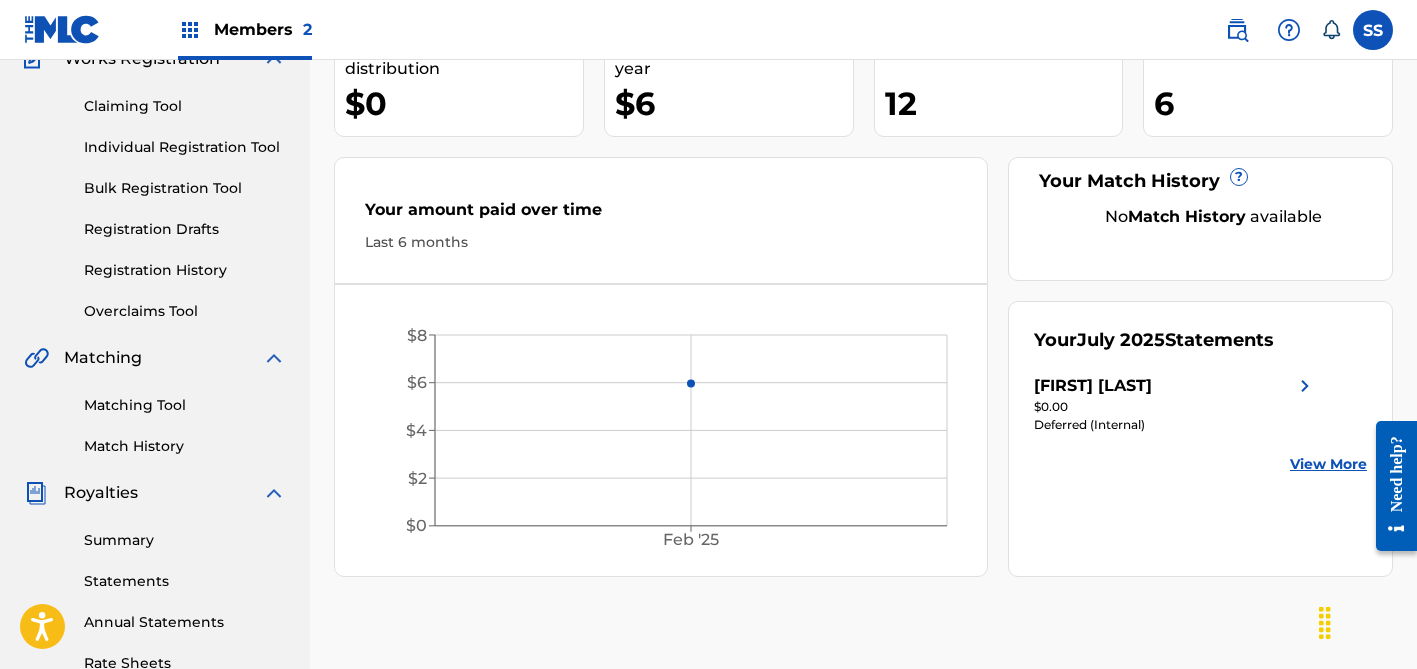 scroll, scrollTop: 138, scrollLeft: 0, axis: vertical 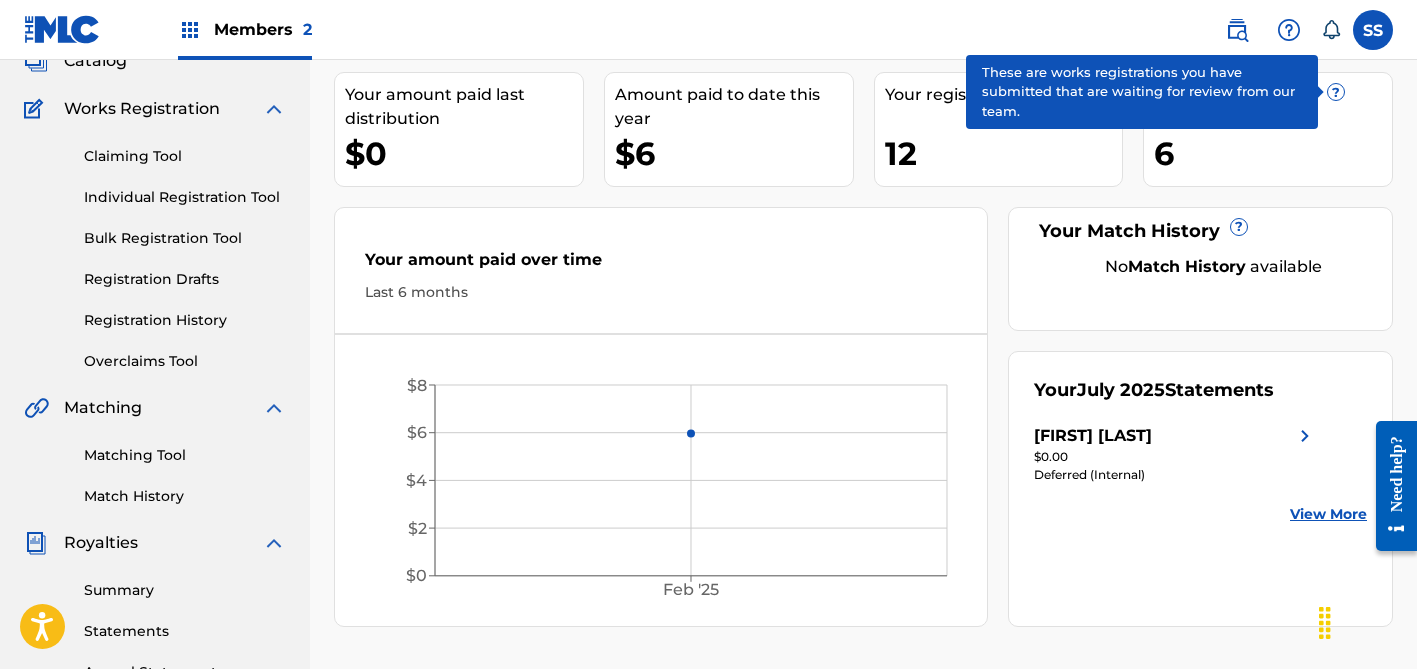 click on "?" at bounding box center (1336, 92) 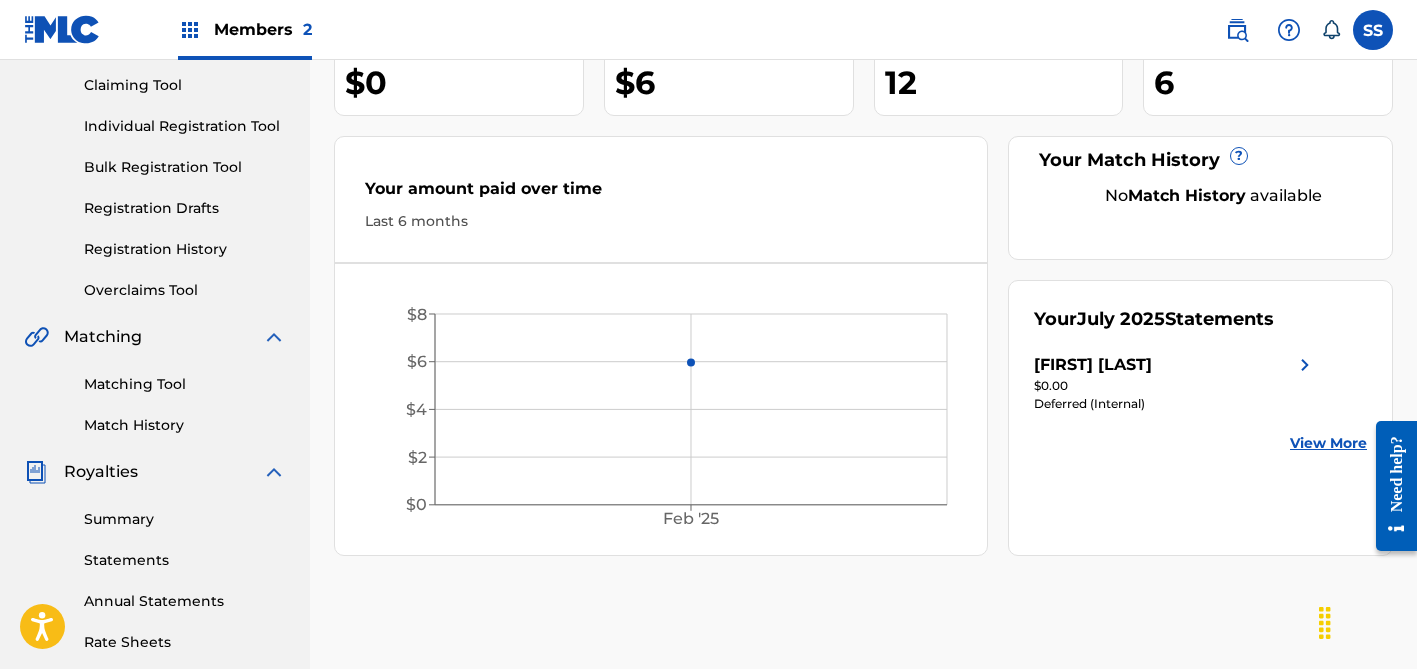 scroll, scrollTop: 340, scrollLeft: 0, axis: vertical 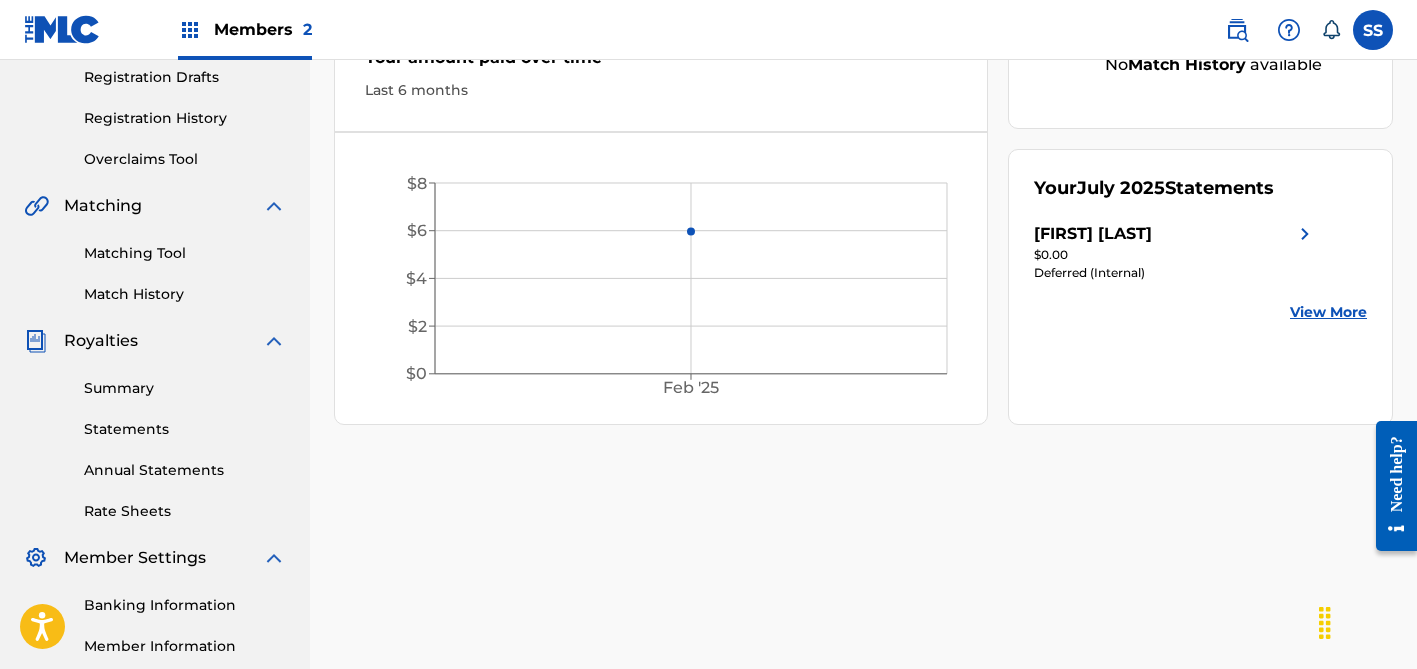 click on "Summary" at bounding box center [185, 388] 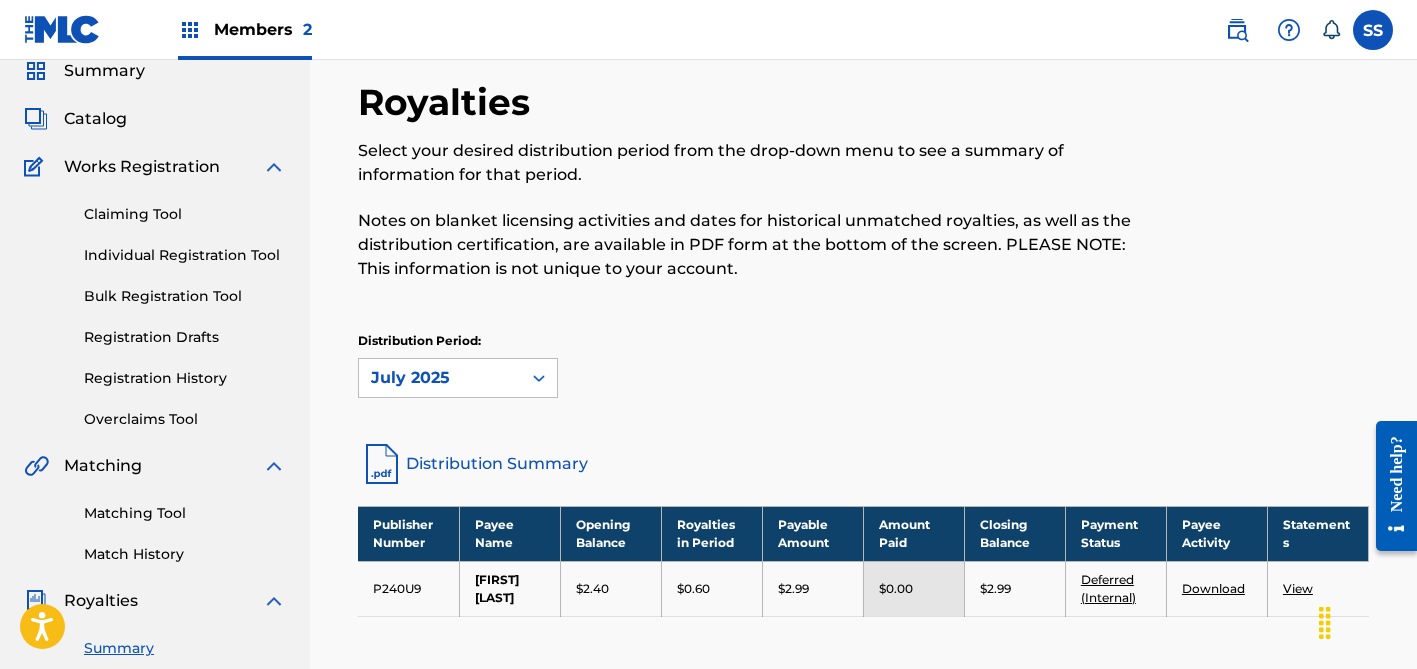 scroll, scrollTop: 221, scrollLeft: 0, axis: vertical 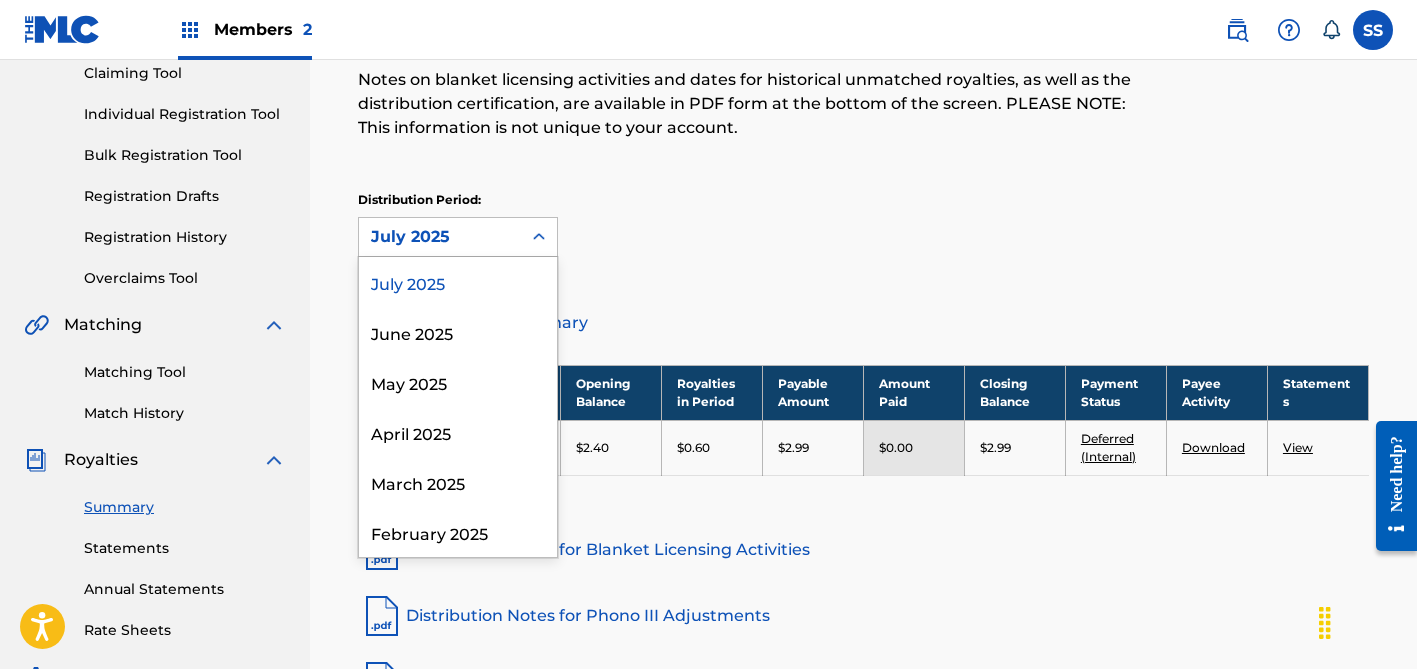 click on "July 2025" at bounding box center (440, 237) 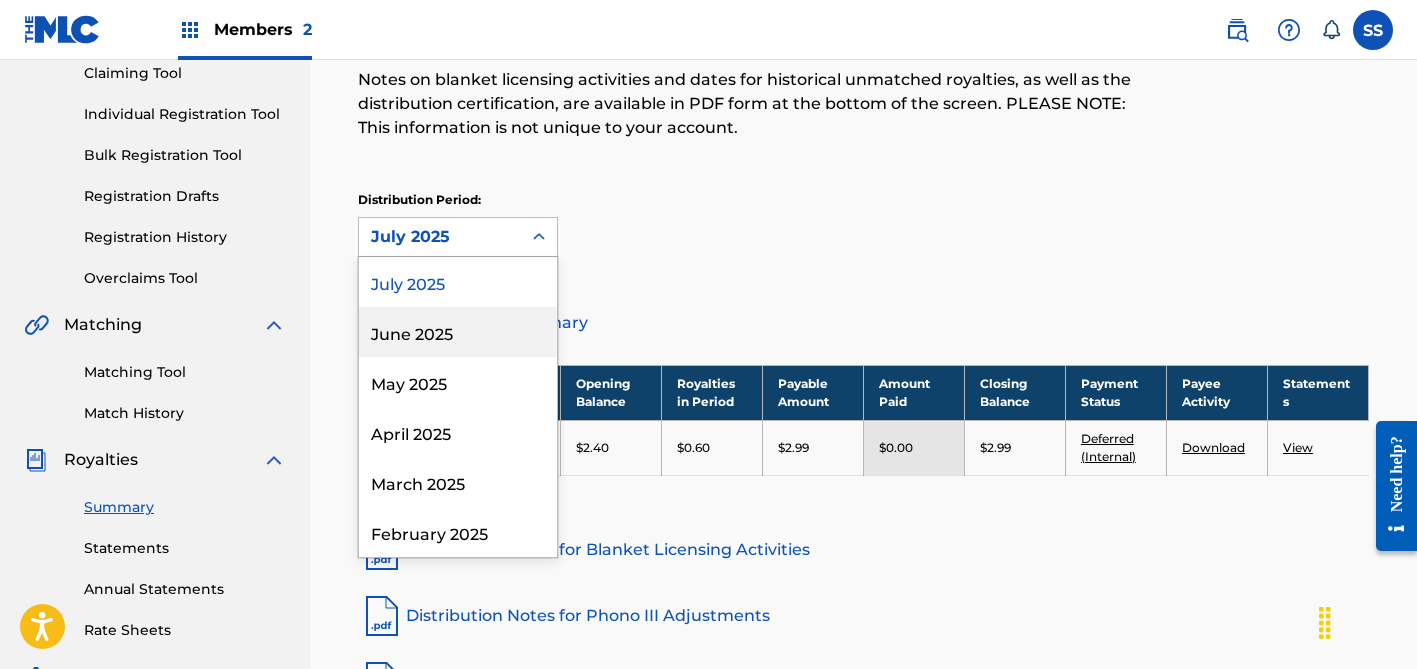click on "June 2025" at bounding box center (458, 332) 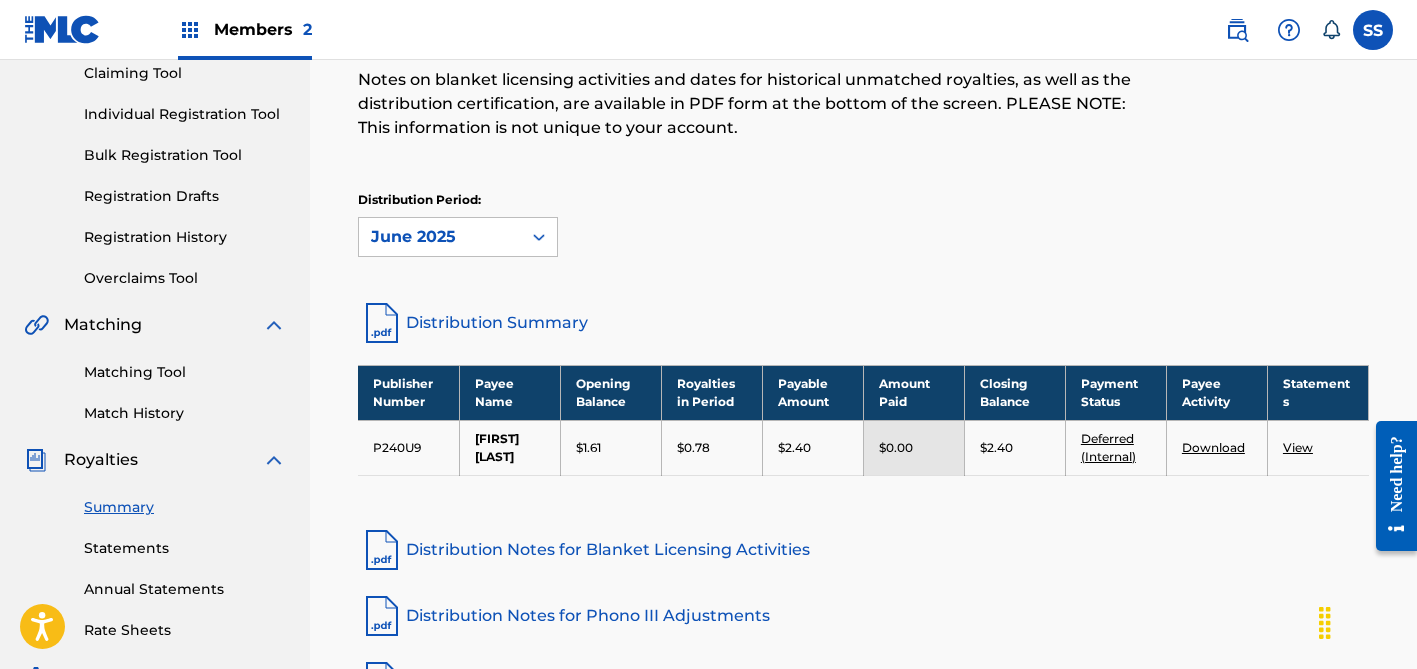 click on "Distribution Period: option June 2025, selected. June 2025" at bounding box center (863, 233) 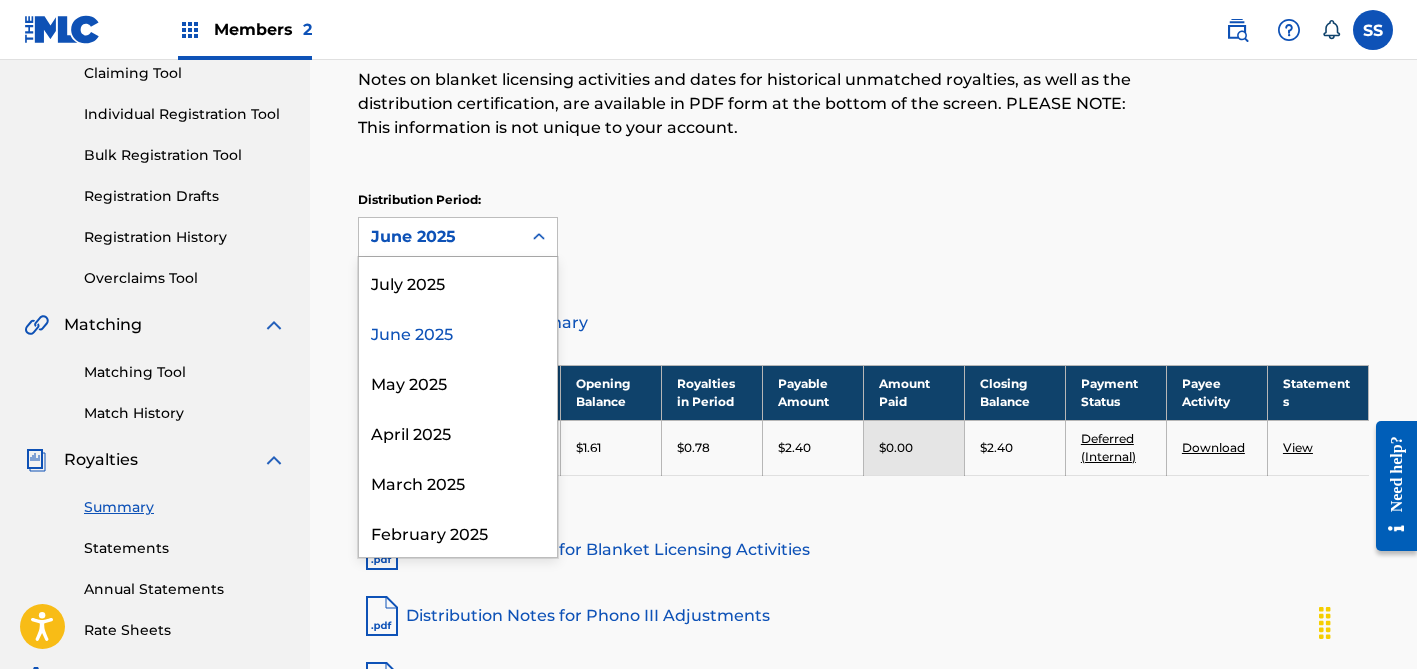 click on "June 2025" at bounding box center [440, 237] 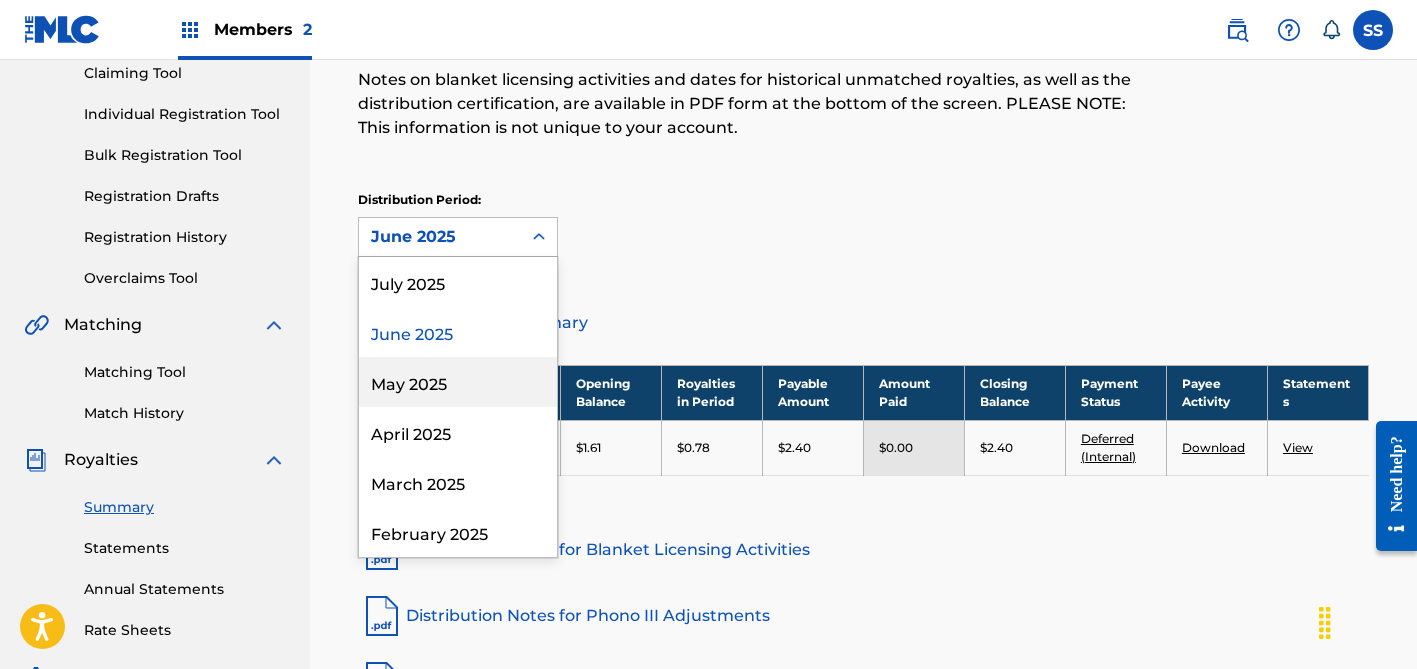 click on "May 2025" at bounding box center (458, 382) 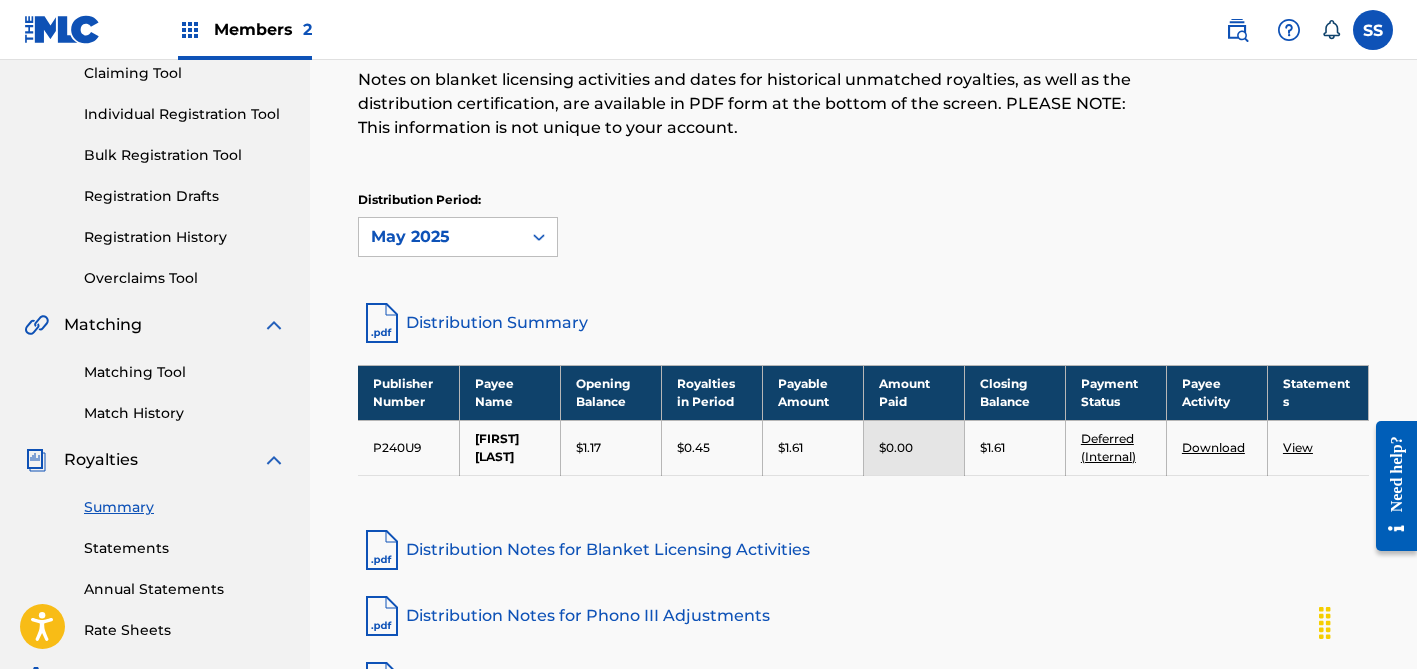 click on "May 2025" at bounding box center (440, 237) 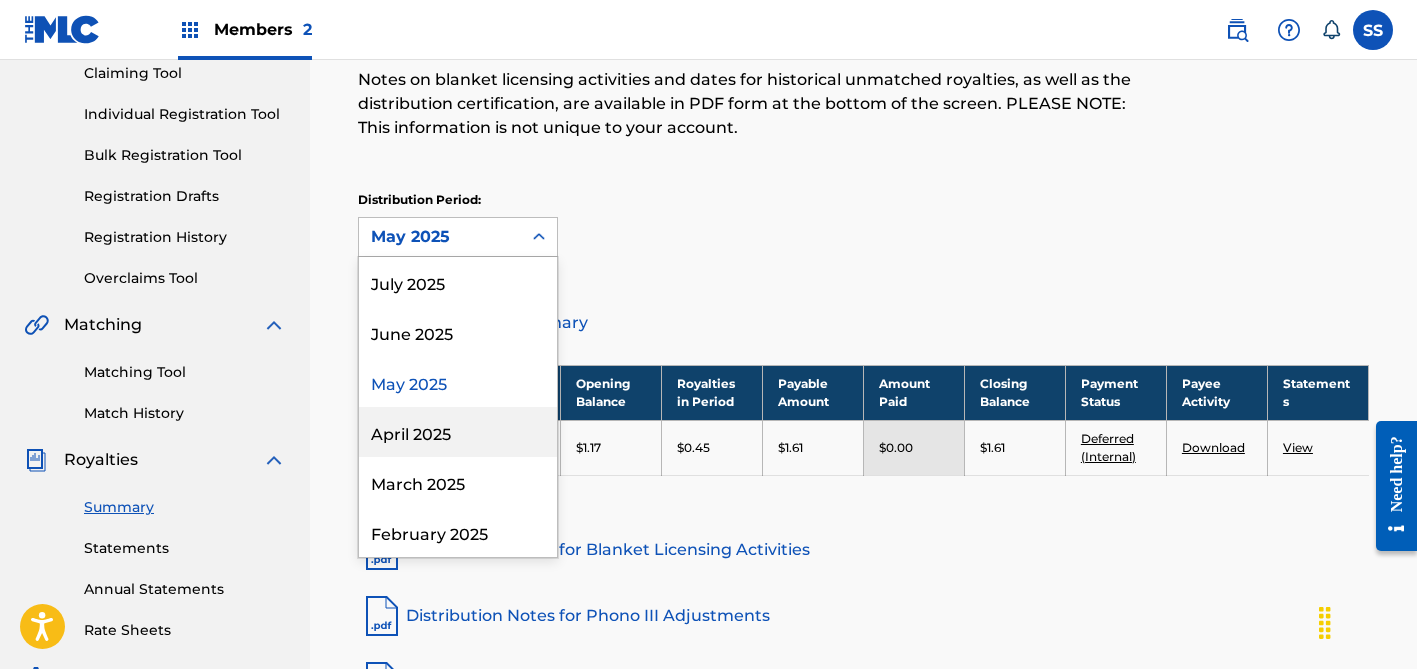 click on "April 2025" at bounding box center (458, 432) 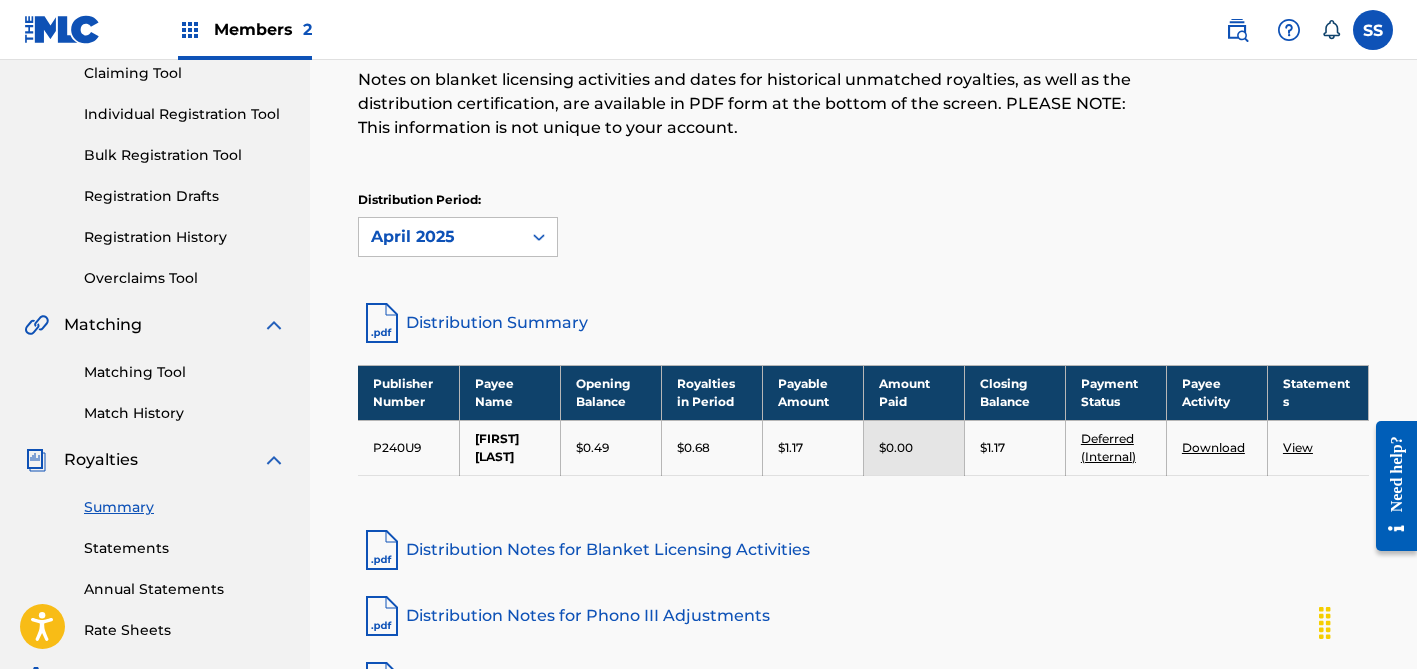 click on "Distribution Period: option April 2025, selected. April 2025" at bounding box center (458, 224) 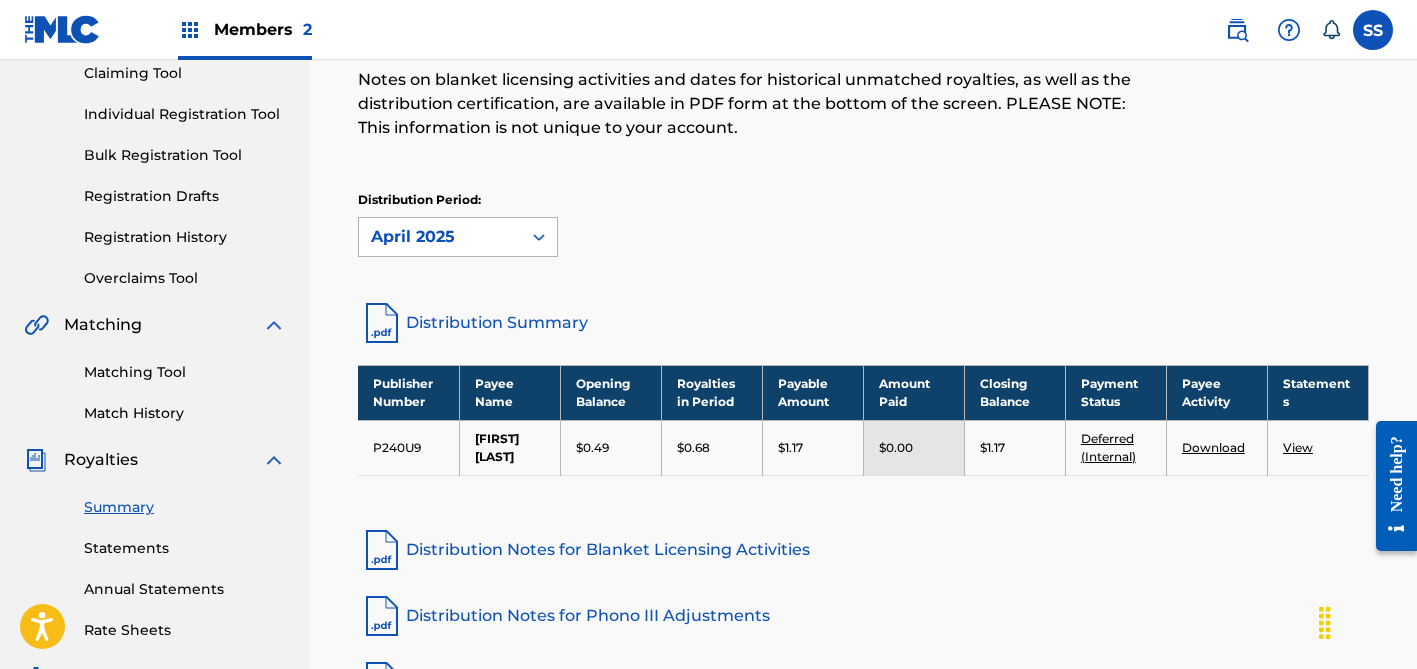 click on "April 2025" at bounding box center [440, 237] 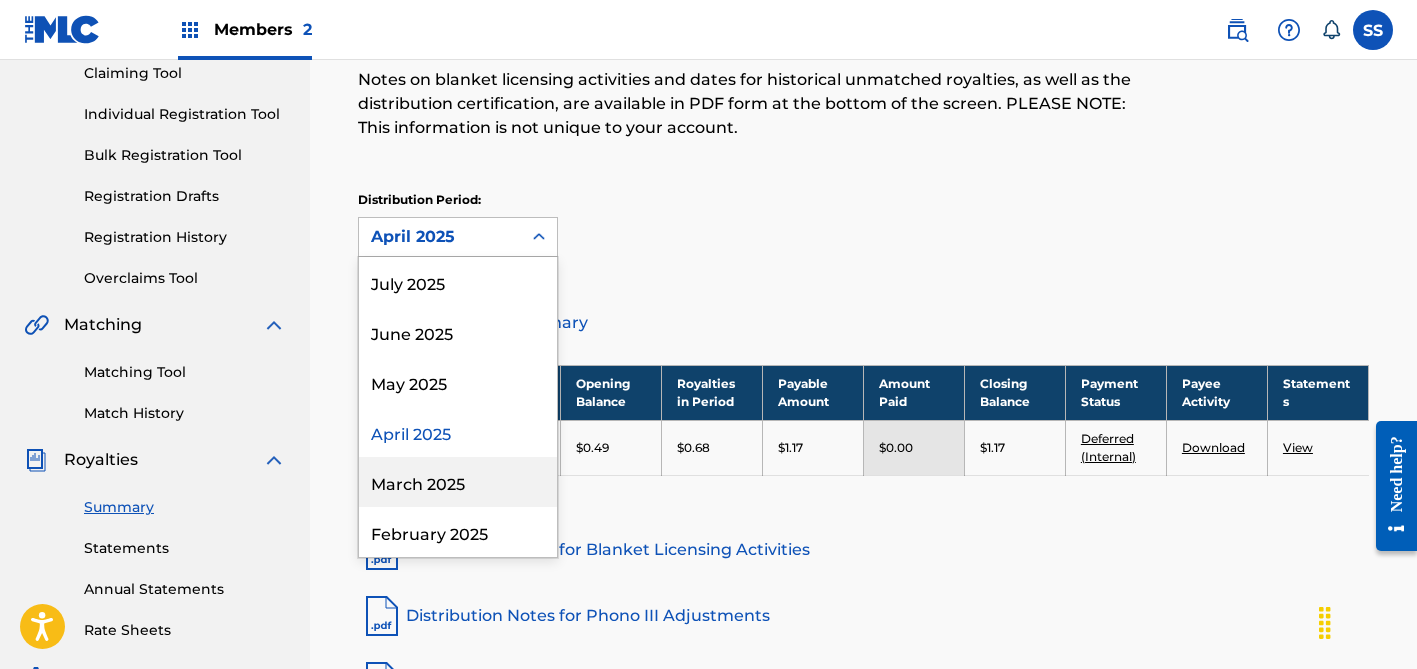 click on "March 2025" at bounding box center (458, 482) 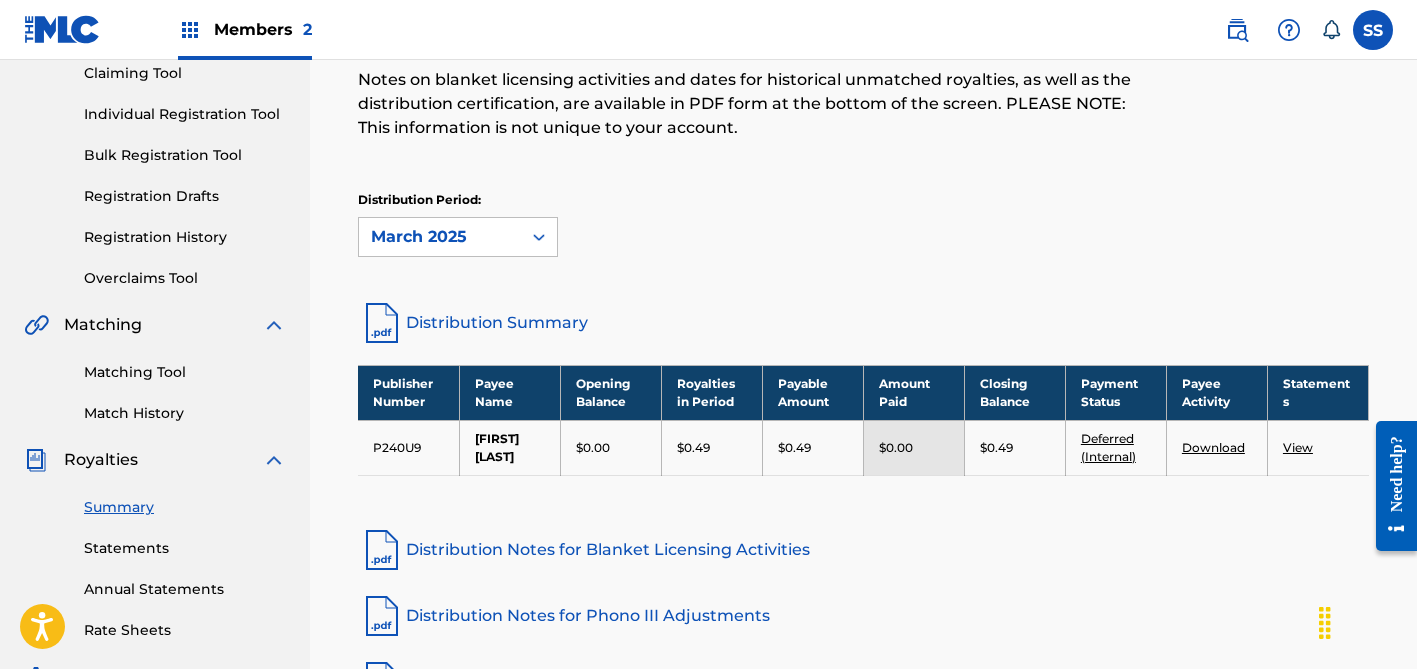 click on "March 2025" at bounding box center (440, 237) 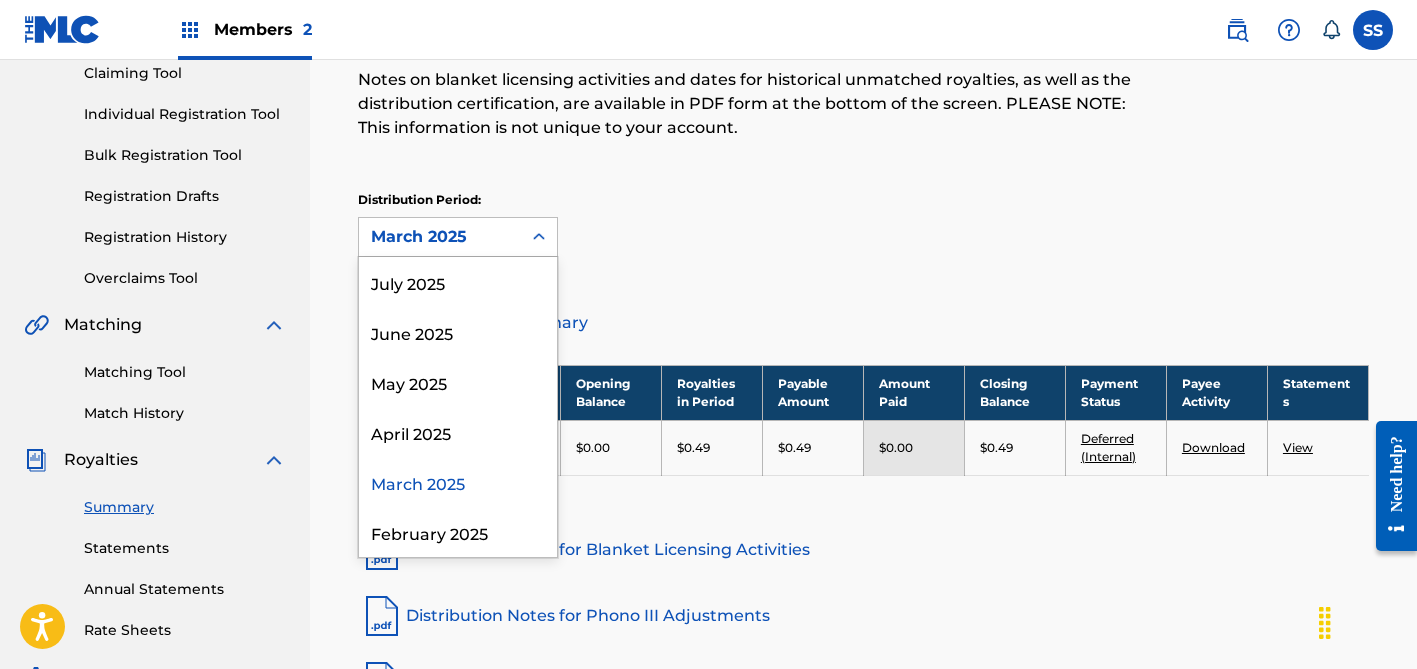 click at bounding box center (539, 237) 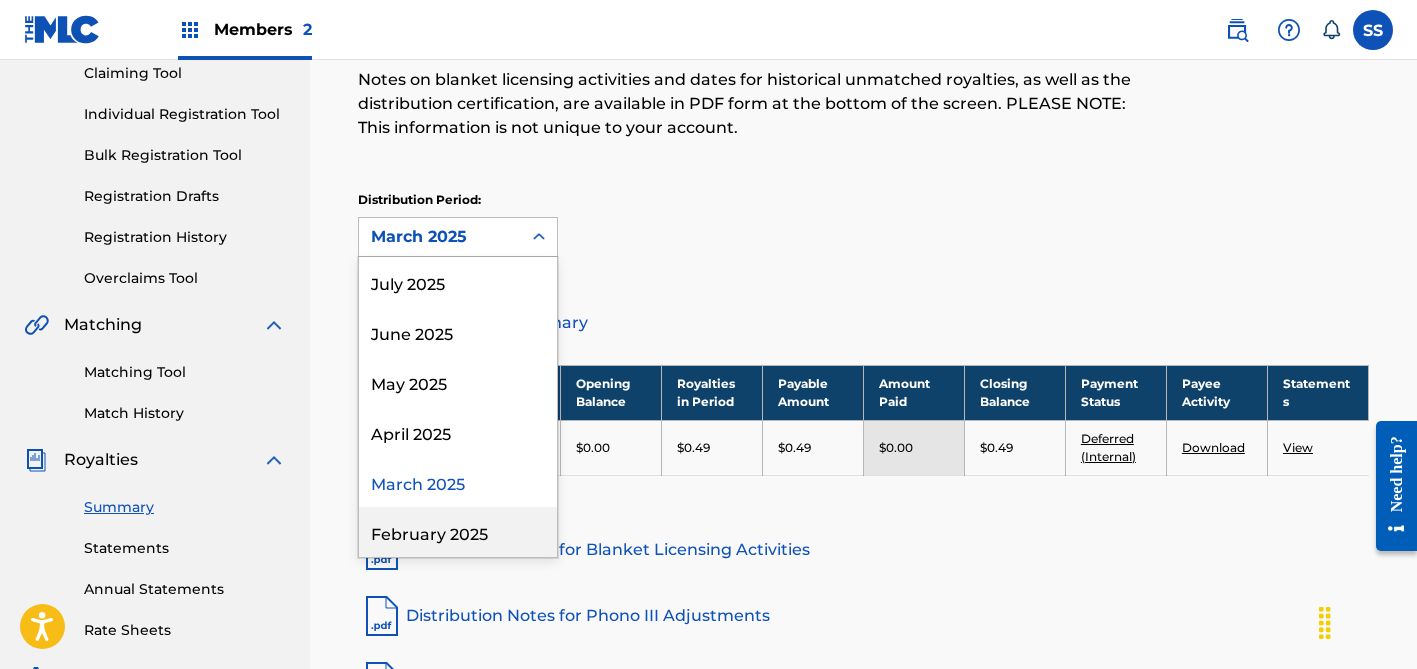 click on "February 2025" at bounding box center (458, 532) 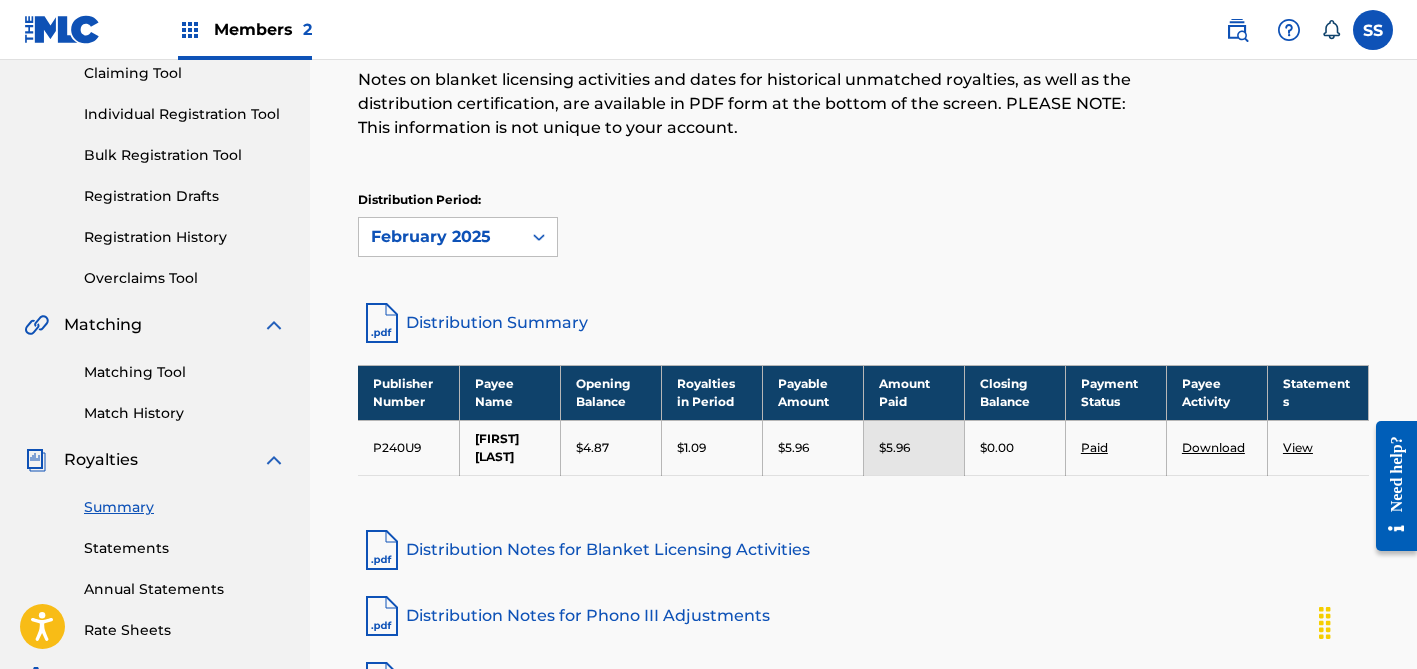 click on "View" at bounding box center [1298, 447] 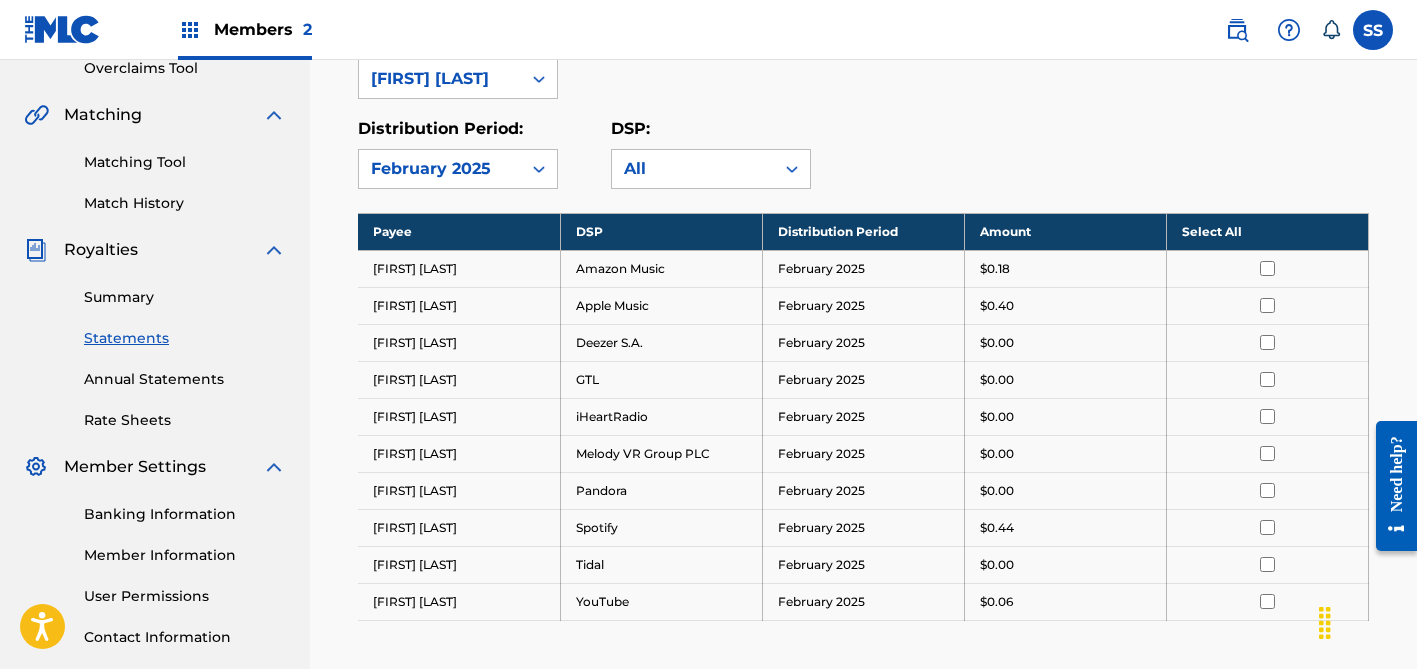 scroll, scrollTop: 322, scrollLeft: 0, axis: vertical 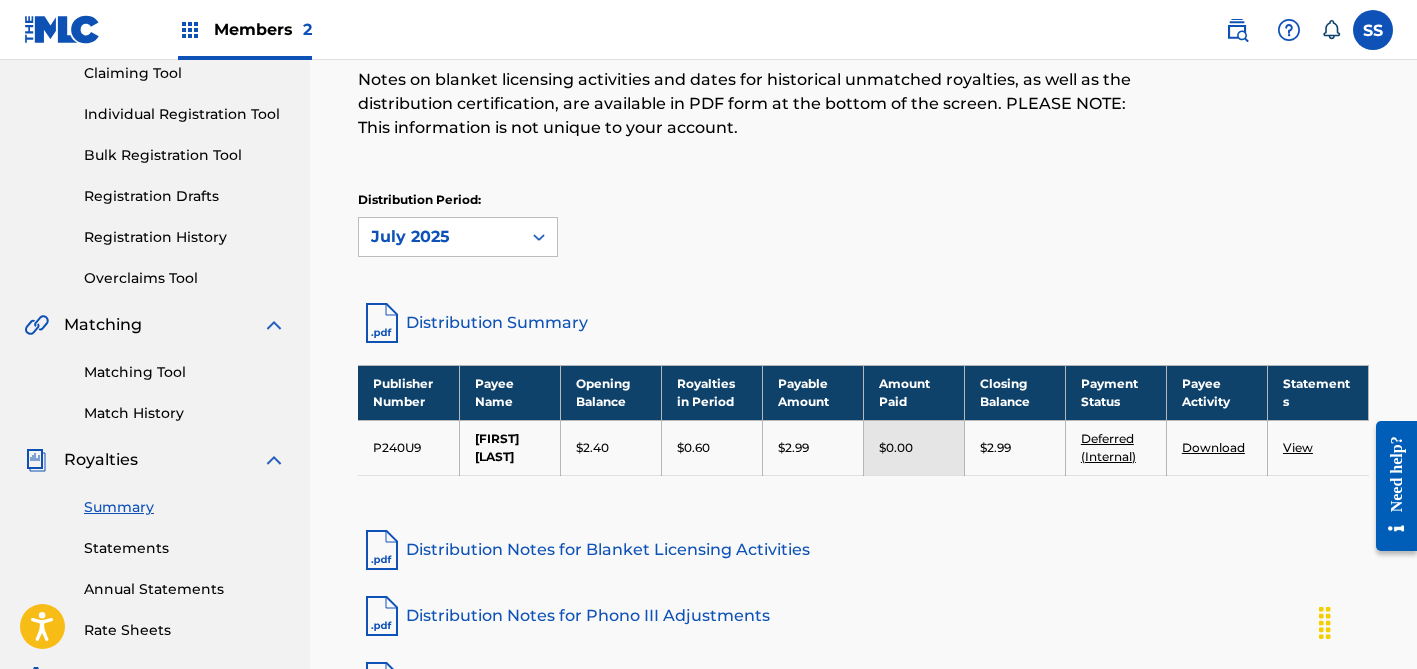 click on "Deferred (Internal)" at bounding box center (1108, 447) 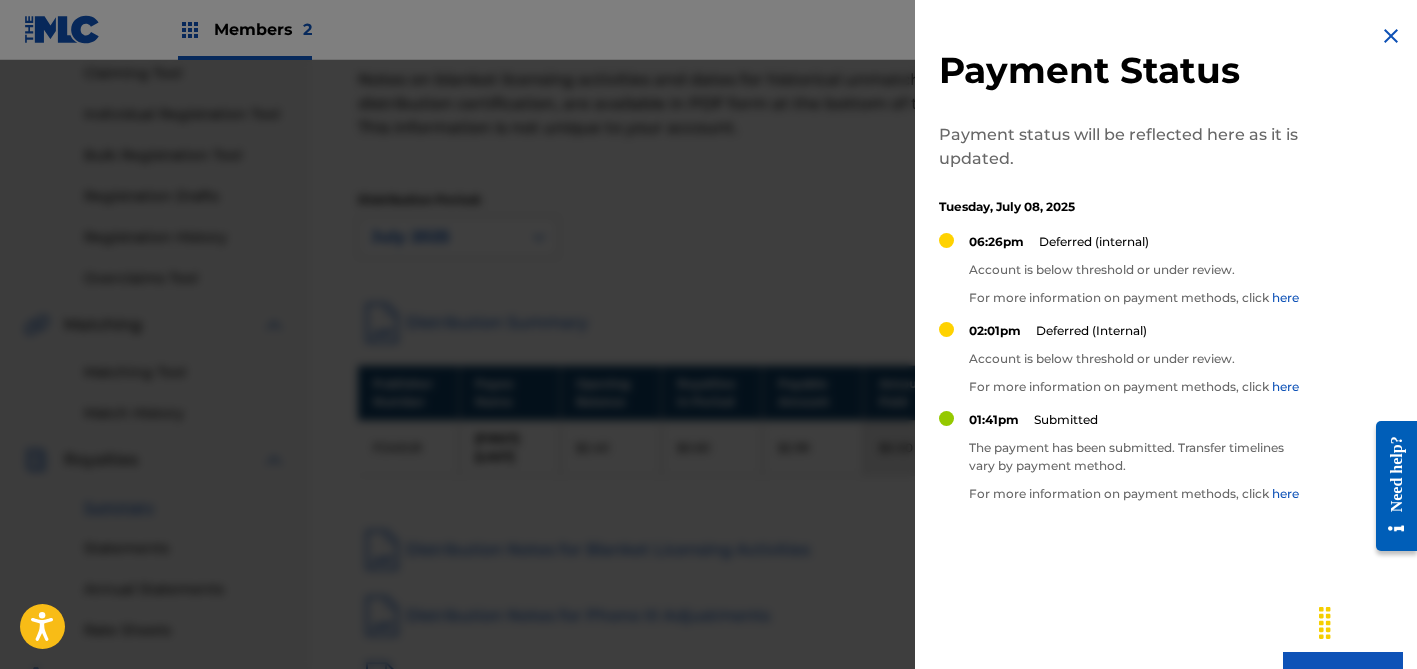 click on "here" at bounding box center (1285, 493) 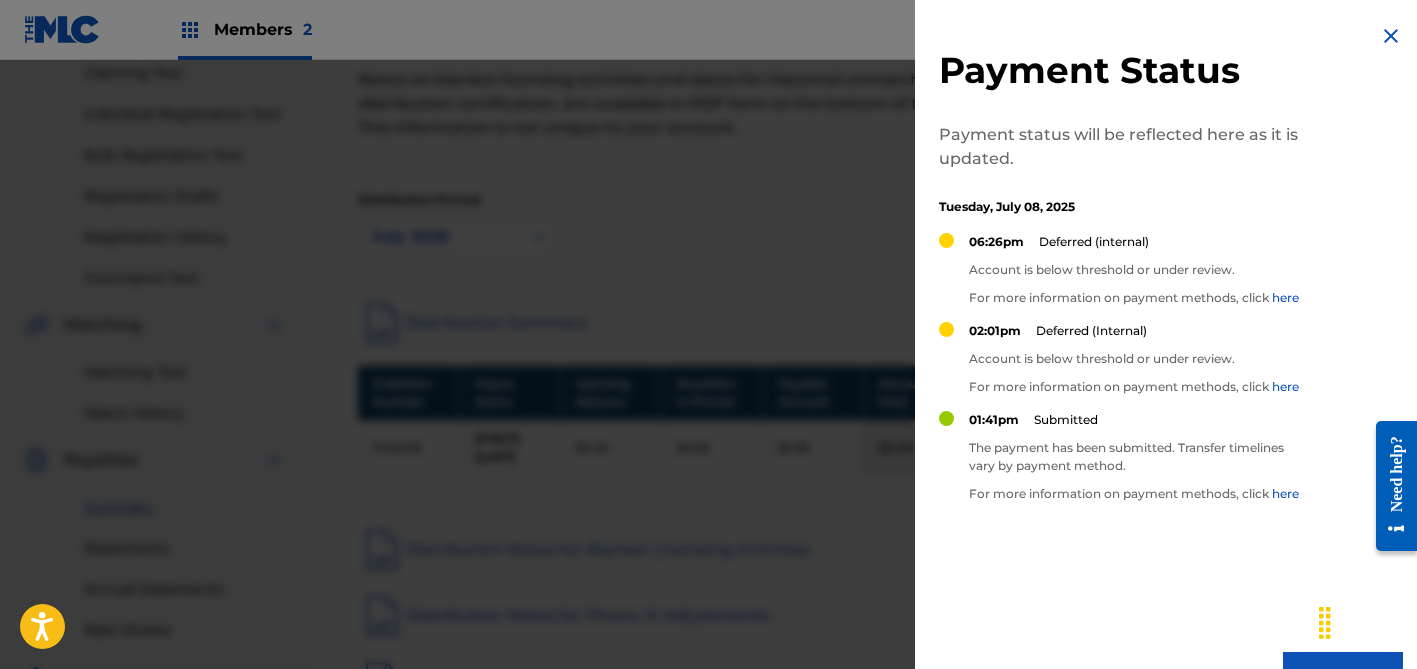click at bounding box center [708, 394] 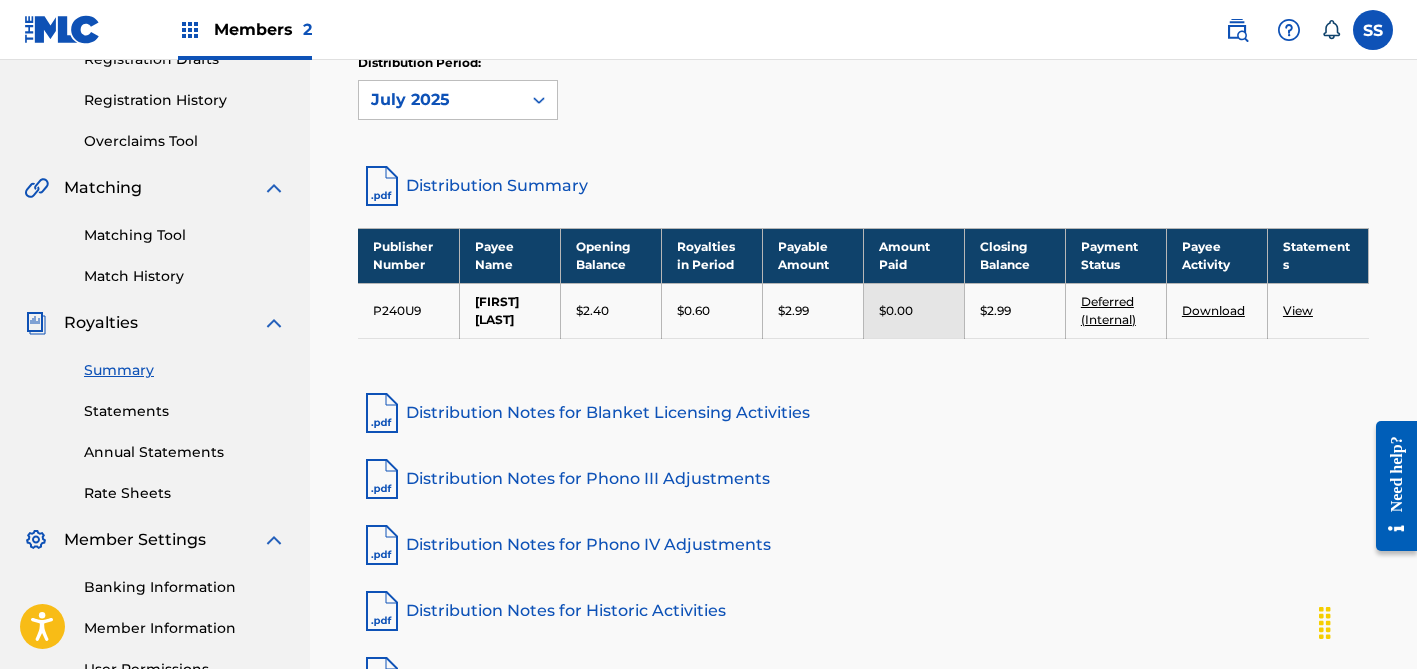 scroll, scrollTop: 377, scrollLeft: 0, axis: vertical 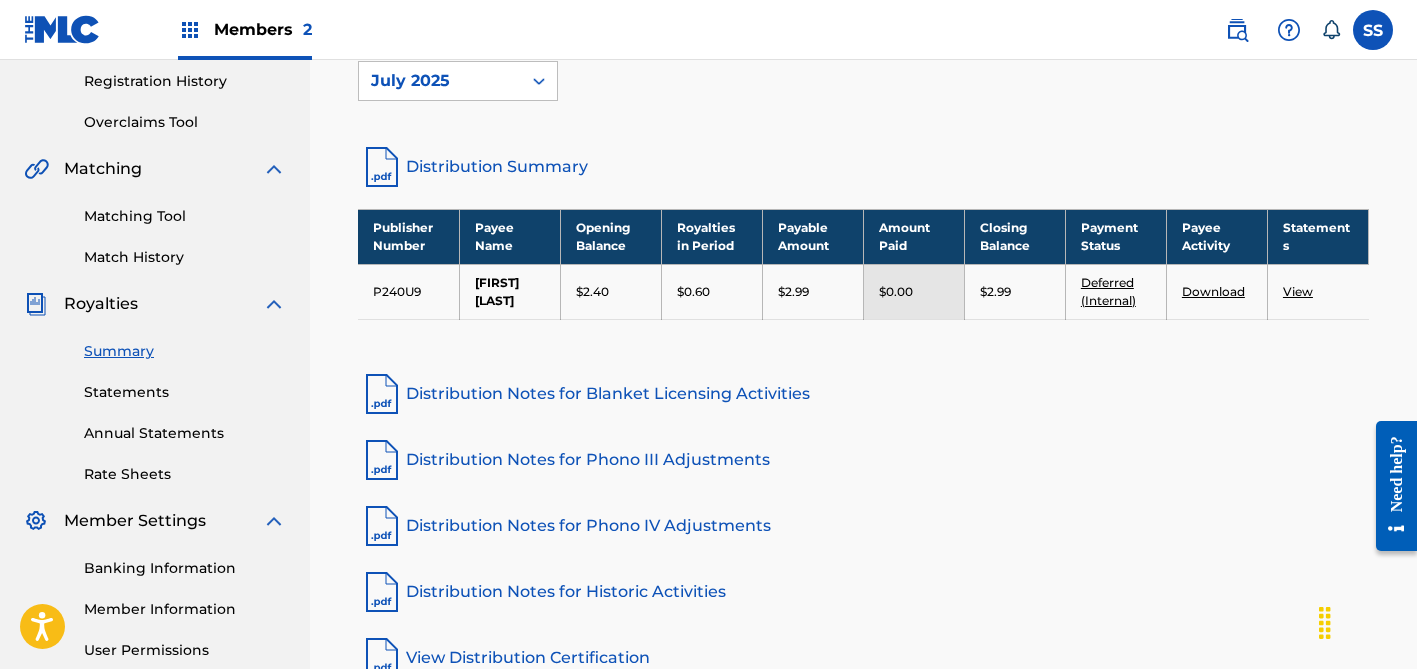 click on "Statements" at bounding box center (185, 392) 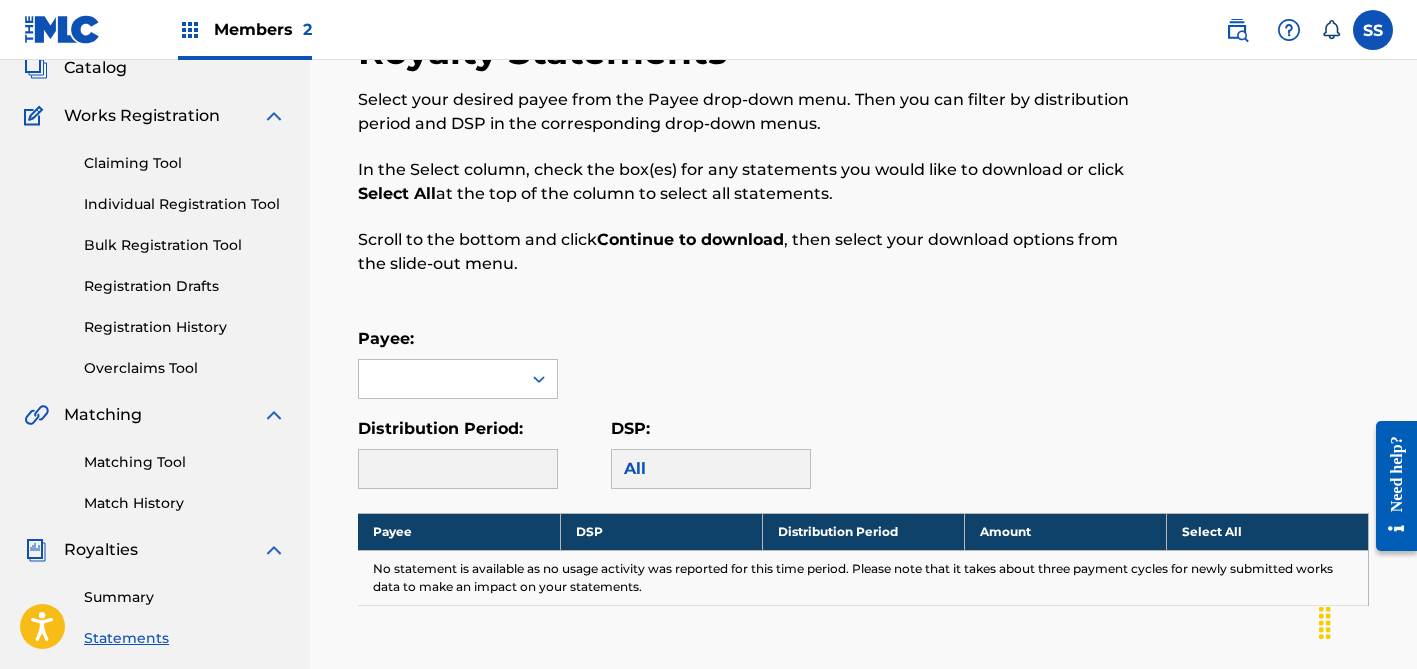 scroll, scrollTop: 399, scrollLeft: 0, axis: vertical 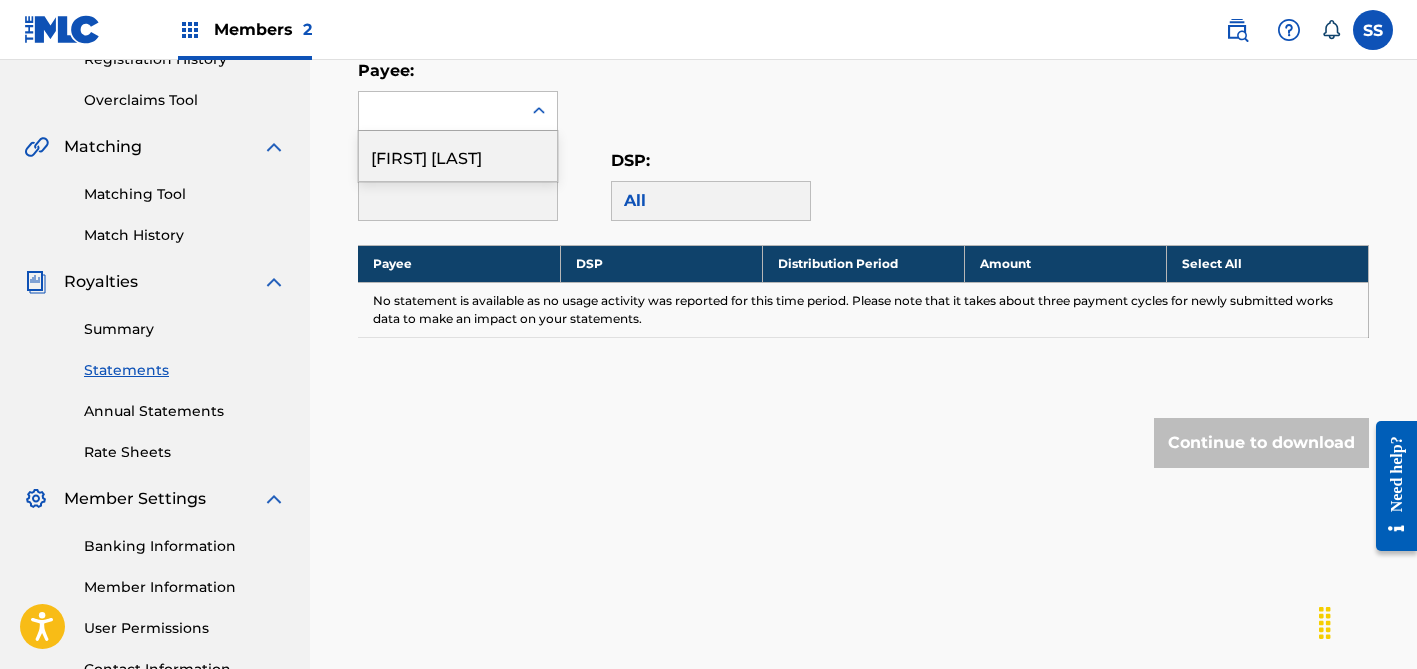 click at bounding box center (539, 111) 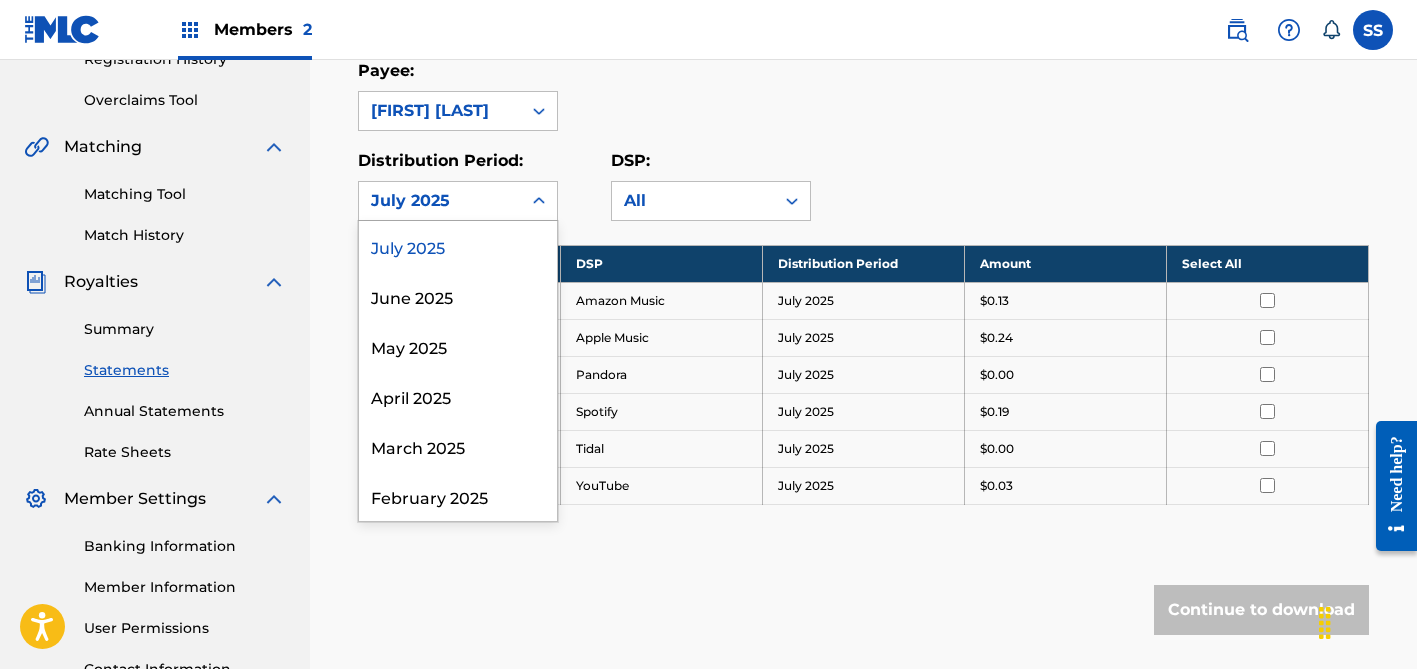 click on "July 2025" at bounding box center [440, 201] 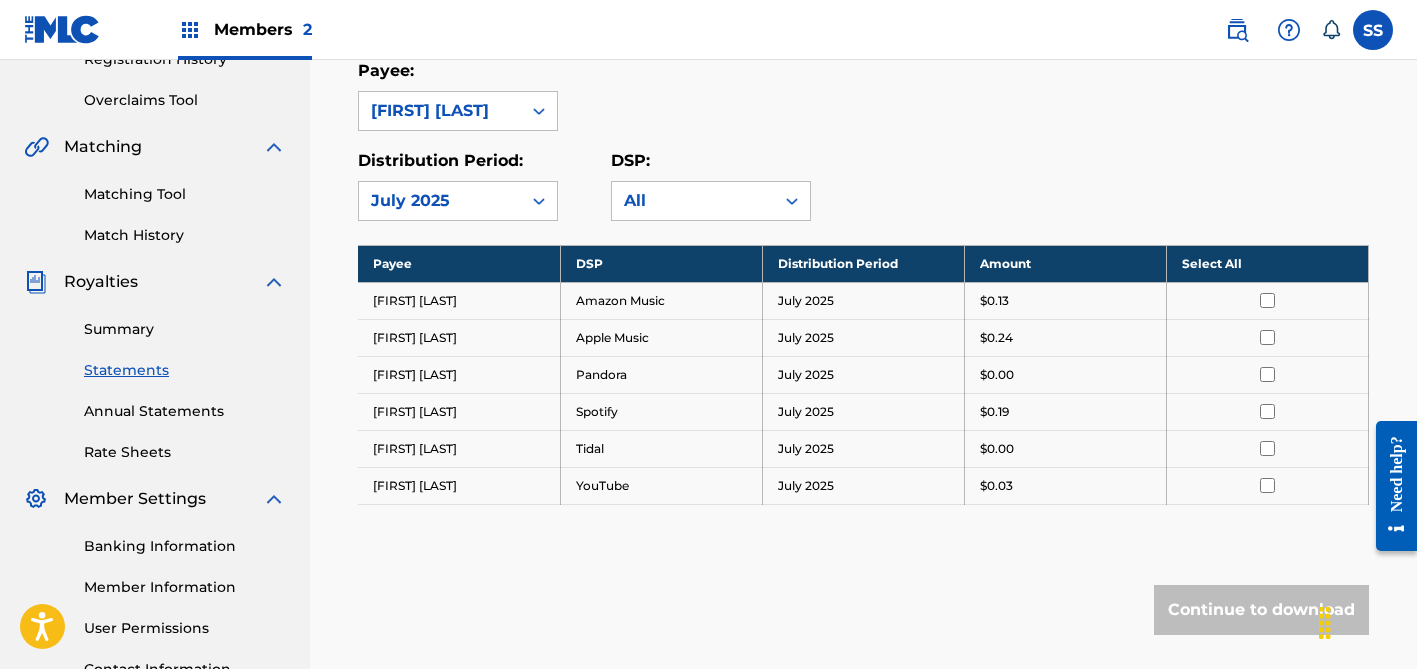 click on "Payee: [FIRST] [LAST] Distribution Period: [MONTH] [YEAR] DSP: All" at bounding box center [863, 140] 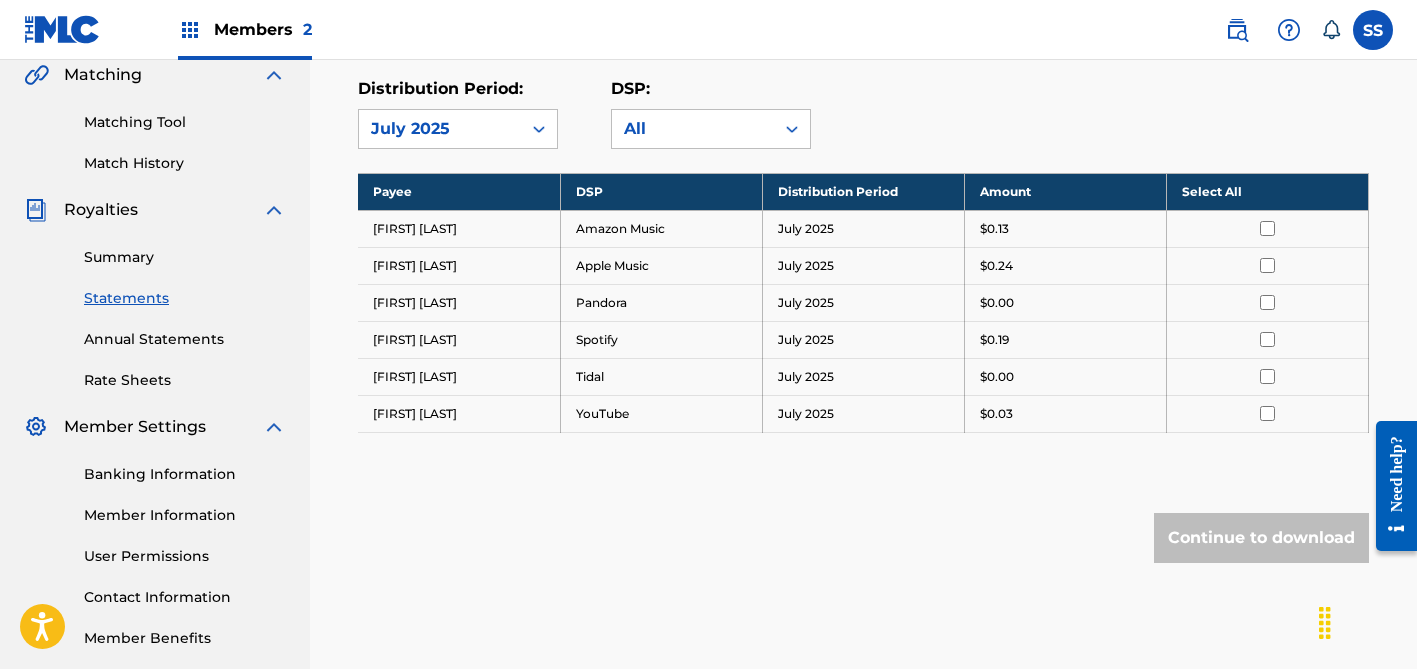 scroll, scrollTop: 571, scrollLeft: 0, axis: vertical 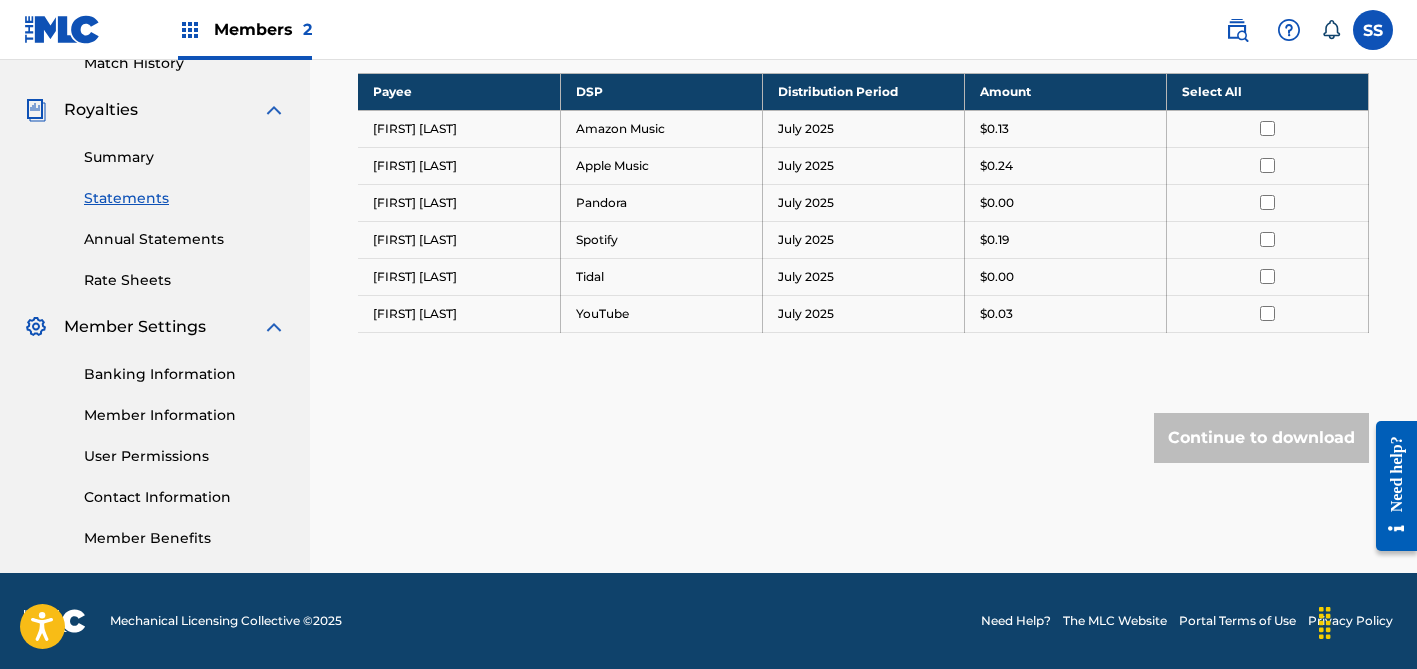 click on "Banking Information" at bounding box center (185, 374) 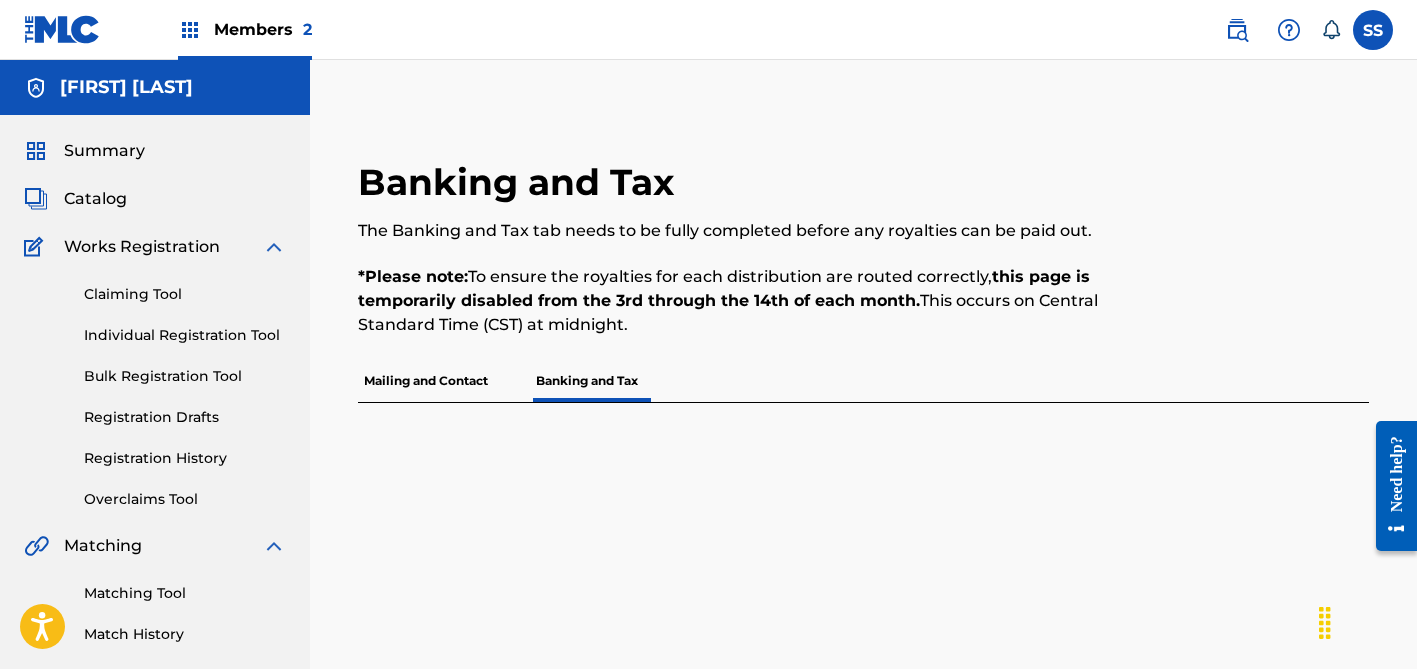 scroll, scrollTop: 129, scrollLeft: 0, axis: vertical 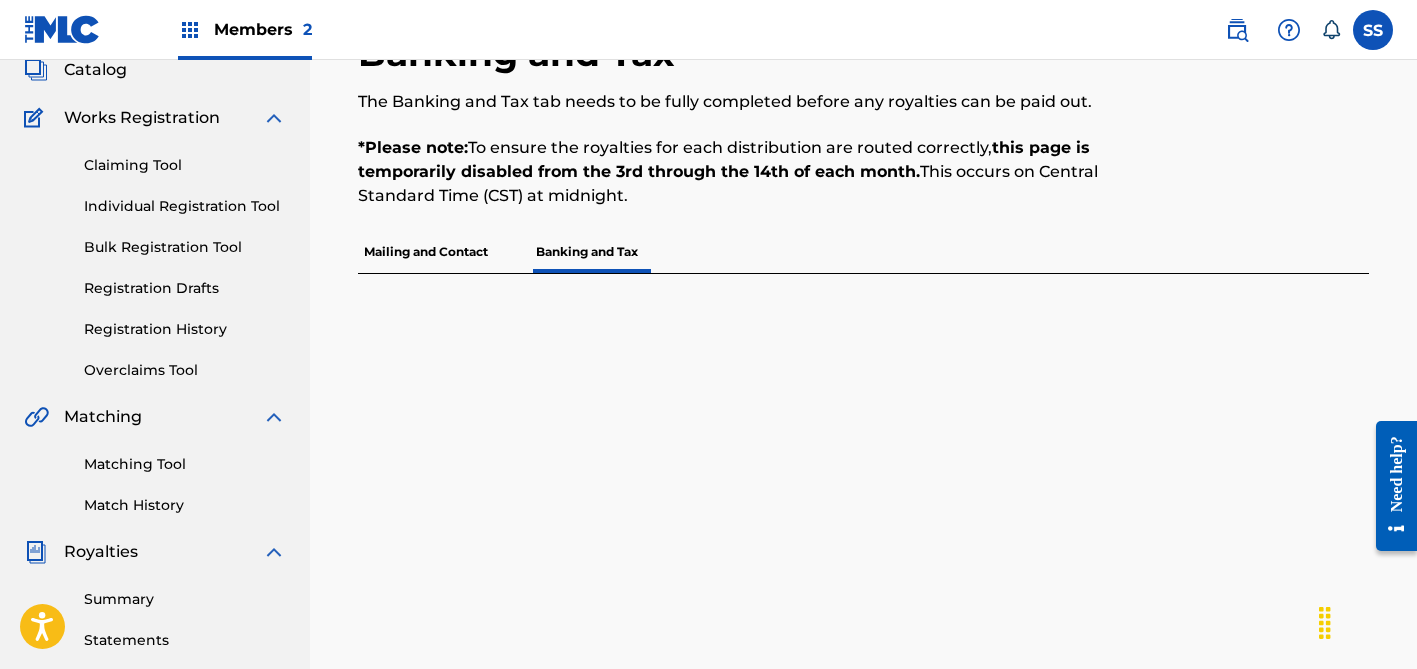 click on "Mailing and Contact" at bounding box center (426, 252) 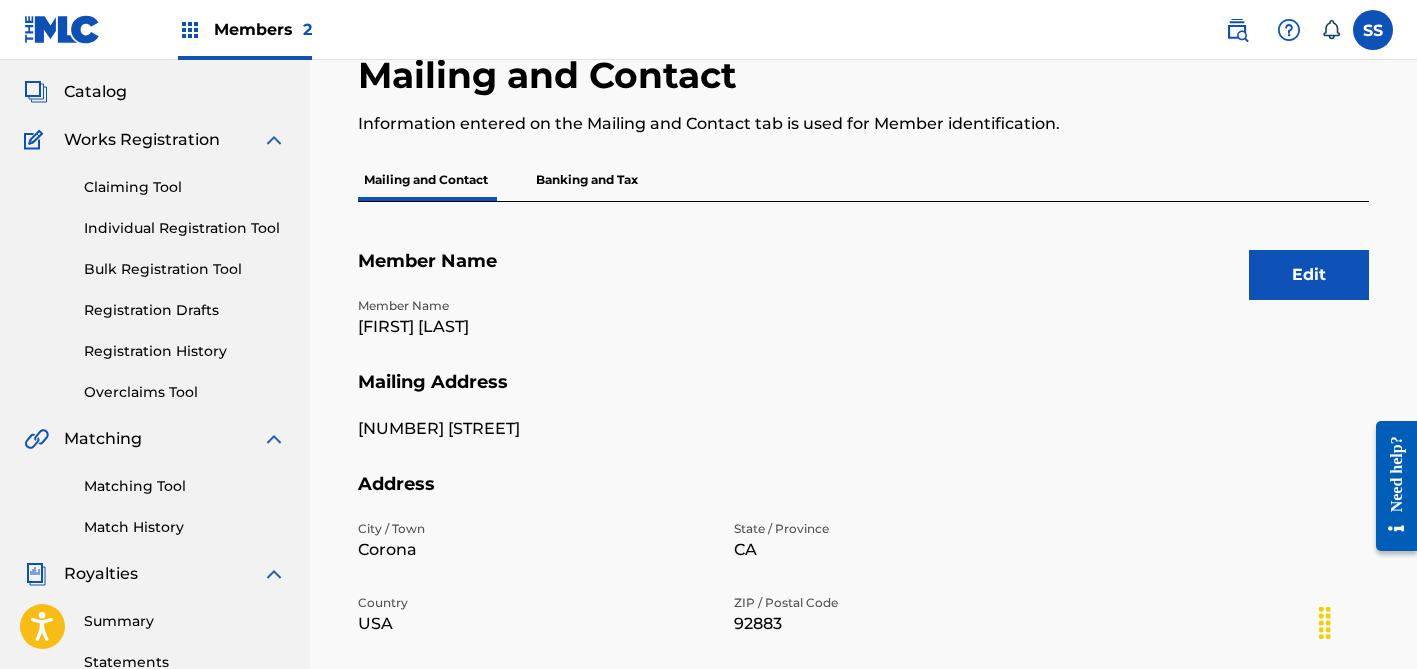 scroll, scrollTop: 53, scrollLeft: 0, axis: vertical 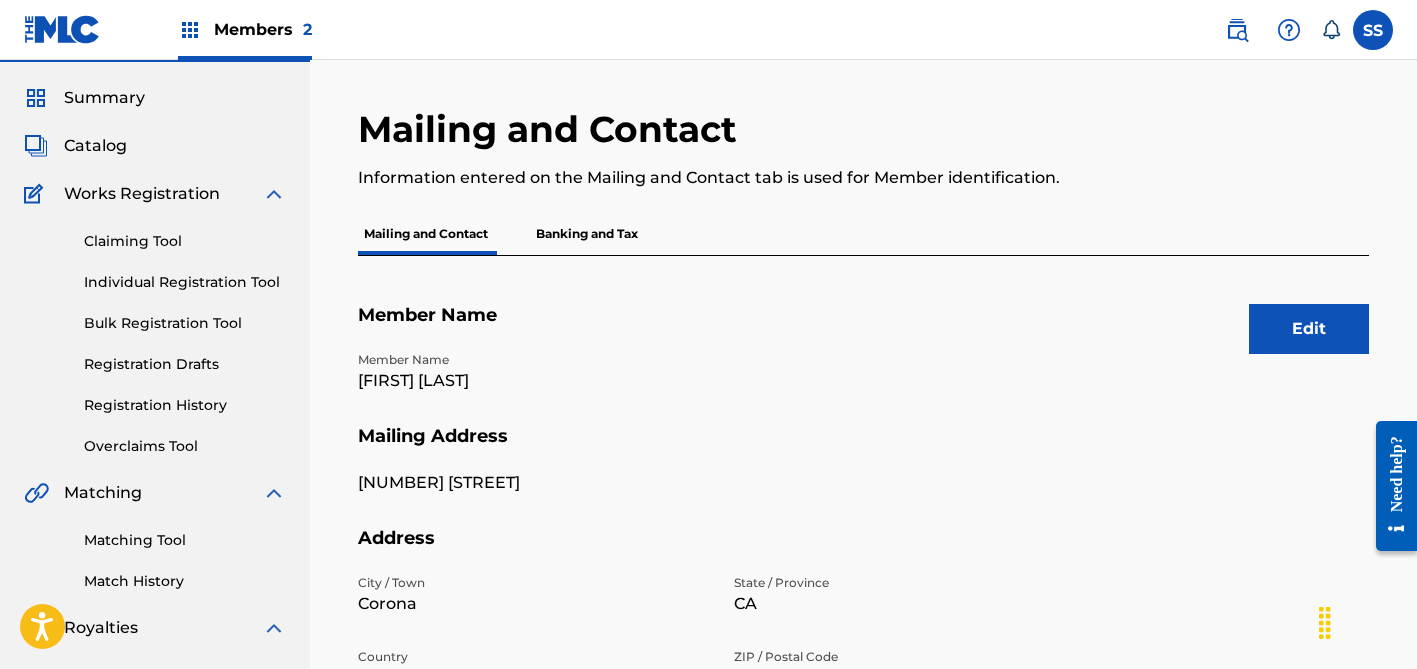 click on "Banking and Tax" at bounding box center (587, 234) 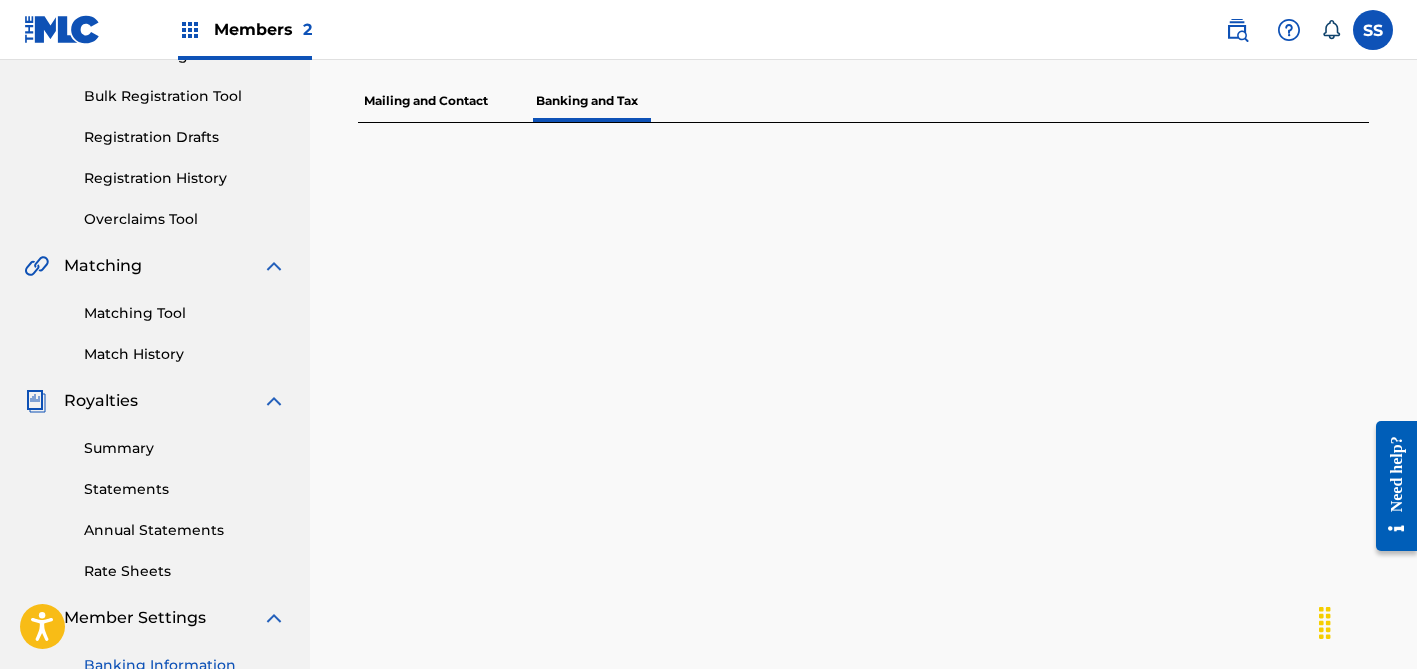 scroll, scrollTop: 0, scrollLeft: 0, axis: both 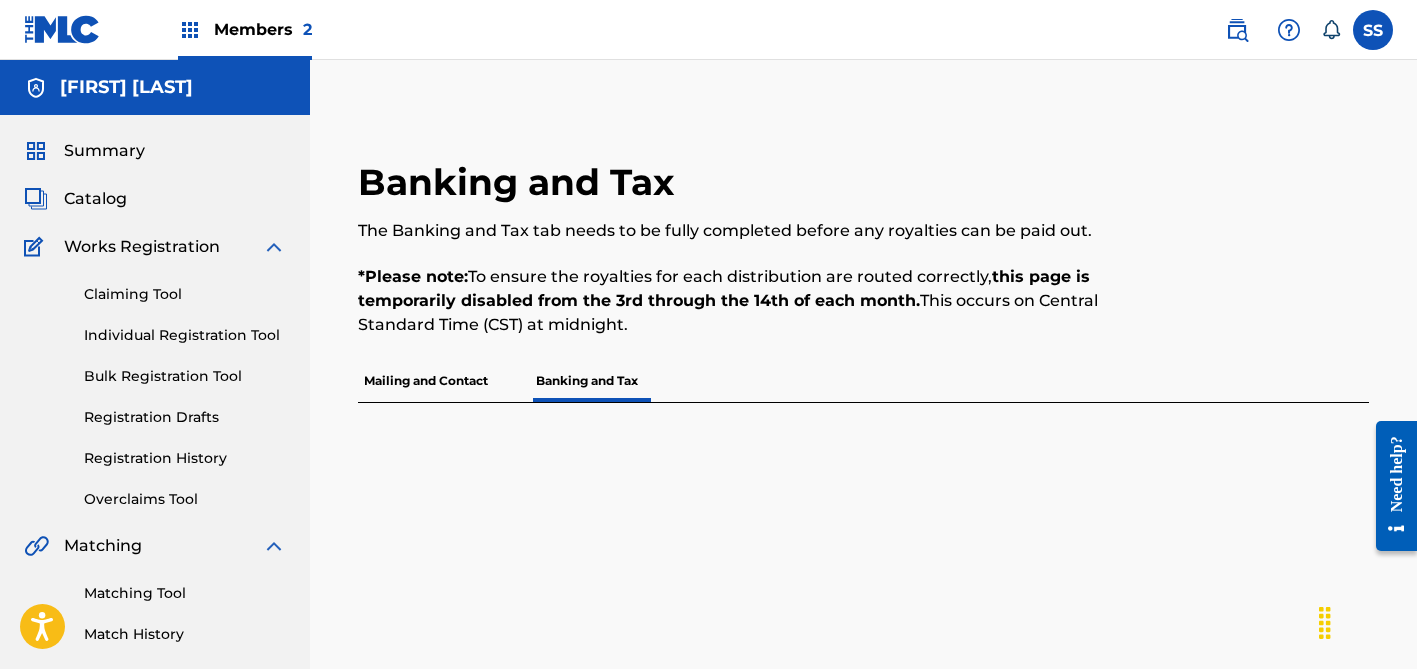 click on "Summary" at bounding box center (104, 151) 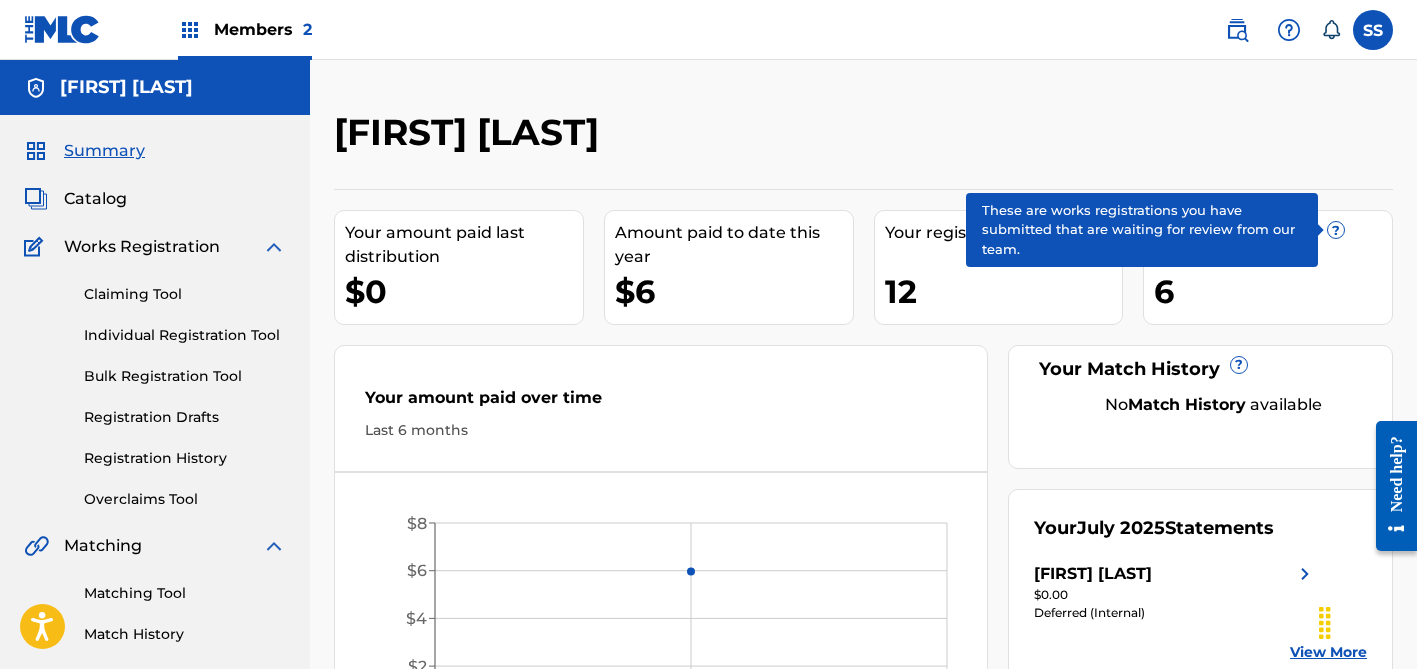 click on "?" at bounding box center (1336, 230) 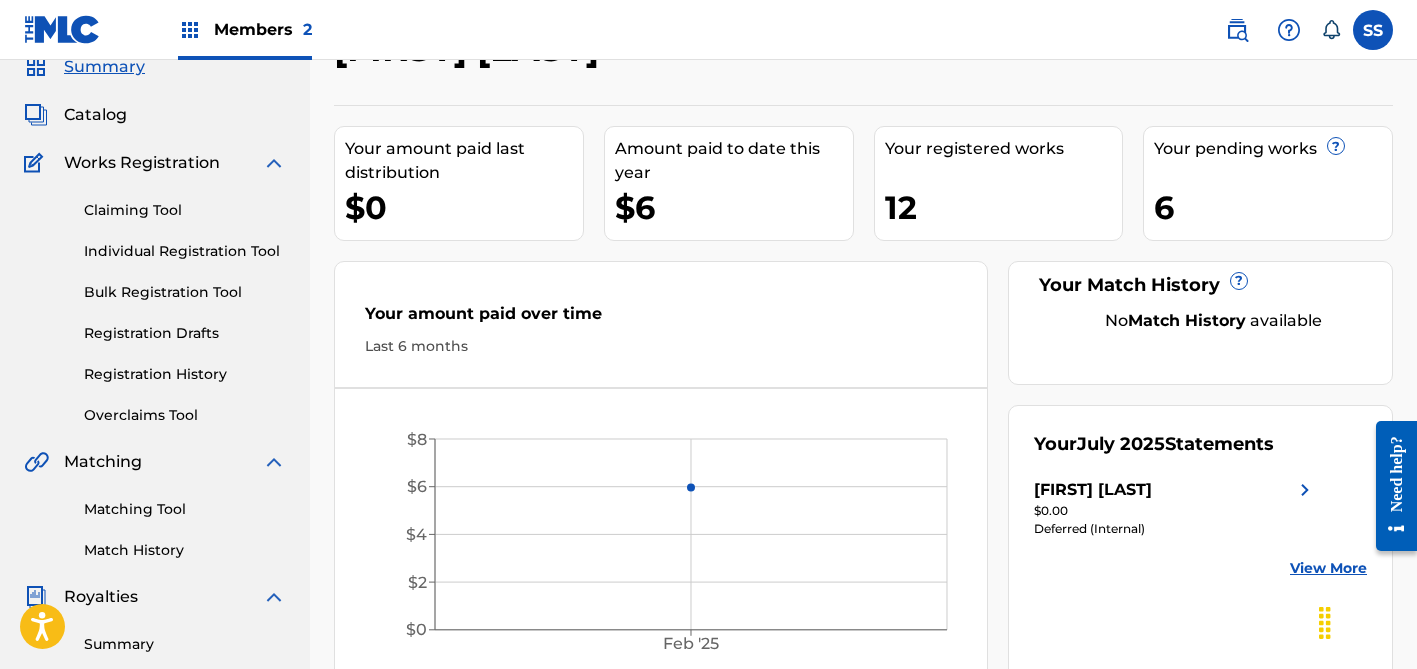 scroll, scrollTop: 191, scrollLeft: 0, axis: vertical 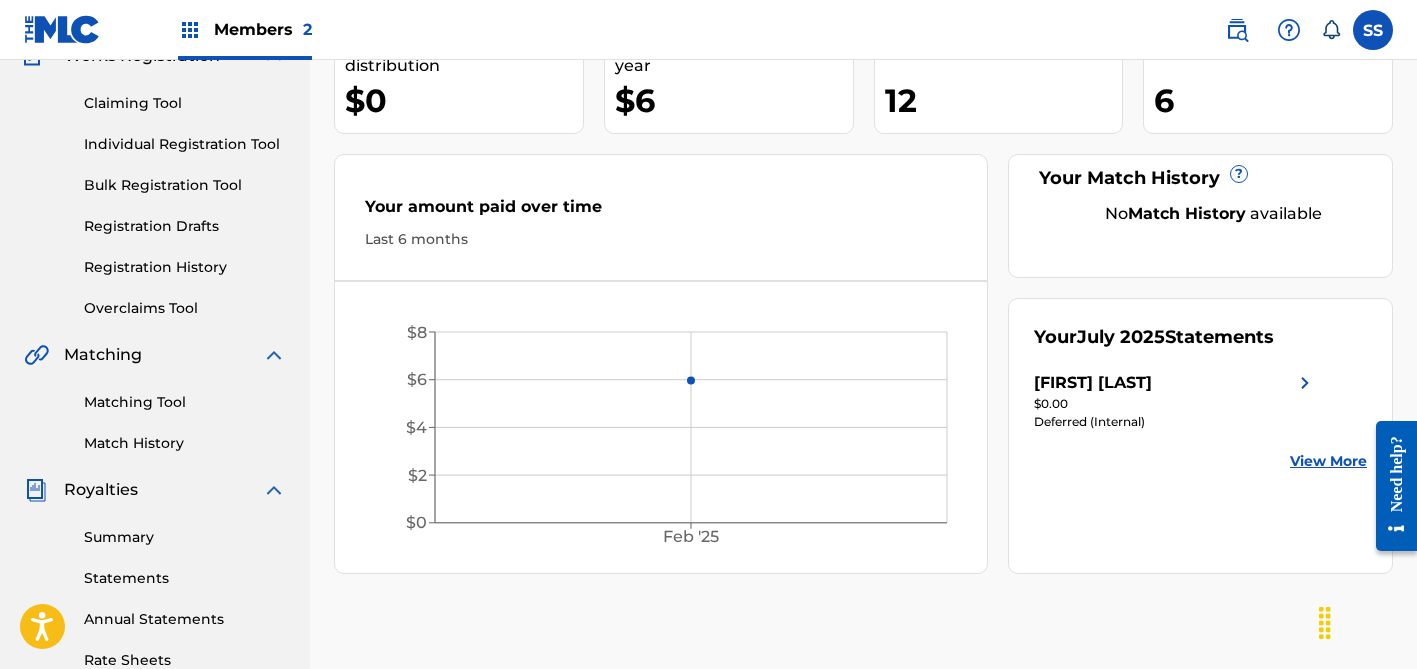 click on "Claiming Tool" at bounding box center (185, 103) 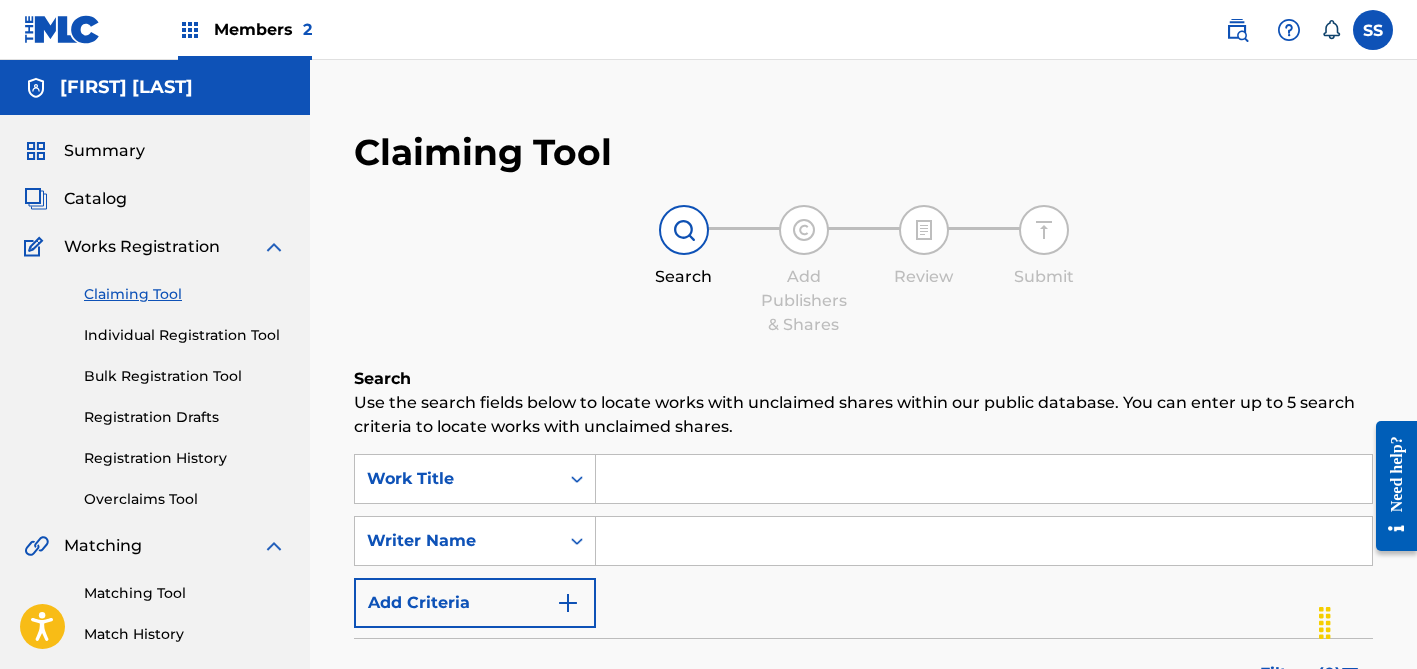click at bounding box center (984, 541) 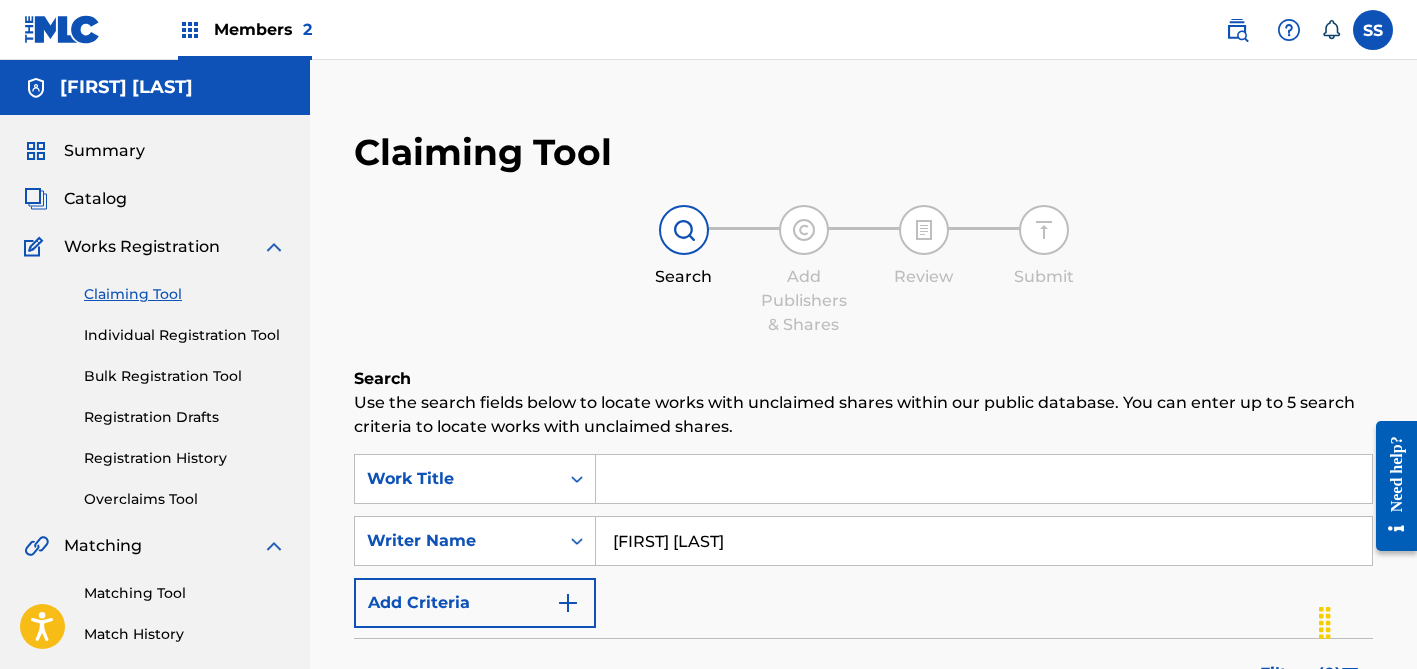 type on "[FIRST] [LAST]" 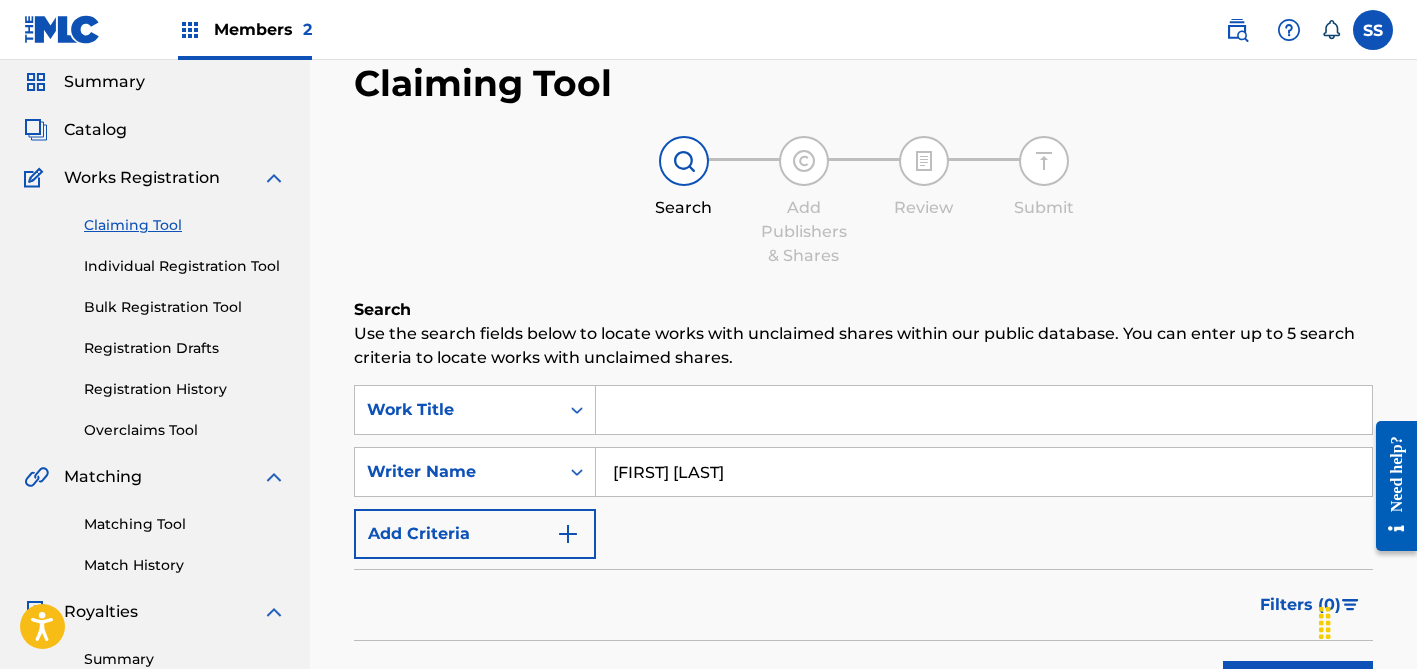 scroll, scrollTop: 160, scrollLeft: 0, axis: vertical 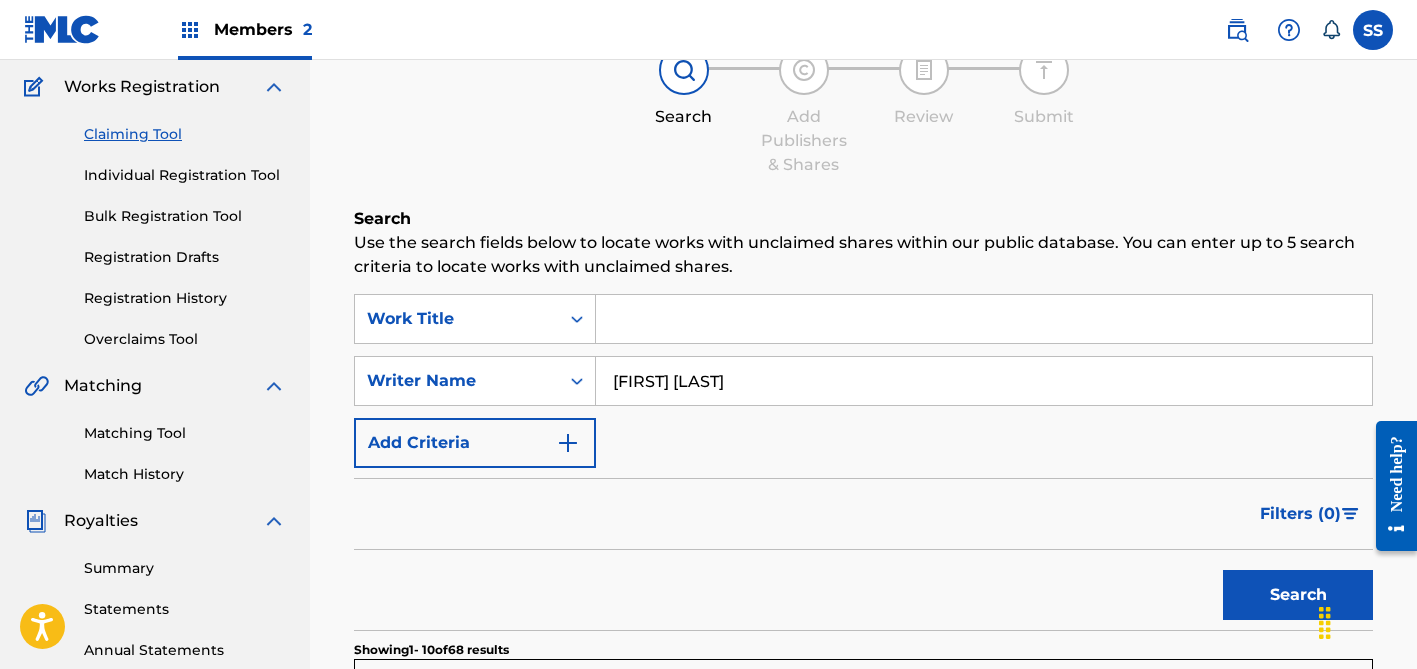 click on "Search" at bounding box center (1298, 595) 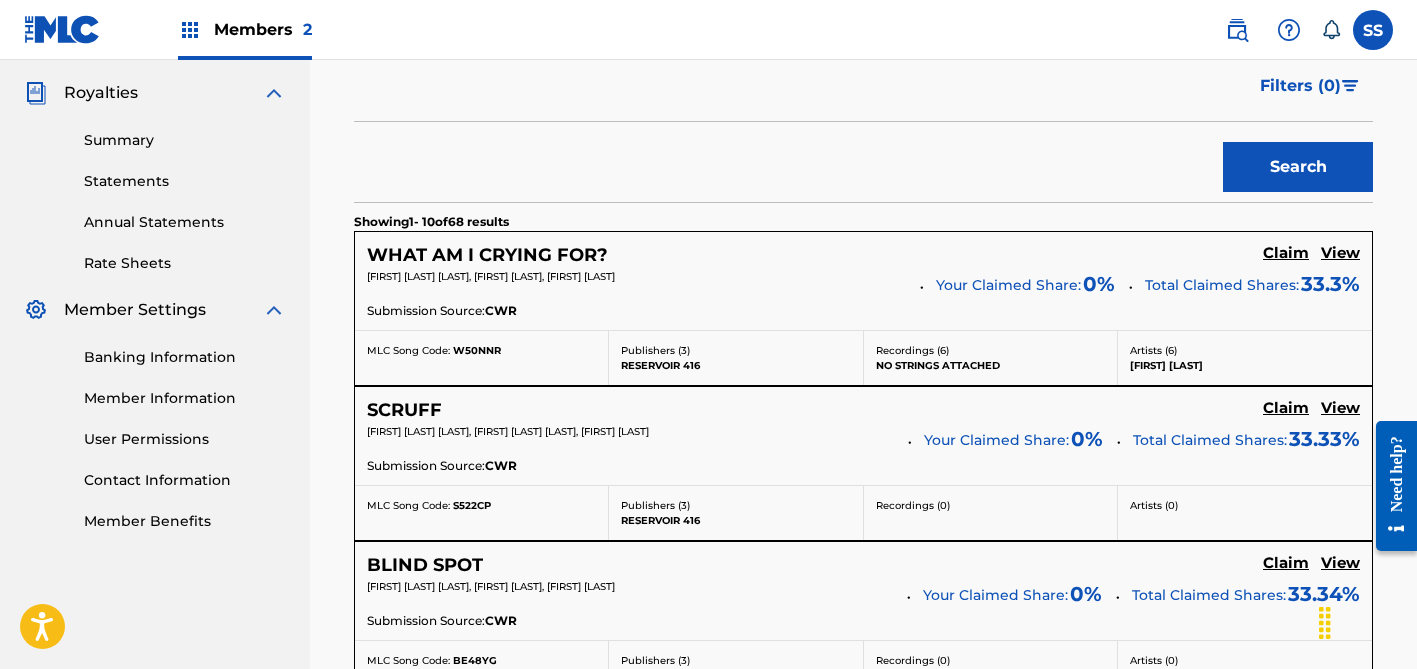 scroll, scrollTop: 600, scrollLeft: 0, axis: vertical 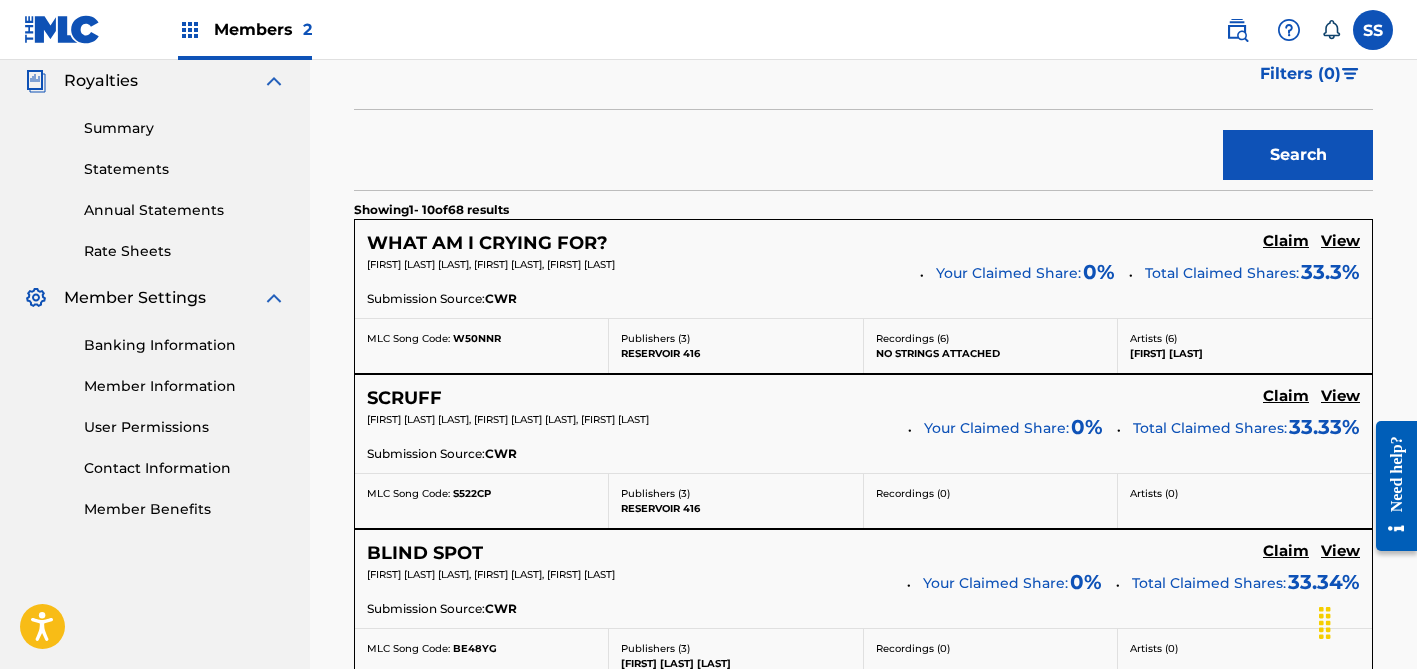 click on "Claim" at bounding box center (1286, 241) 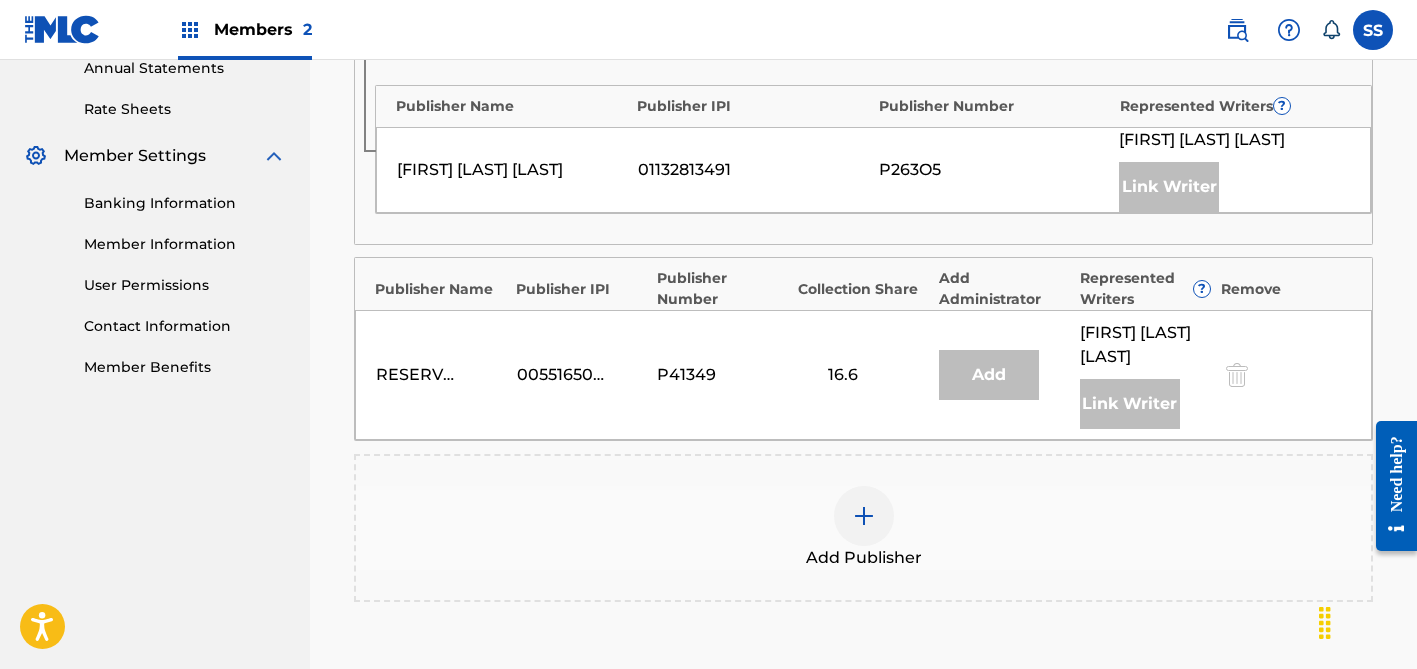 scroll, scrollTop: 998, scrollLeft: 0, axis: vertical 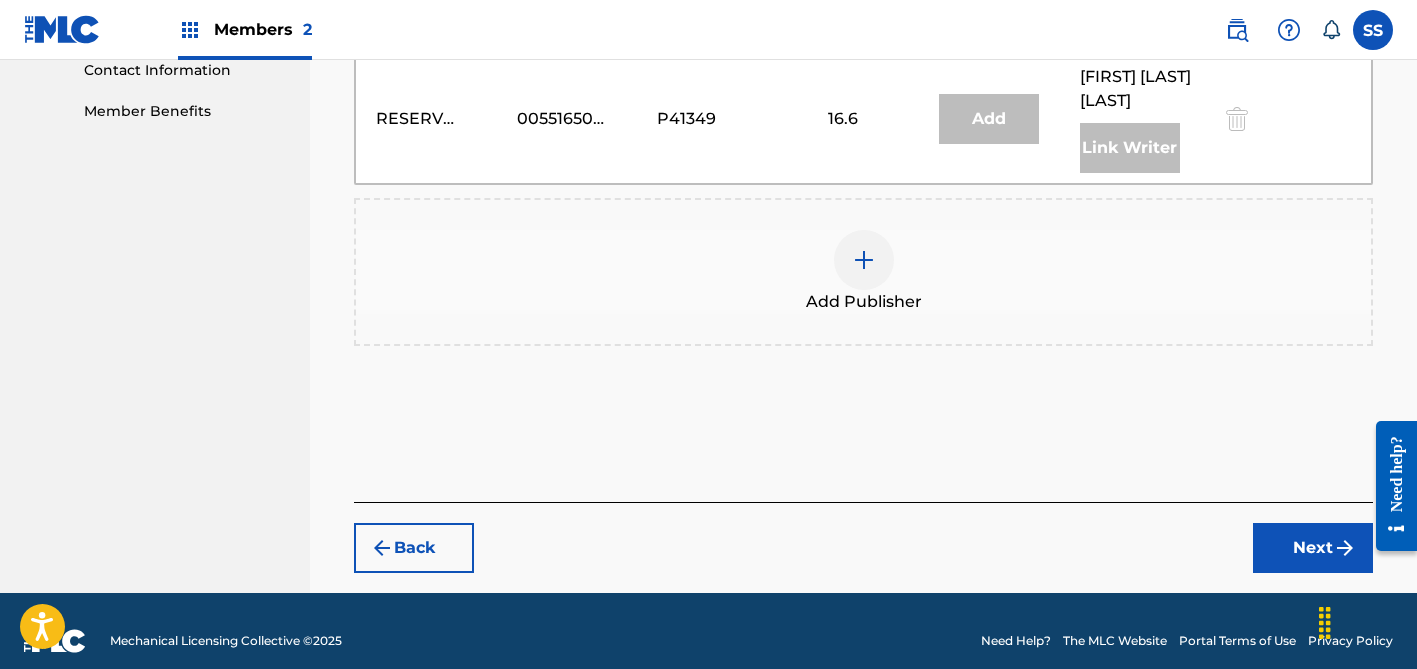 click at bounding box center [864, 260] 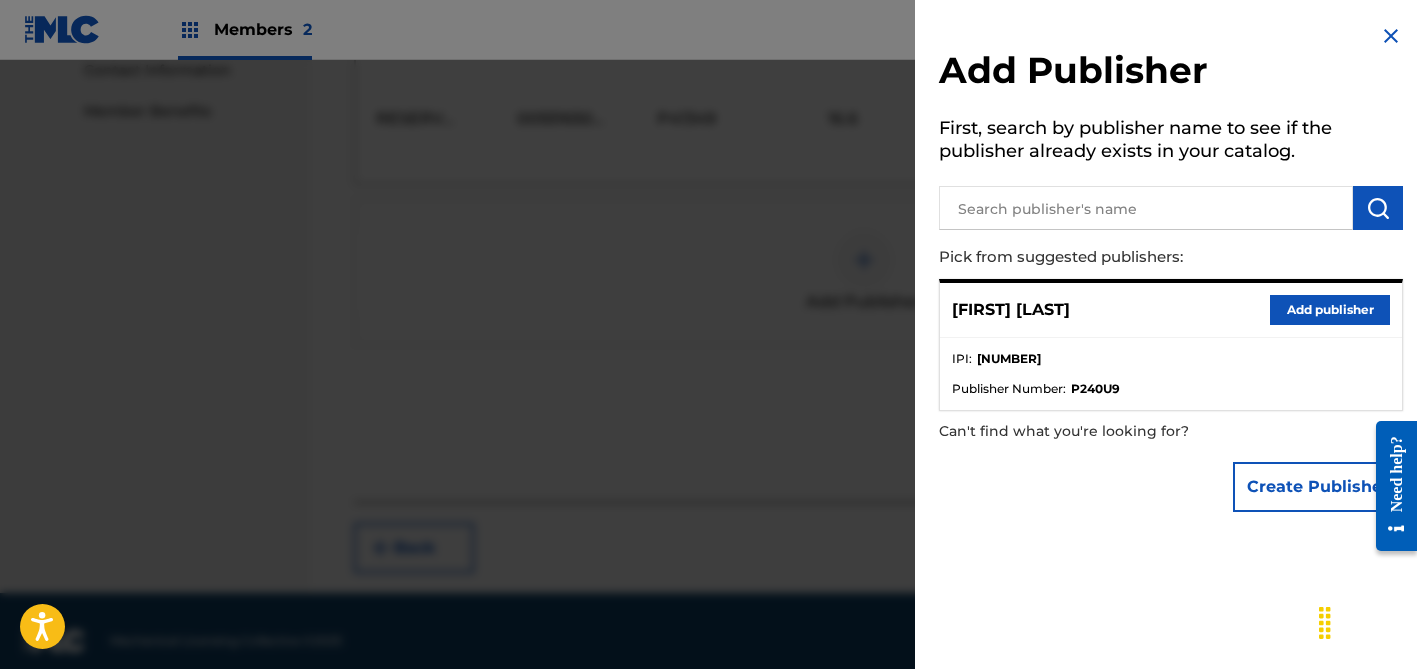 click on "Add publisher" at bounding box center (1330, 310) 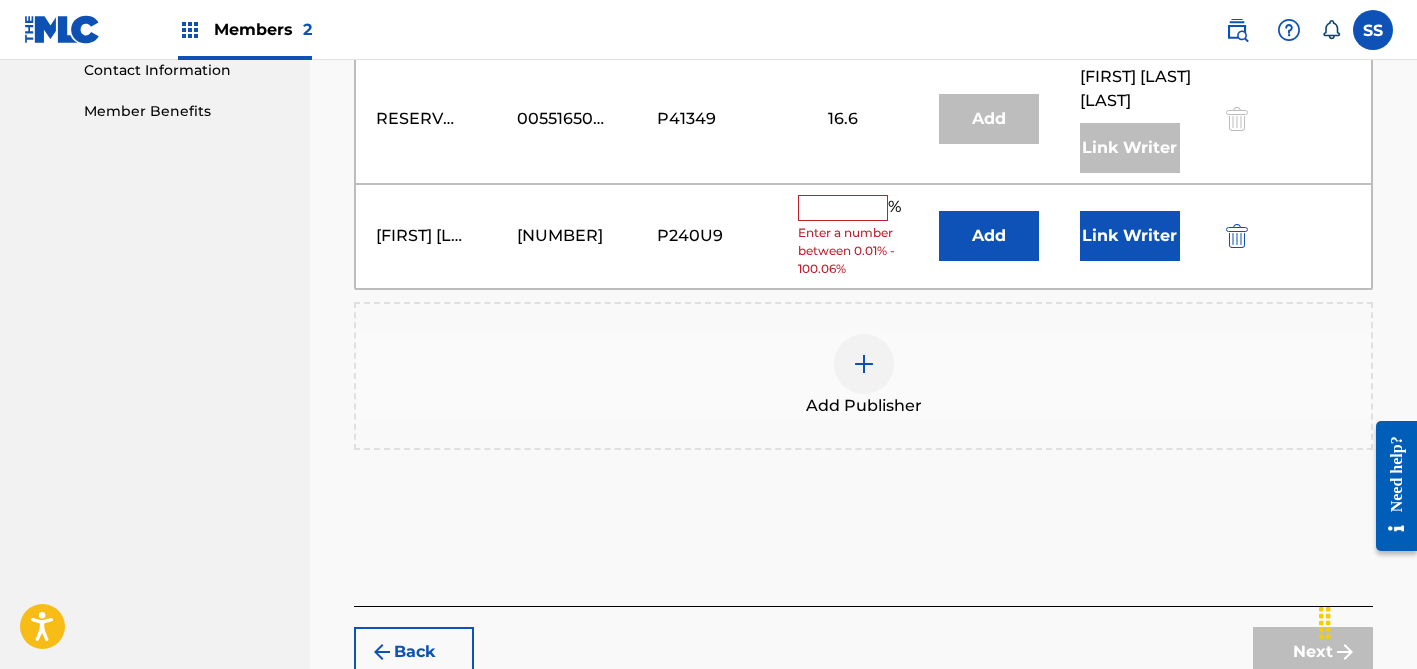 click at bounding box center (843, 208) 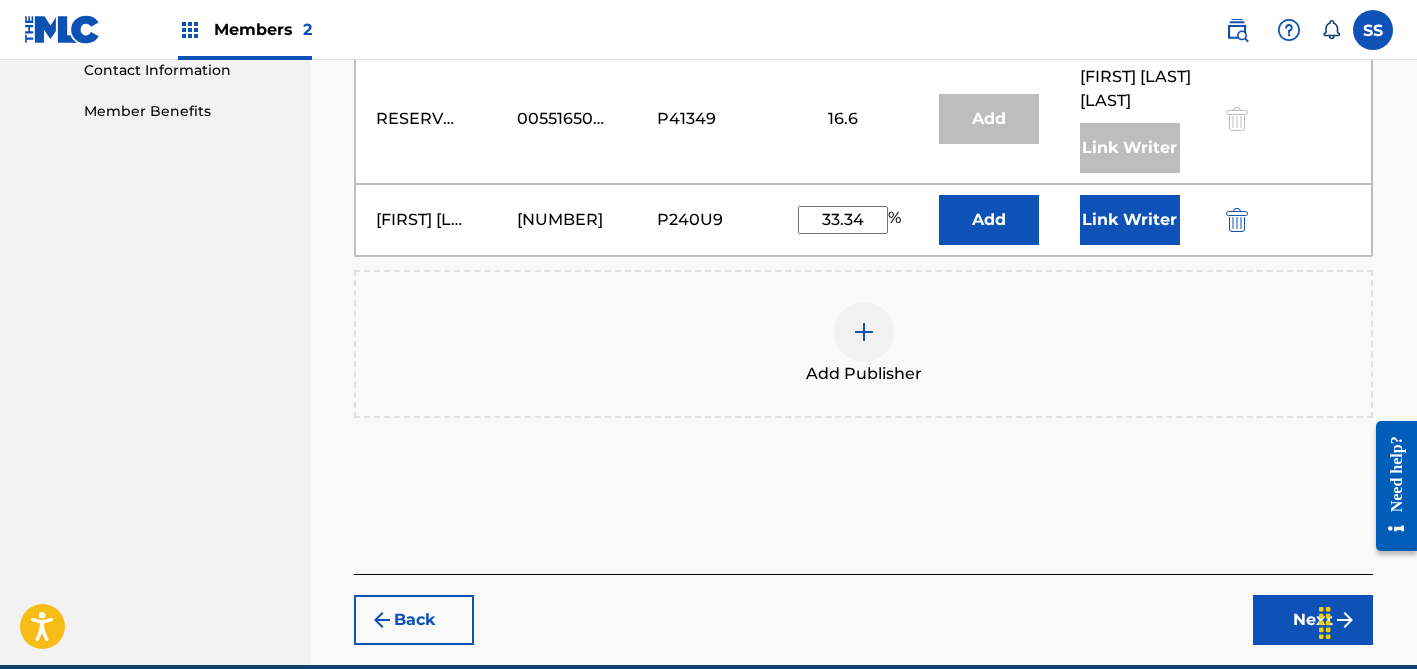 type on "33.34" 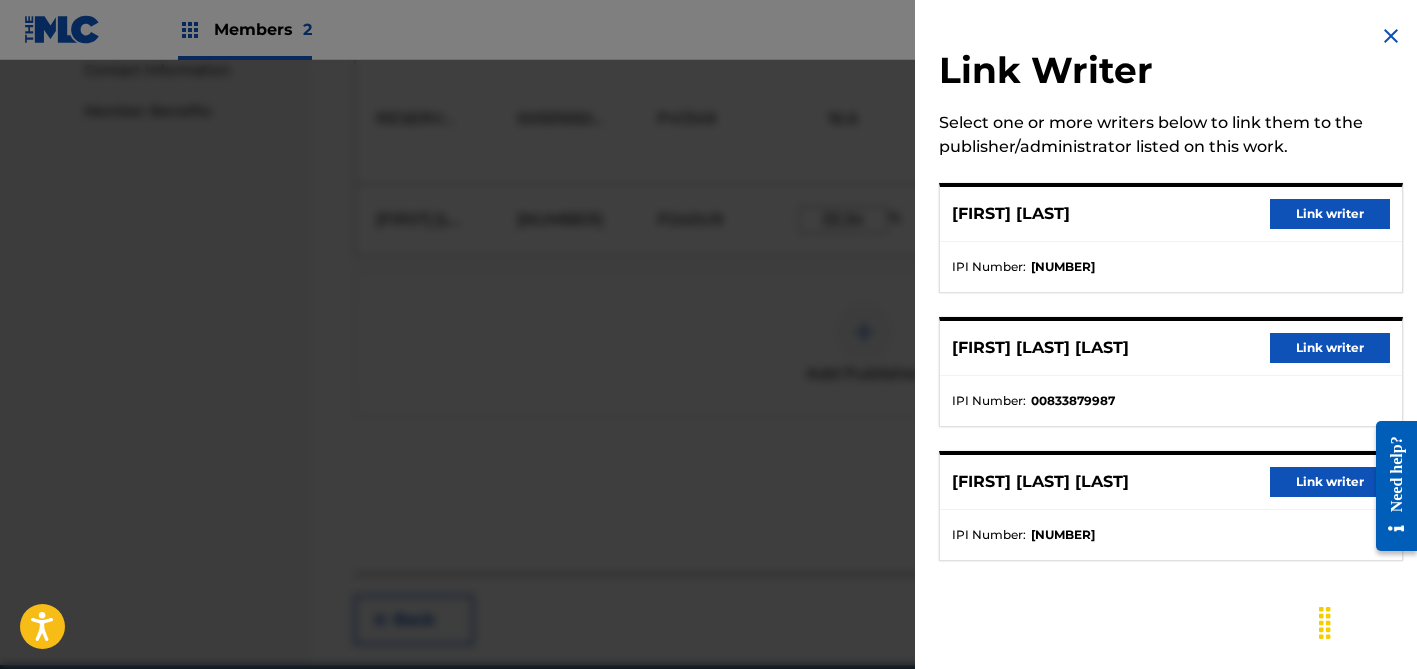 click on "Link writer" at bounding box center (1330, 214) 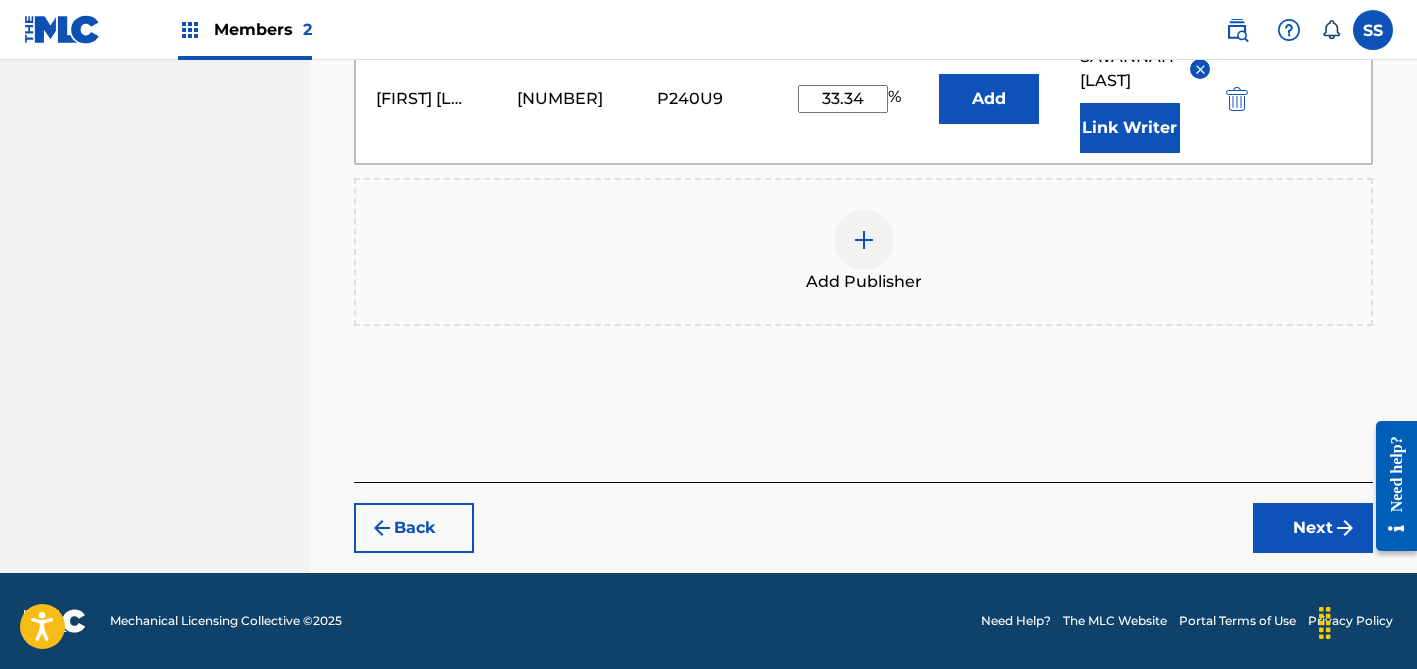 click on "Next" at bounding box center (1313, 528) 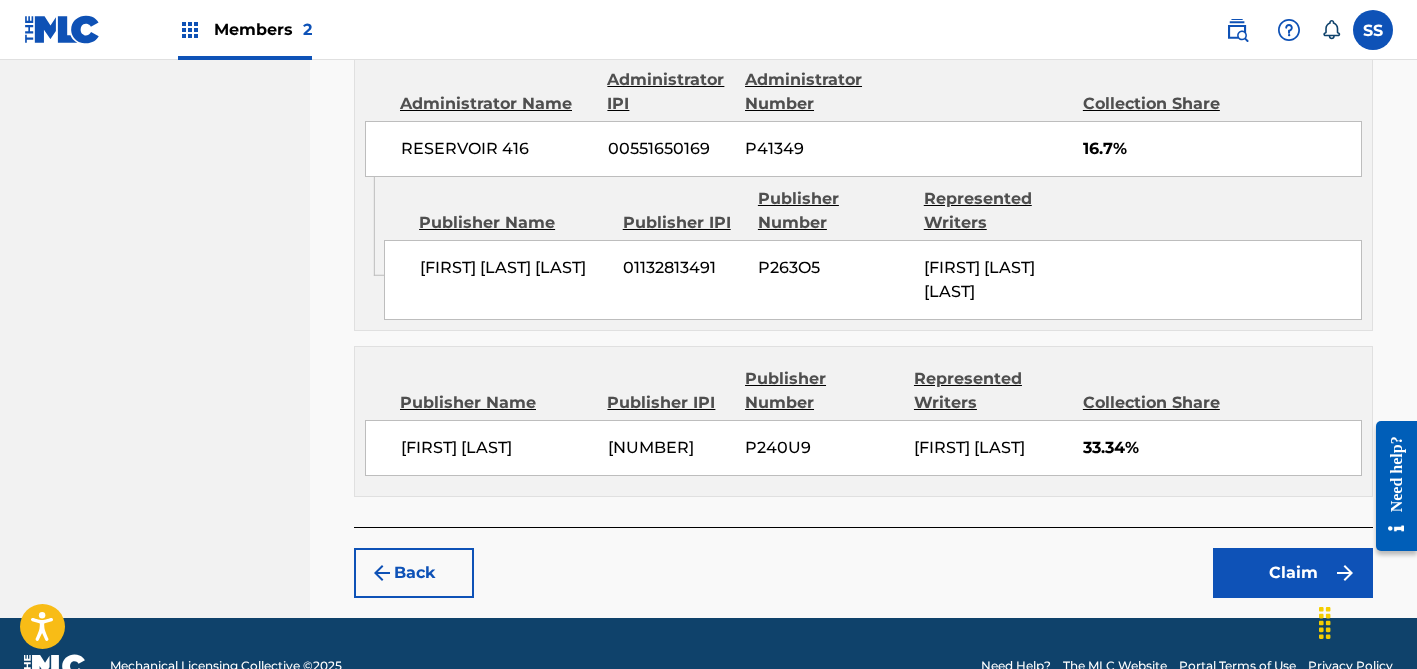 scroll, scrollTop: 1132, scrollLeft: 0, axis: vertical 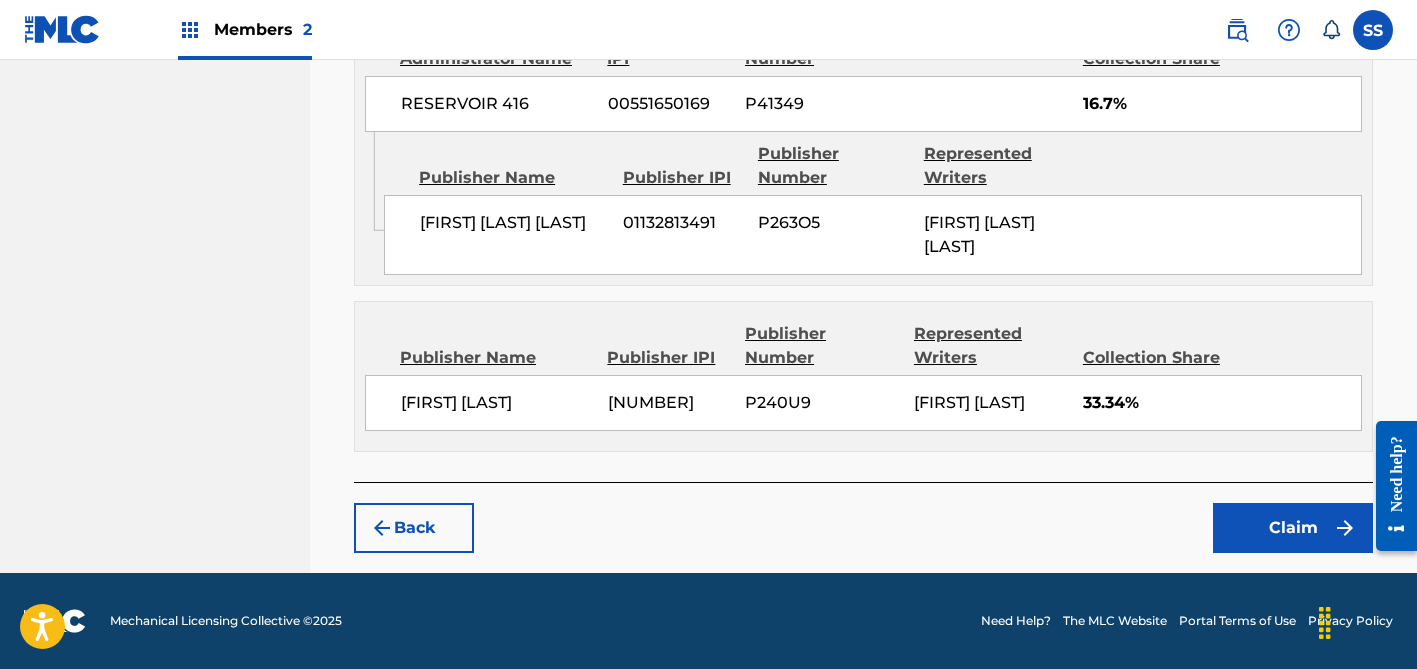click on "Claim" at bounding box center (1293, 528) 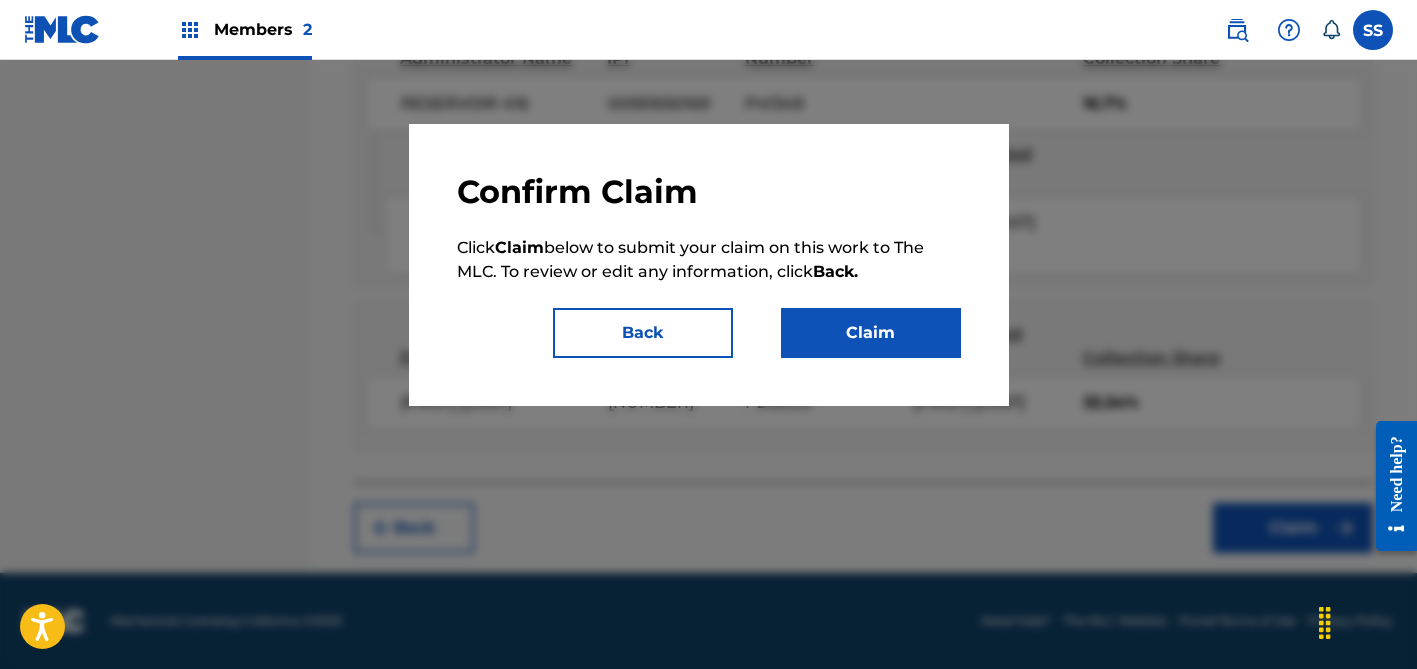 click on "Claim" at bounding box center [871, 333] 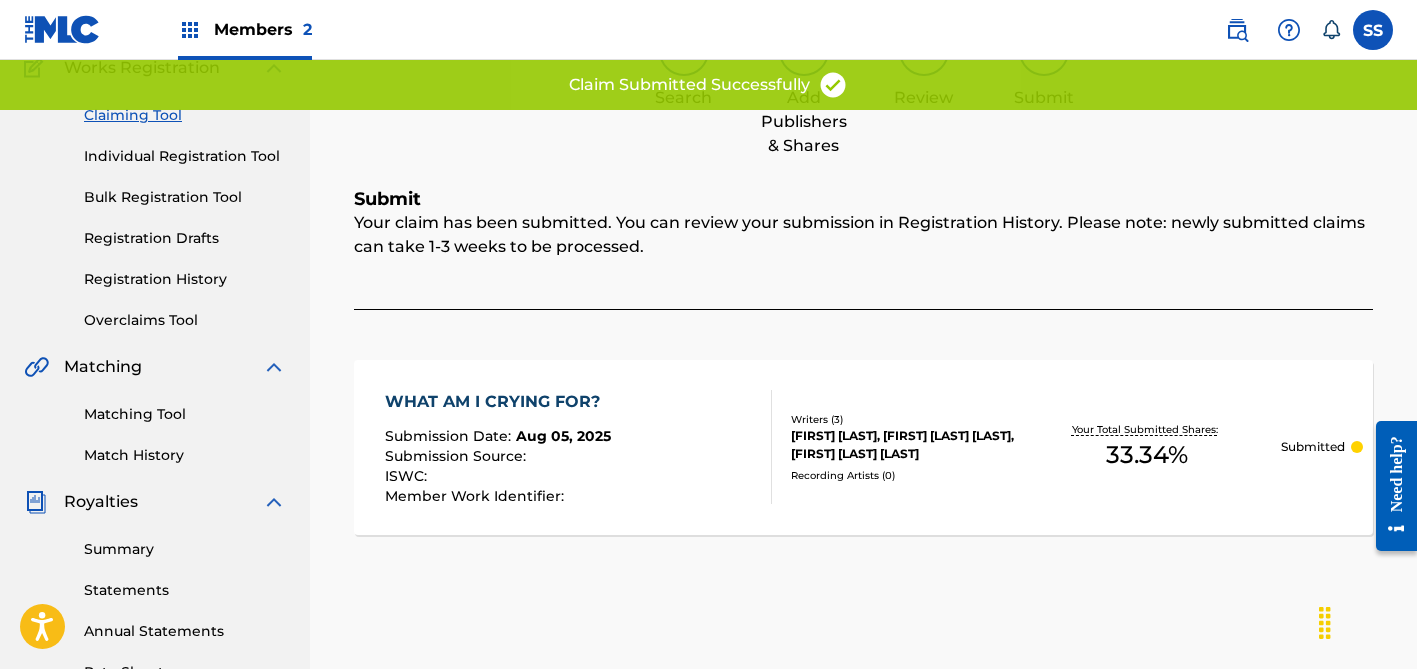 scroll, scrollTop: 151, scrollLeft: 0, axis: vertical 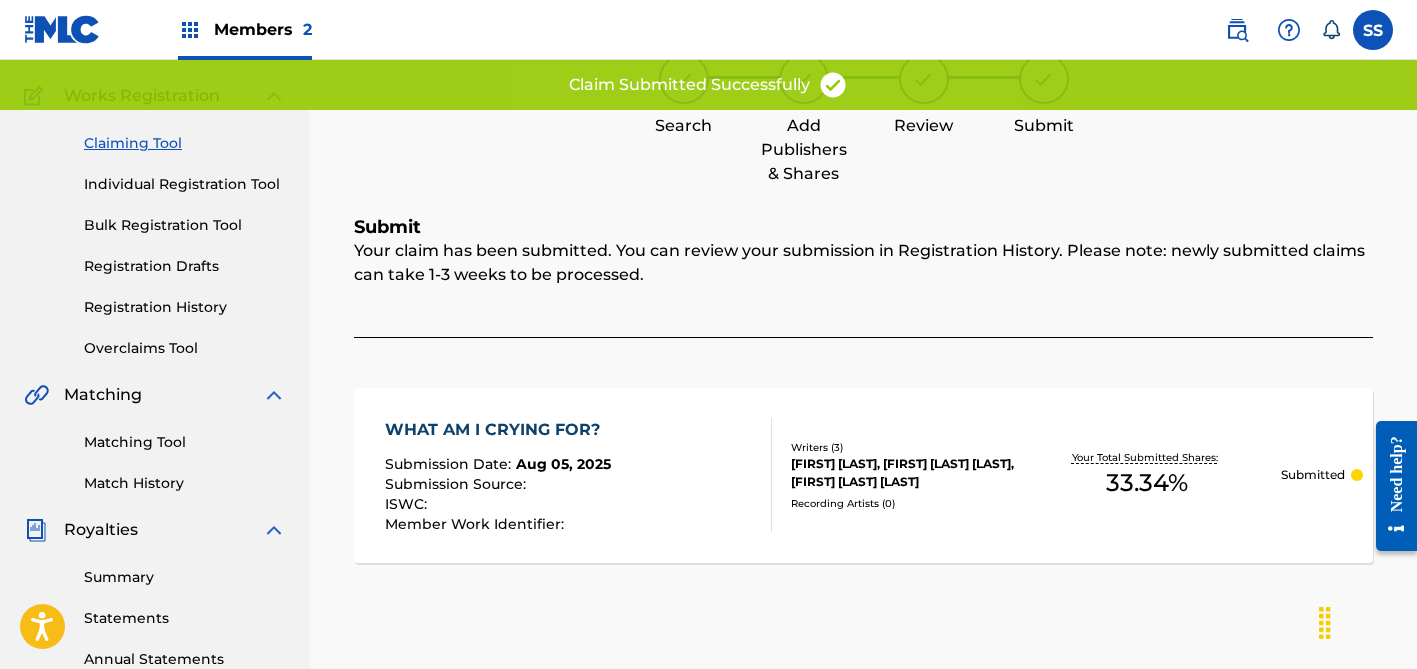 click on "Claiming Tool" at bounding box center (185, 143) 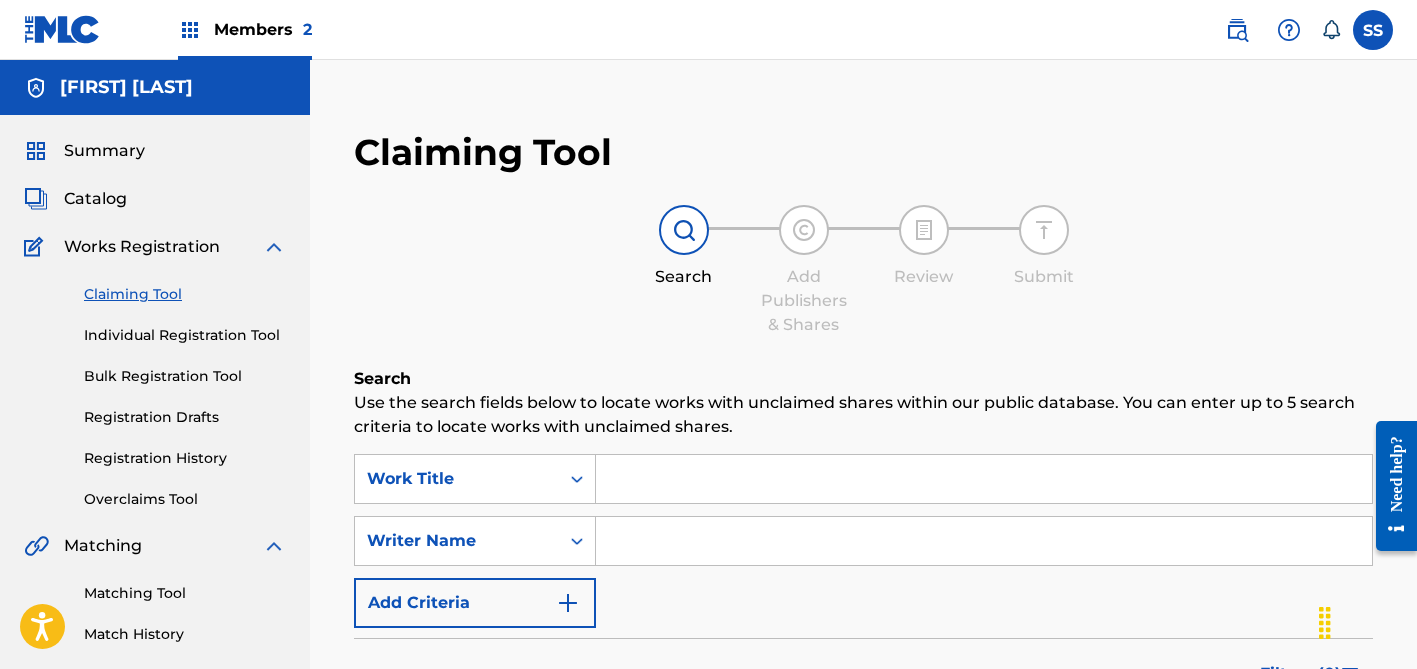 click at bounding box center [984, 479] 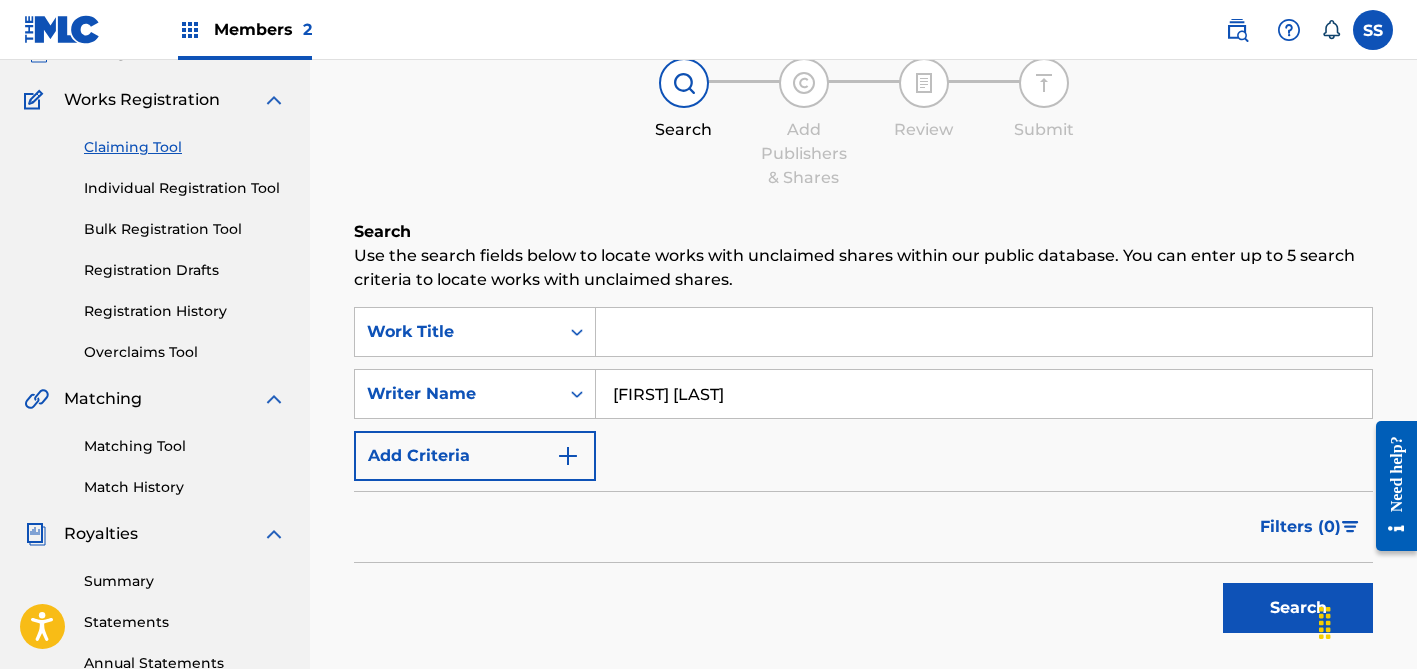scroll, scrollTop: 158, scrollLeft: 0, axis: vertical 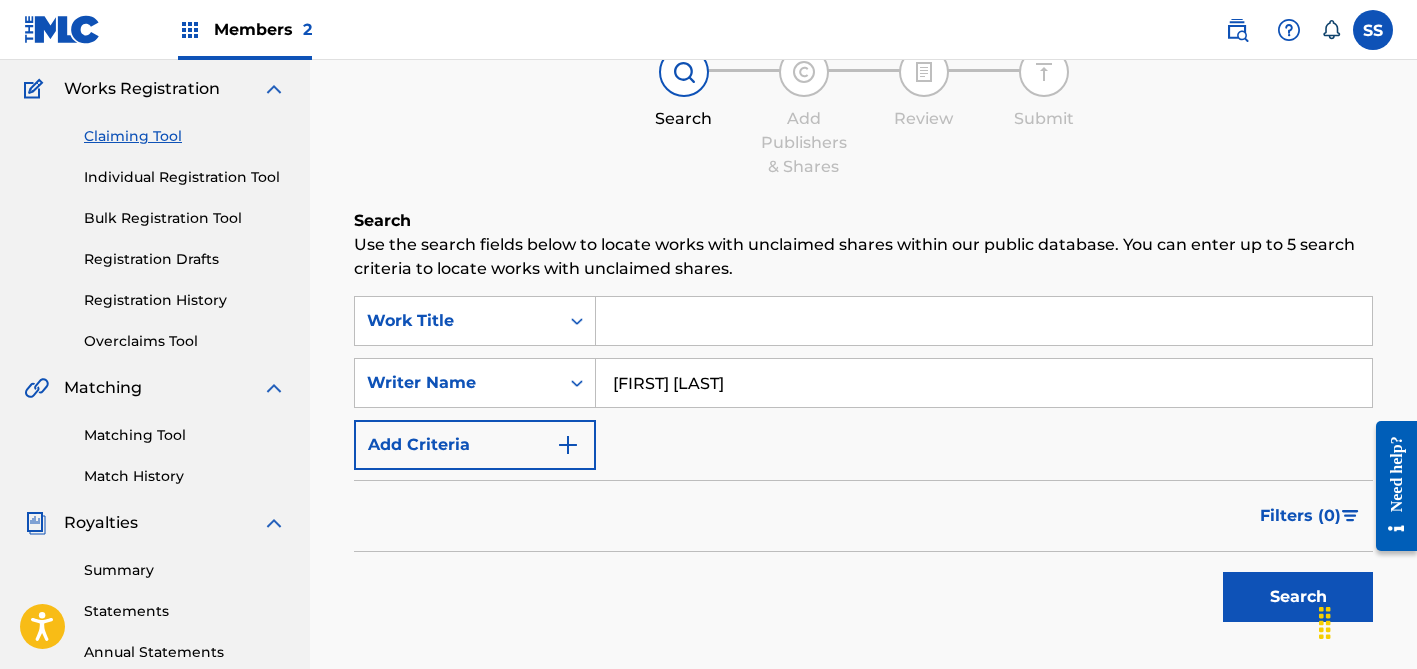 type on "[FIRST] [LAST]" 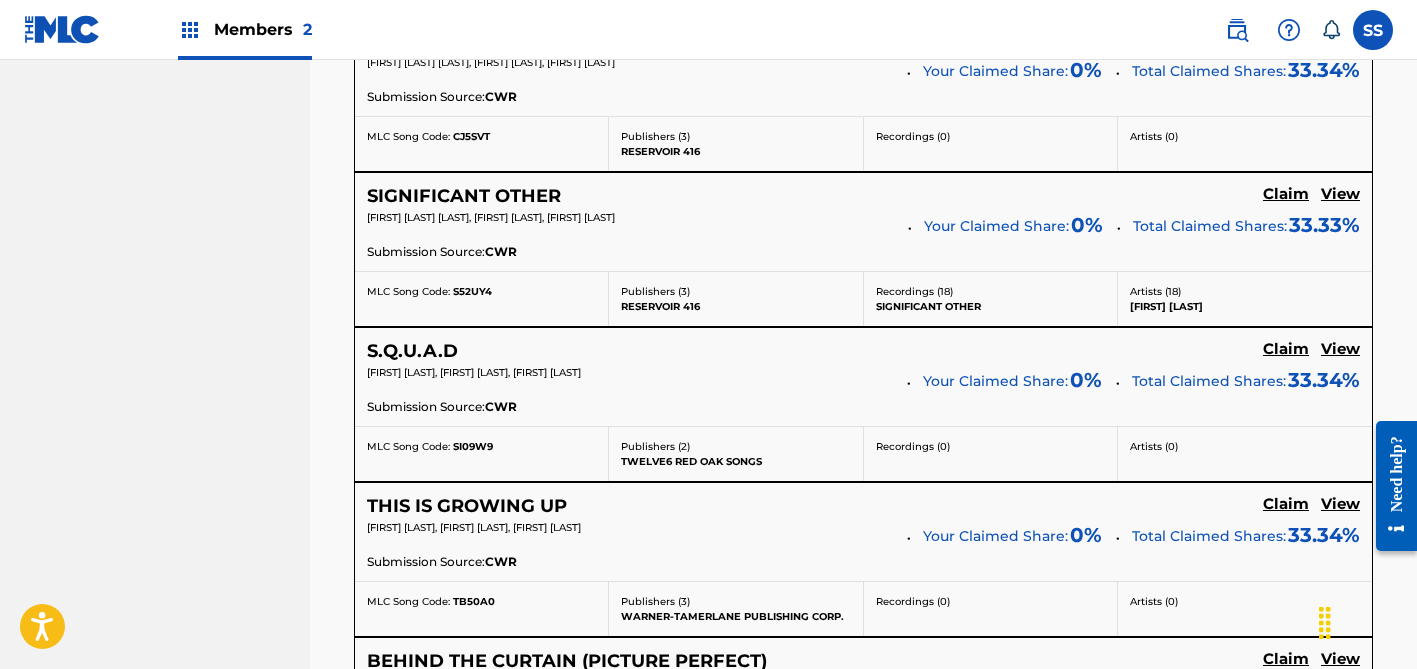 scroll, scrollTop: 1581, scrollLeft: 0, axis: vertical 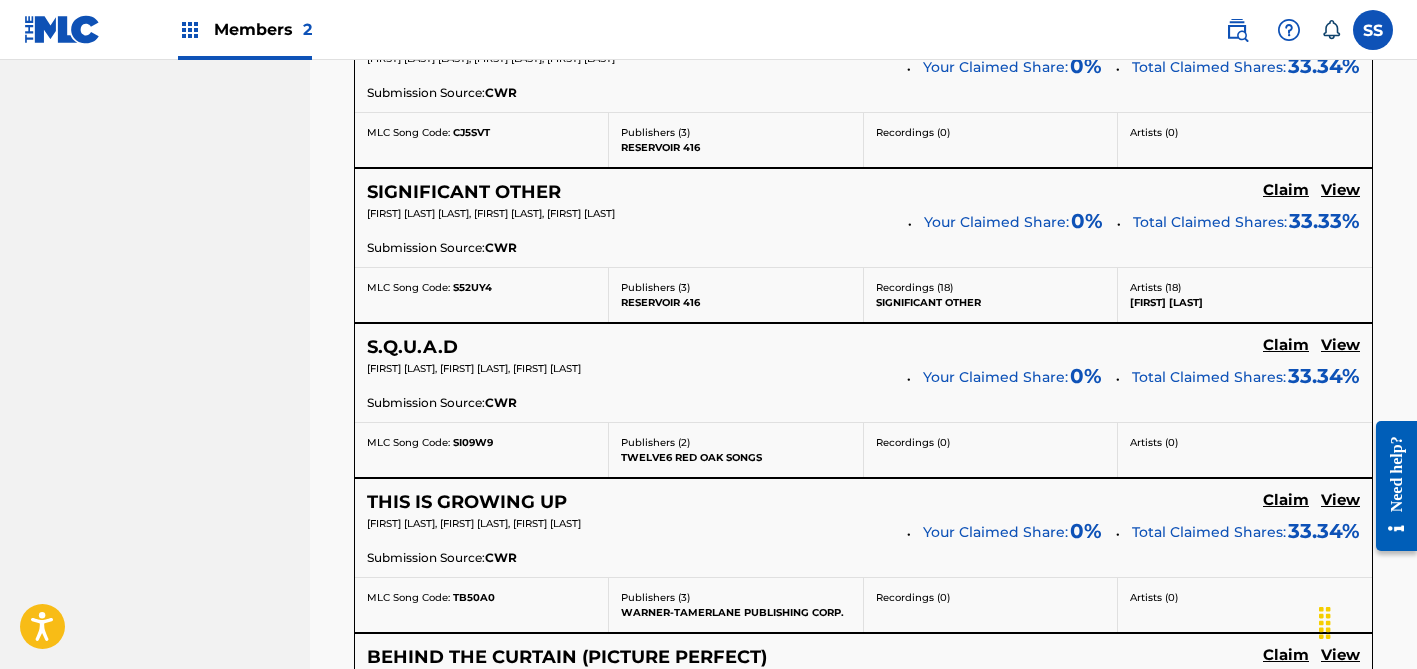 click on "Claim" at bounding box center (1286, -740) 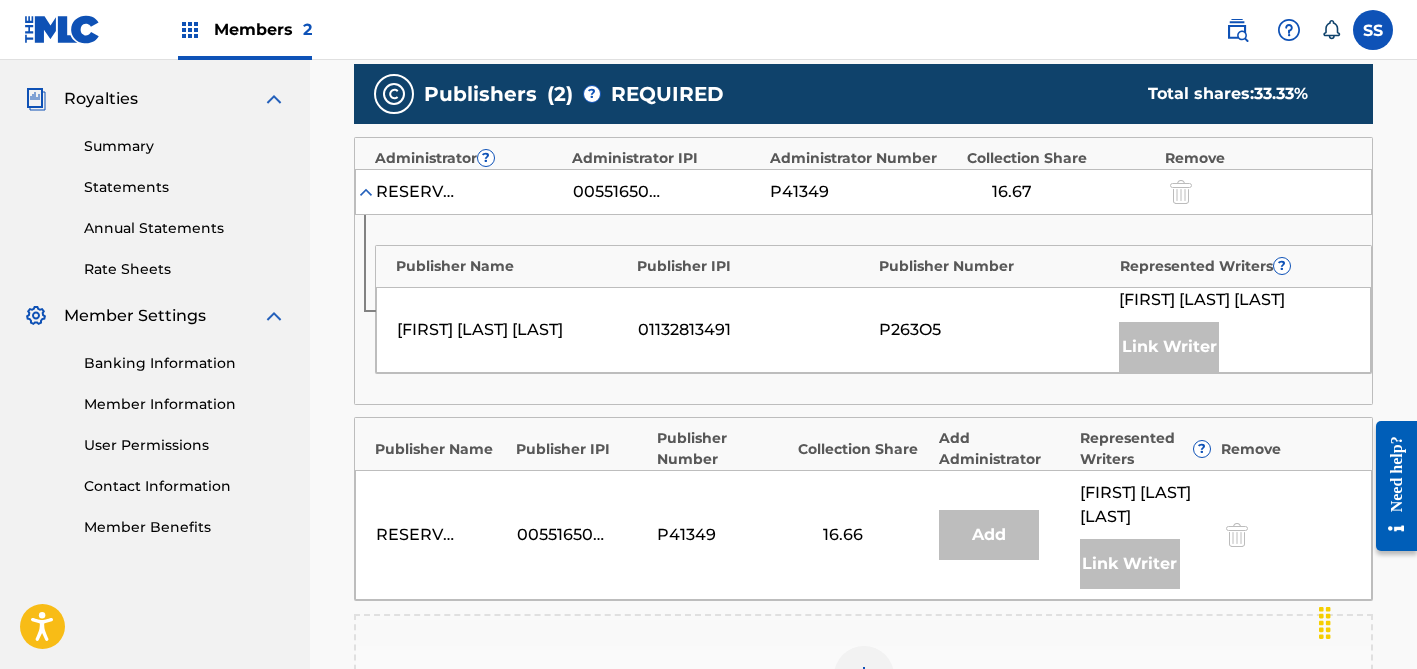 scroll, scrollTop: 928, scrollLeft: 0, axis: vertical 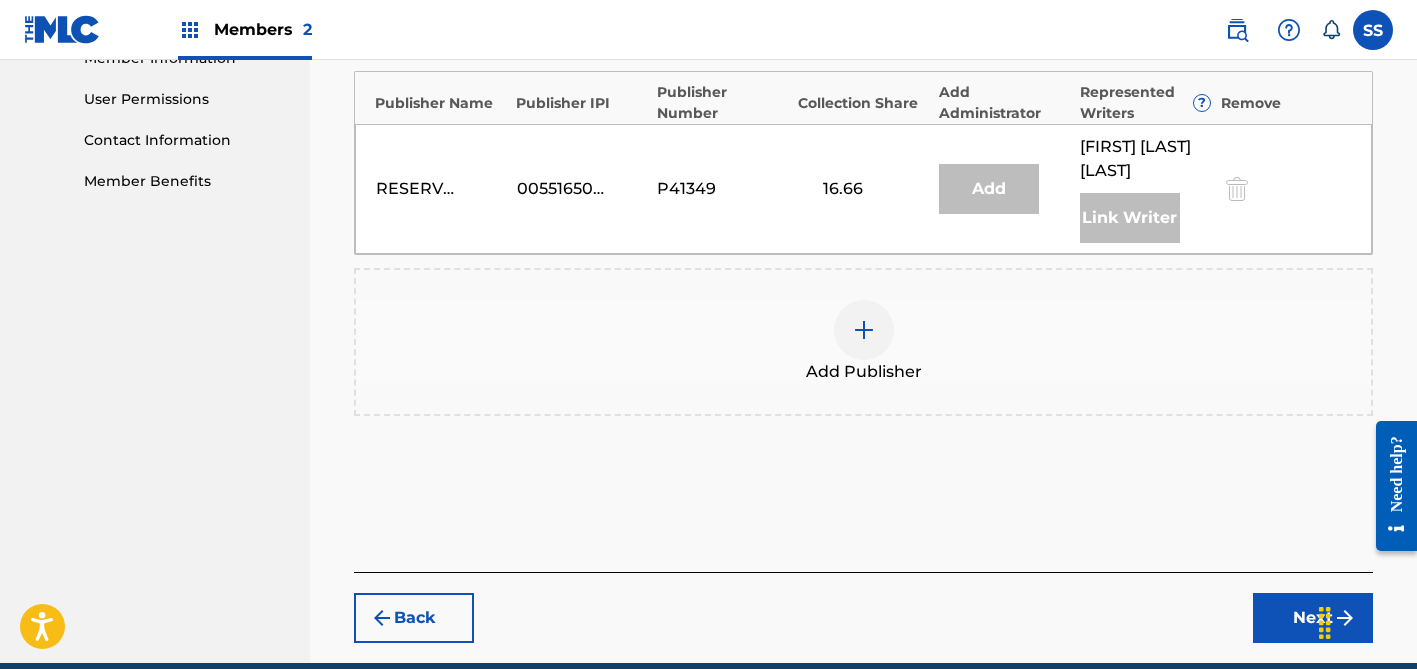 click at bounding box center (864, 330) 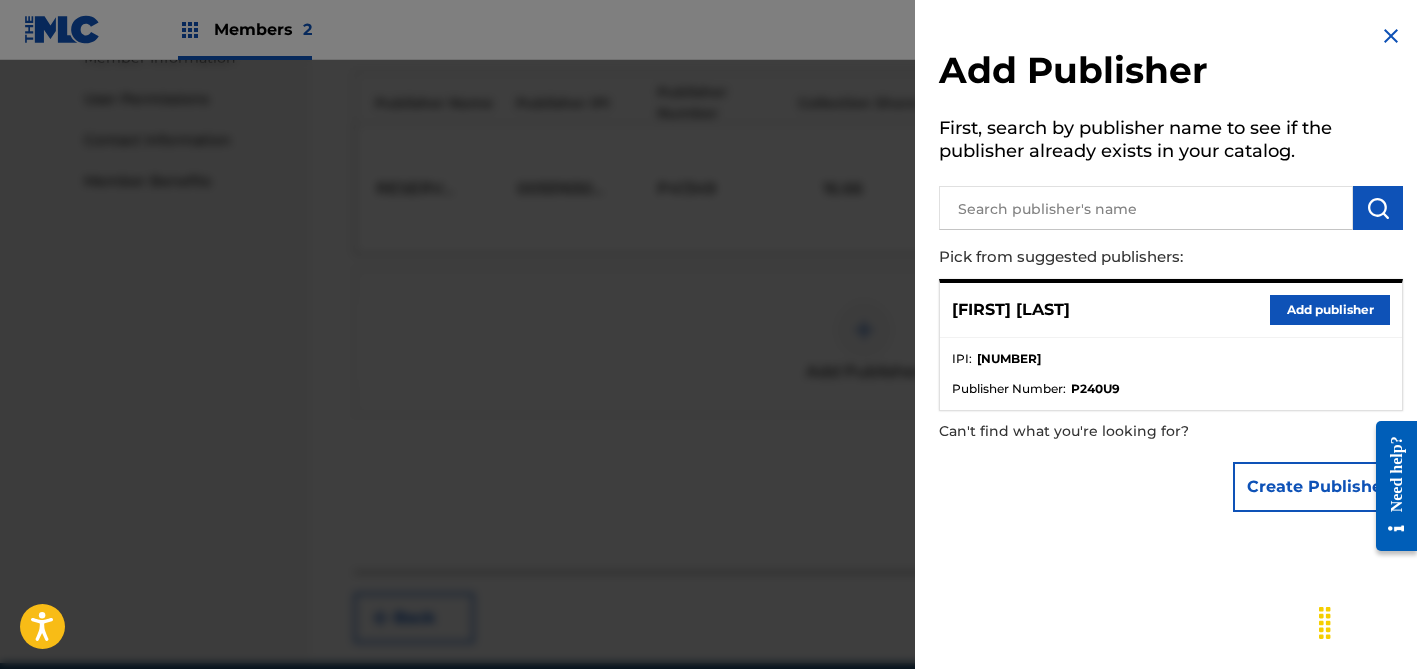 click on "Add publisher" at bounding box center (1330, 310) 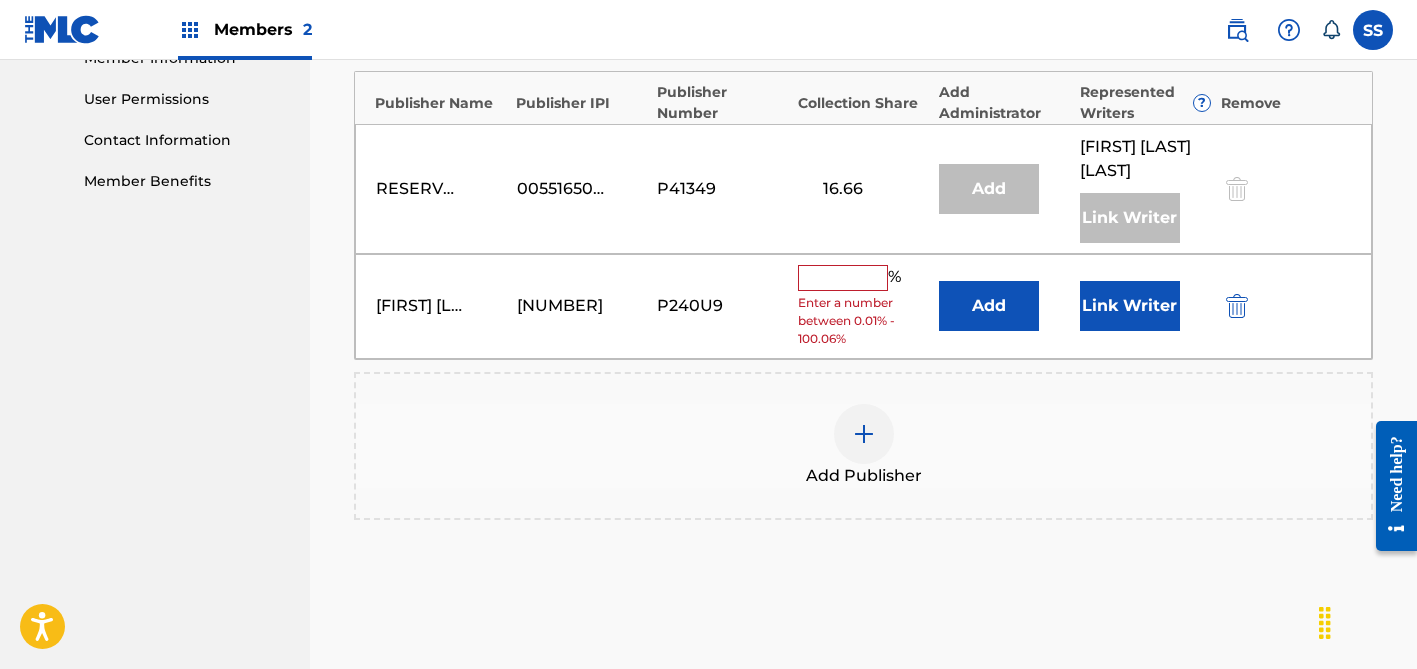 click at bounding box center [843, 278] 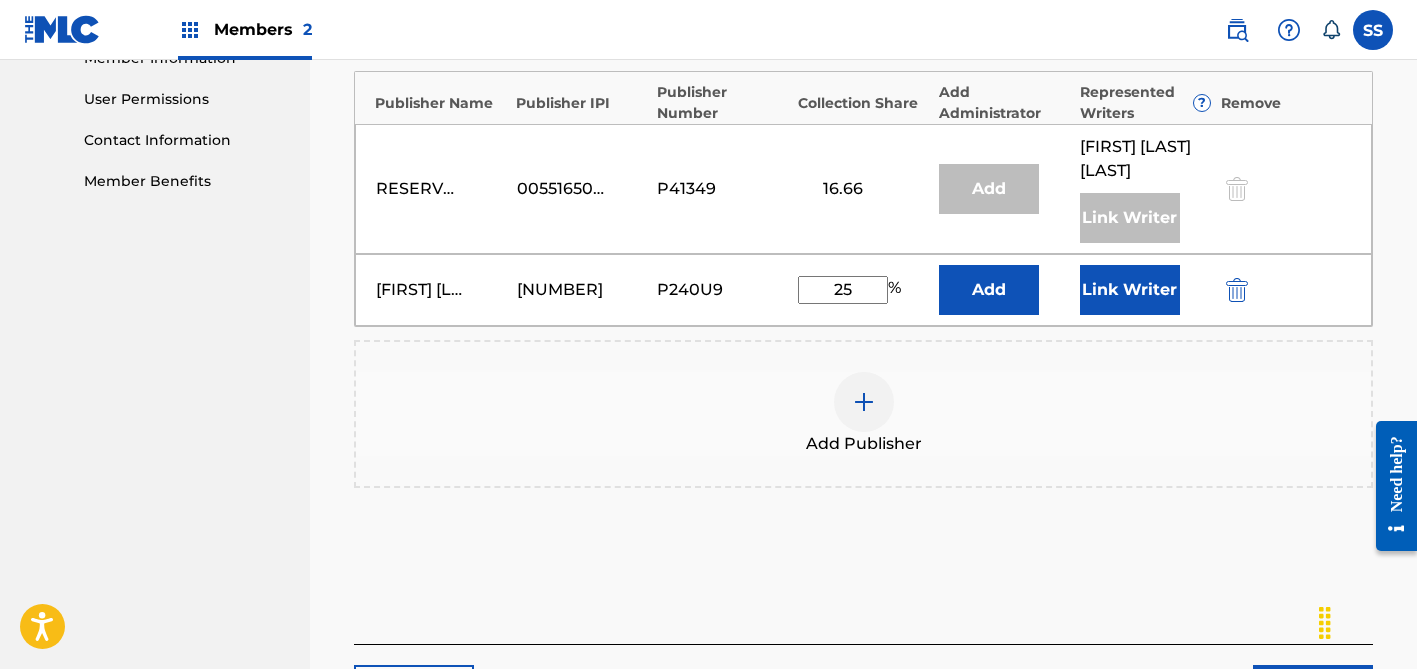 type on "2" 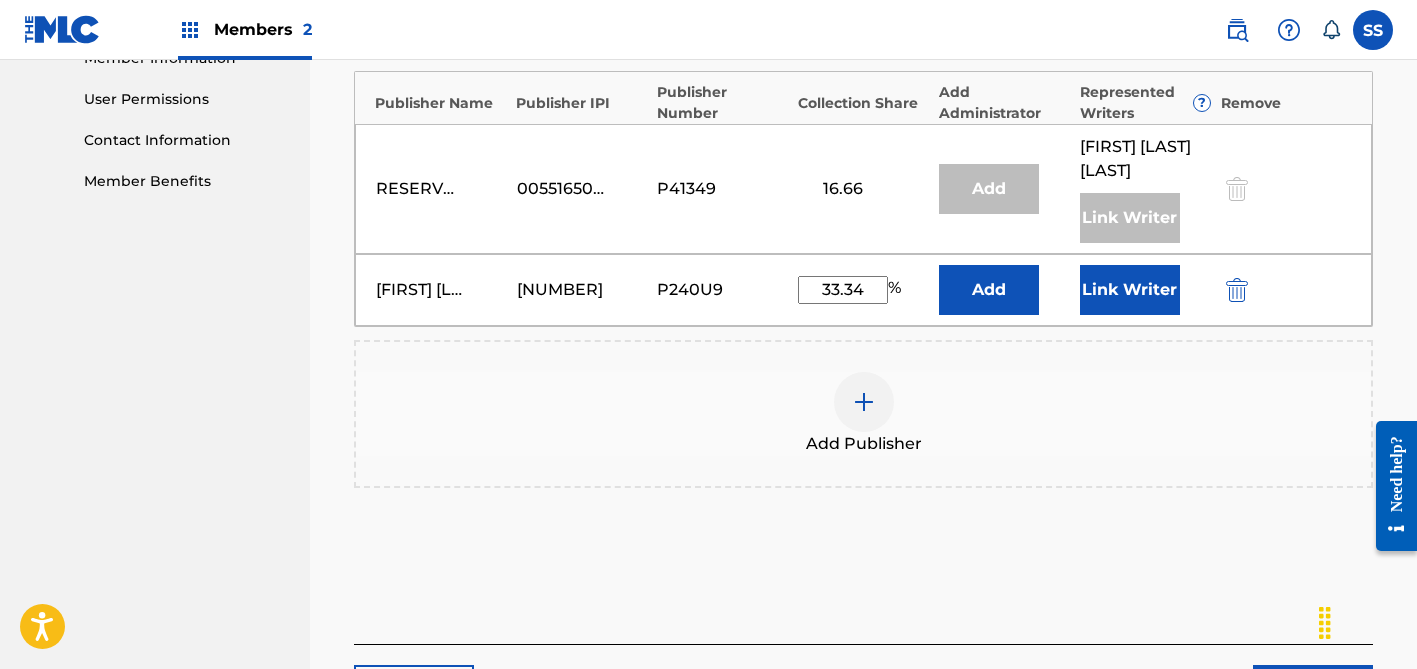 type on "33.34" 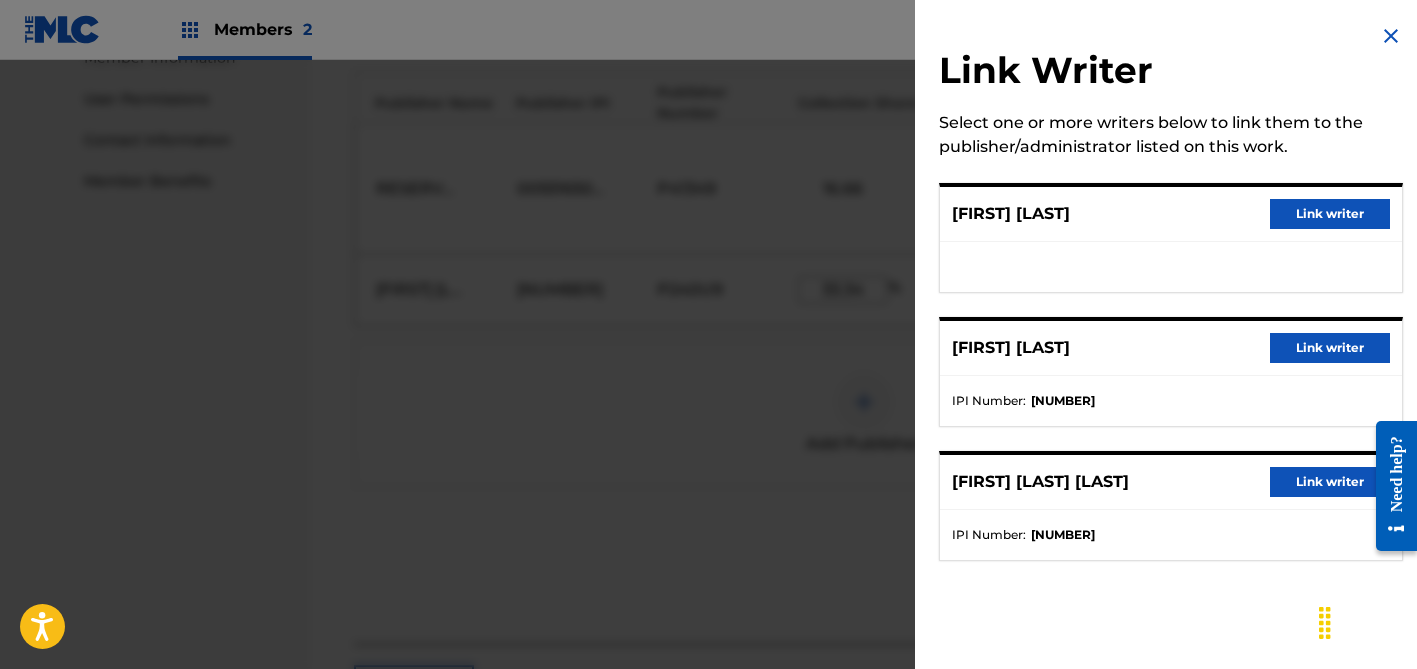 click on "Link writer" at bounding box center [1330, 348] 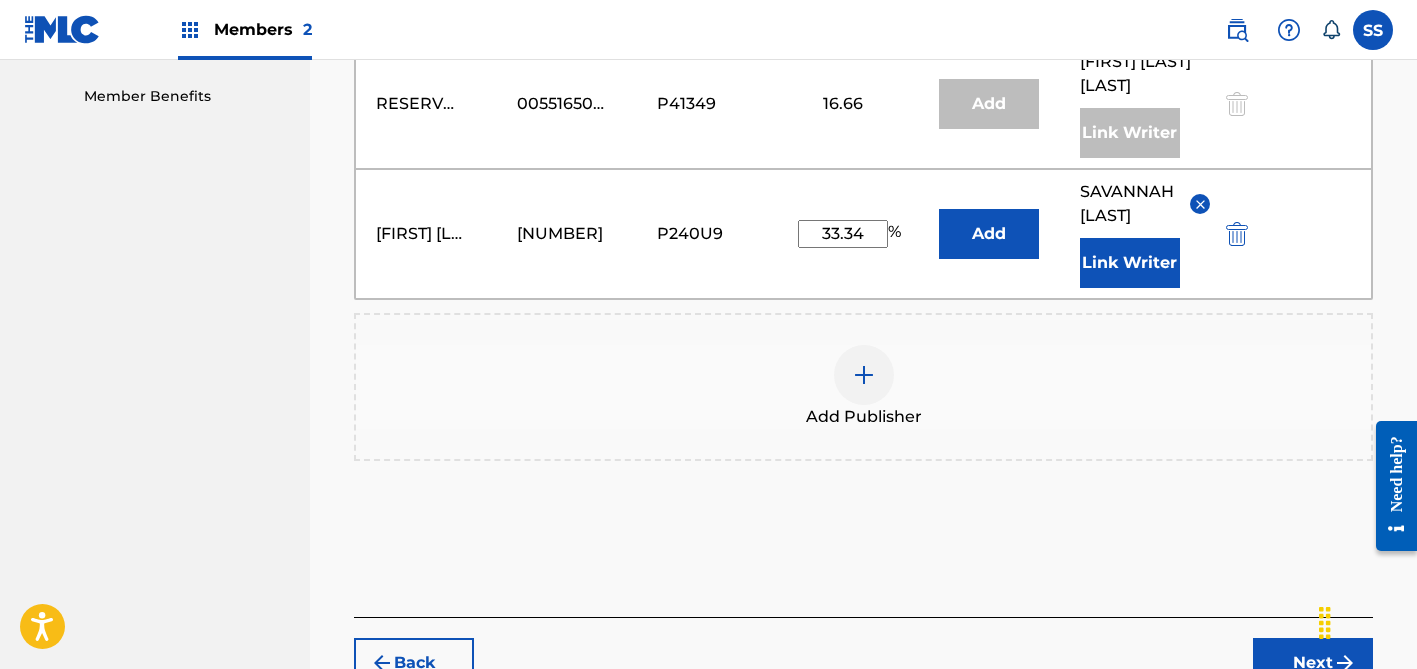 scroll, scrollTop: 1115, scrollLeft: 0, axis: vertical 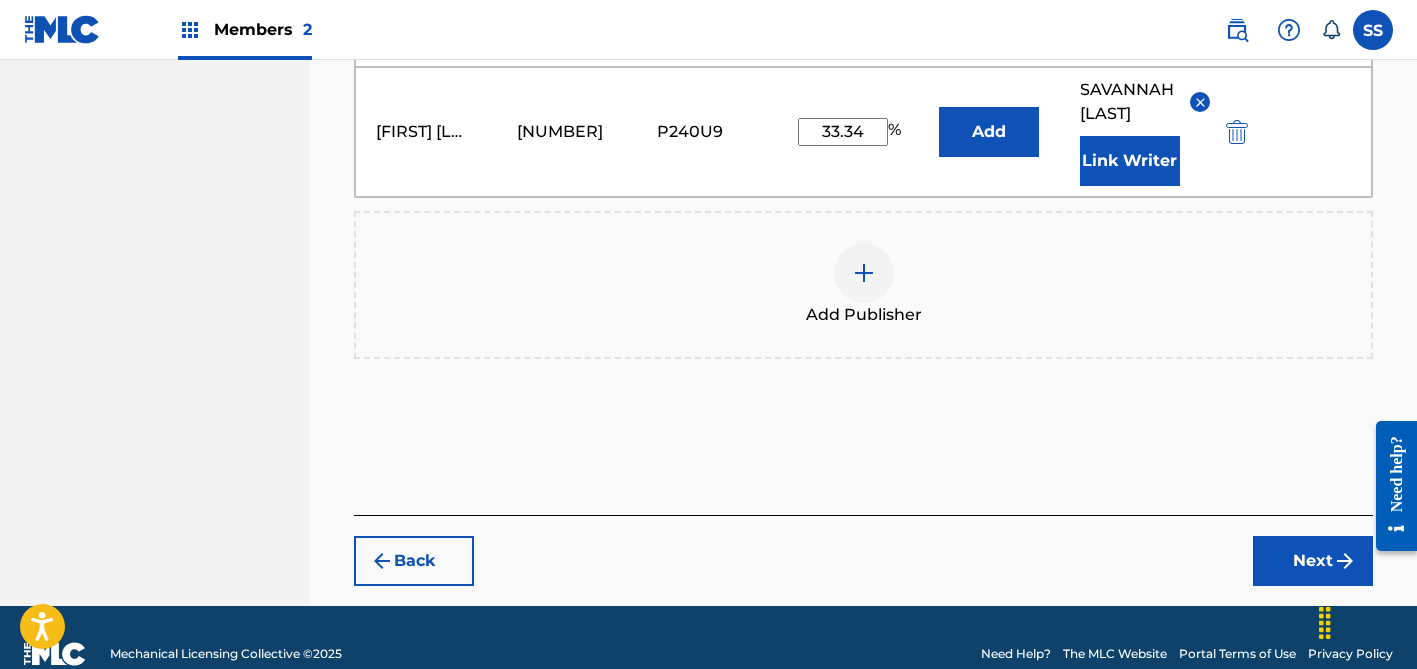 click on "Next" at bounding box center [1313, 561] 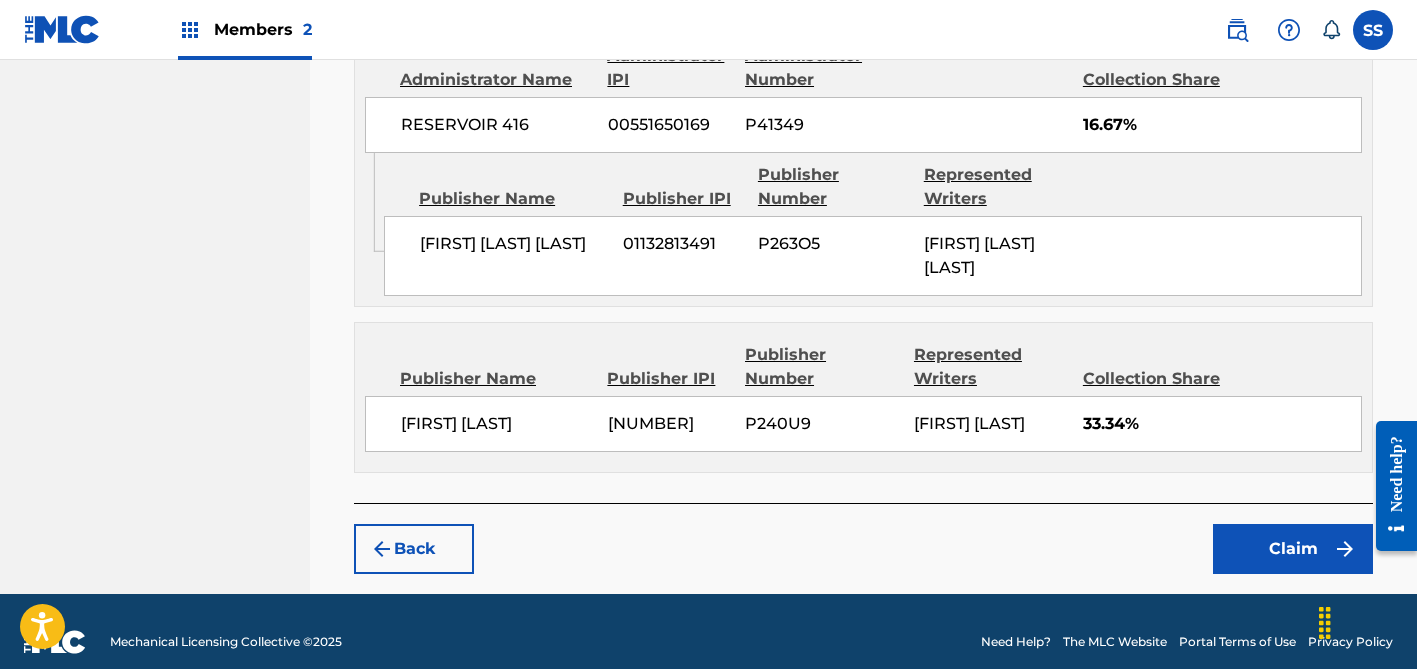 scroll, scrollTop: 1132, scrollLeft: 0, axis: vertical 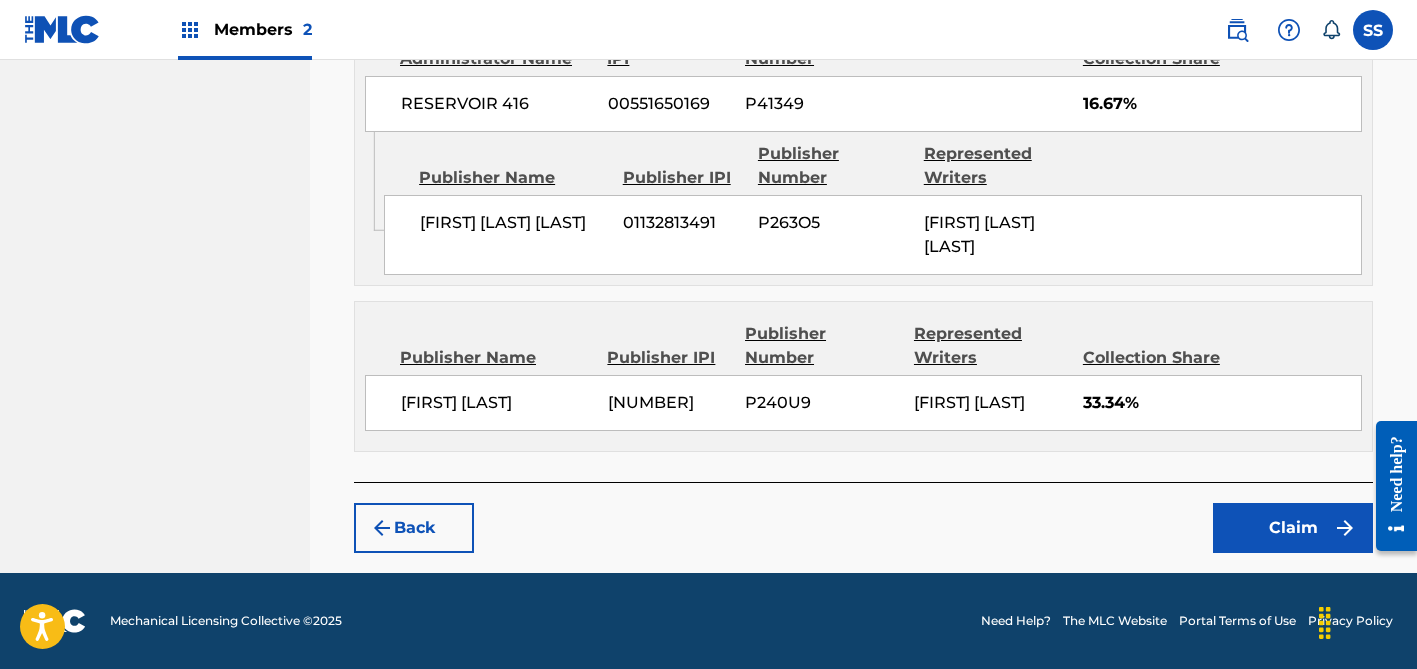 click on "Claim" at bounding box center (1293, 528) 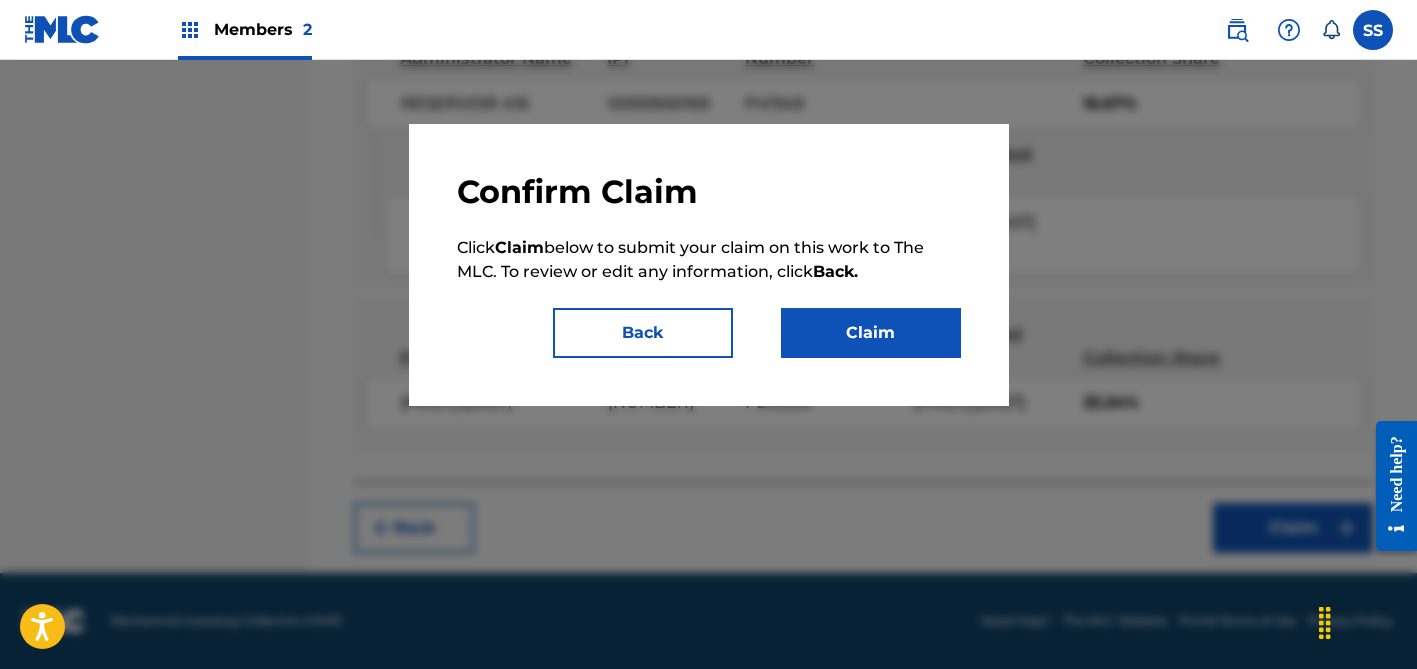 click on "Claim" at bounding box center [871, 333] 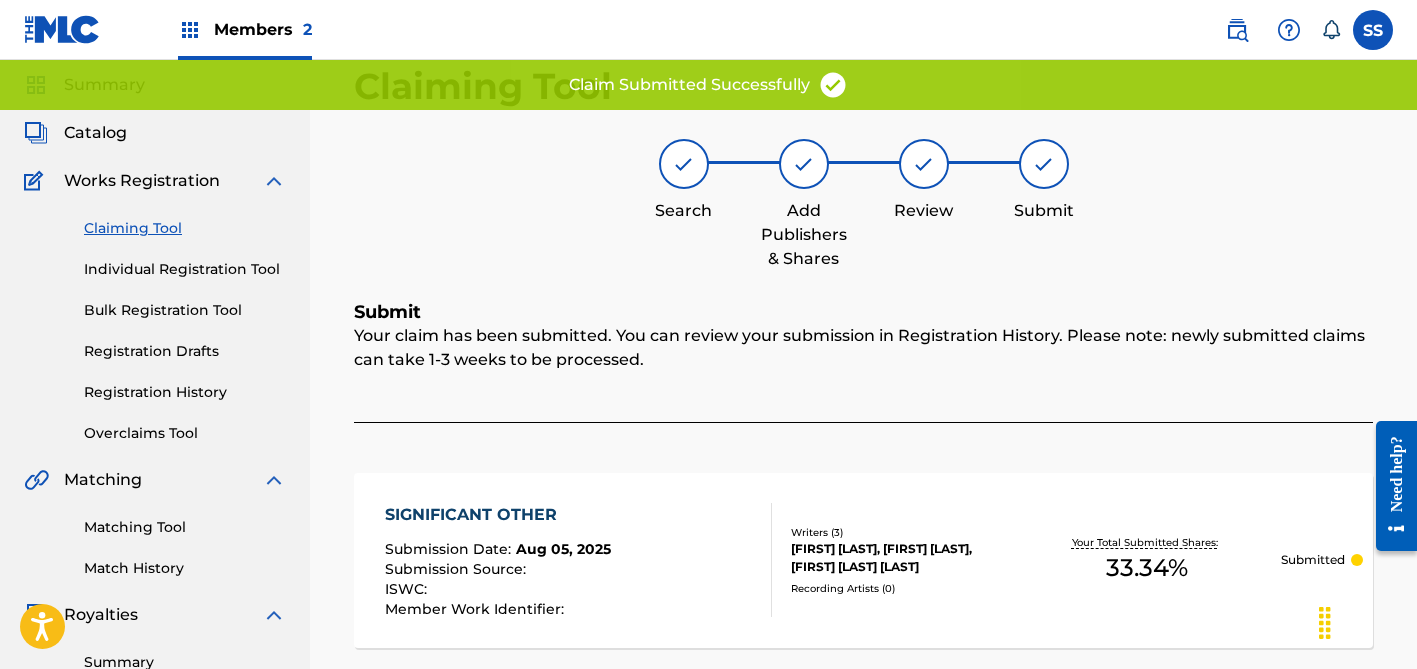 scroll, scrollTop: 0, scrollLeft: 0, axis: both 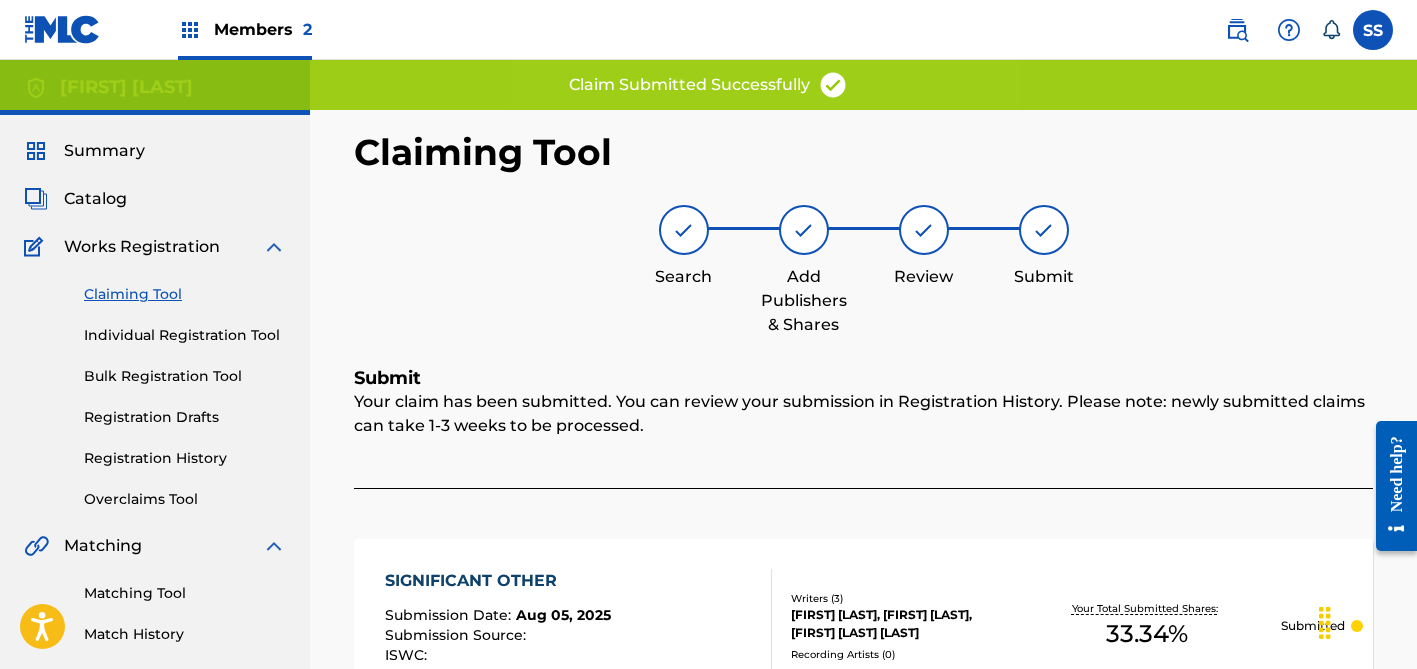 click on "Claiming Tool" at bounding box center (185, 294) 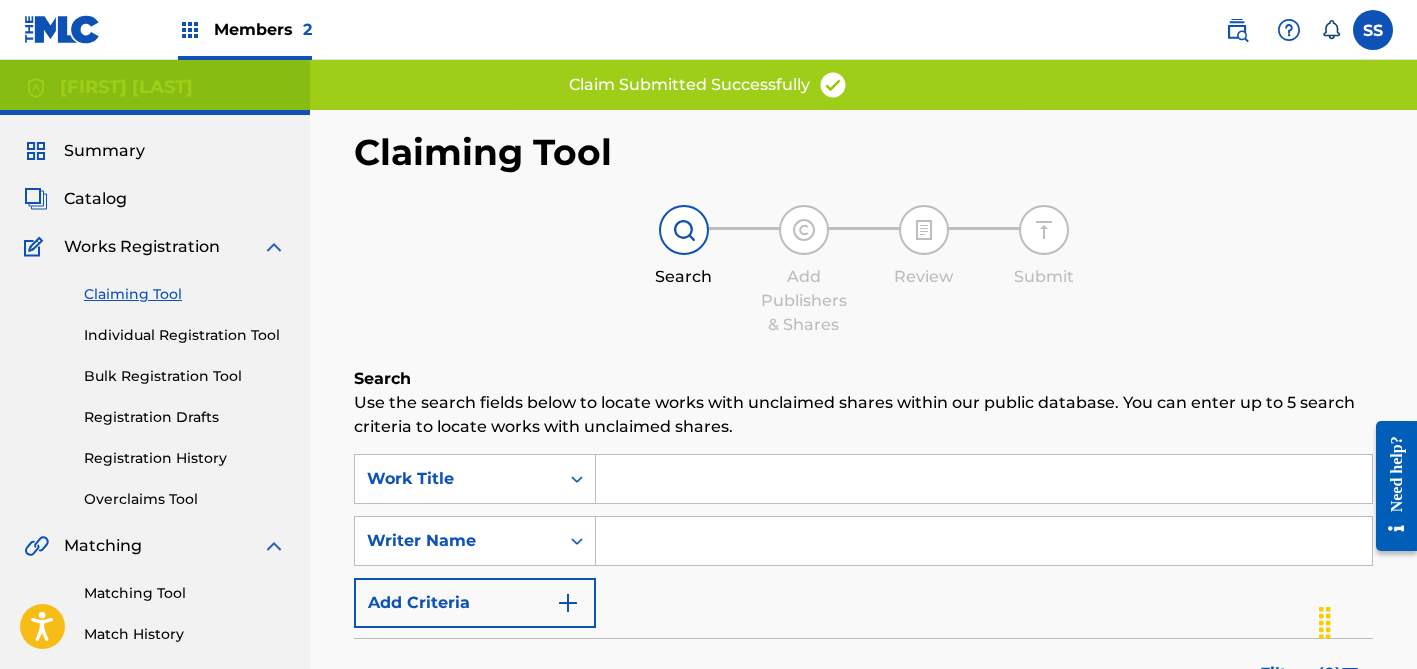 click at bounding box center [984, 541] 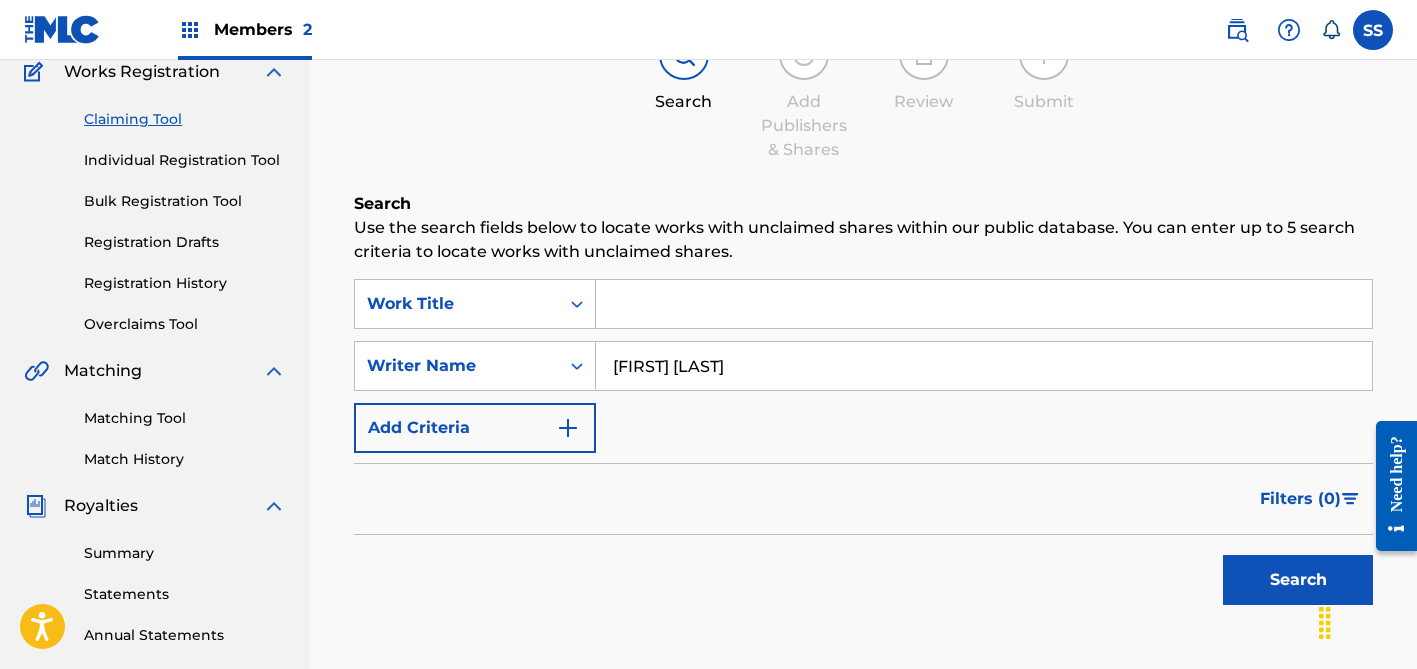 scroll, scrollTop: 248, scrollLeft: 0, axis: vertical 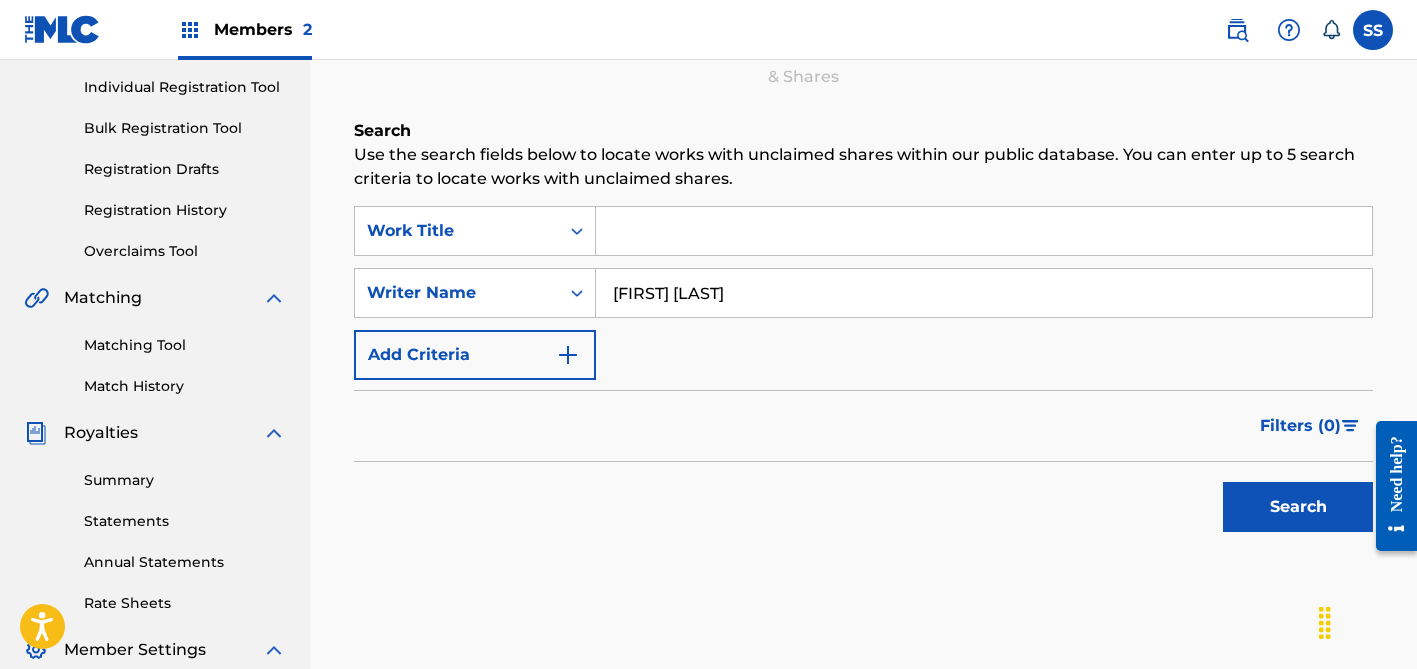 type on "[FIRST] [LAST]" 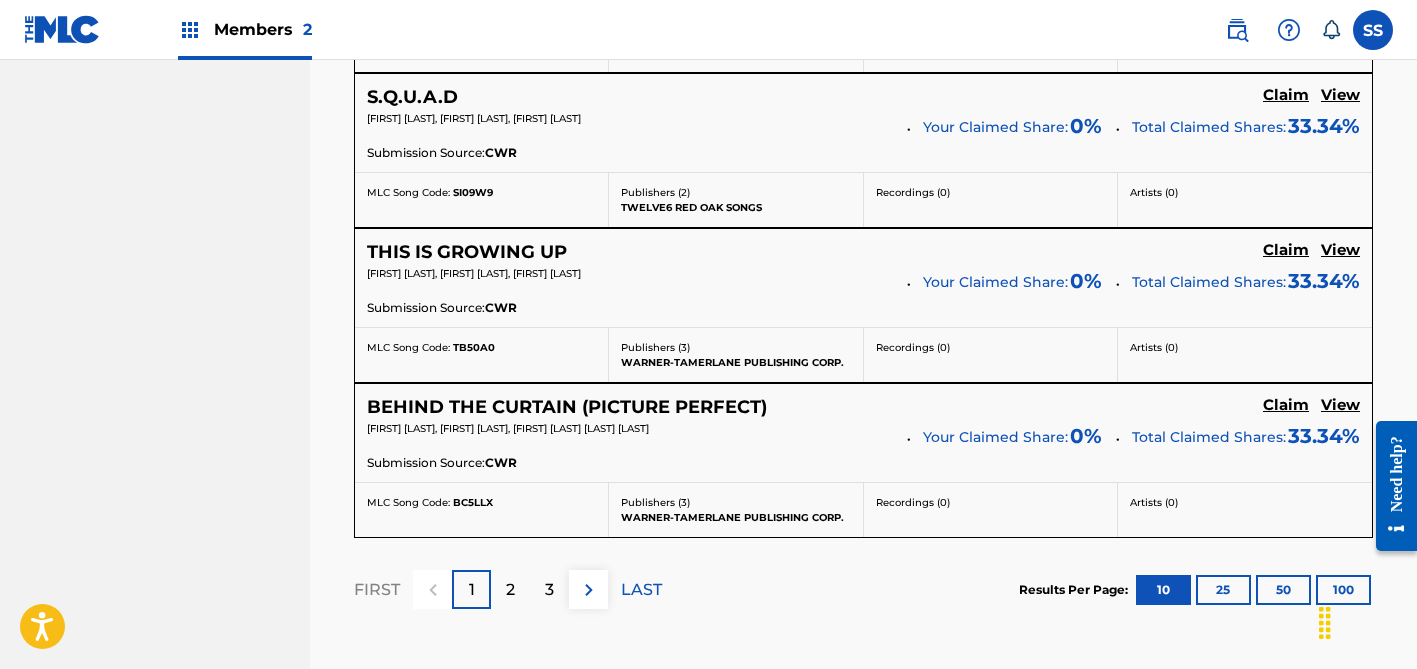 scroll, scrollTop: 1876, scrollLeft: 0, axis: vertical 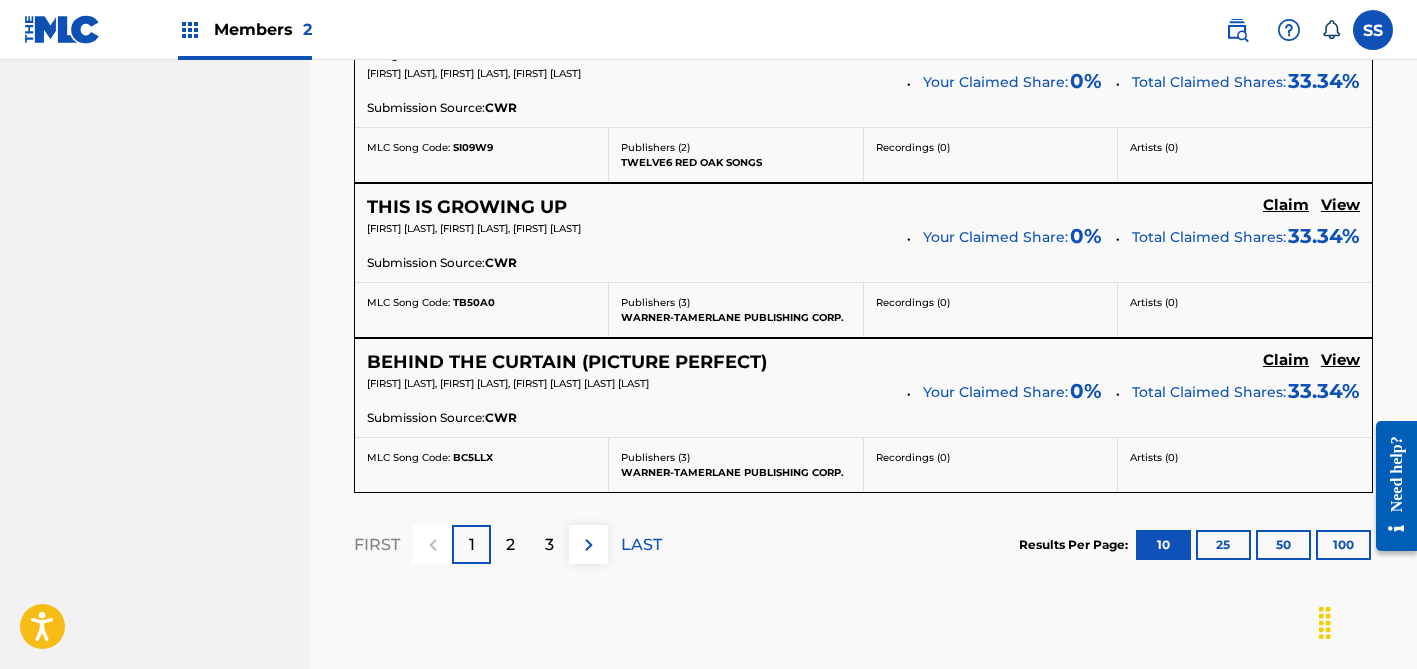 click on "2" at bounding box center (510, 544) 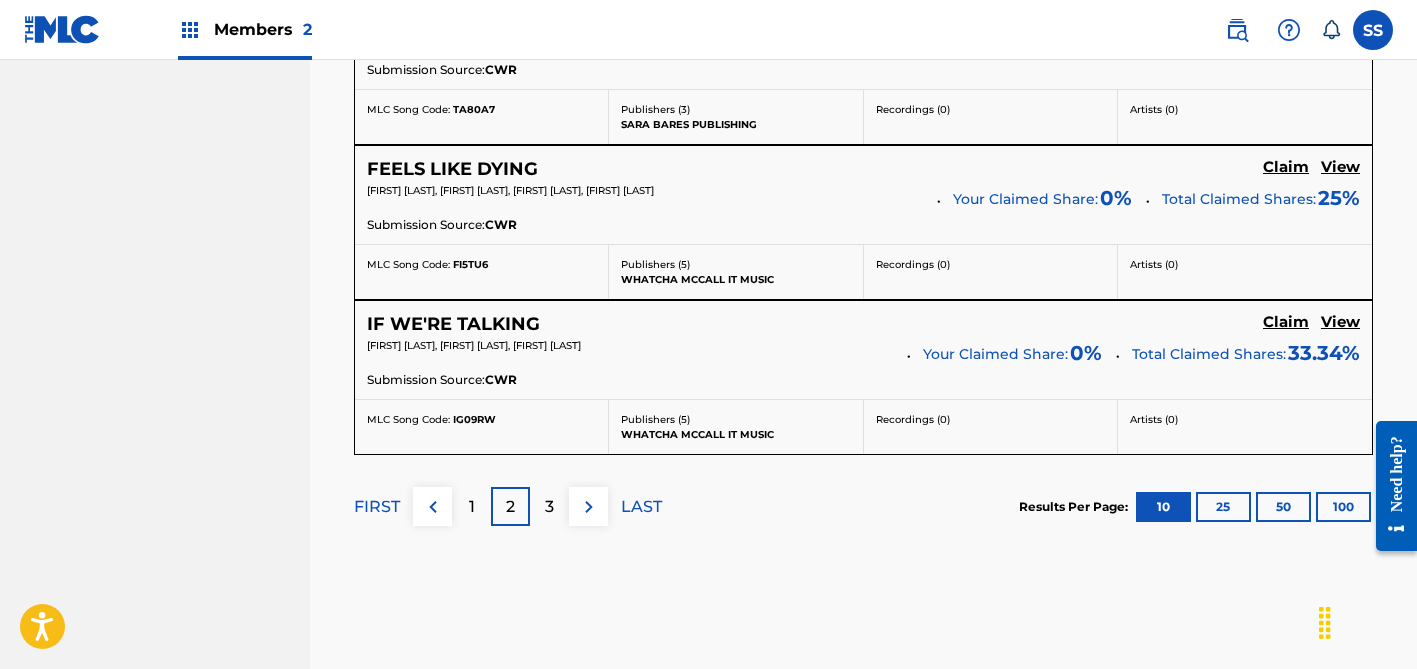 scroll, scrollTop: 2019, scrollLeft: 0, axis: vertical 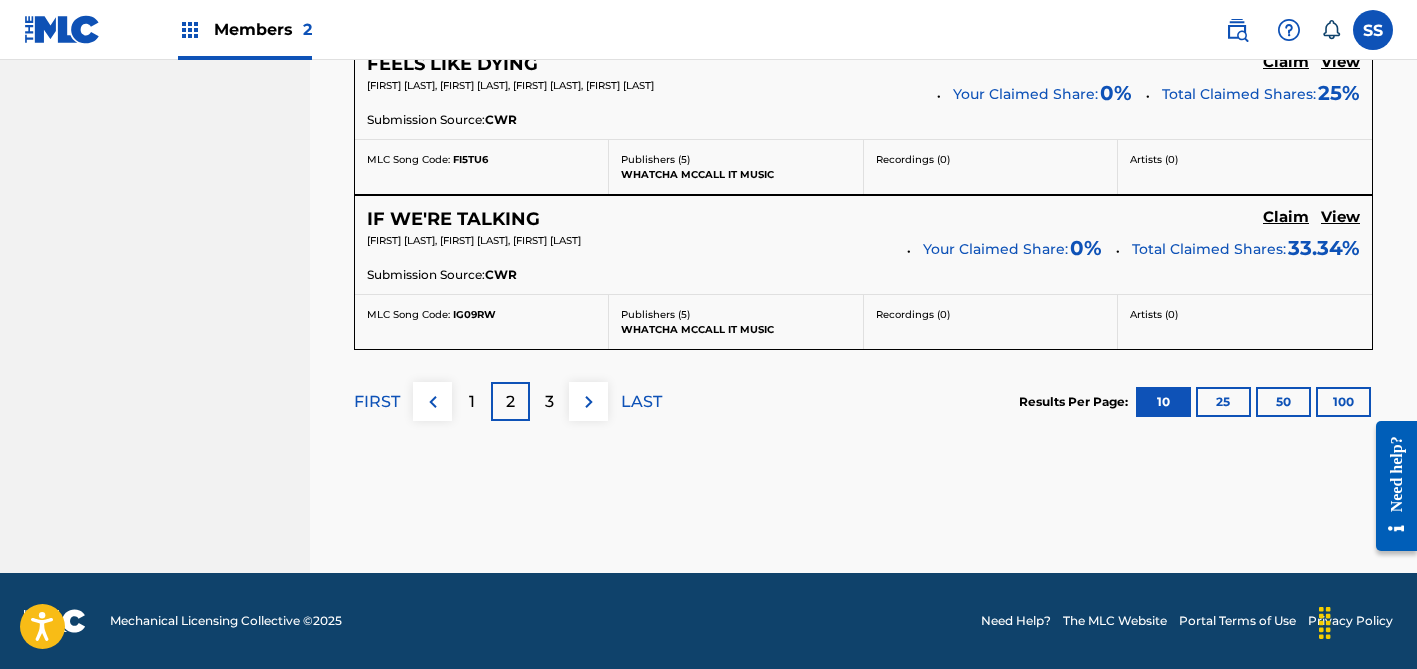 click at bounding box center (589, 402) 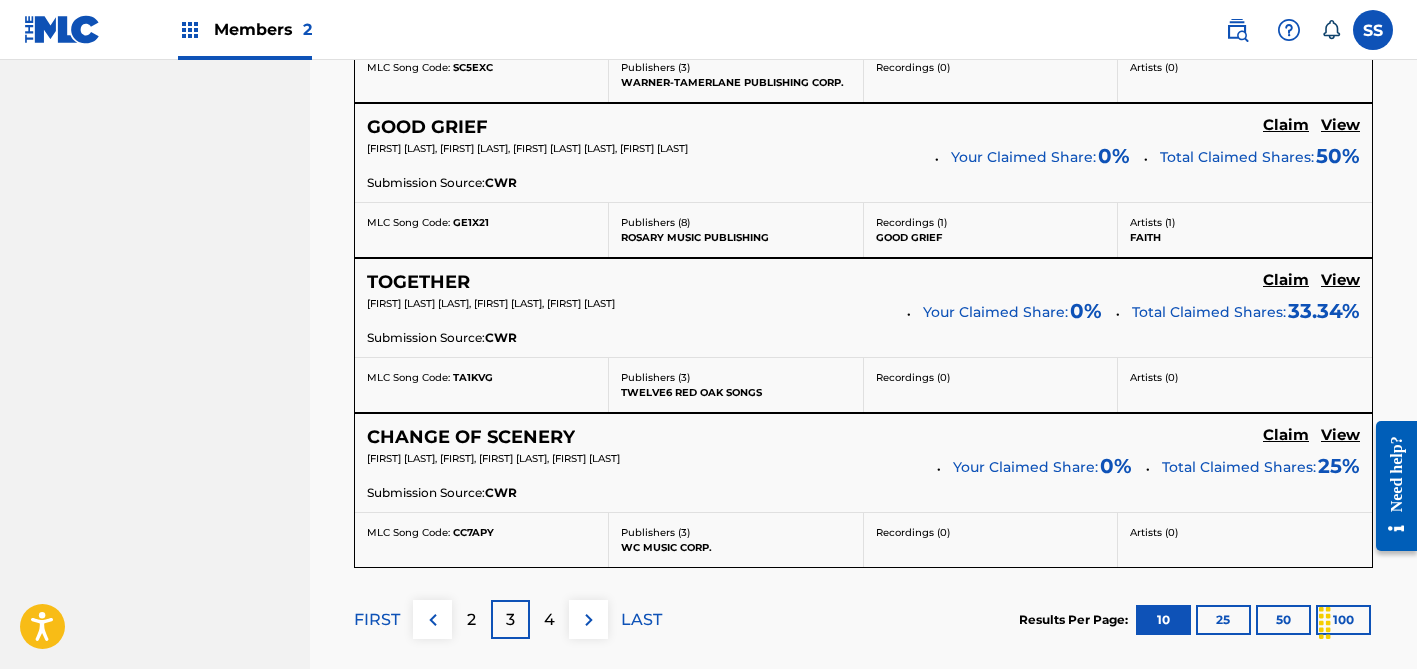 scroll, scrollTop: 1955, scrollLeft: 0, axis: vertical 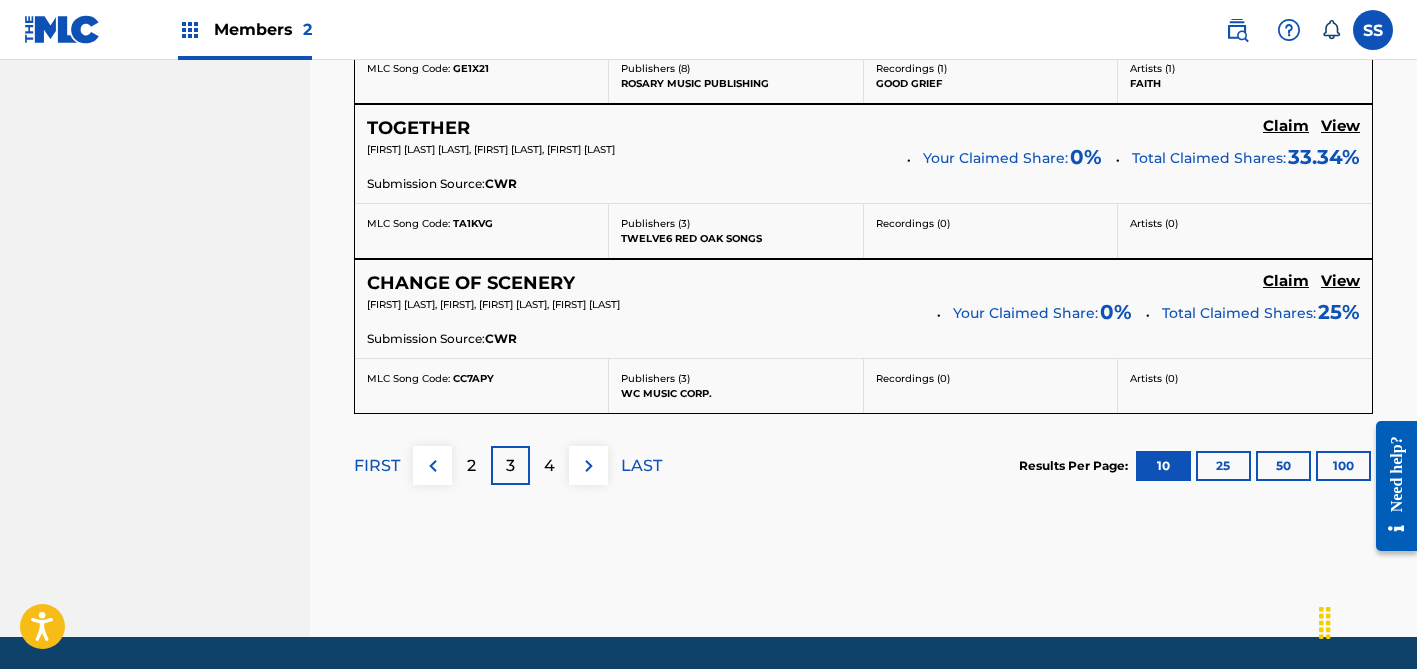click at bounding box center [589, 466] 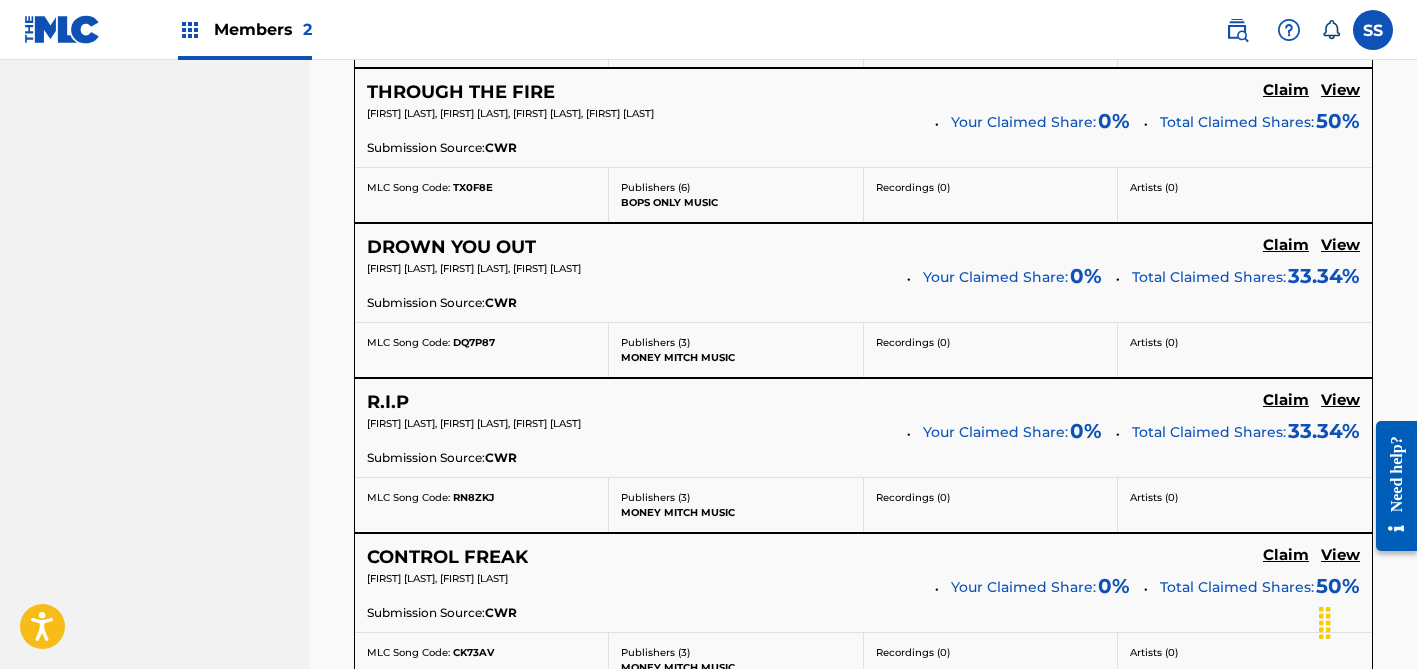 scroll, scrollTop: 1679, scrollLeft: 0, axis: vertical 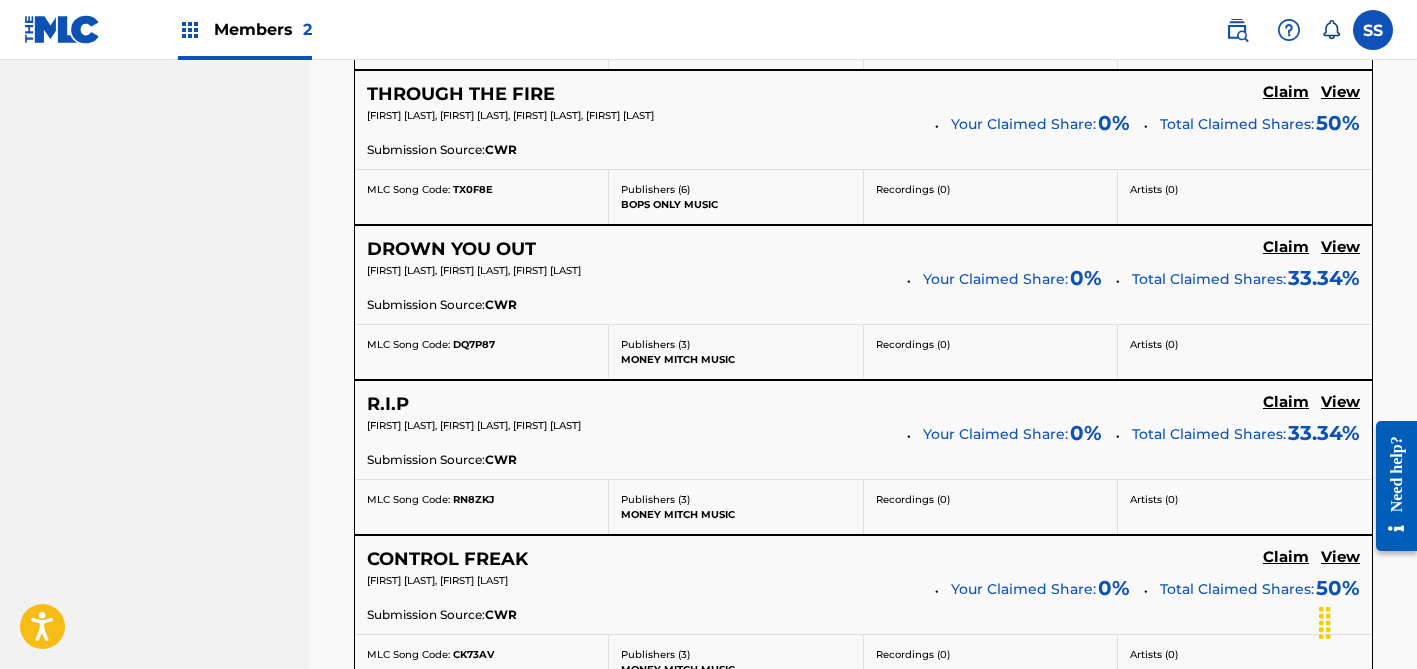 click on "Claim" at bounding box center [1286, -838] 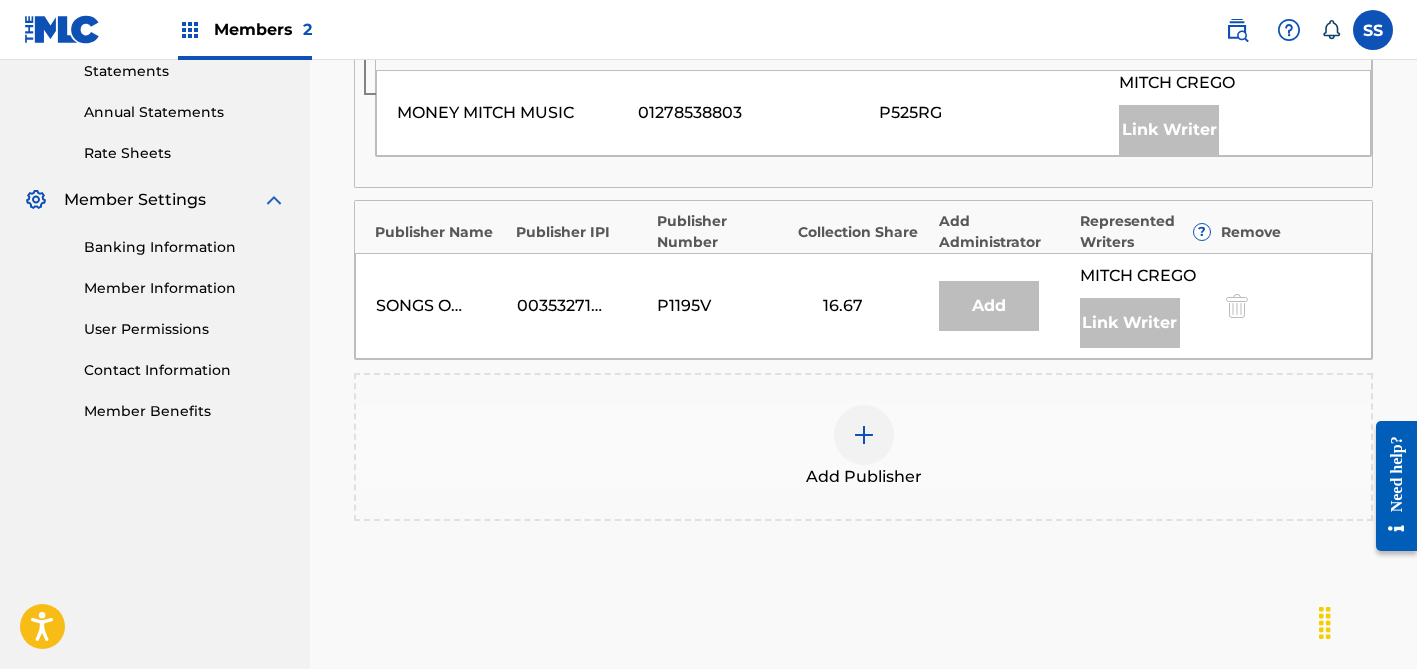 scroll, scrollTop: 672, scrollLeft: 0, axis: vertical 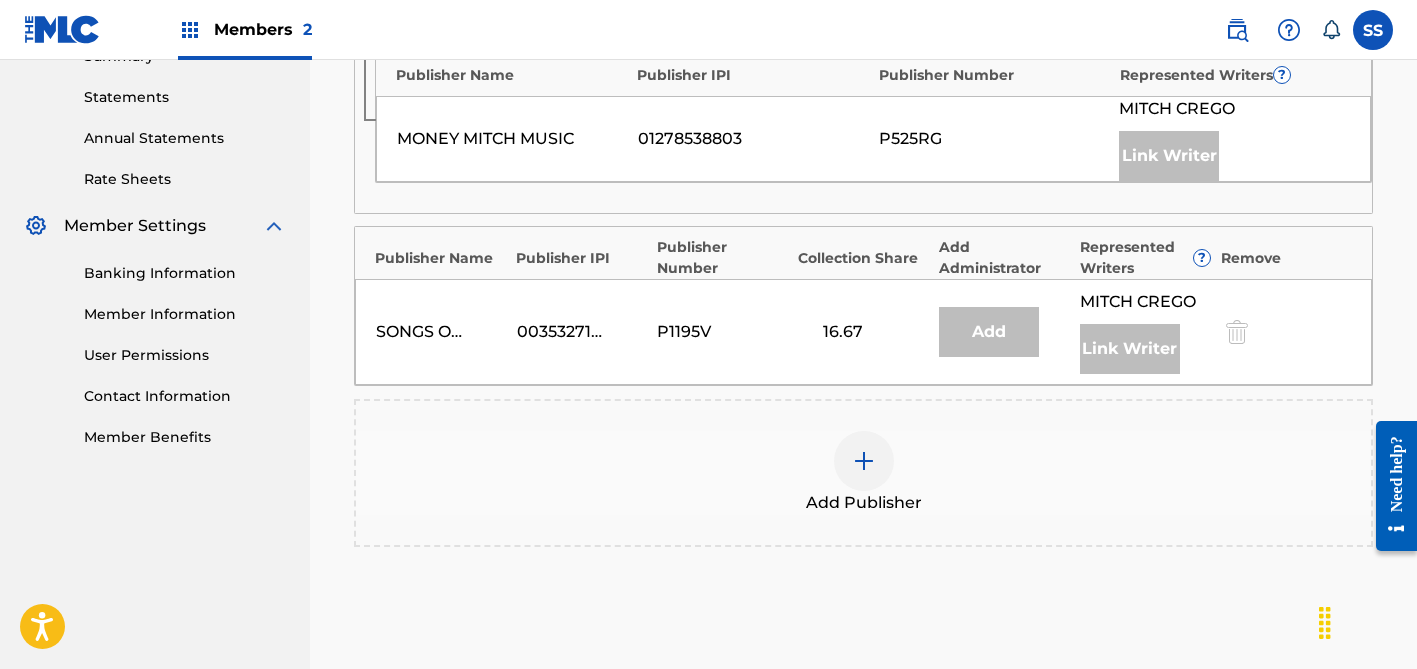 click at bounding box center (864, 461) 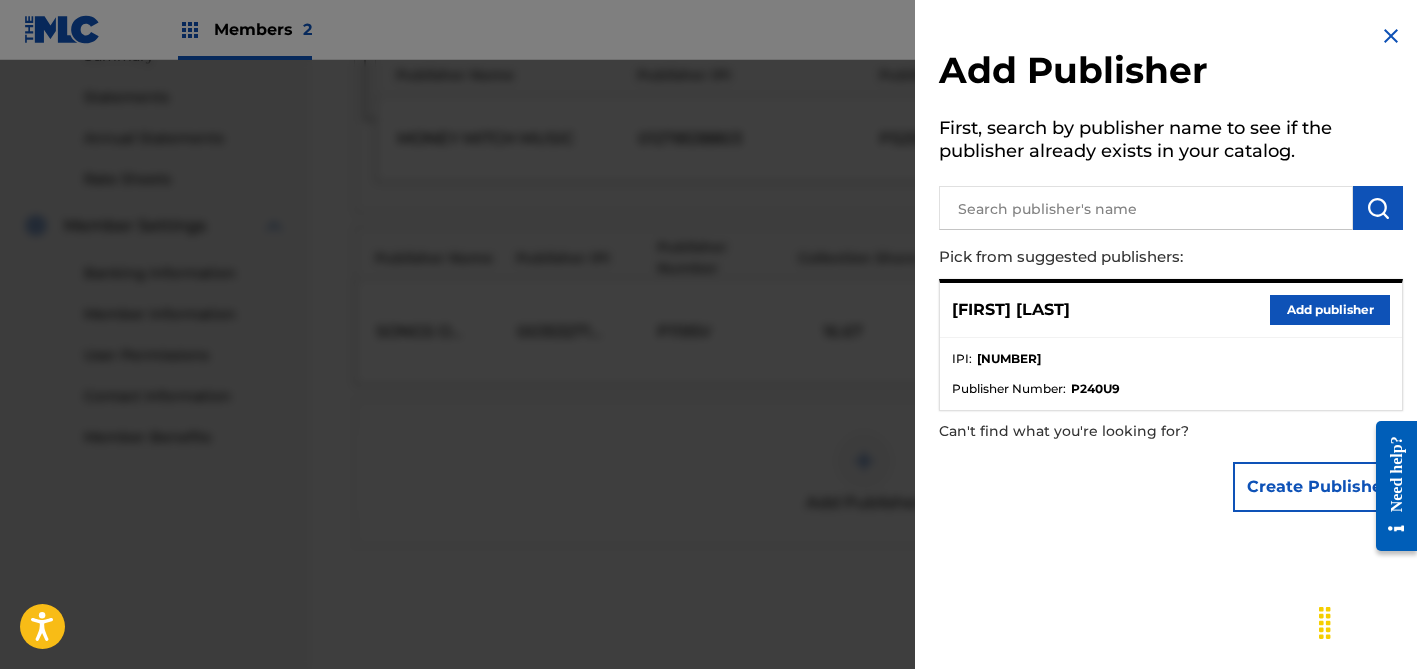 click on "Add publisher" at bounding box center [1330, 310] 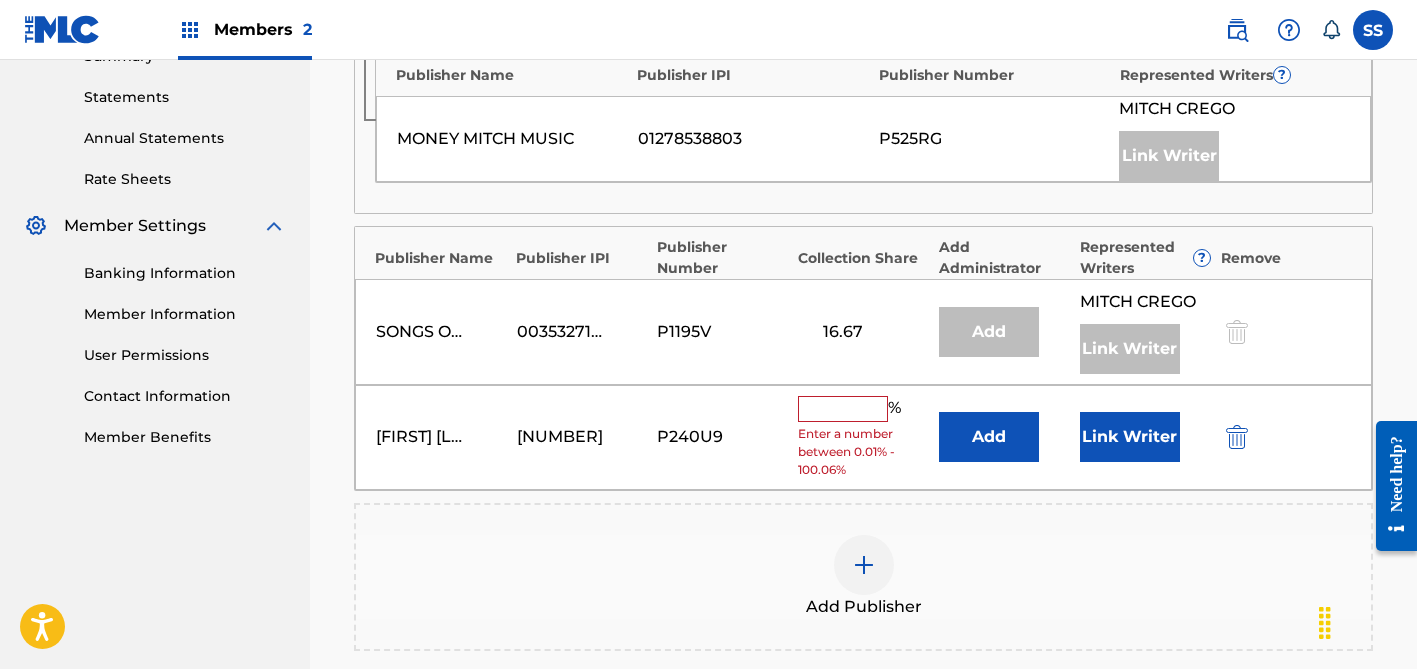 click at bounding box center [843, 409] 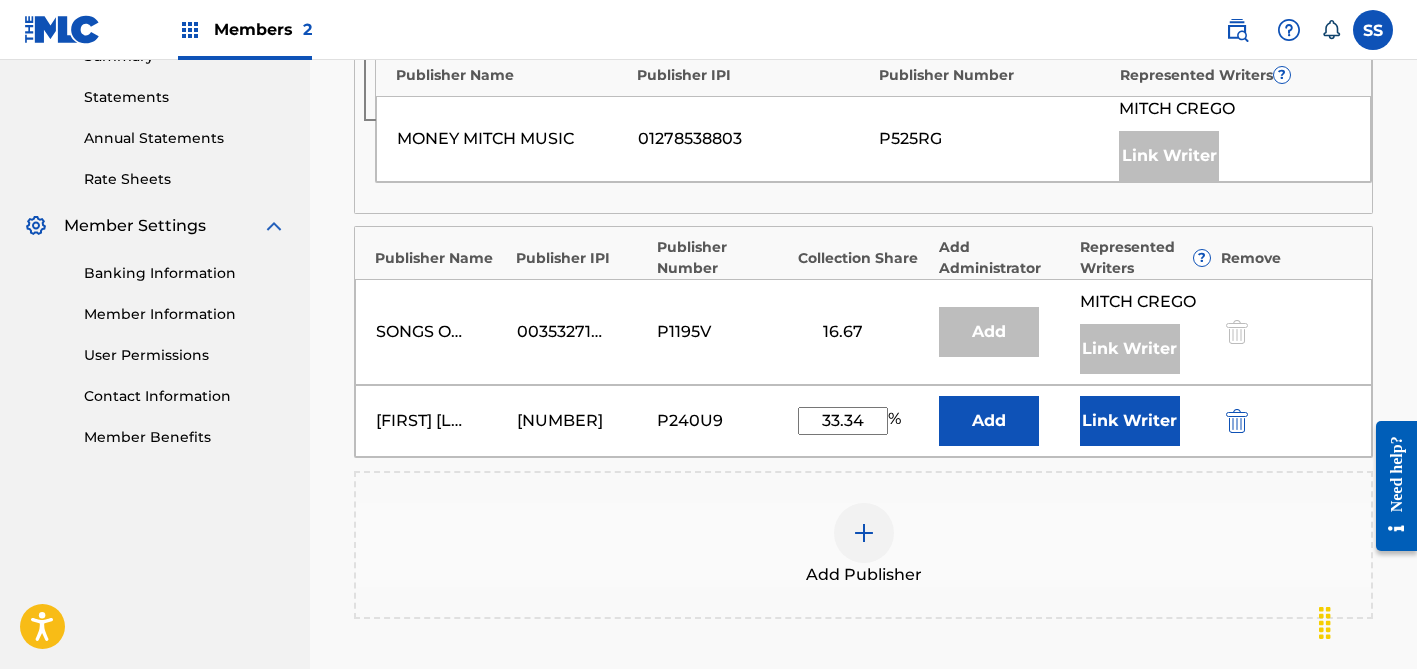 type on "33.34" 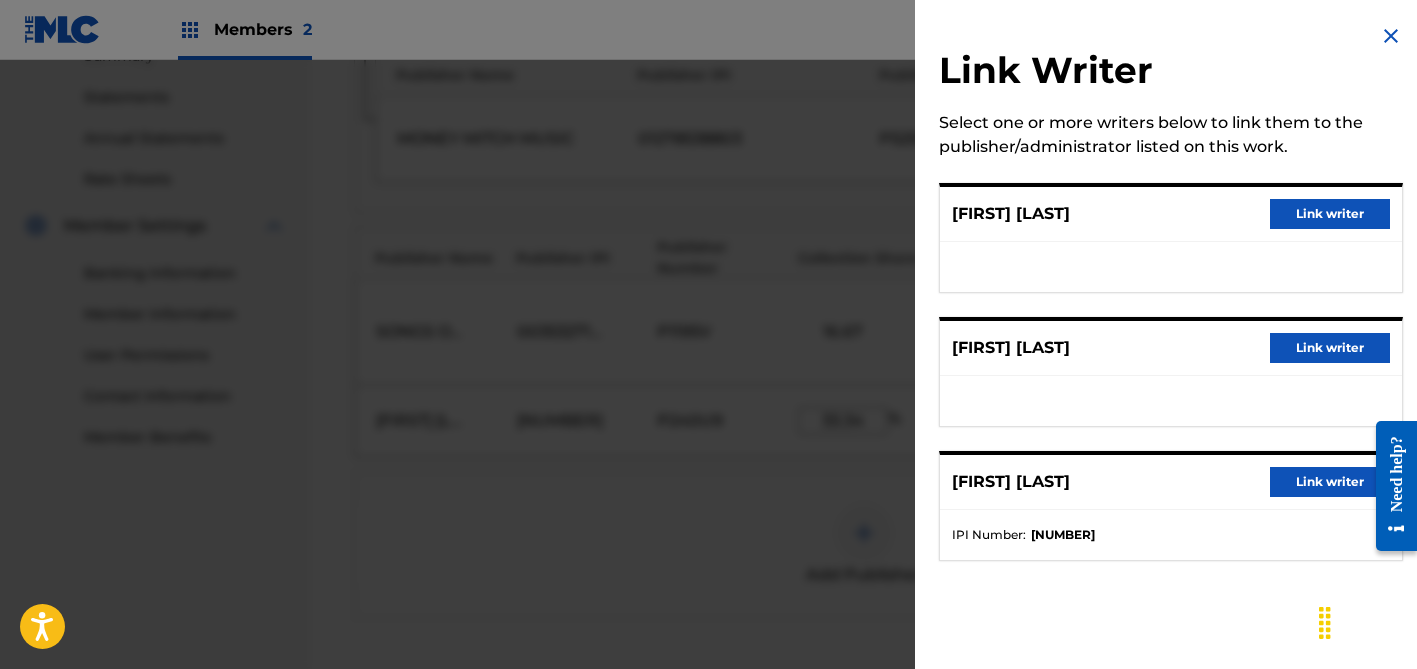 click on "Link writer" at bounding box center (1330, 348) 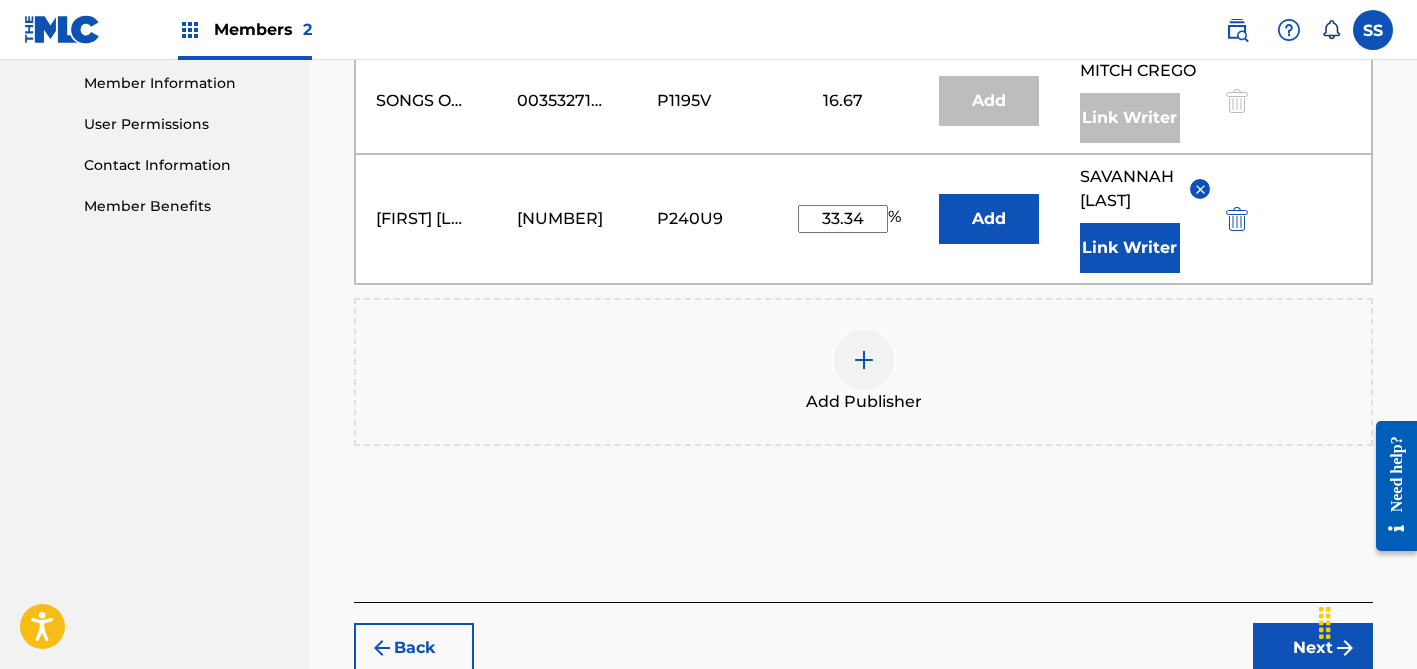 click on "Next" at bounding box center (1313, 648) 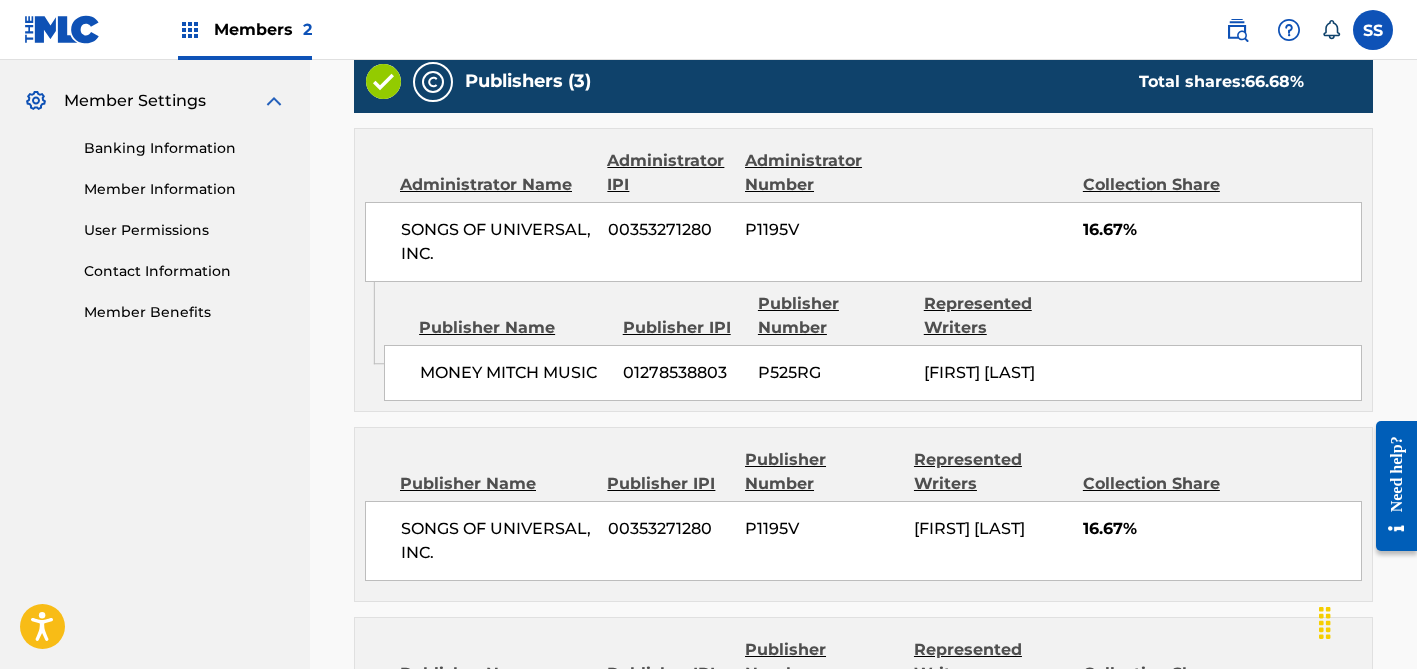 scroll, scrollTop: 1132, scrollLeft: 0, axis: vertical 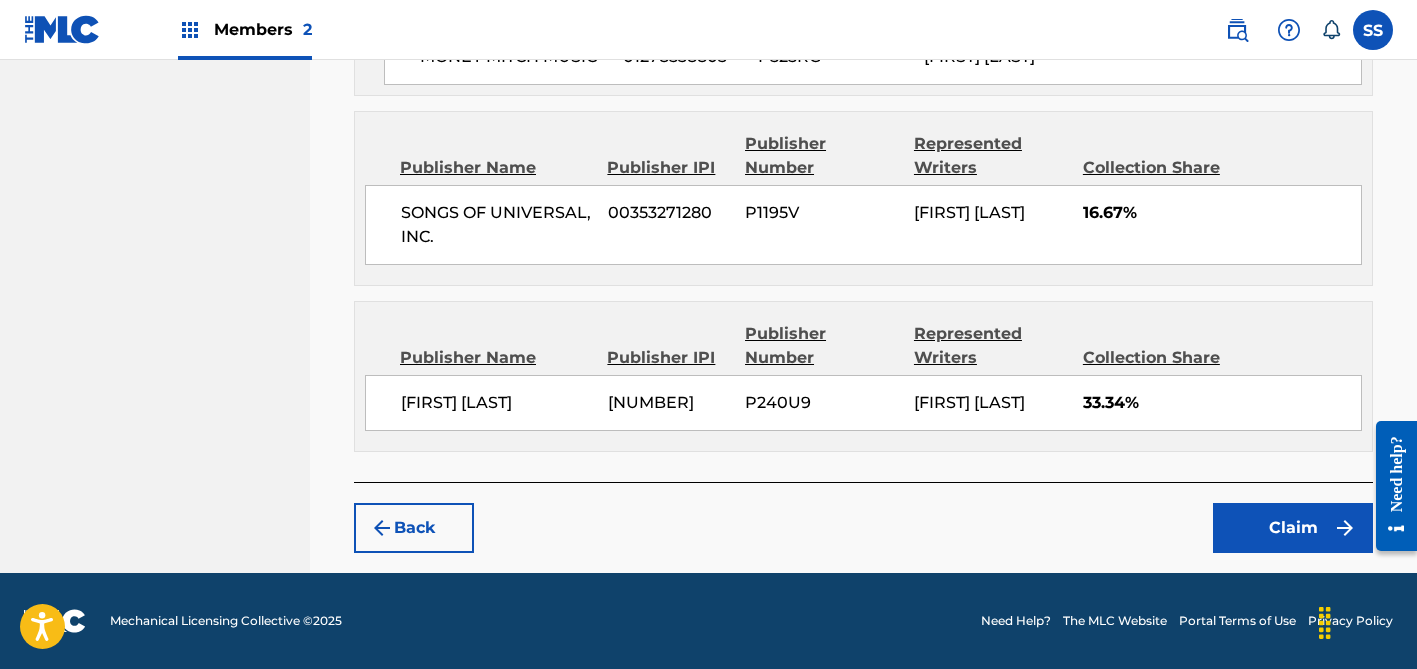 click on "Claim" at bounding box center [1293, 528] 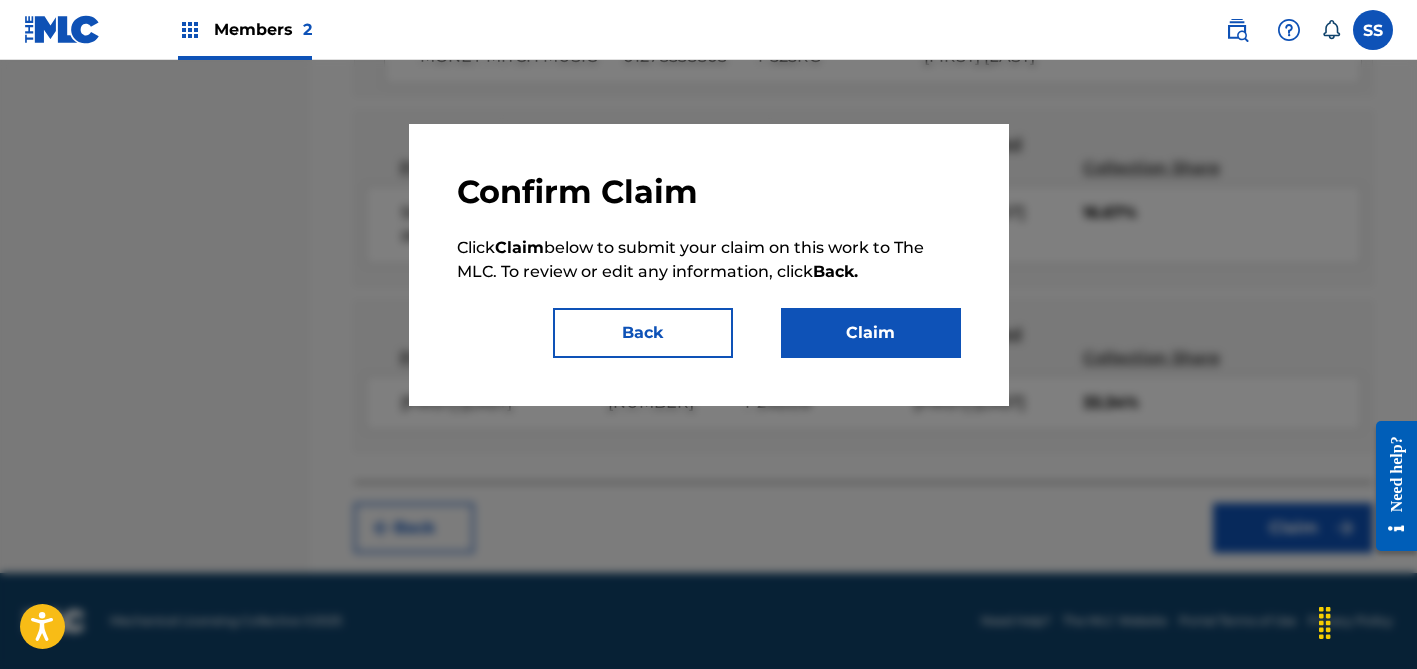 click on "Claim" at bounding box center [871, 333] 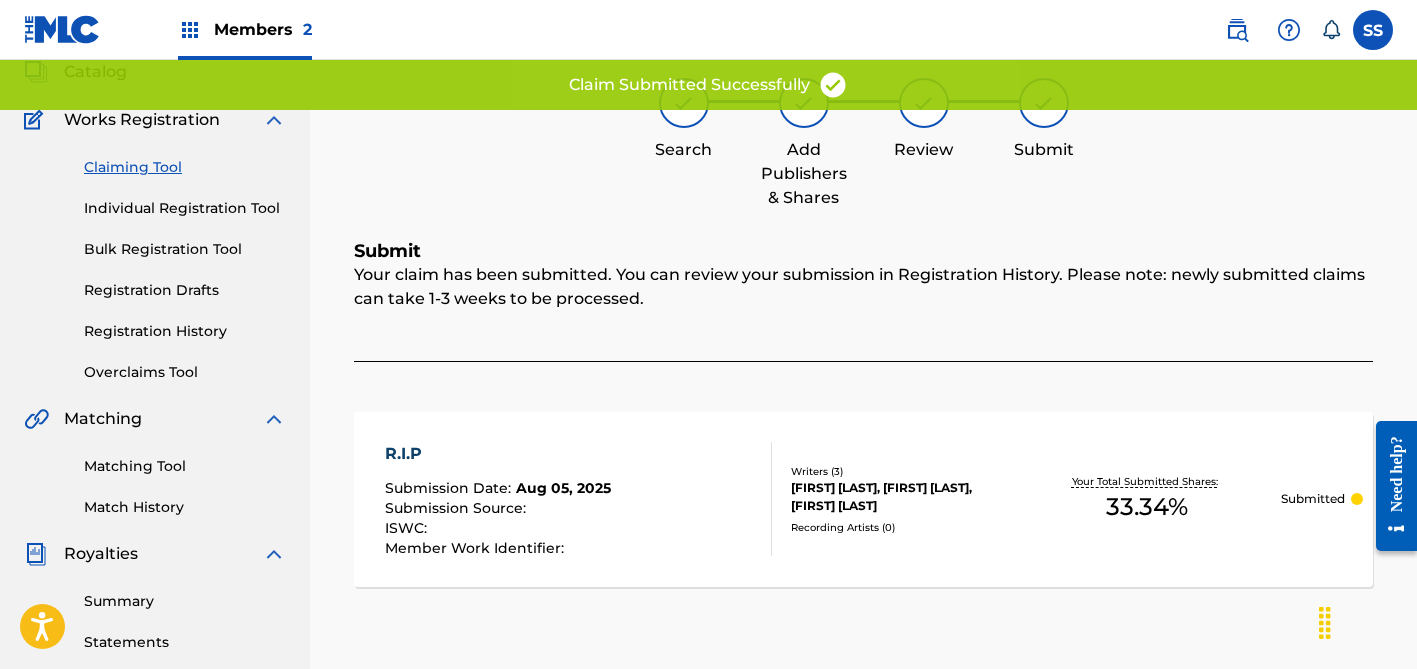 scroll, scrollTop: 66, scrollLeft: 0, axis: vertical 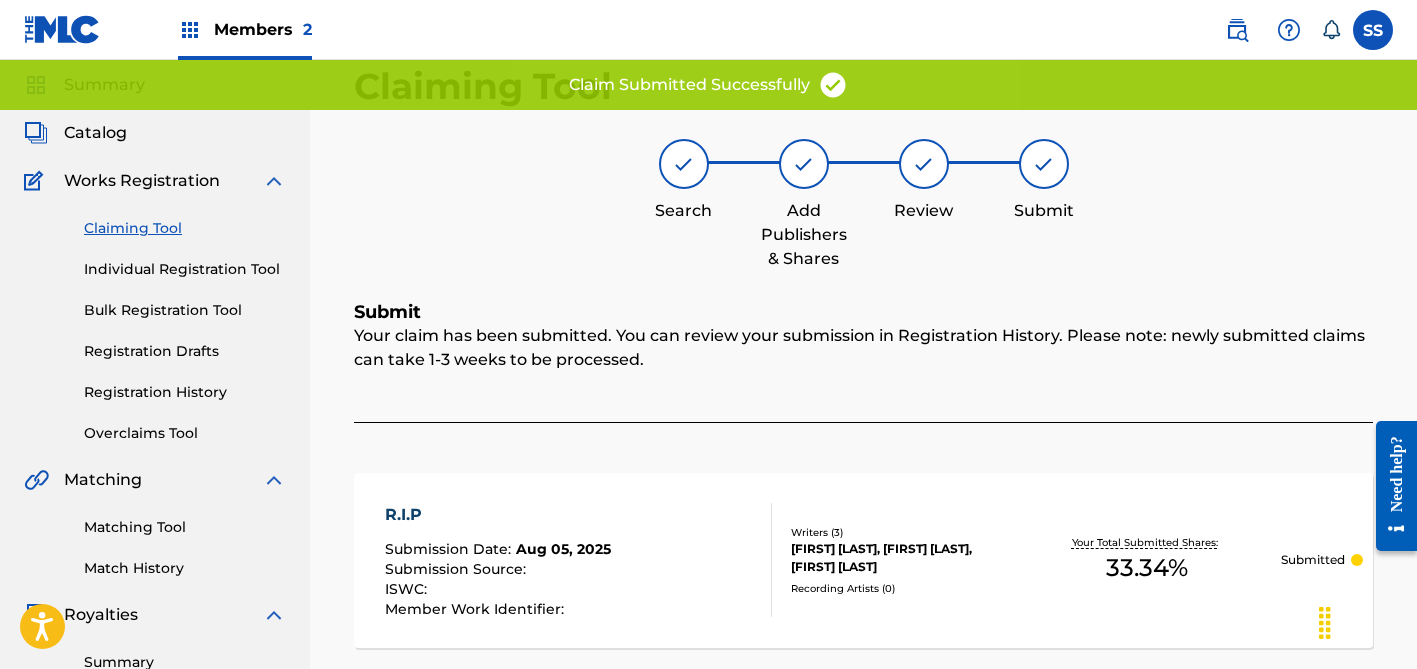 click on "Claiming Tool" at bounding box center [185, 228] 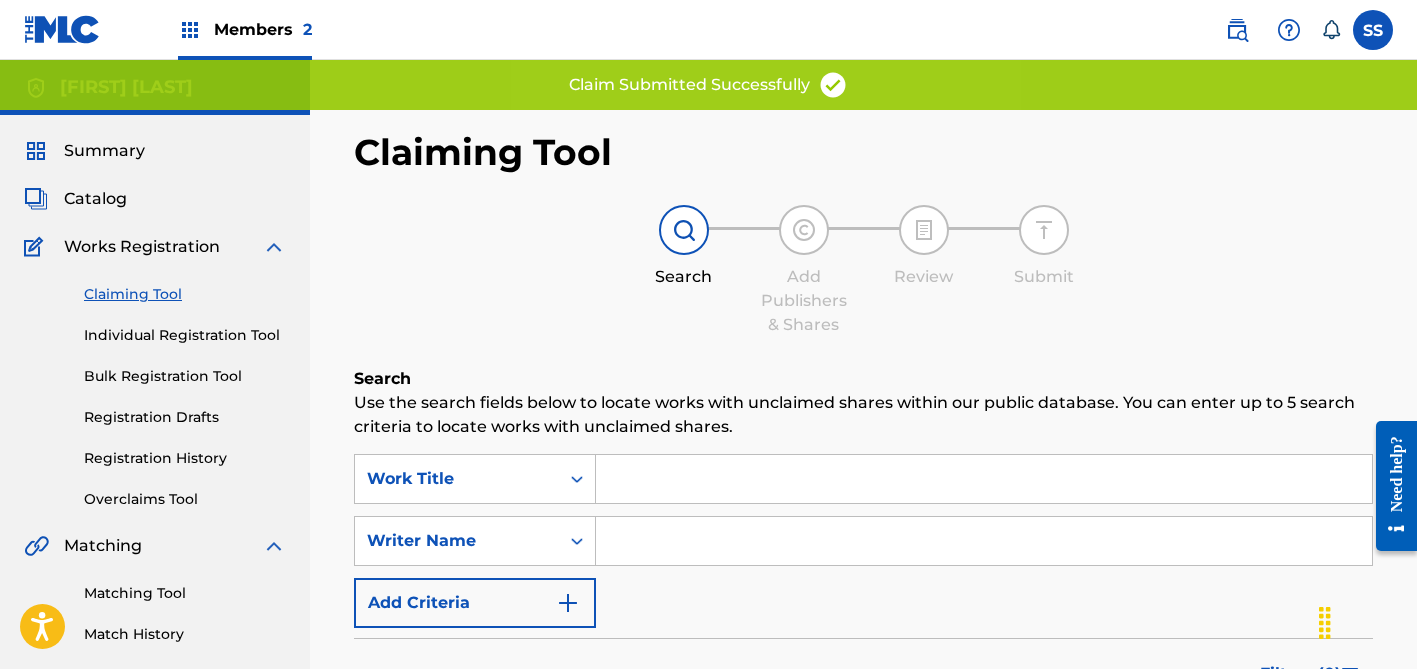 click at bounding box center (984, 541) 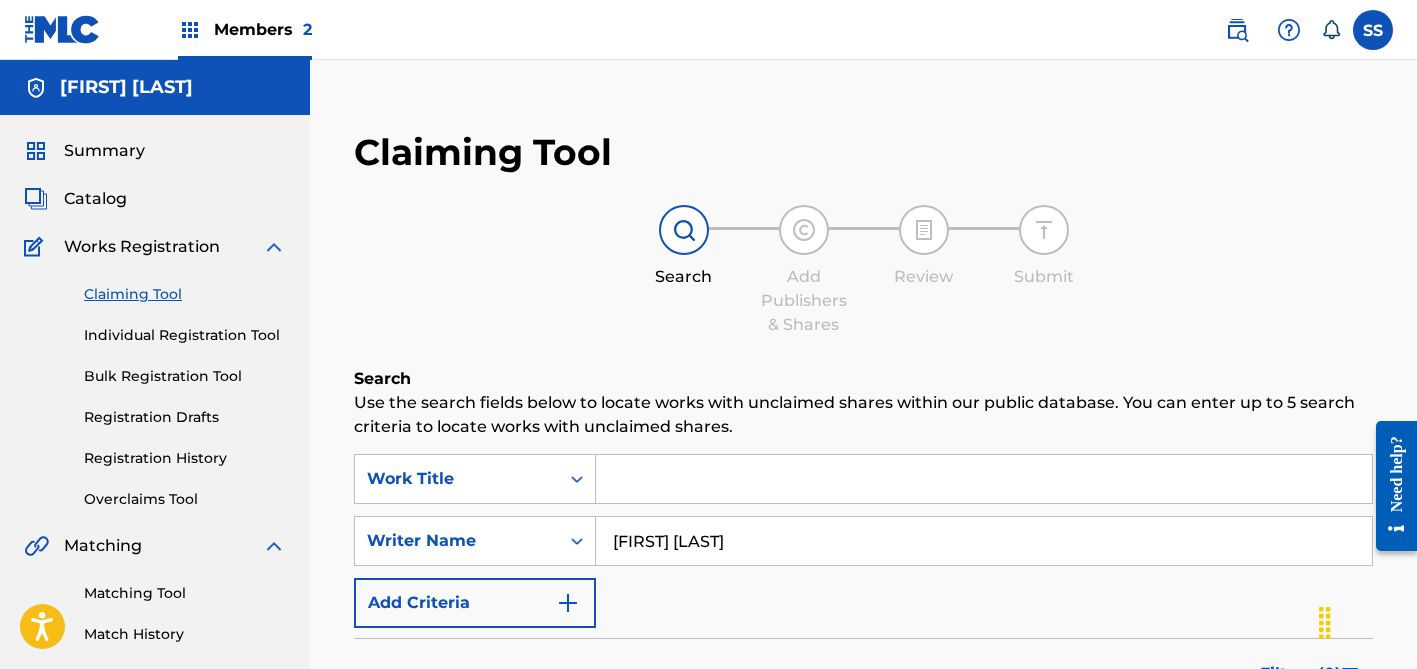 type on "[FIRST] [LAST]" 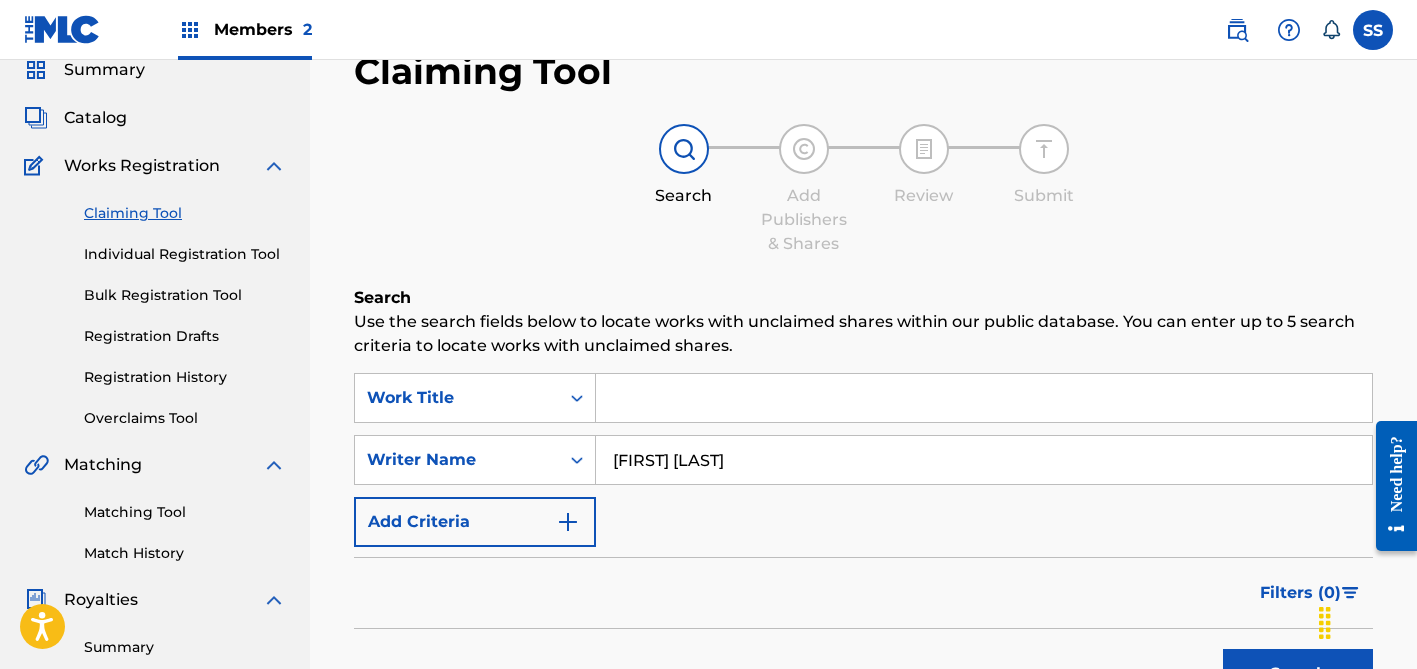 scroll, scrollTop: 219, scrollLeft: 0, axis: vertical 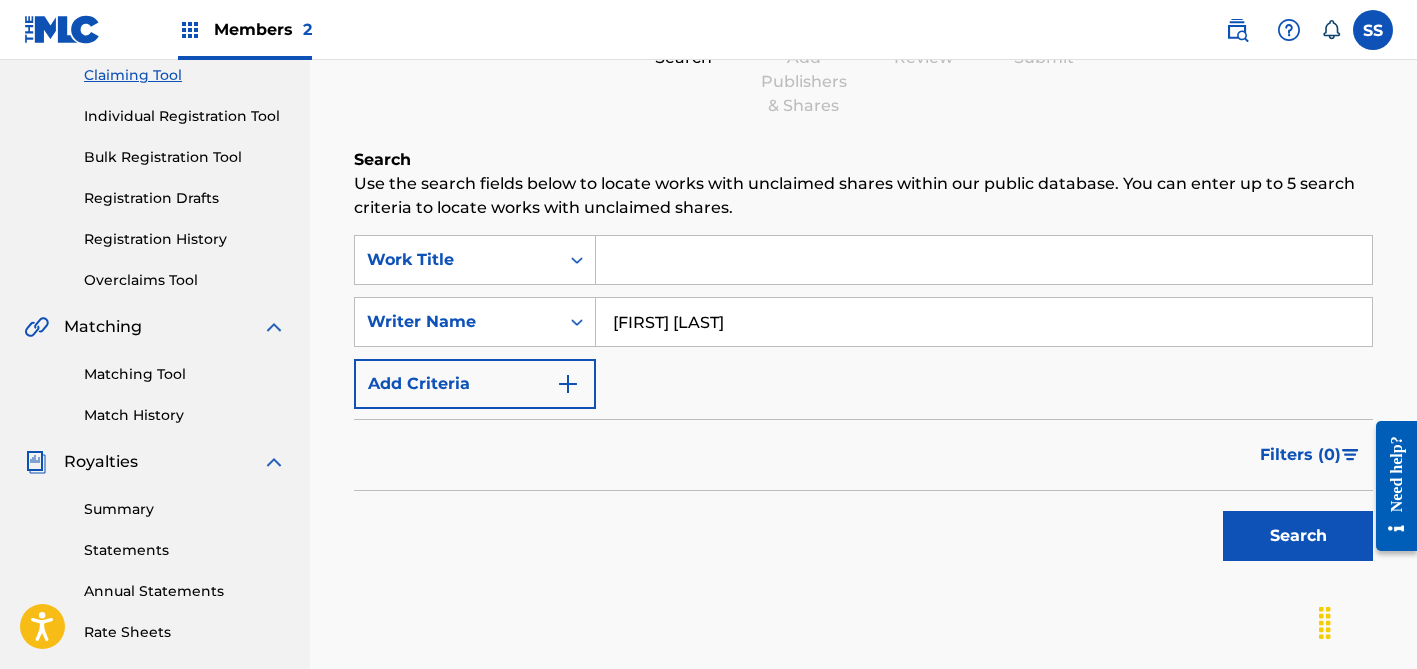 click on "Search" at bounding box center (1298, 536) 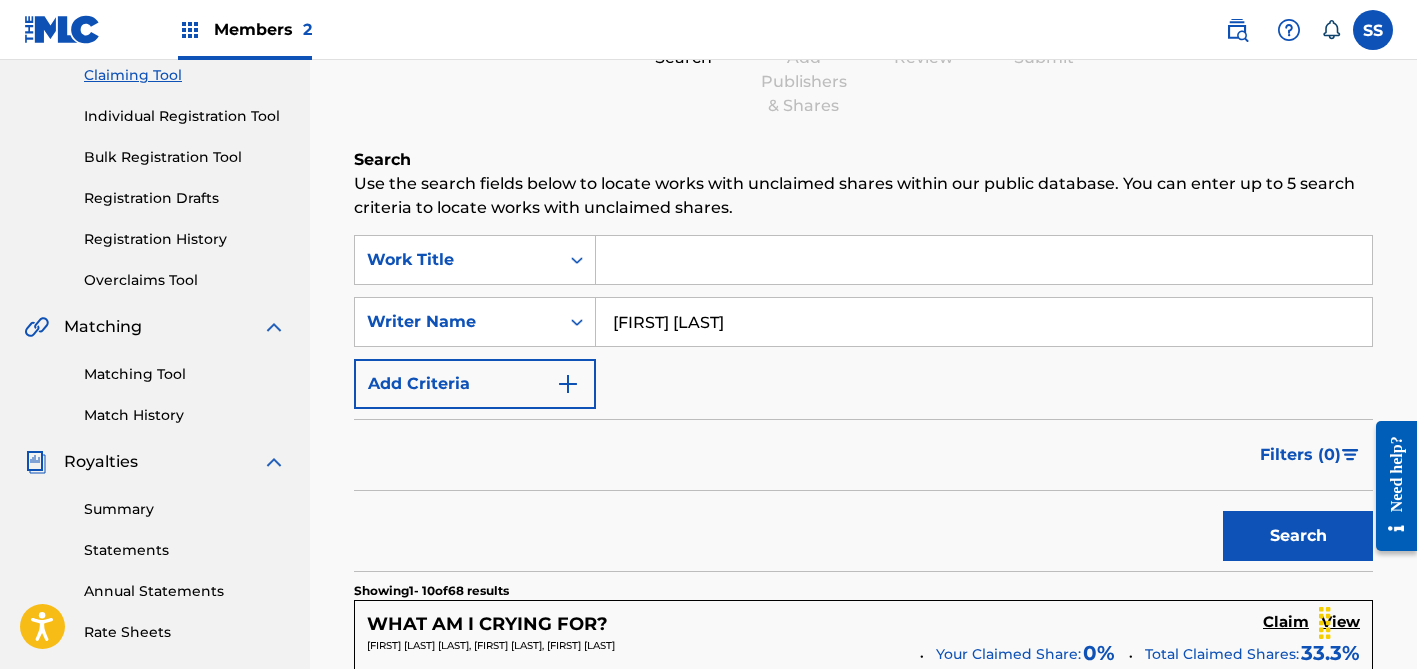 scroll, scrollTop: 2019, scrollLeft: 0, axis: vertical 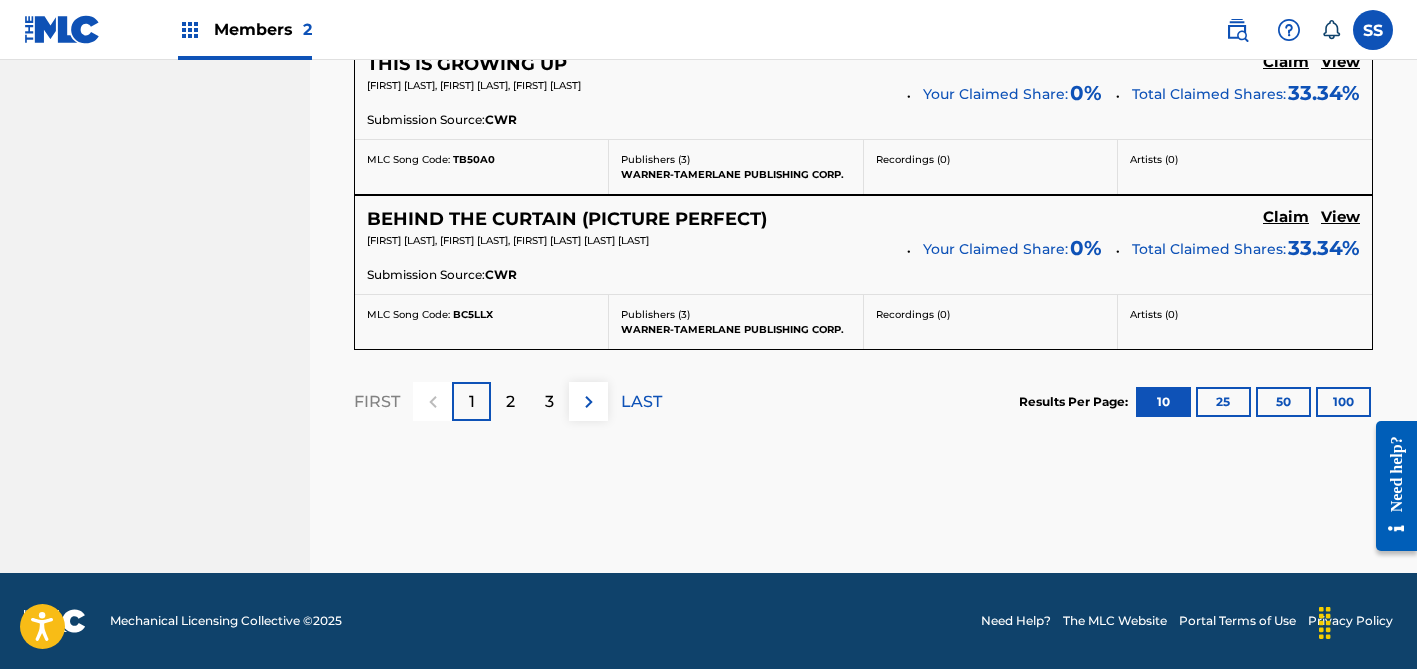 click at bounding box center (589, 402) 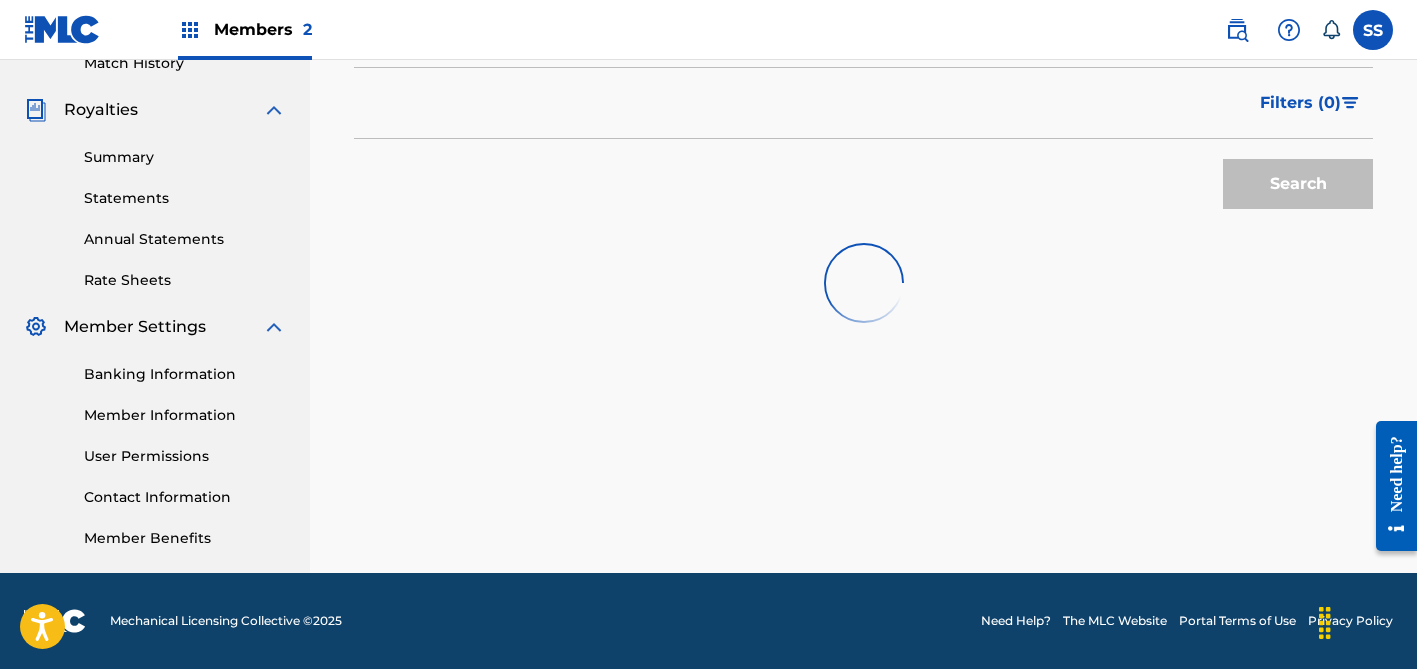 scroll, scrollTop: 2019, scrollLeft: 0, axis: vertical 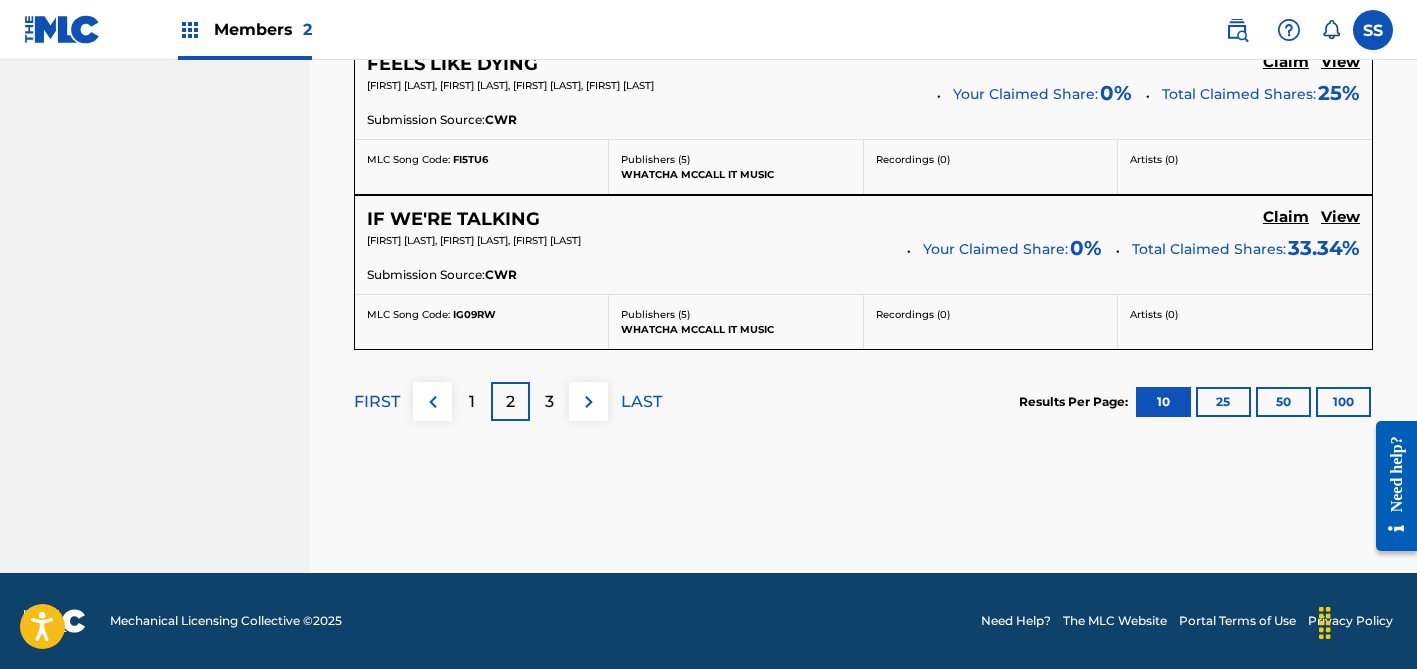click on "3" at bounding box center (549, 401) 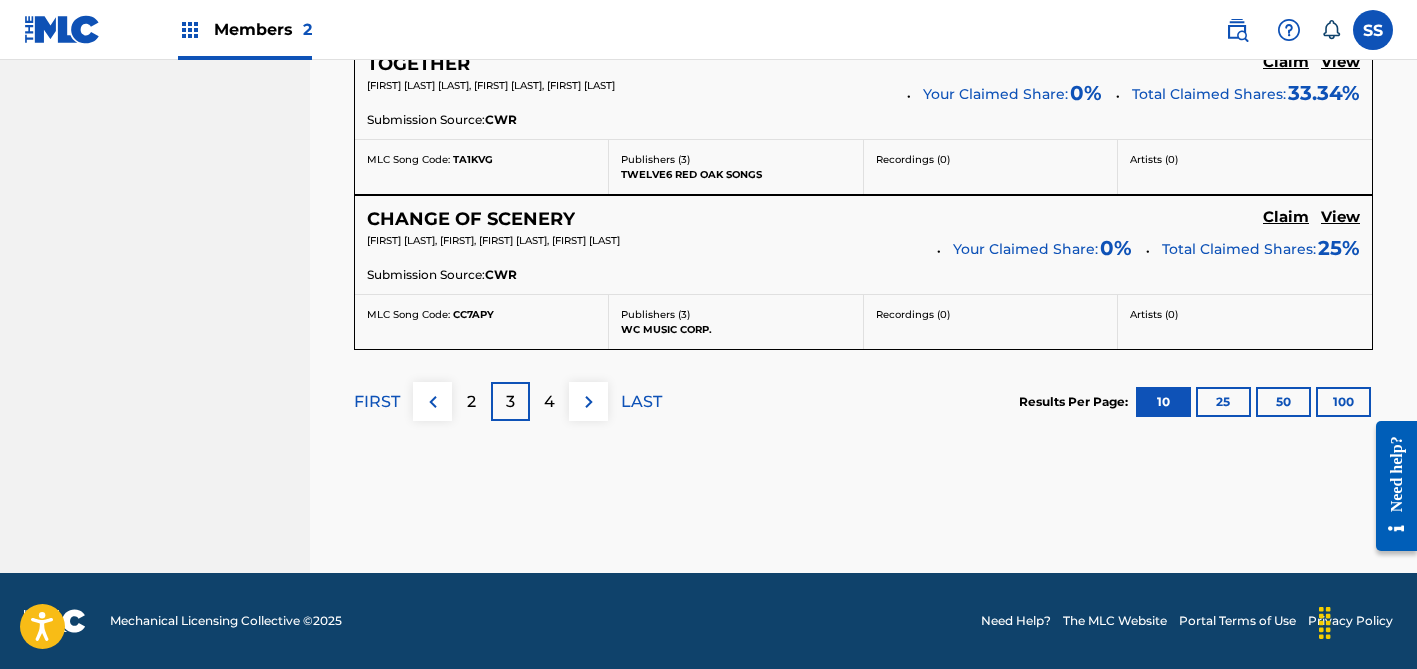 click on "4" at bounding box center (549, 402) 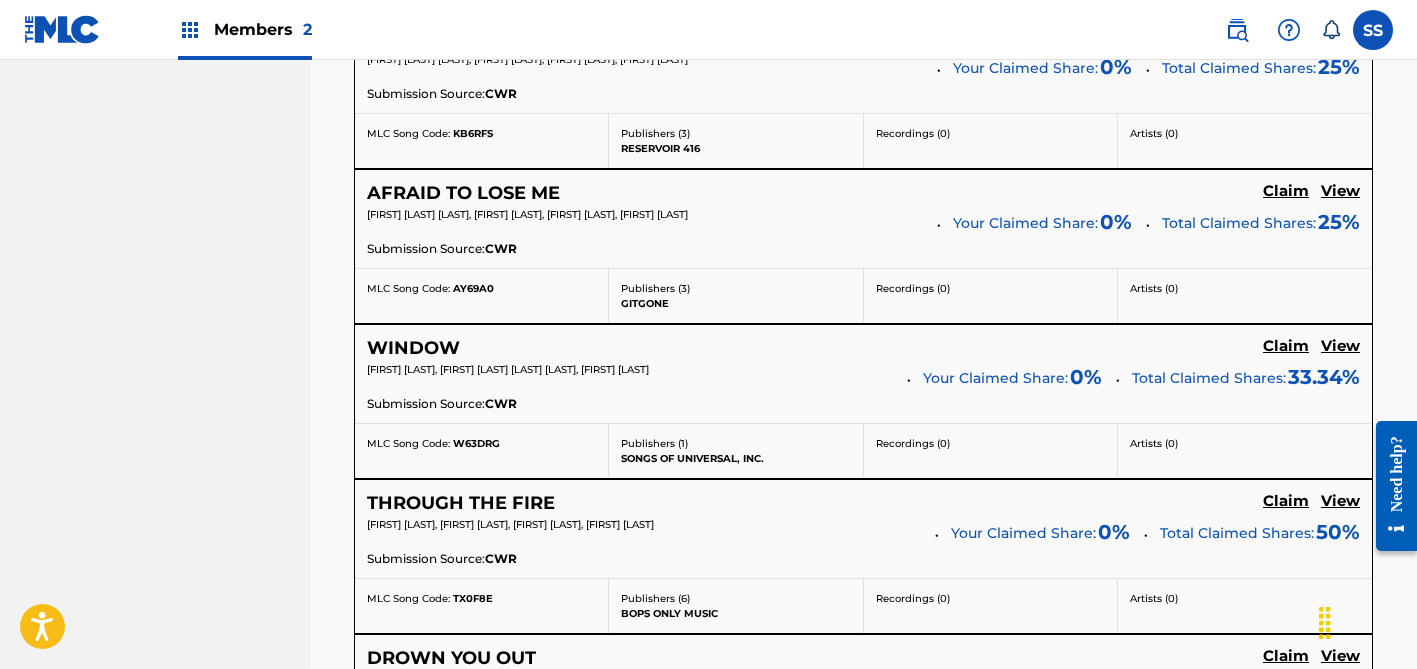 scroll, scrollTop: 1289, scrollLeft: 0, axis: vertical 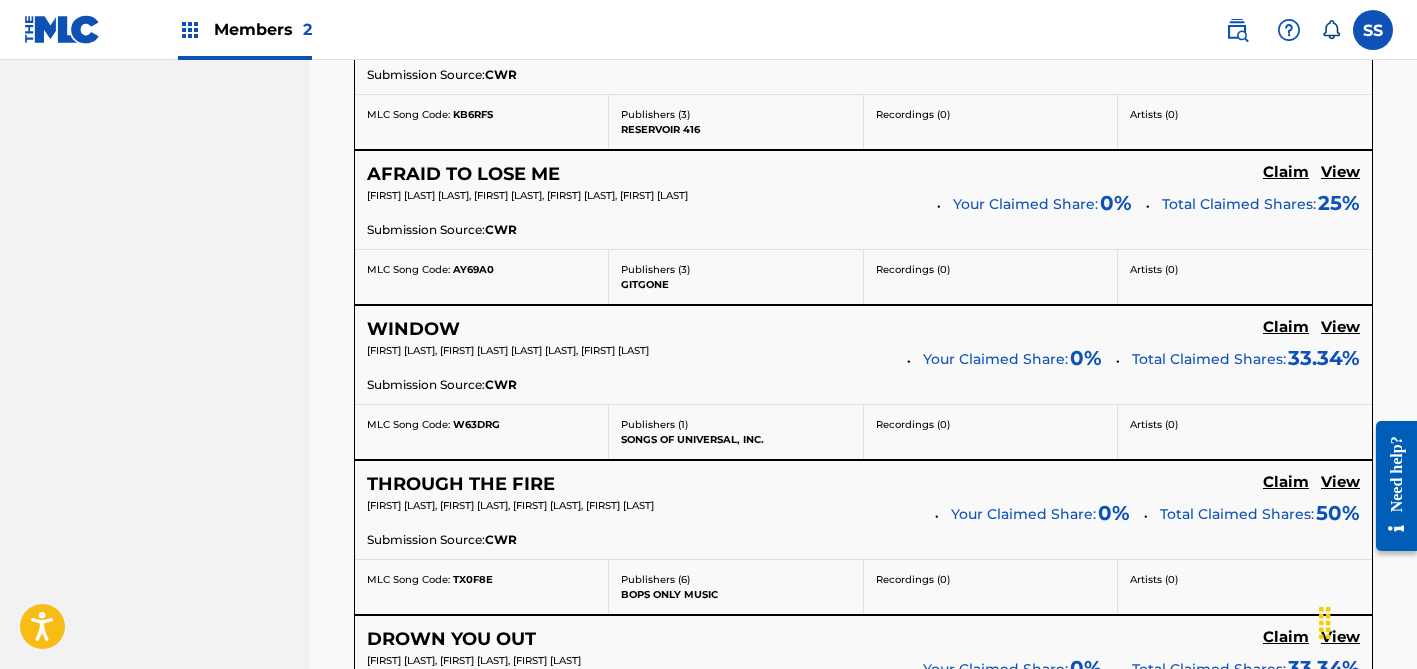 click on "Claim" at bounding box center [1286, -448] 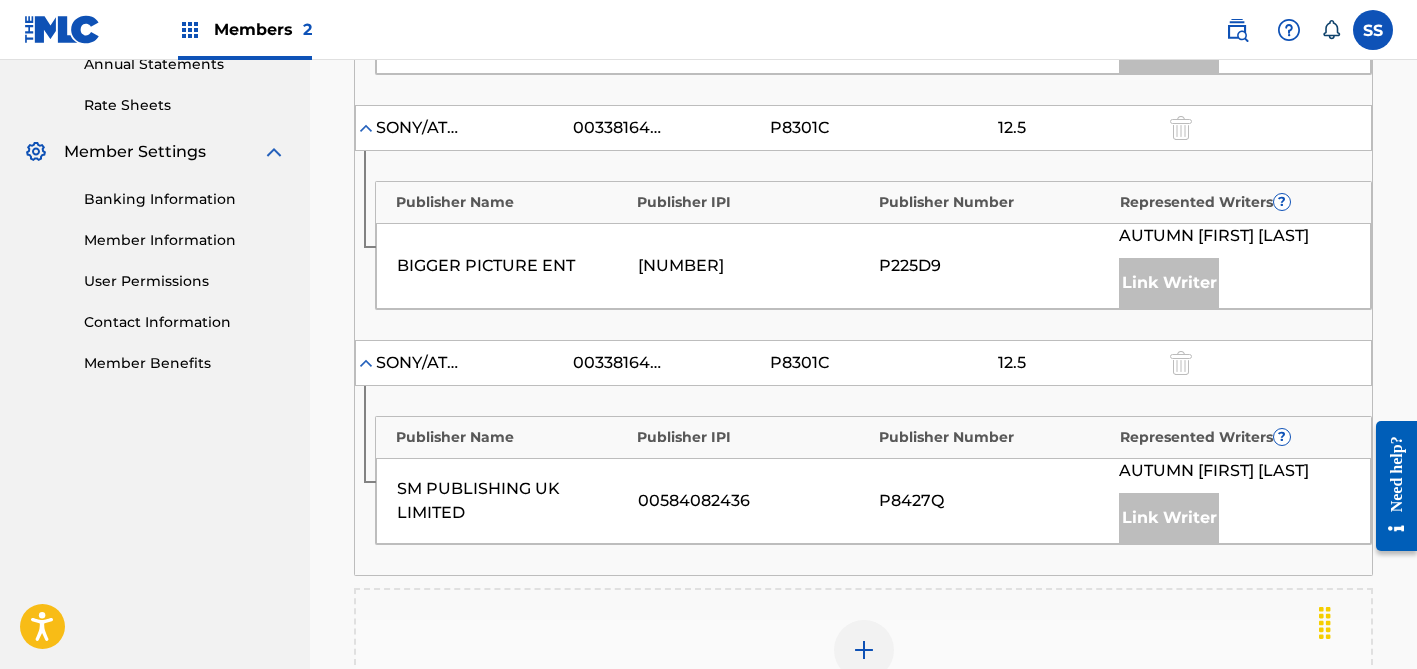 scroll, scrollTop: 1133, scrollLeft: 0, axis: vertical 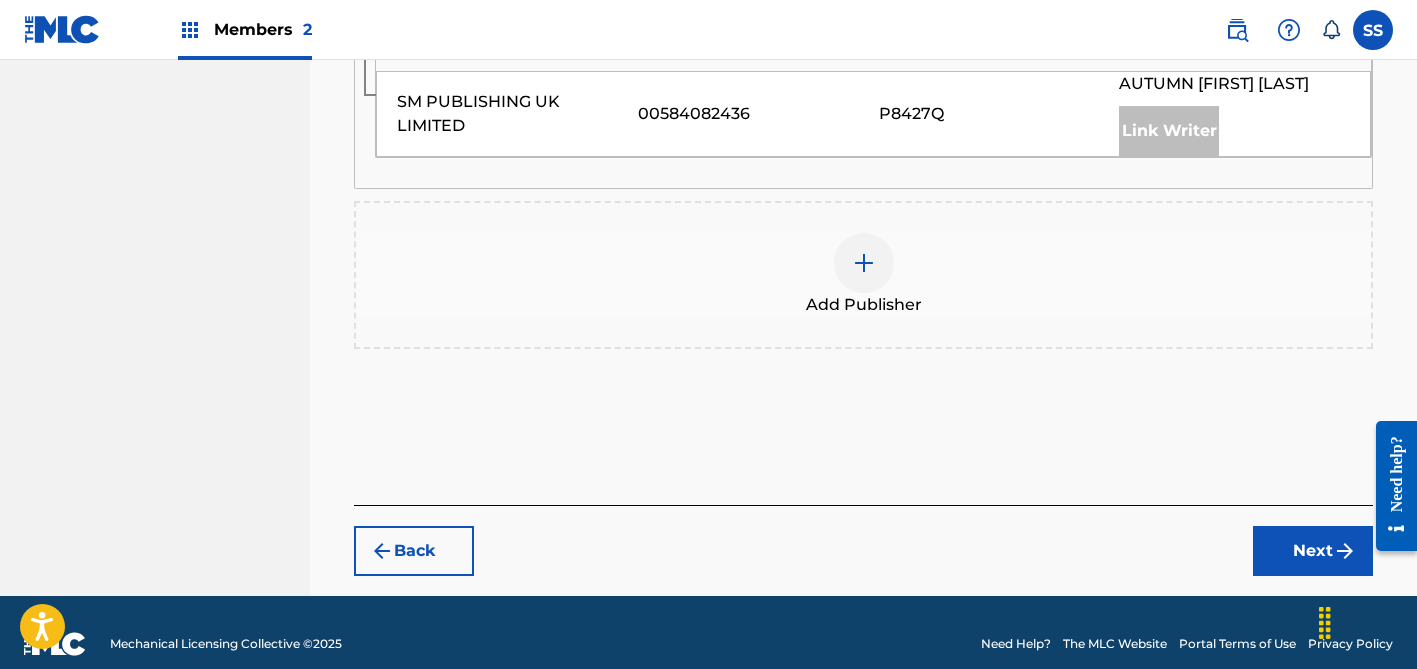 click at bounding box center [864, 263] 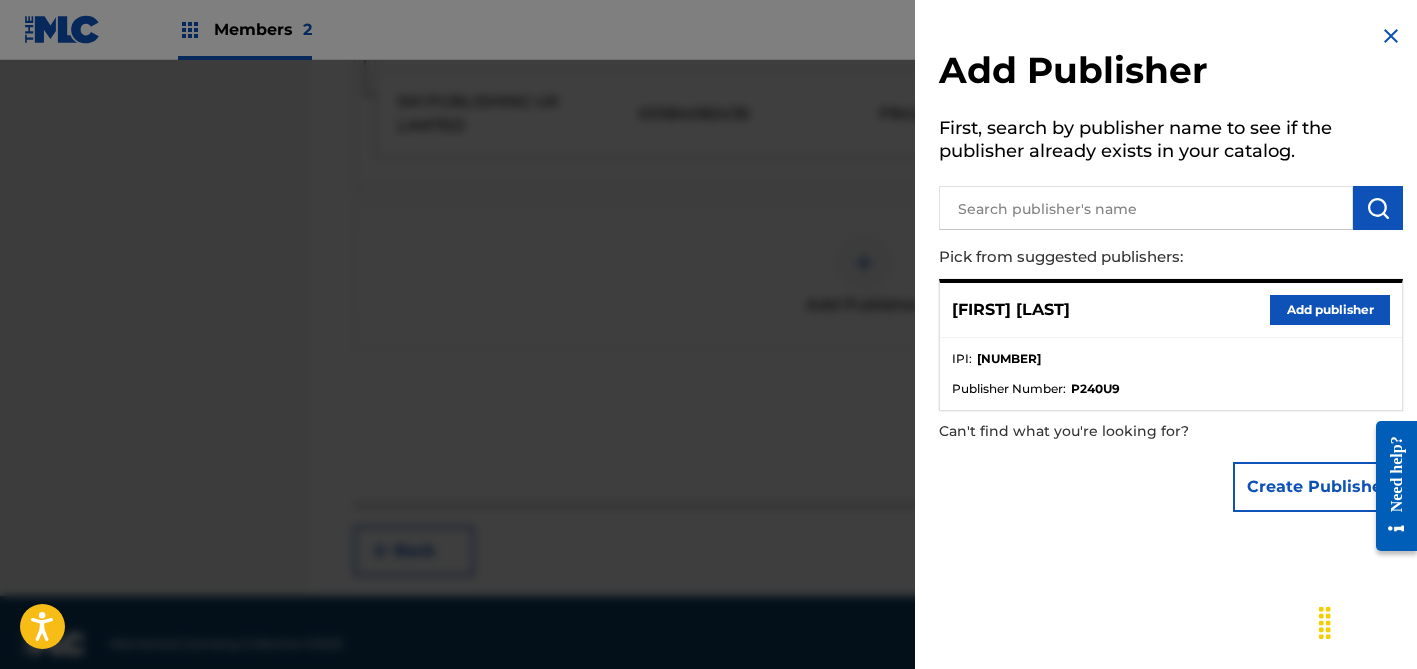 click on "Add publisher" at bounding box center [1330, 310] 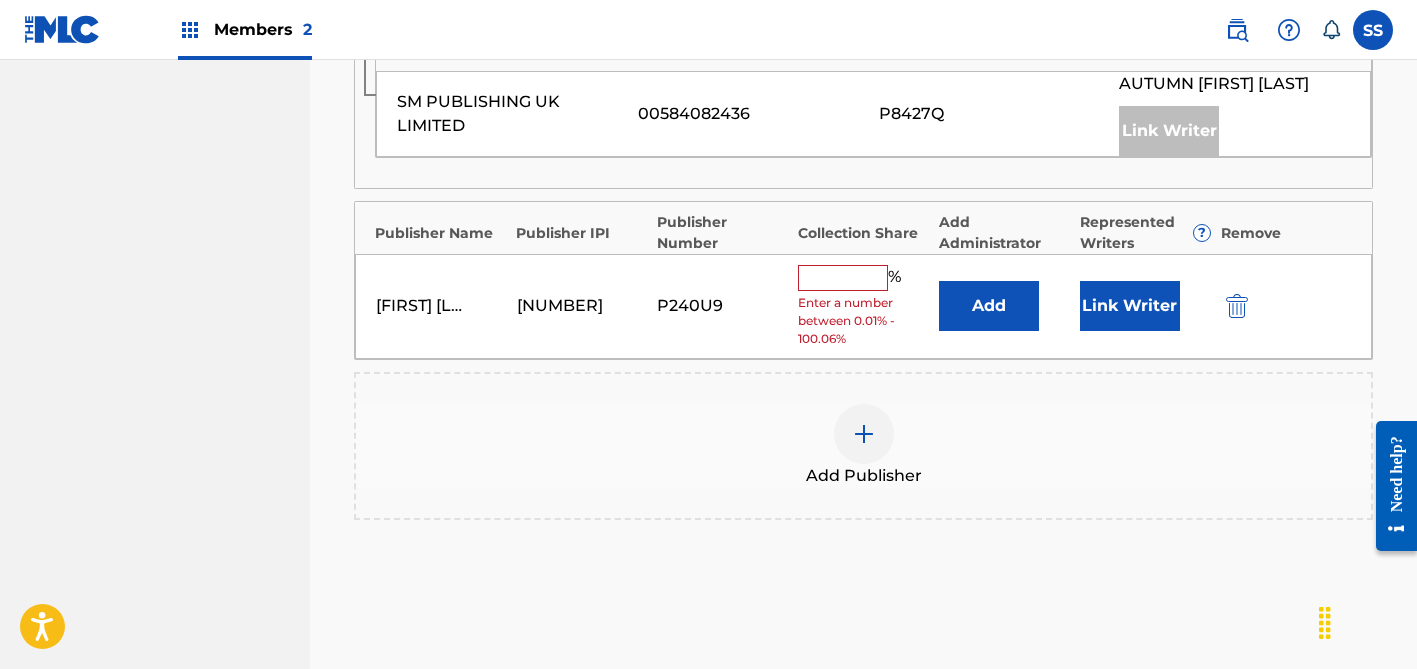 click at bounding box center (843, 278) 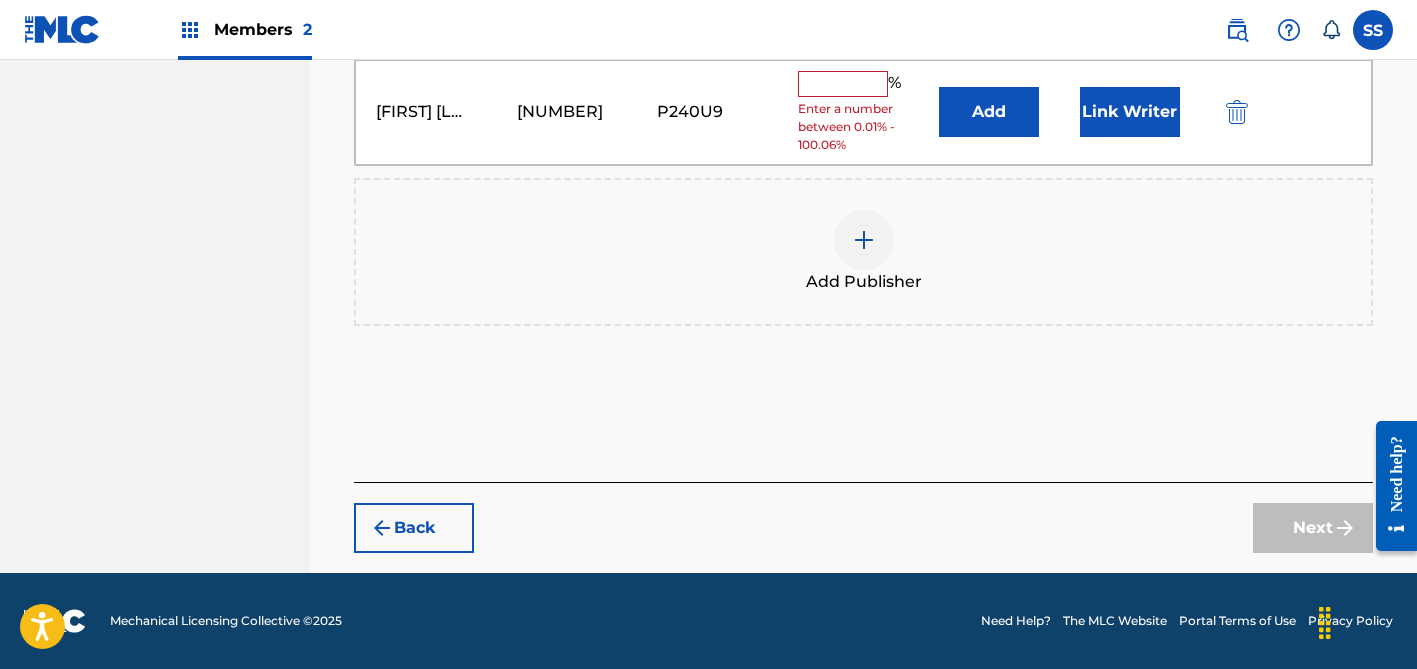 scroll, scrollTop: 1128, scrollLeft: 0, axis: vertical 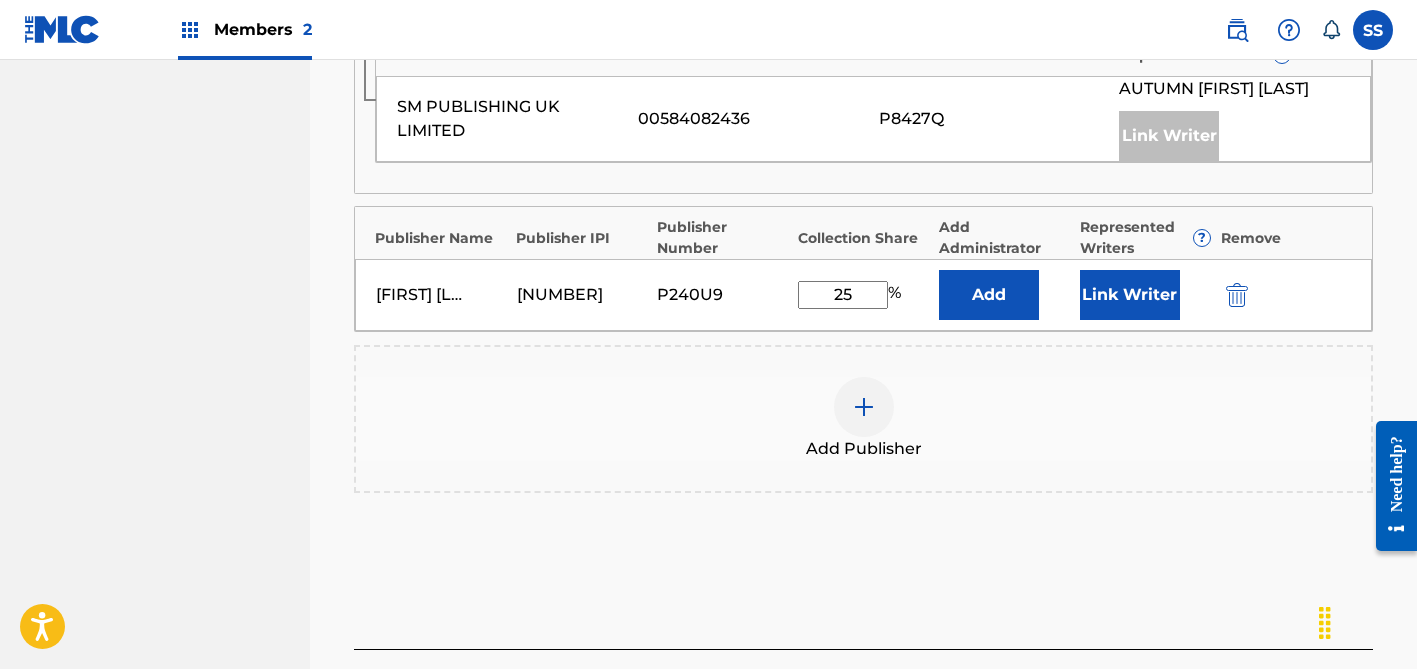 type on "25" 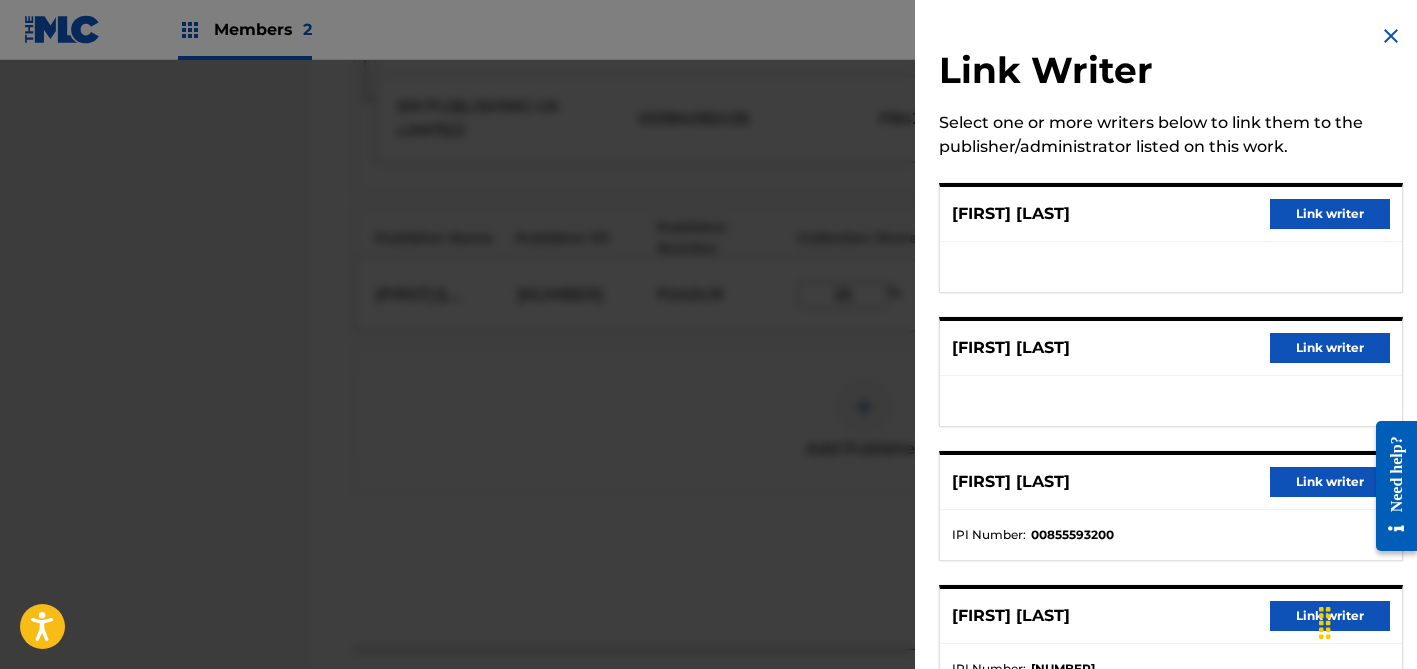 scroll, scrollTop: 64, scrollLeft: 0, axis: vertical 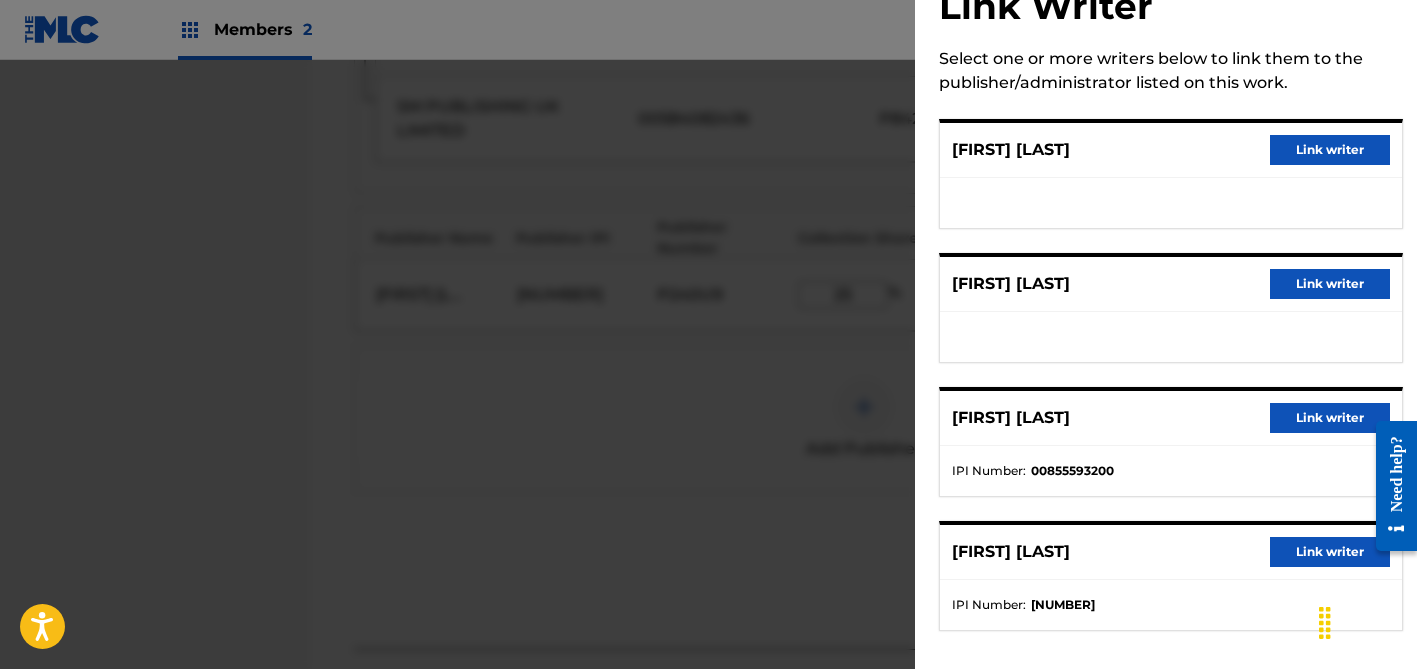click on "Link writer" at bounding box center (1330, 552) 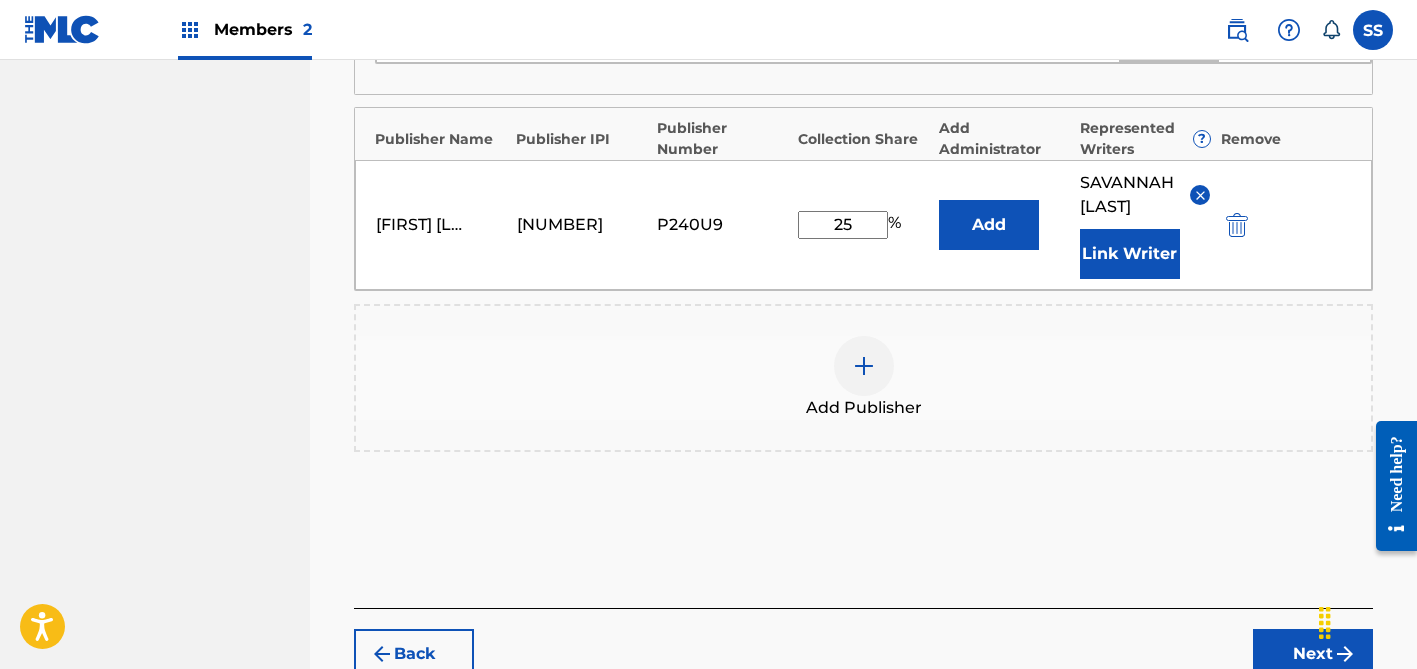 scroll, scrollTop: 1260, scrollLeft: 0, axis: vertical 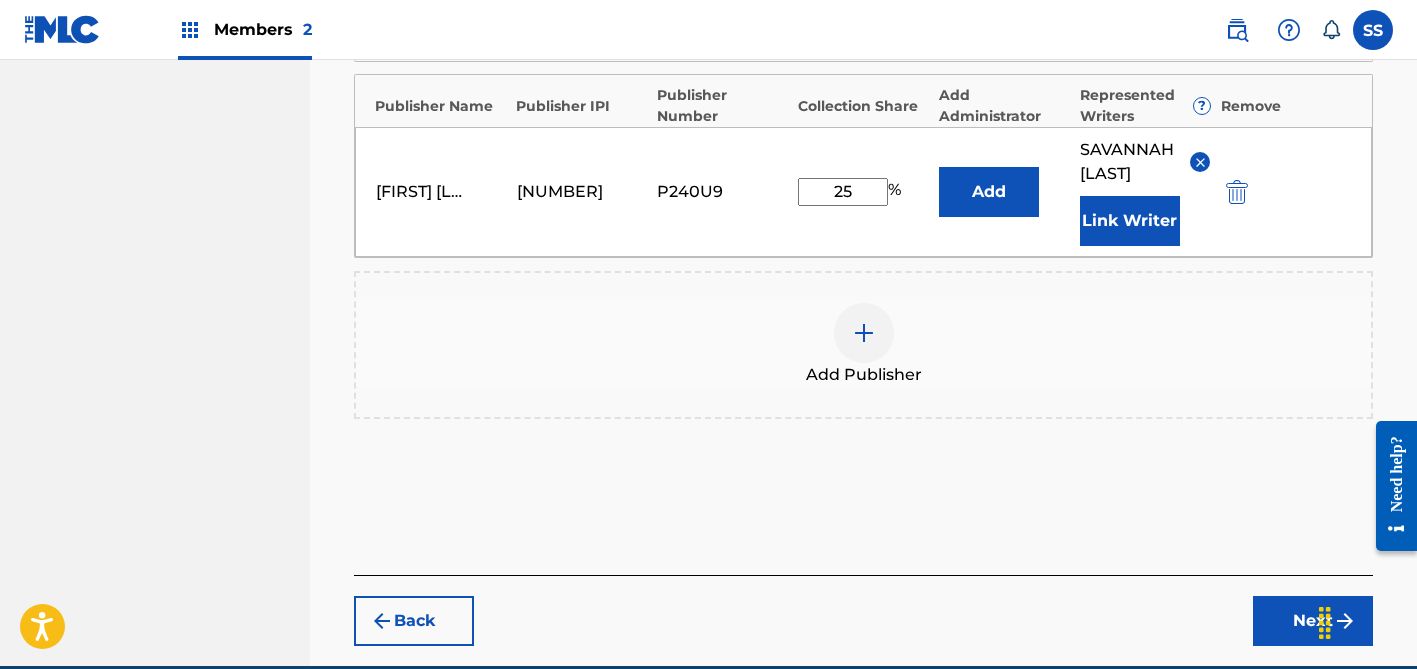 click on "Next" at bounding box center (1313, 621) 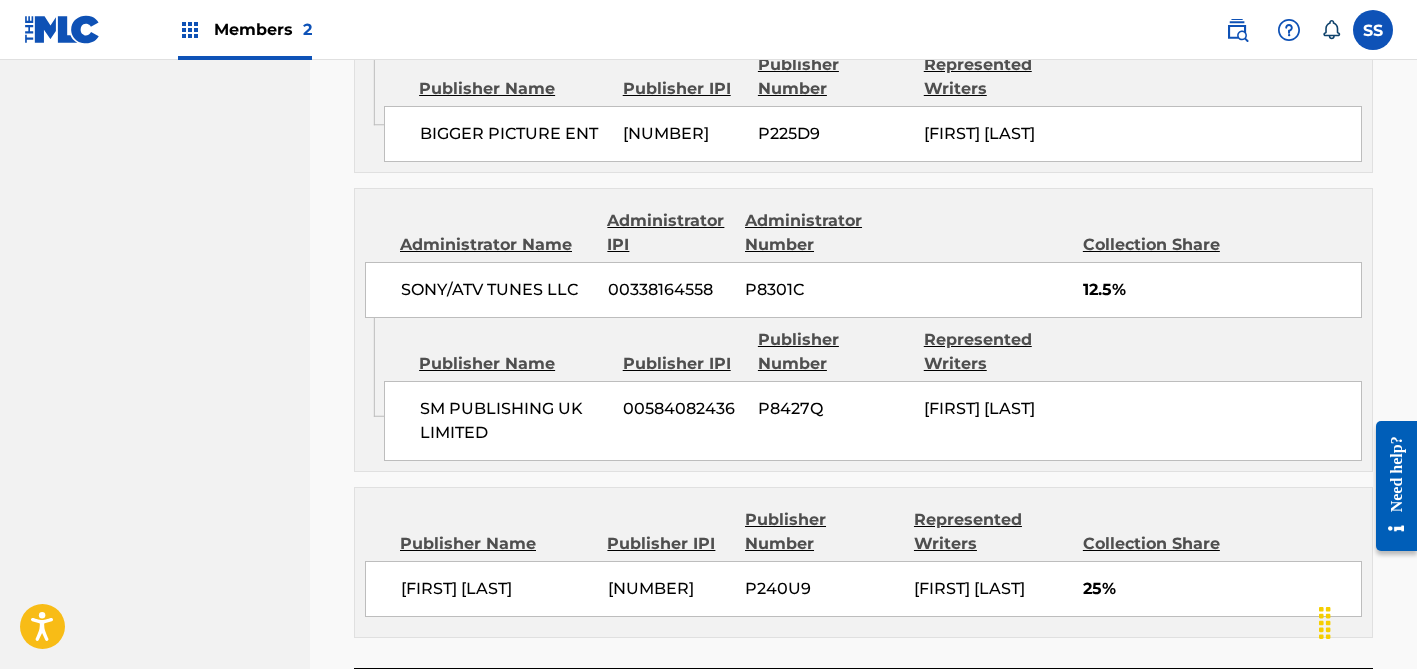 scroll, scrollTop: 1542, scrollLeft: 0, axis: vertical 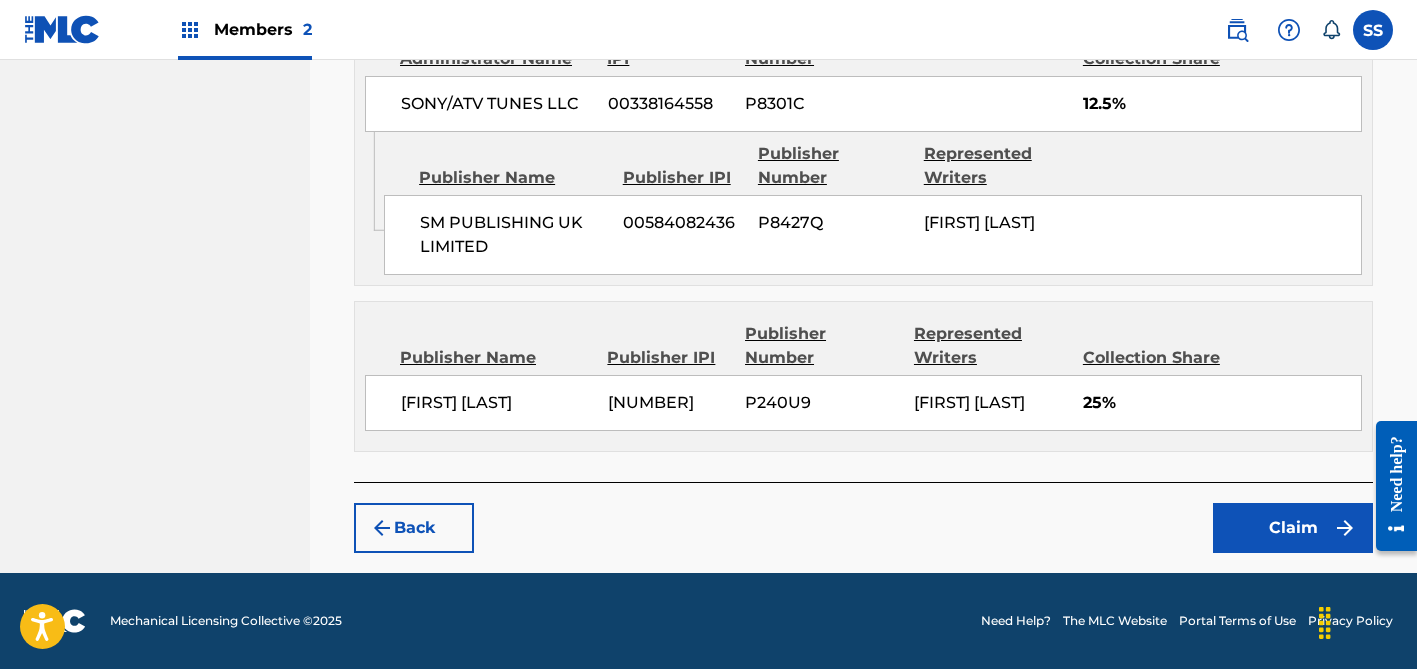 click on "Claim" at bounding box center (1293, 528) 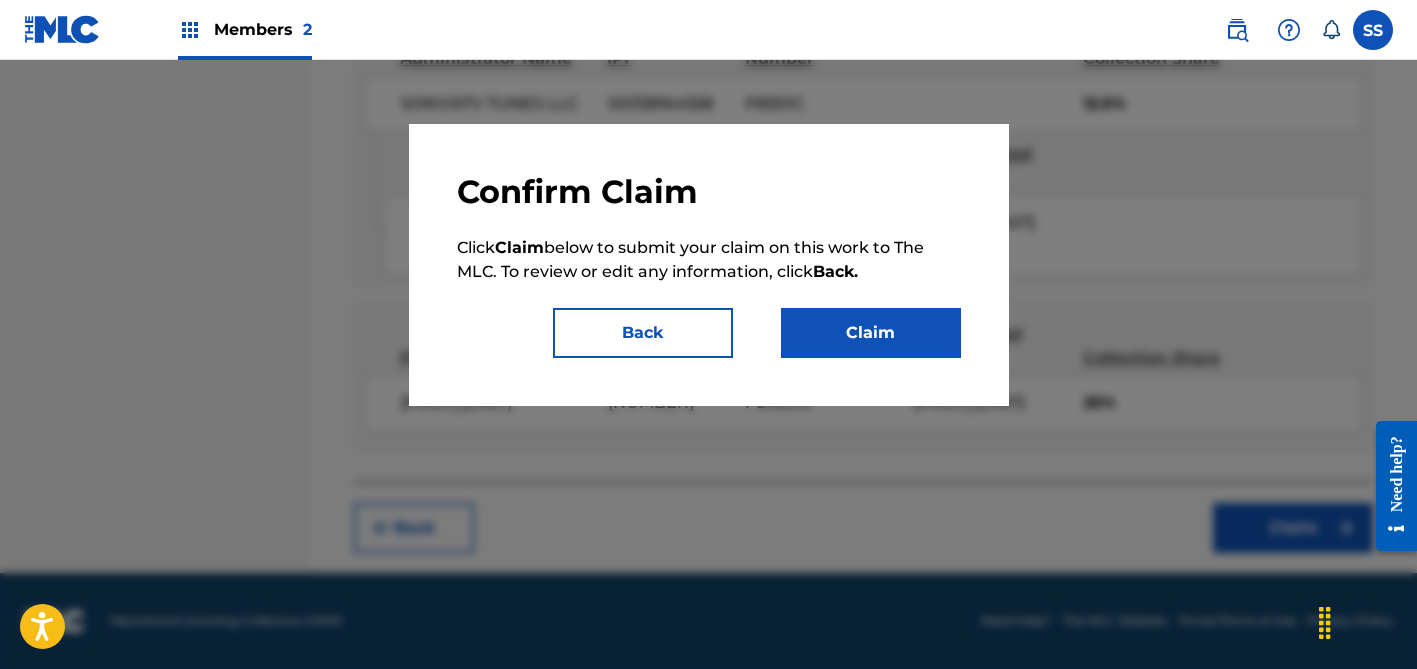 click on "Claim" at bounding box center (871, 333) 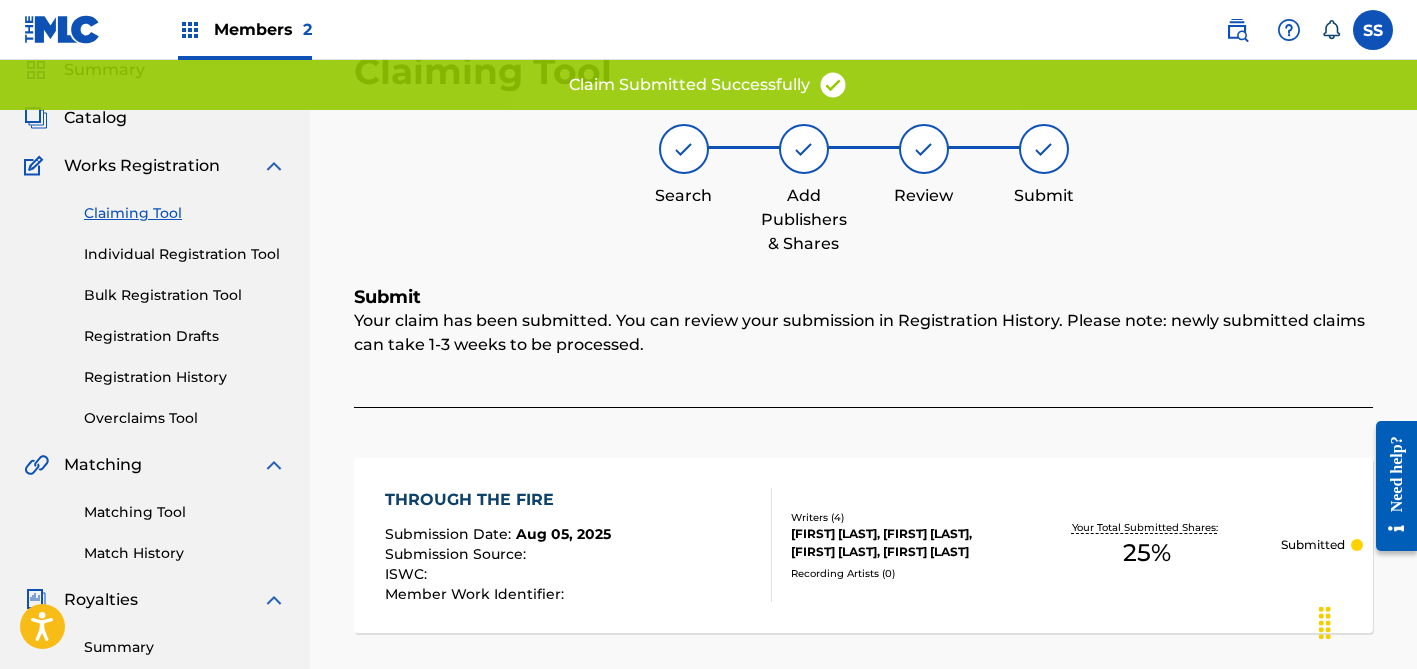 scroll, scrollTop: 78, scrollLeft: 0, axis: vertical 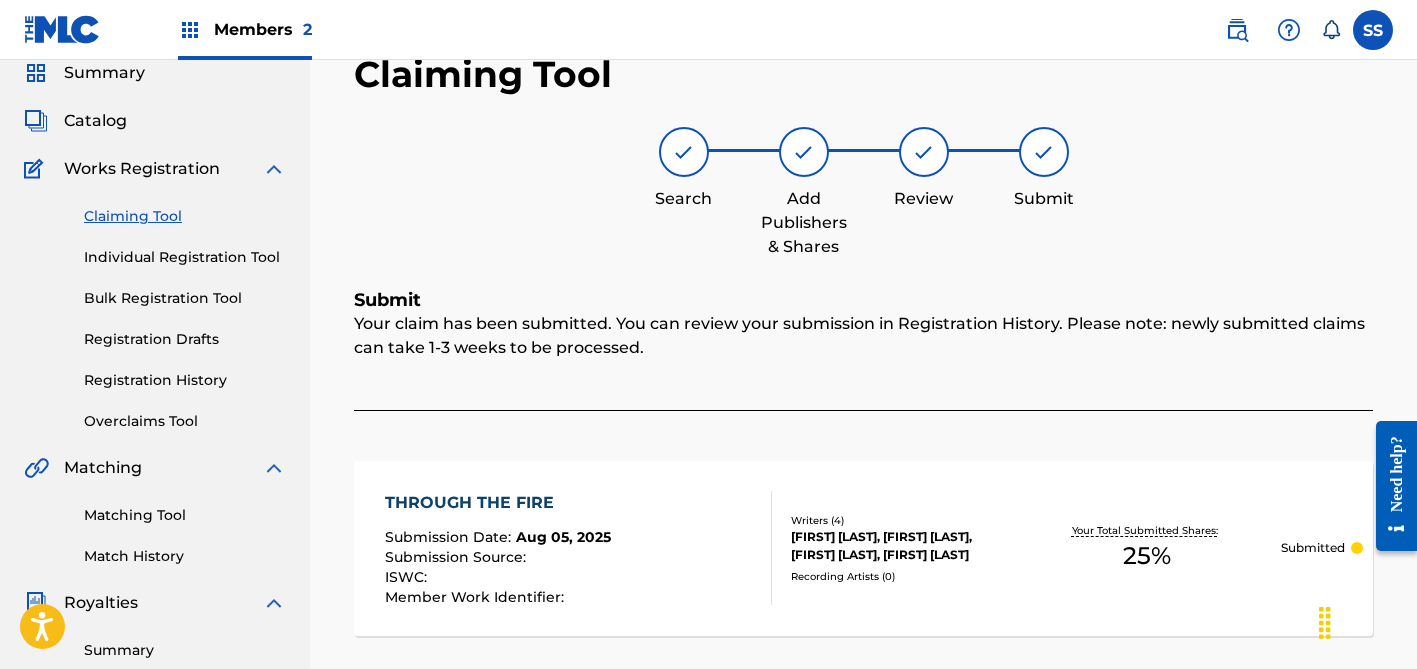 click on "Claiming Tool" at bounding box center [185, 216] 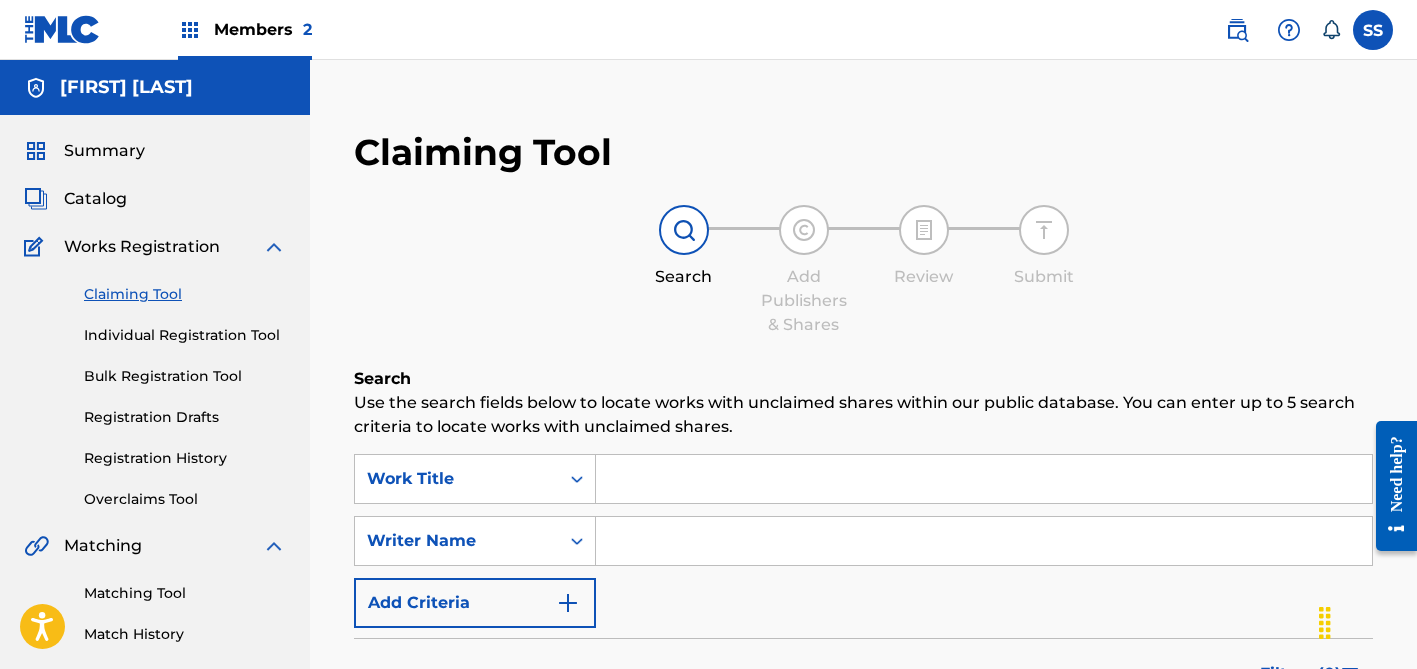 click at bounding box center (984, 541) 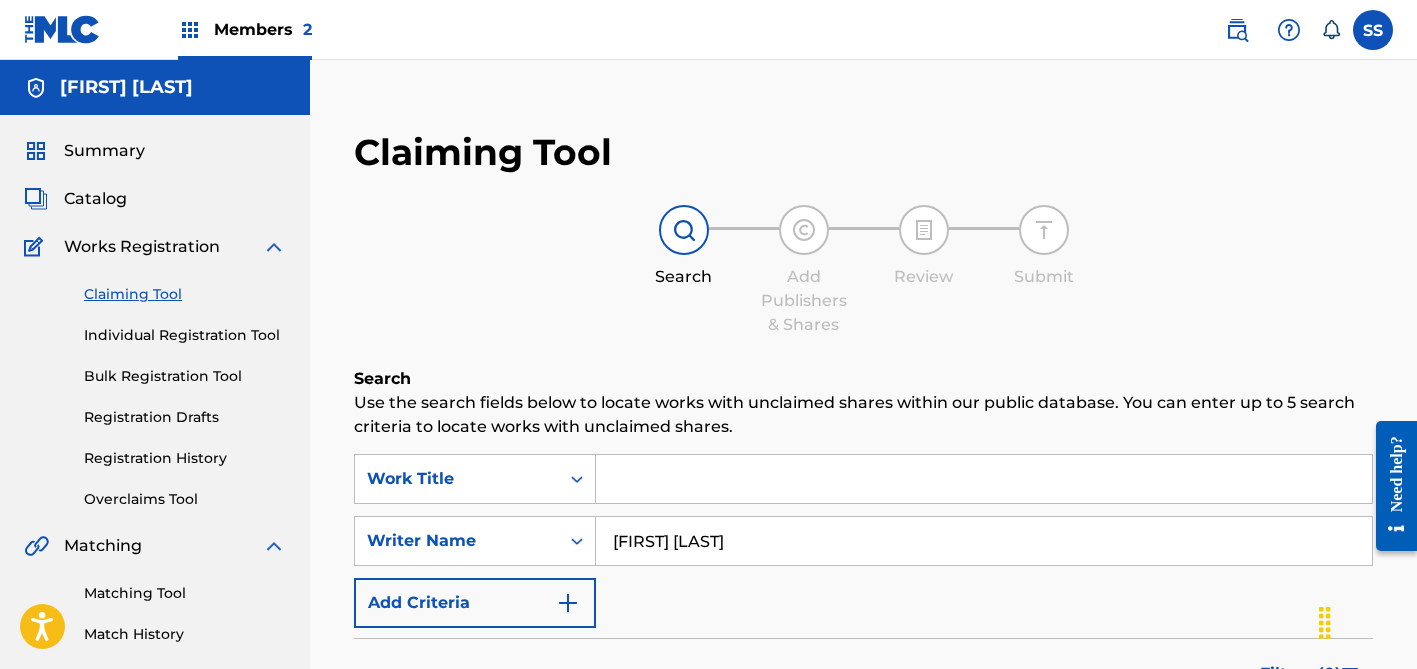 type on "[FIRST] [LAST]" 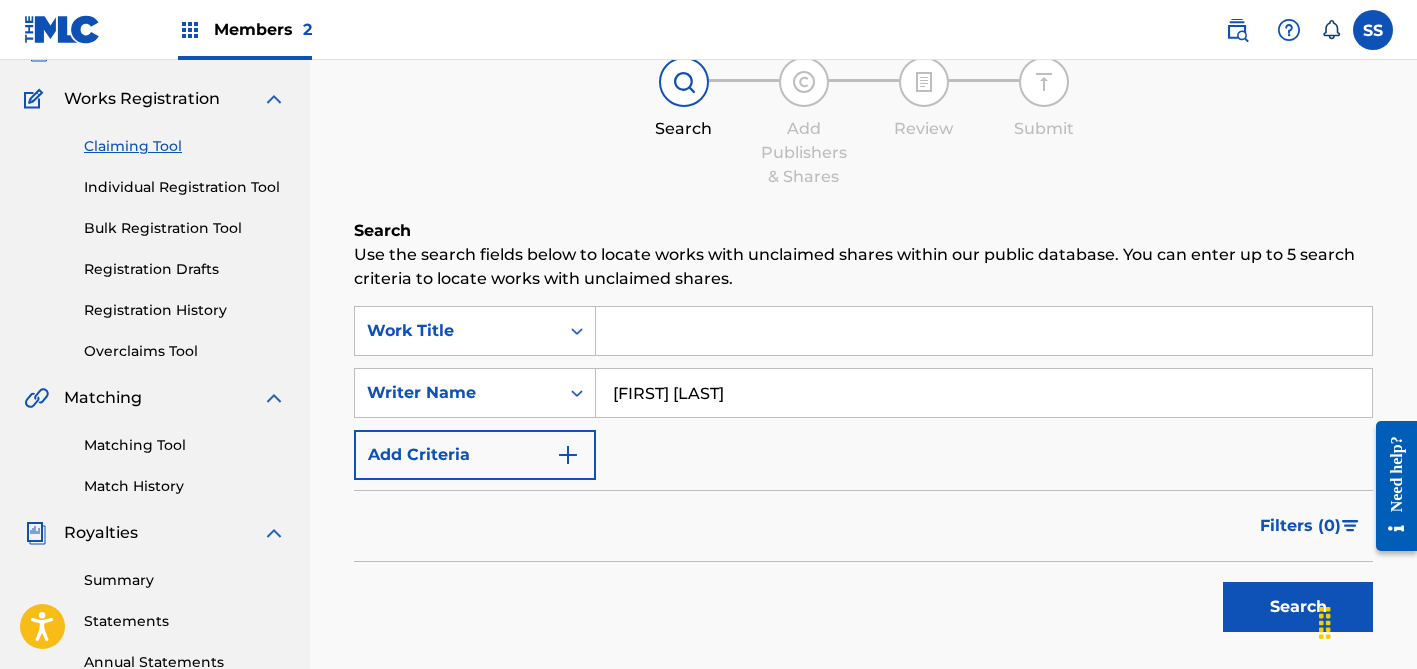 scroll, scrollTop: 318, scrollLeft: 0, axis: vertical 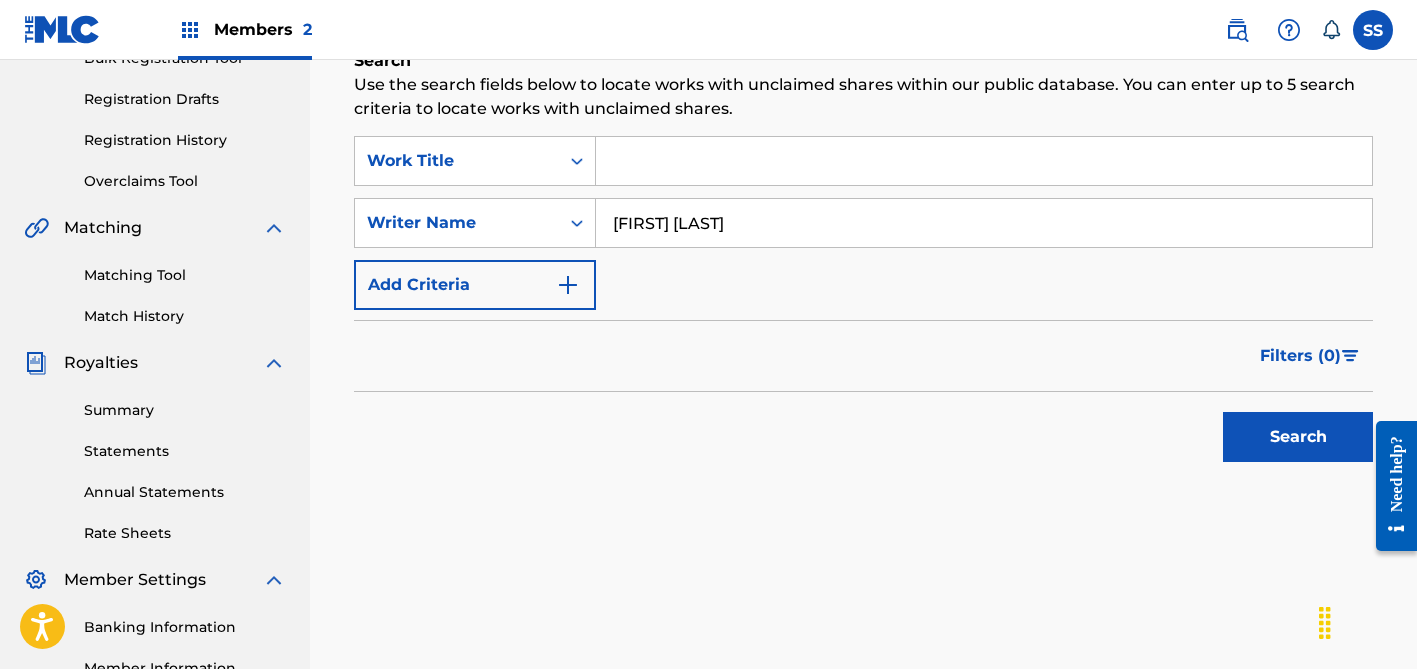 click on "Search" at bounding box center [1298, 437] 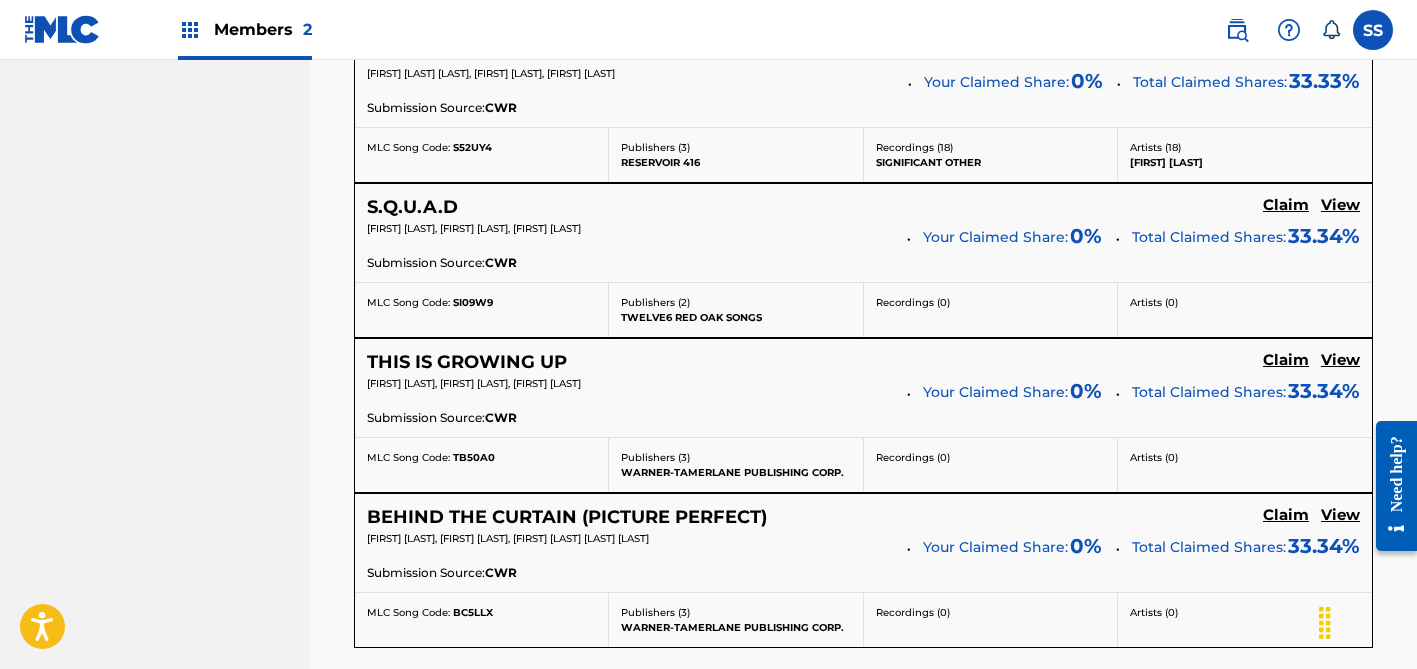 scroll, scrollTop: 1929, scrollLeft: 0, axis: vertical 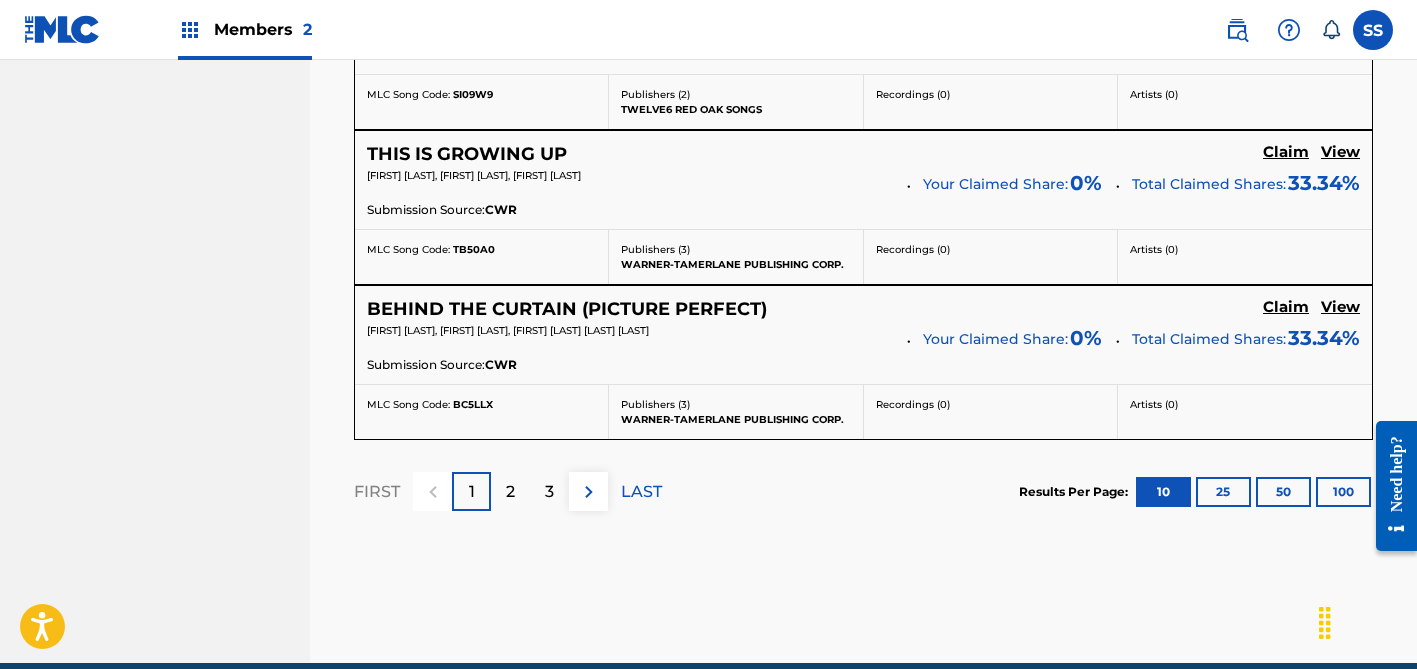 click at bounding box center (589, 492) 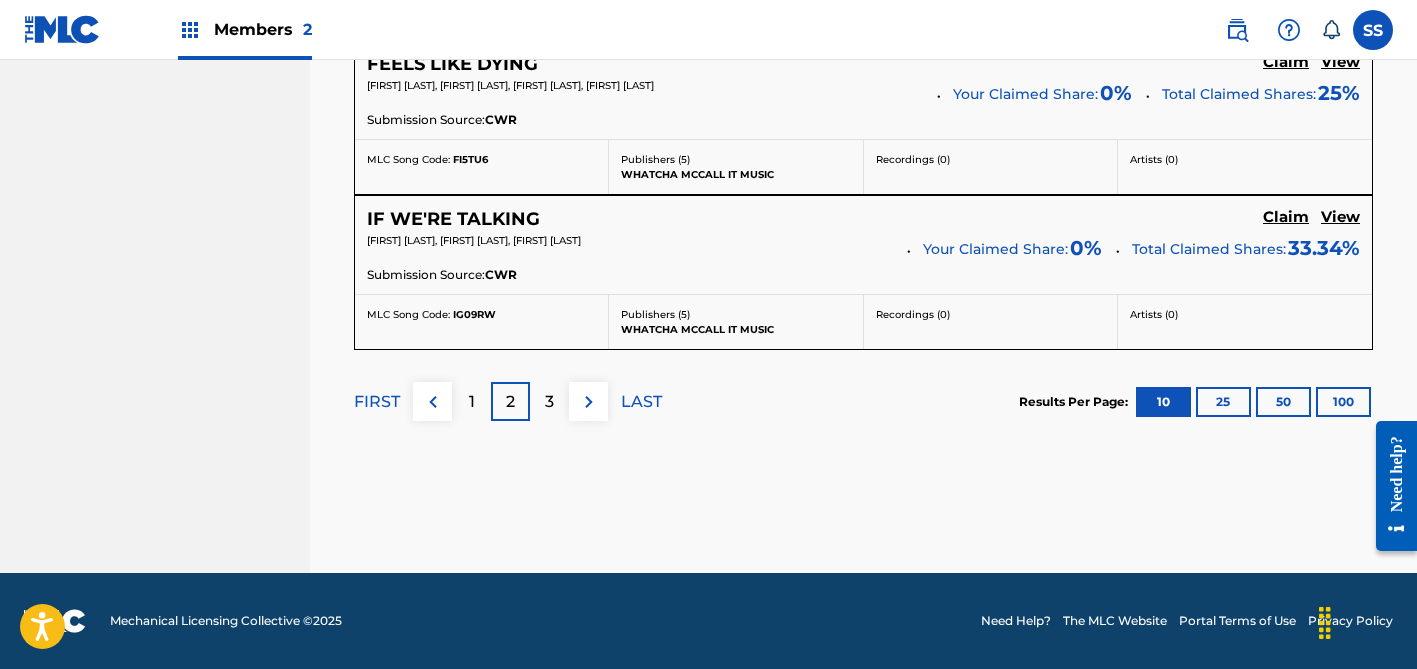 click at bounding box center (588, 401) 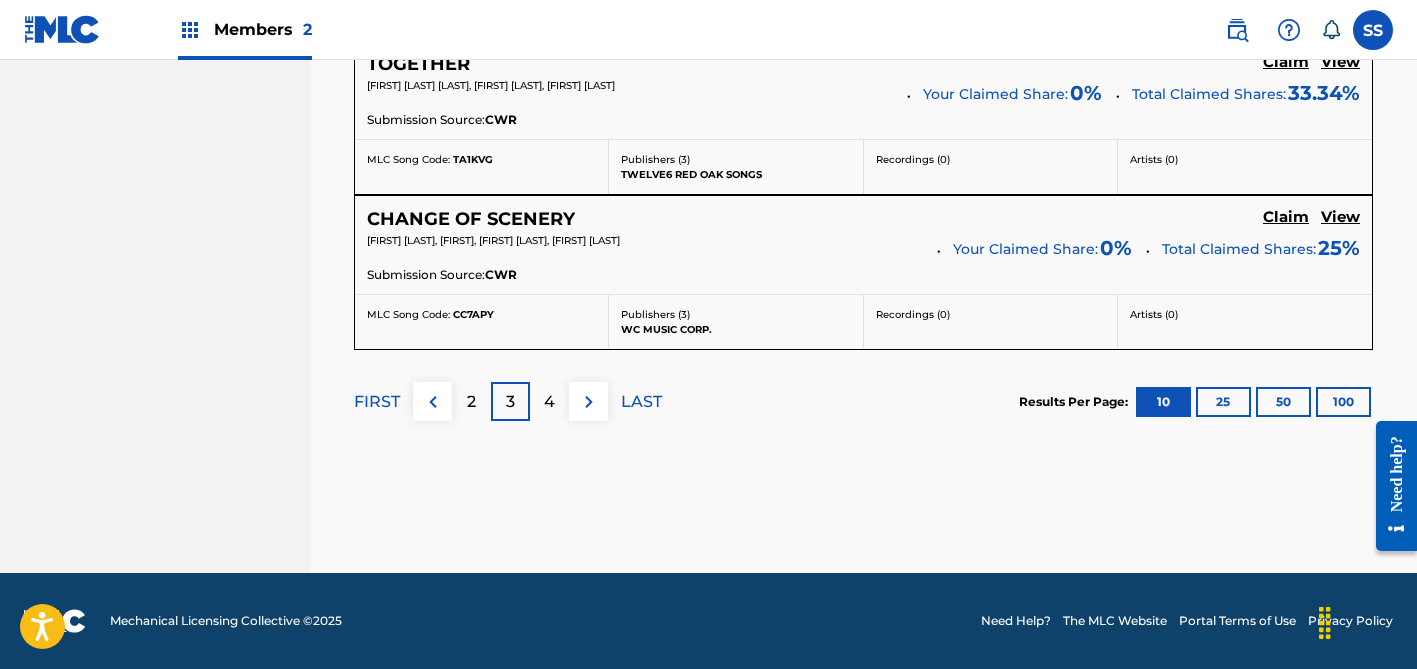 click on "4" at bounding box center (549, 402) 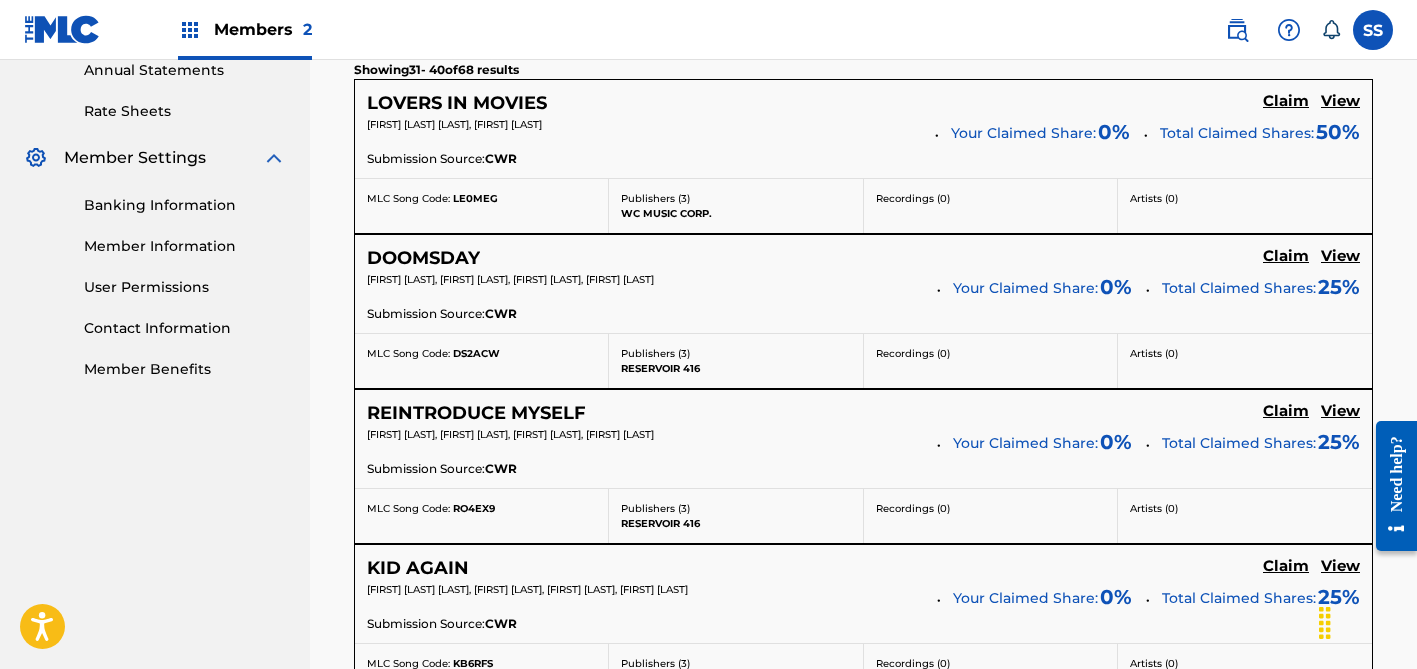 scroll, scrollTop: 735, scrollLeft: 0, axis: vertical 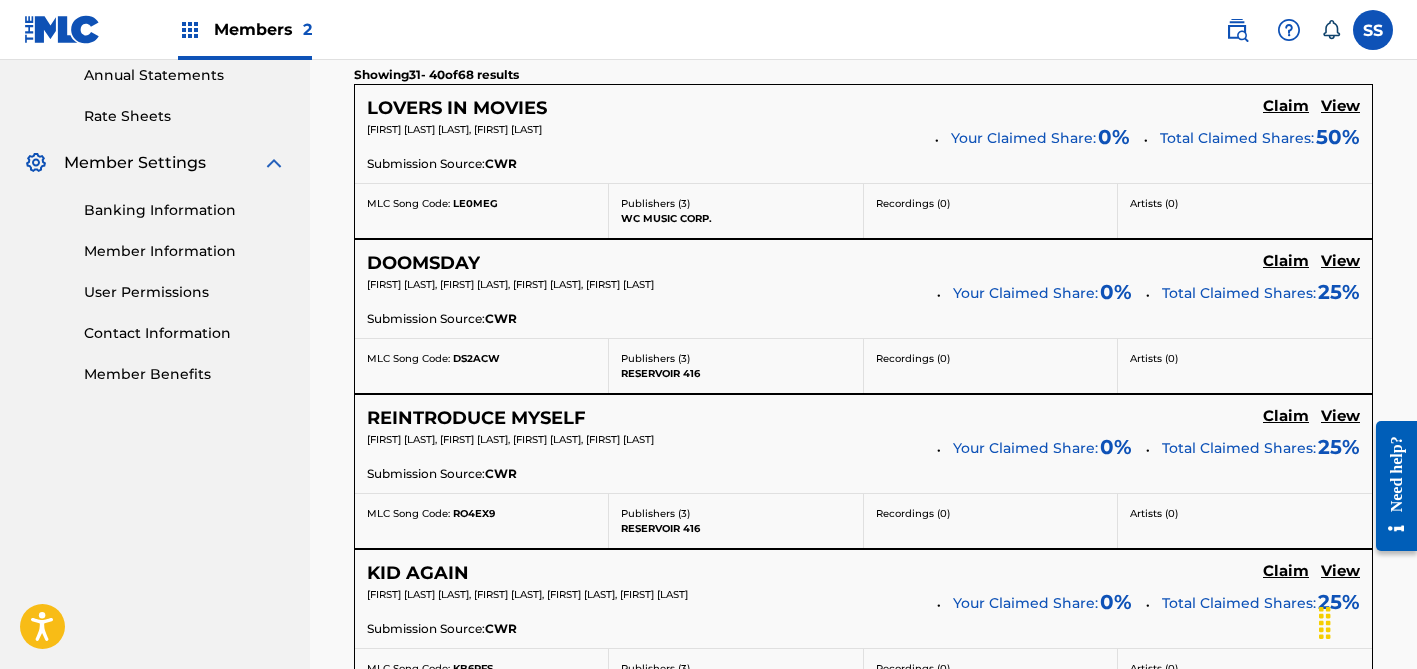click on "Claim" at bounding box center (1286, 106) 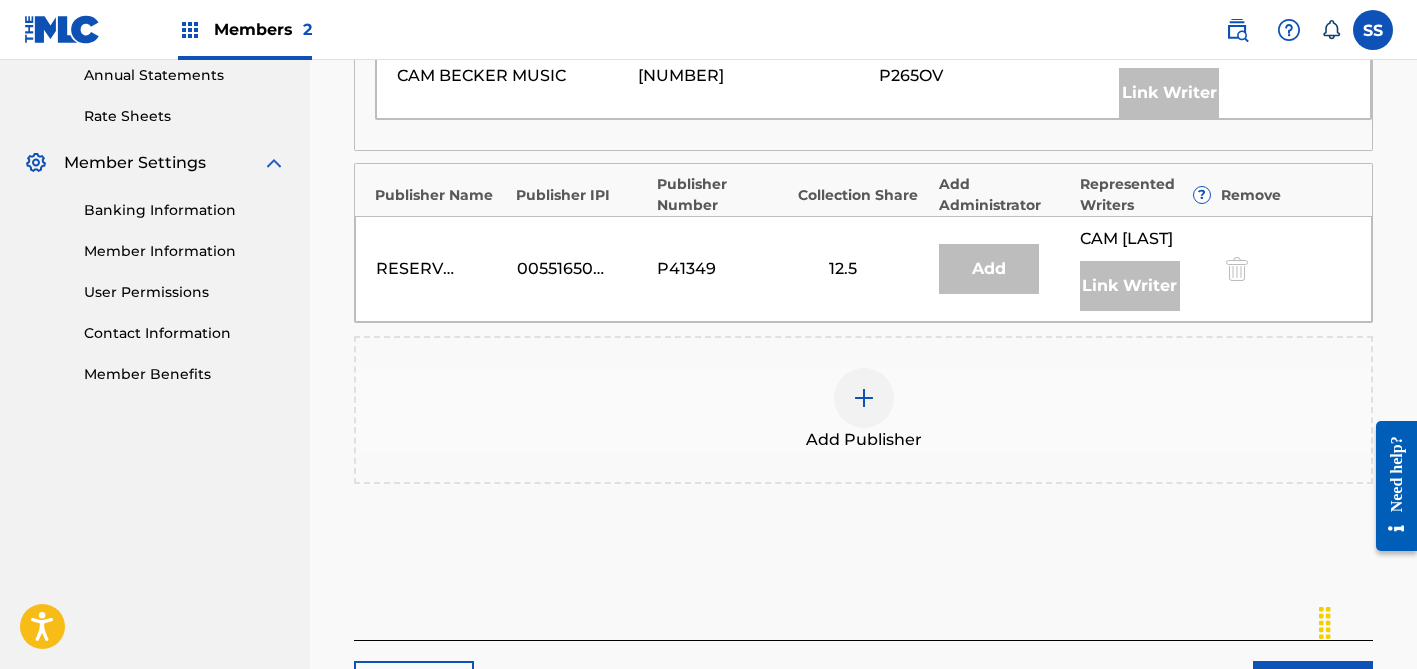 click at bounding box center (864, 398) 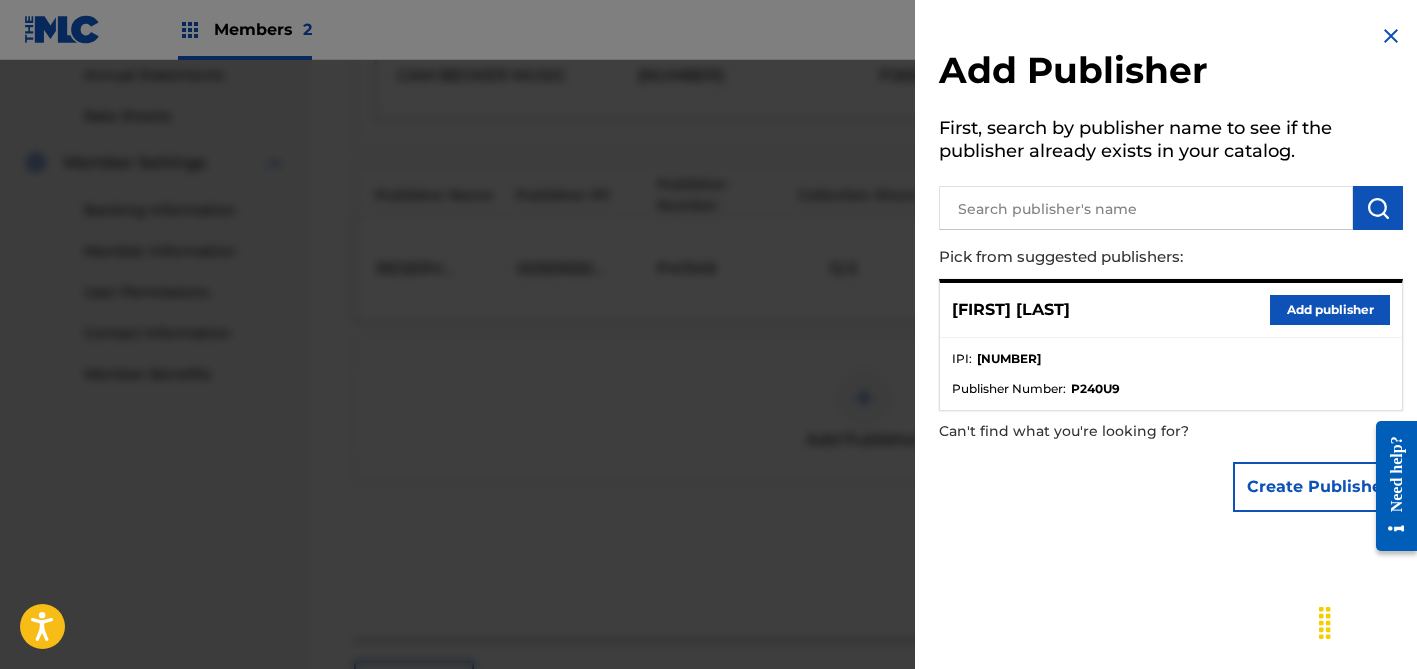 click on "Add publisher" at bounding box center [1330, 310] 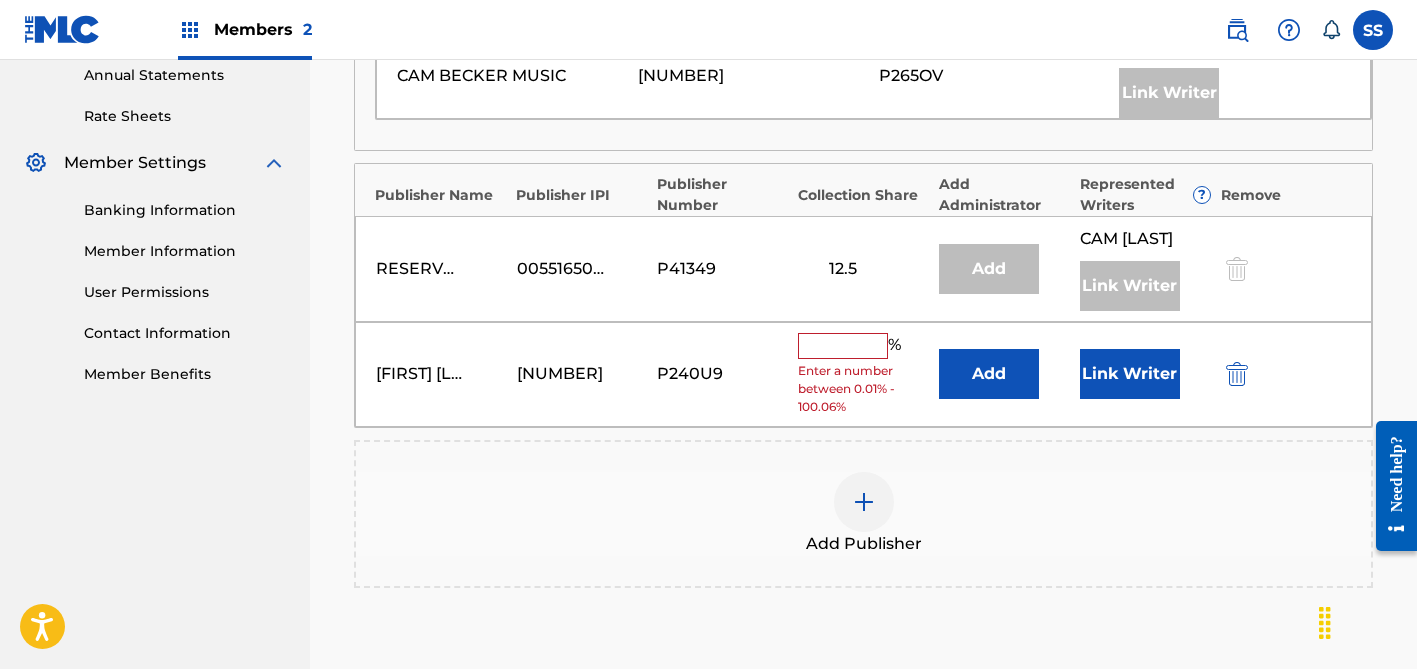 click at bounding box center [843, 346] 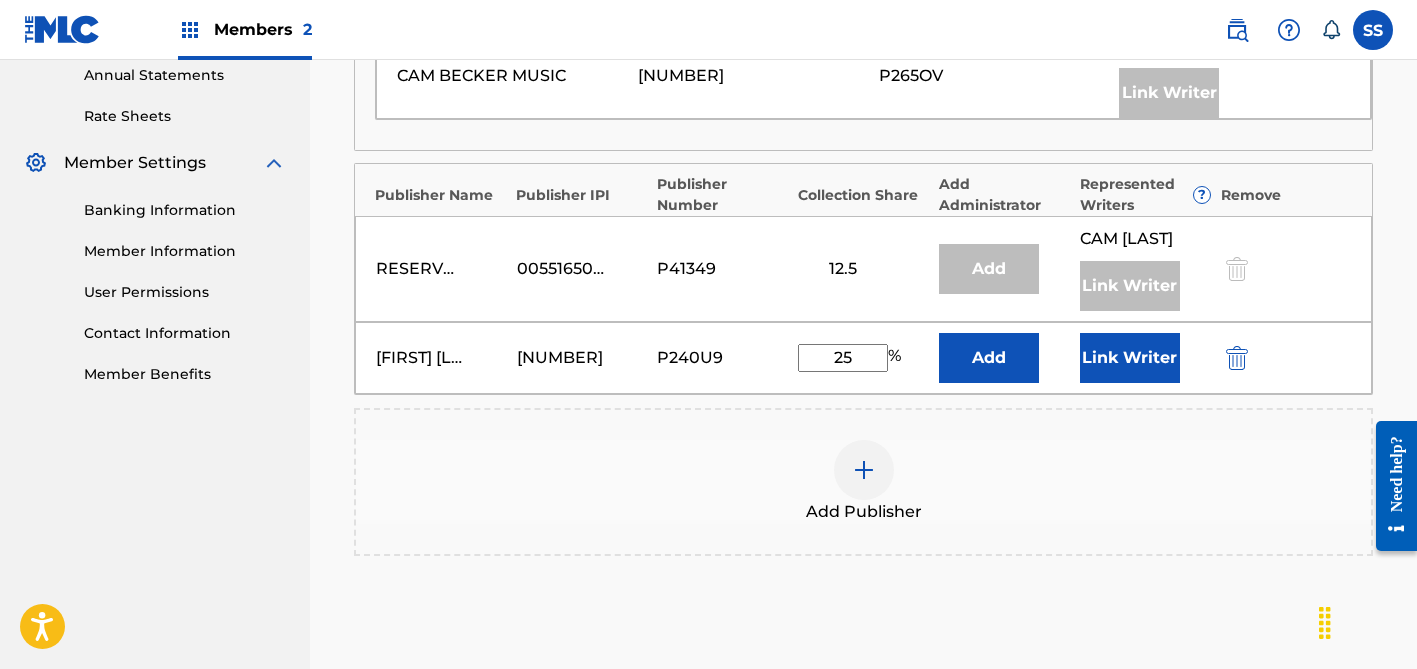 type on "25" 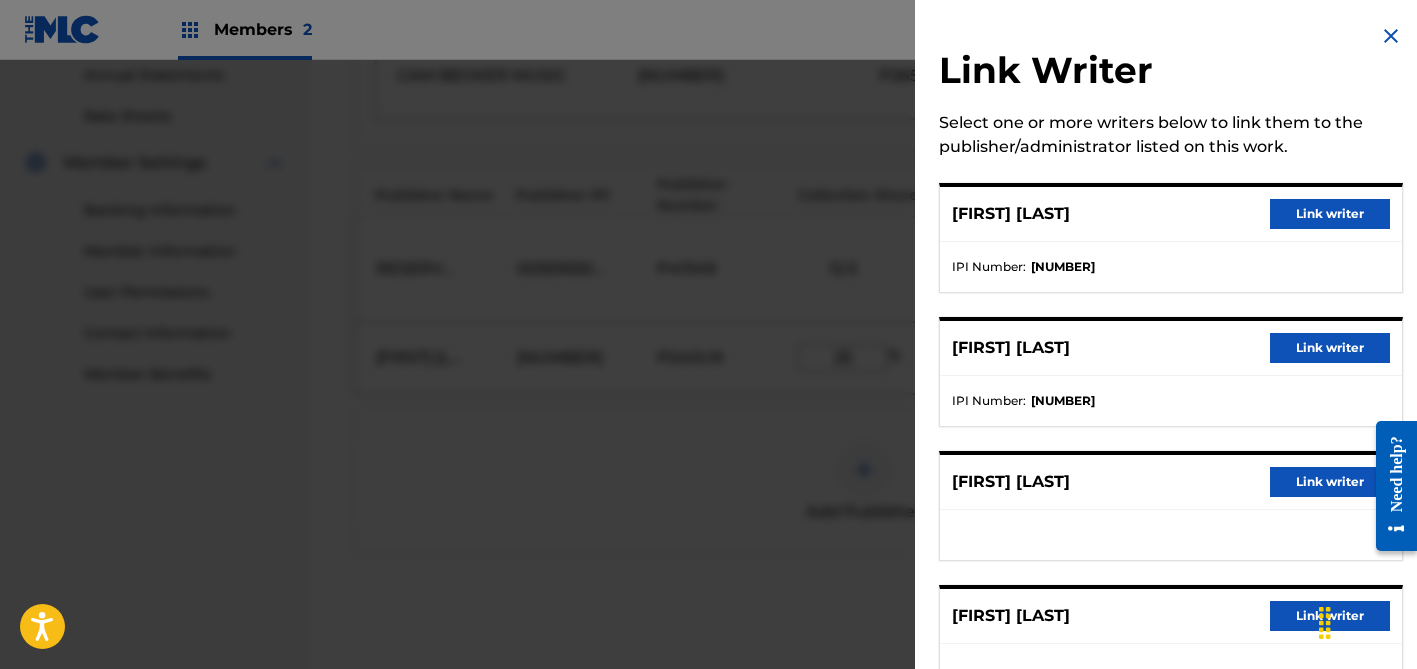 scroll, scrollTop: 10, scrollLeft: 0, axis: vertical 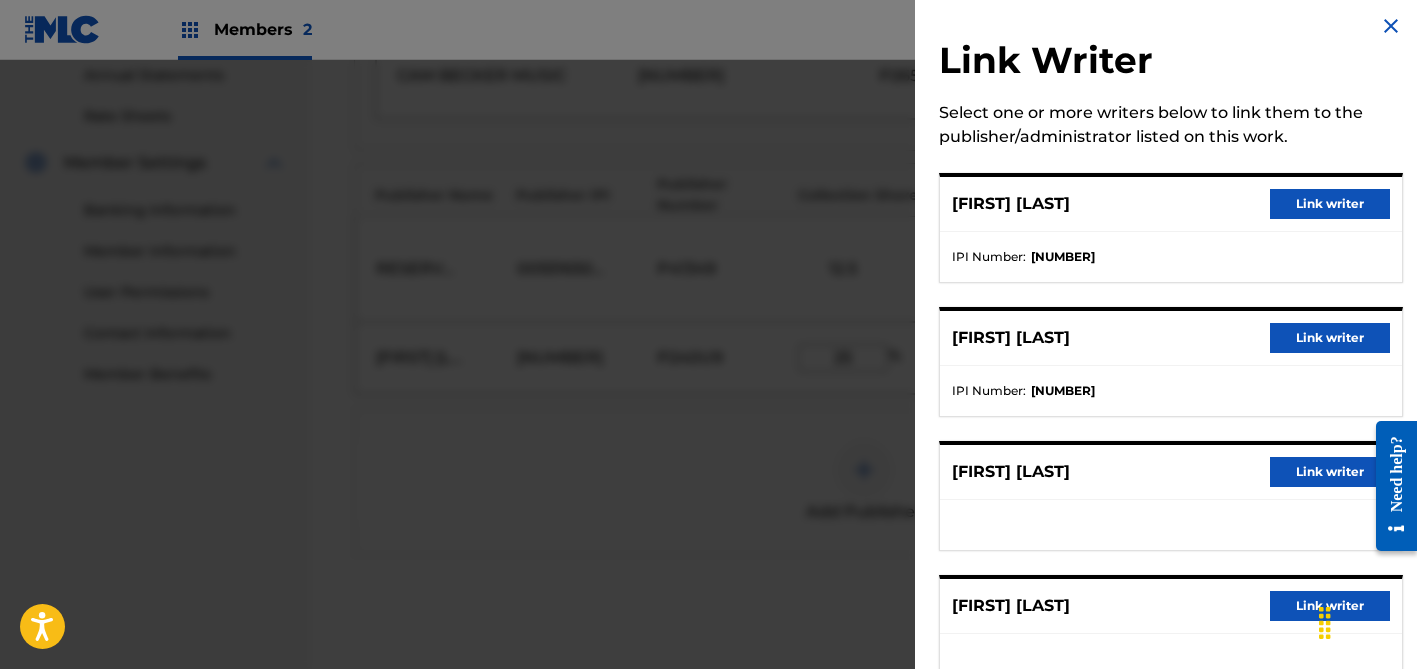 click on "Link writer" at bounding box center [1330, 204] 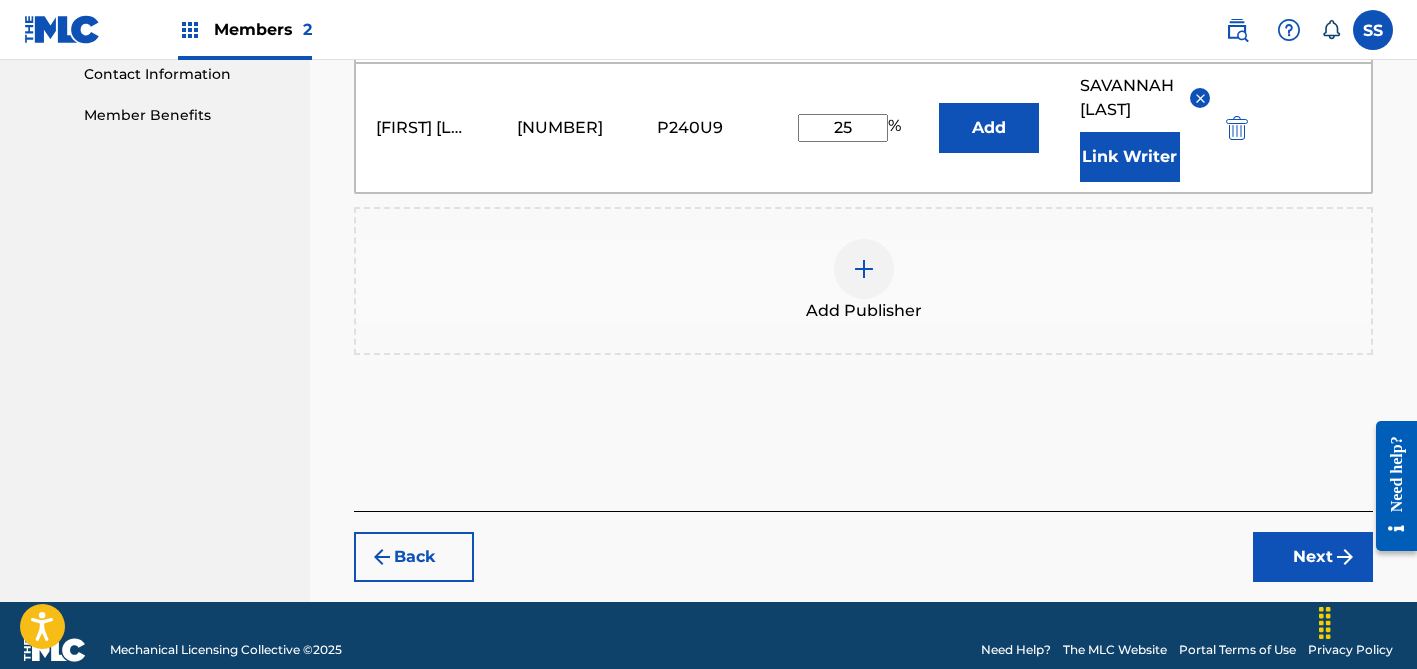 click on "Next" at bounding box center [1313, 557] 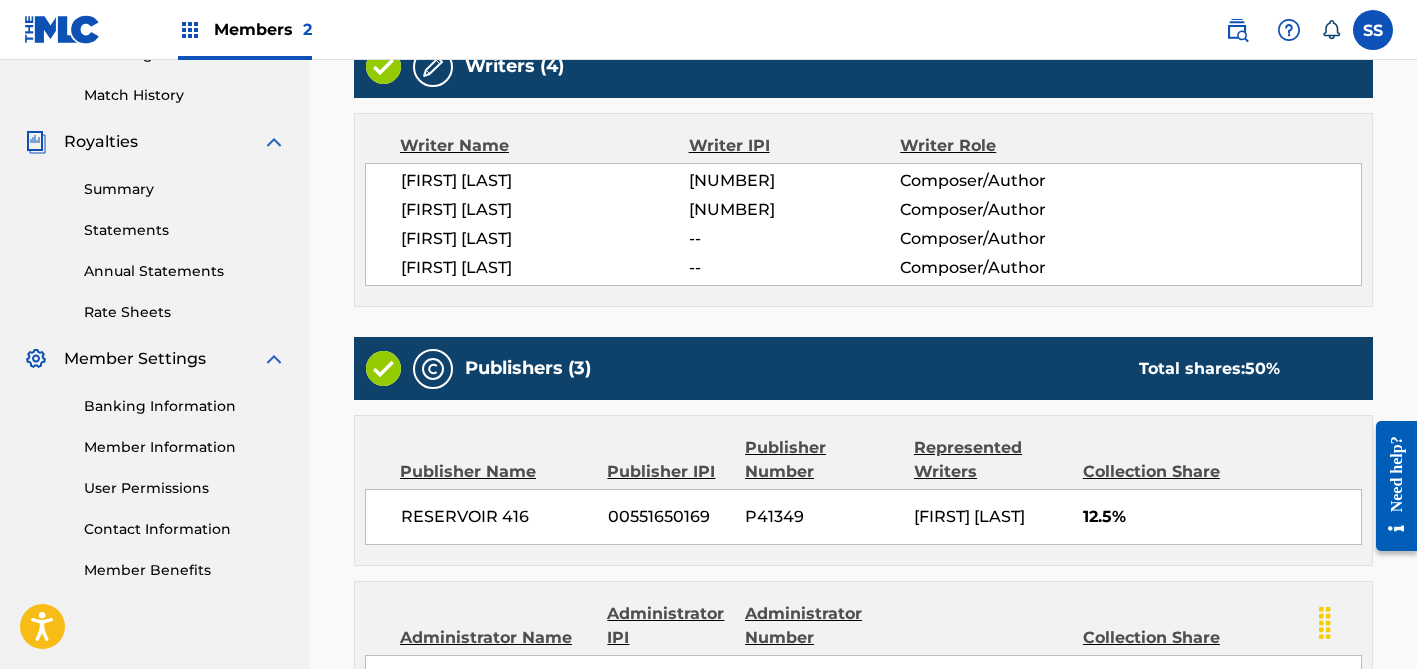 scroll, scrollTop: 1113, scrollLeft: 0, axis: vertical 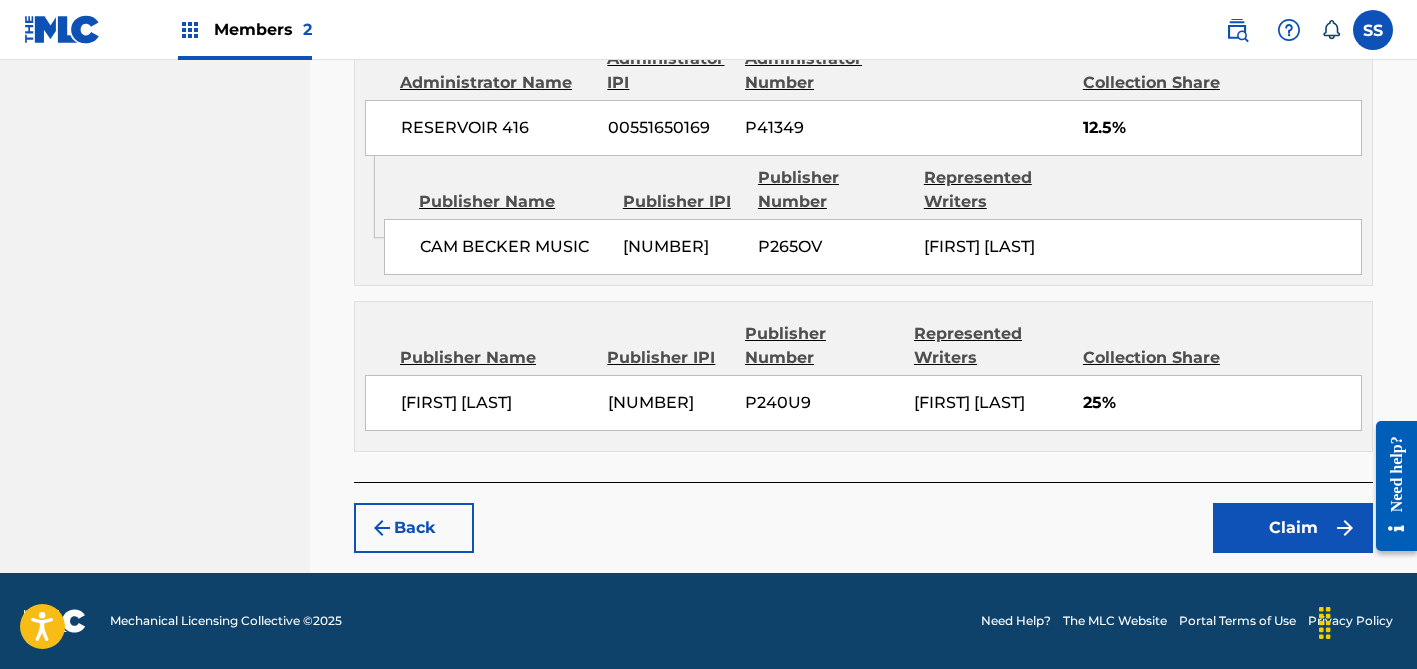 click on "Claim" at bounding box center [1293, 528] 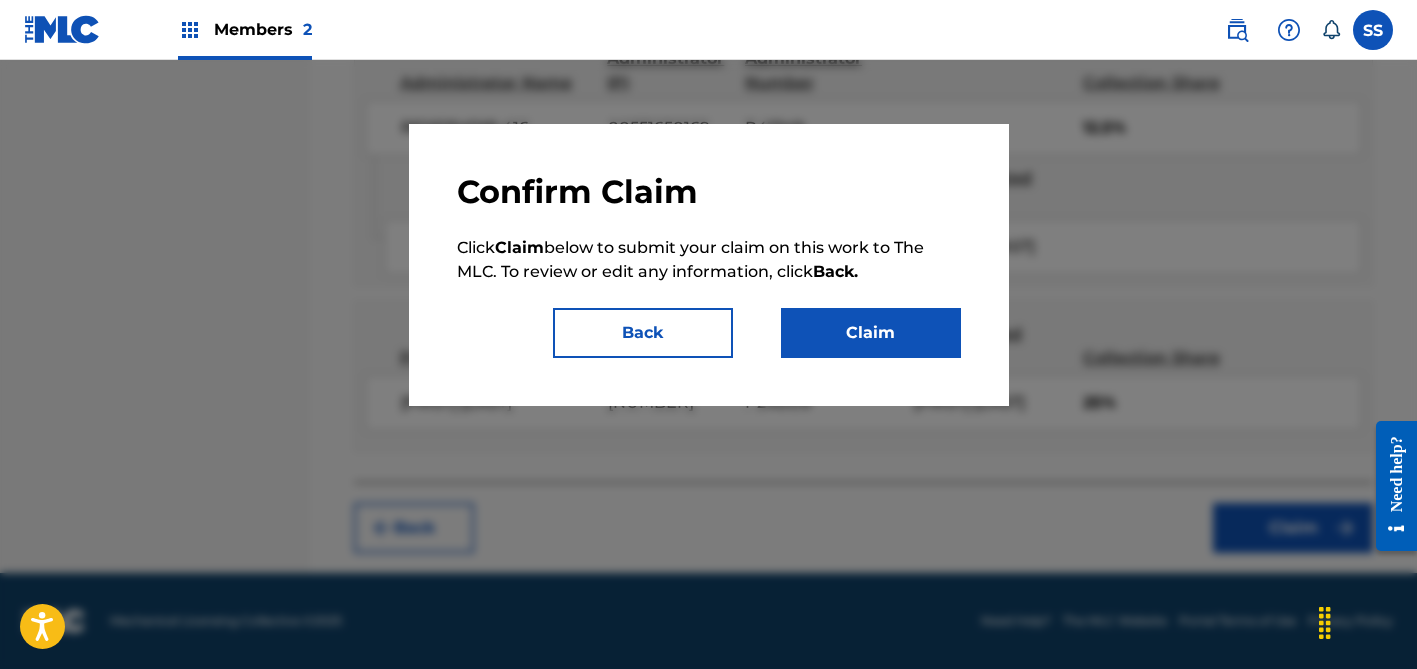 click on "Claim" at bounding box center [871, 333] 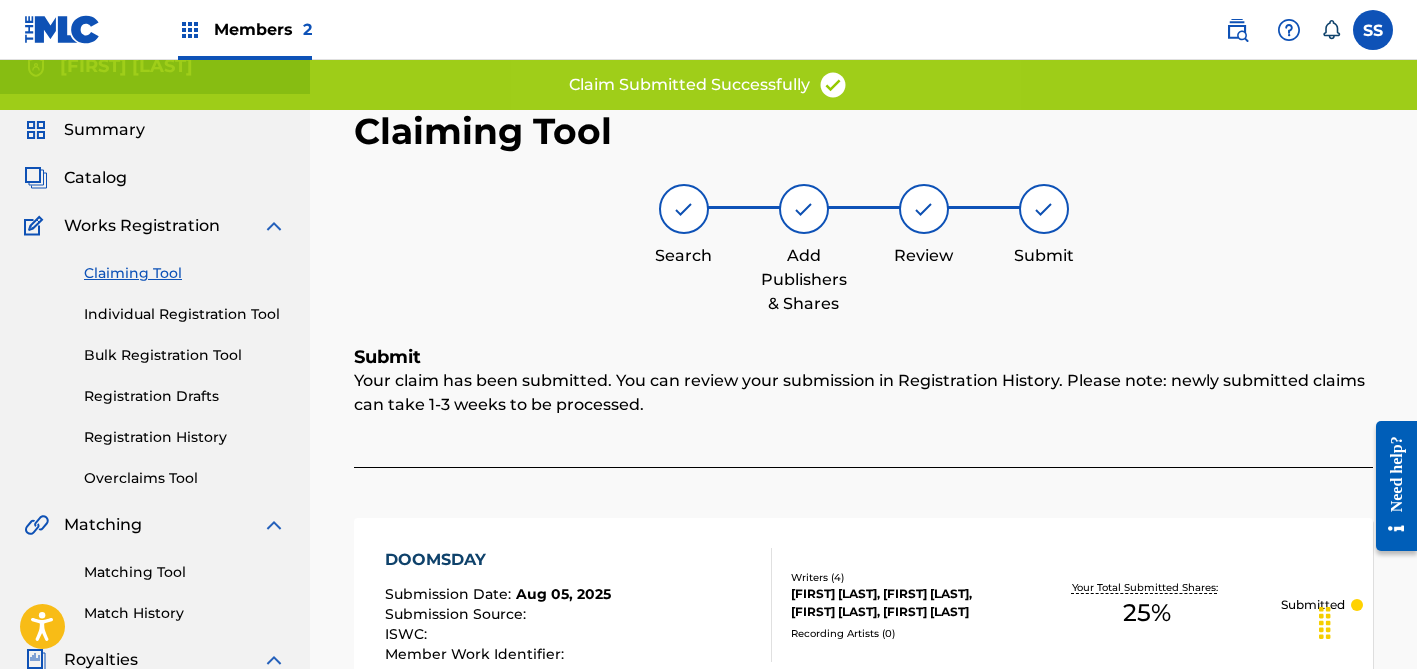 scroll, scrollTop: 0, scrollLeft: 0, axis: both 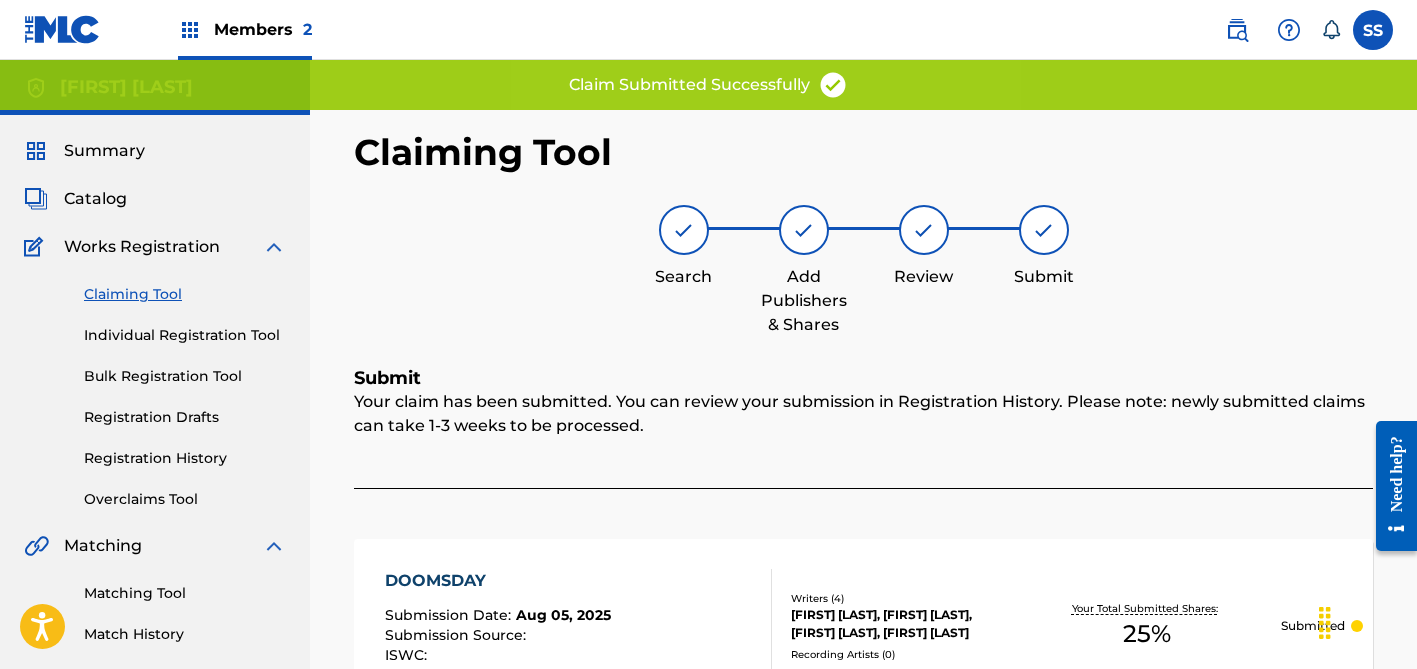click on "Claiming Tool" at bounding box center [185, 294] 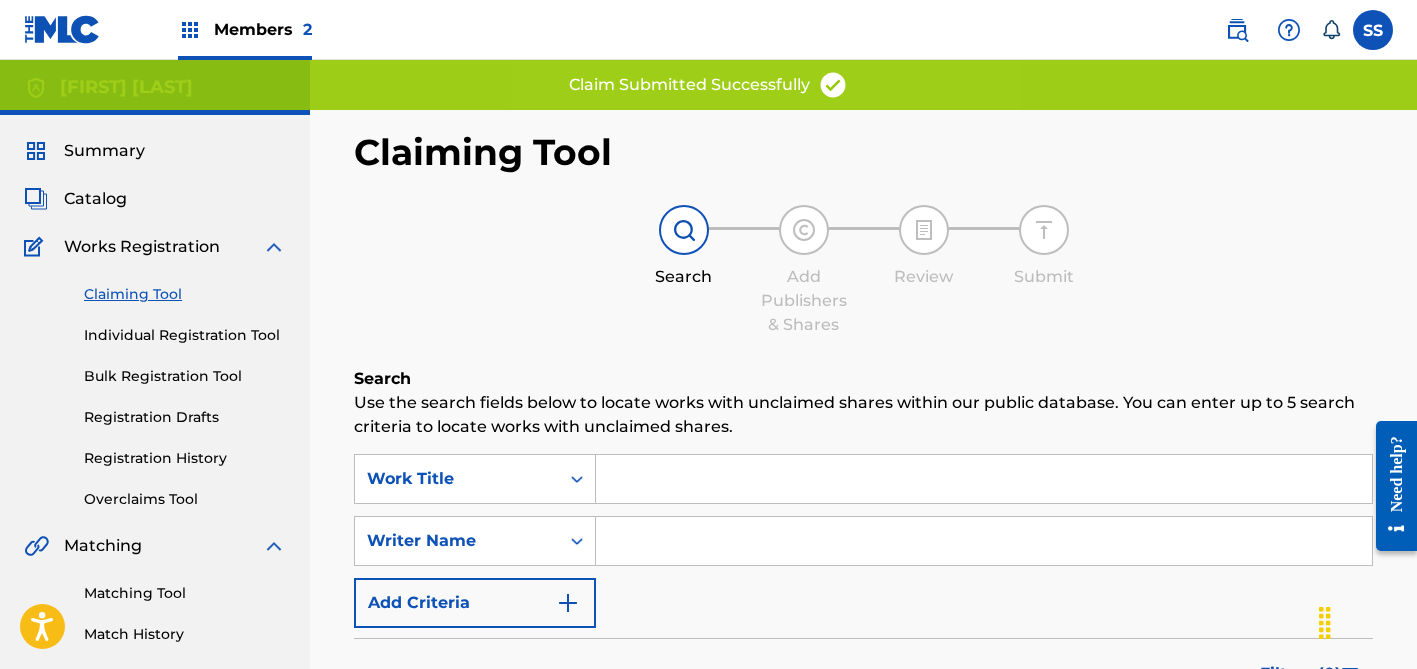 click at bounding box center (984, 541) 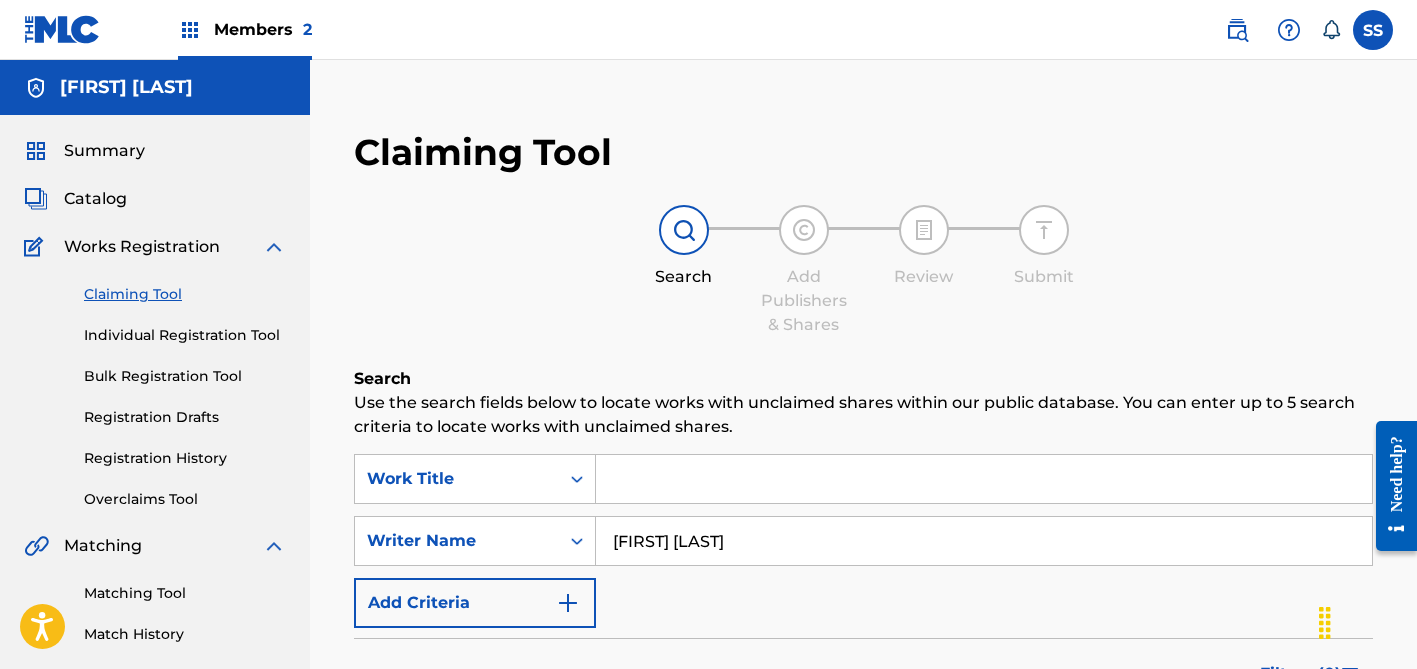 type on "[FIRST] [LAST]" 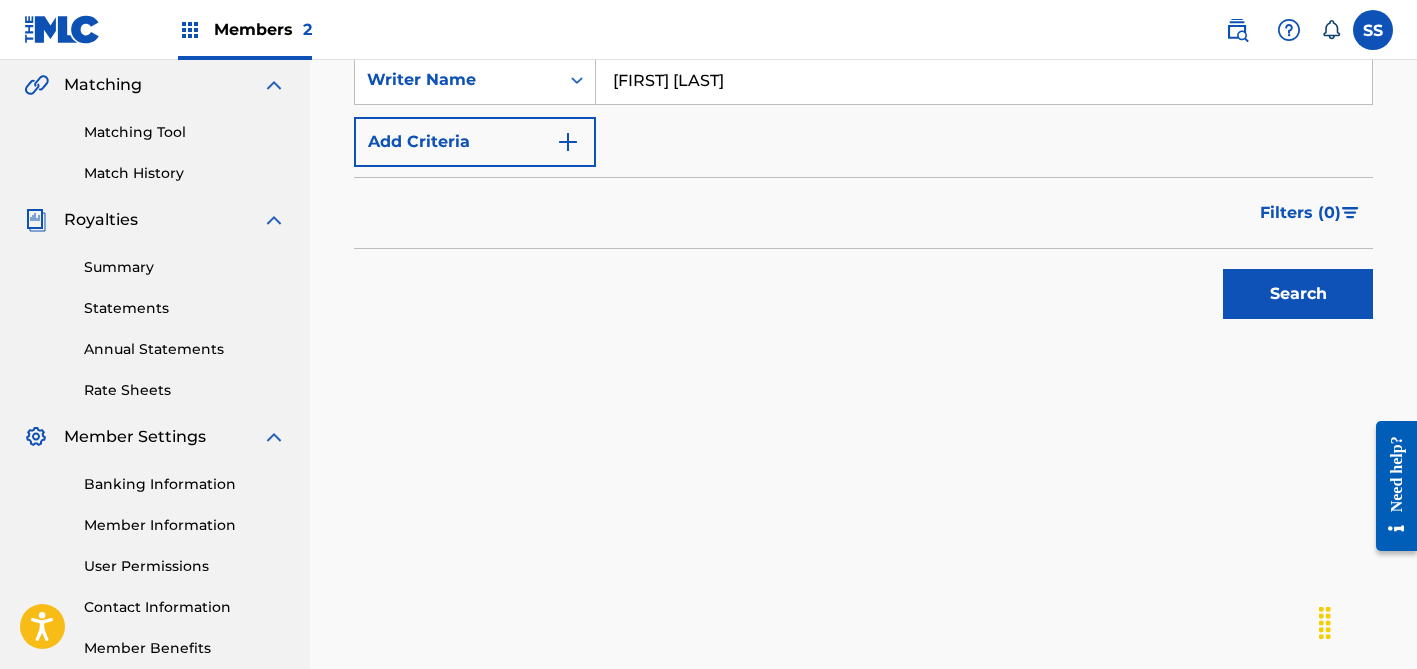 click on "Search" at bounding box center [1298, 294] 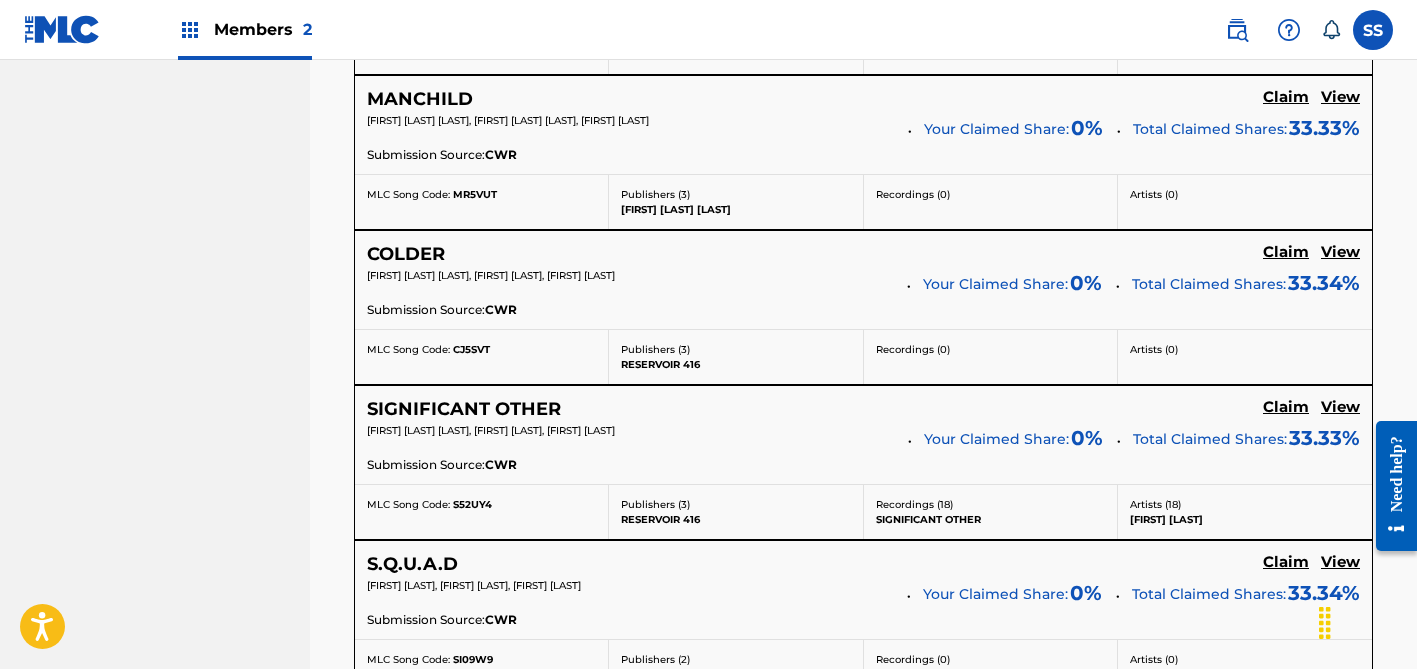 scroll, scrollTop: 2019, scrollLeft: 0, axis: vertical 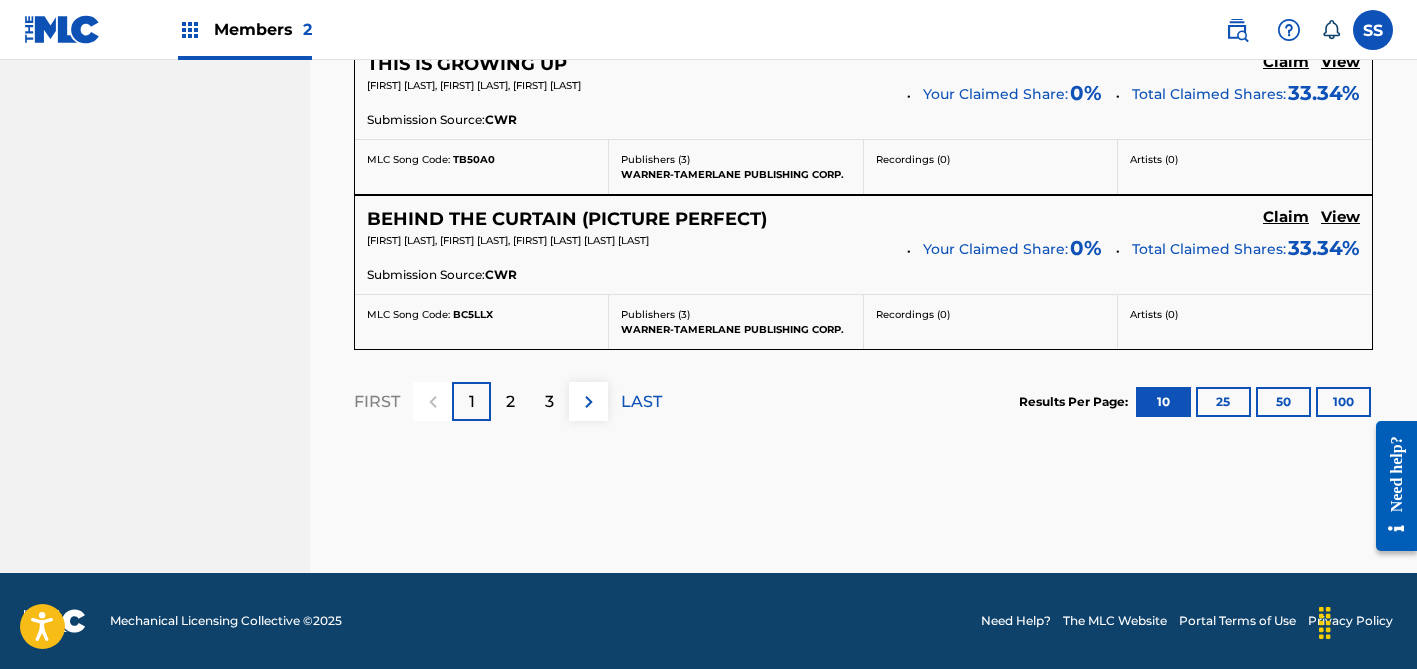 click on "3" at bounding box center (549, 401) 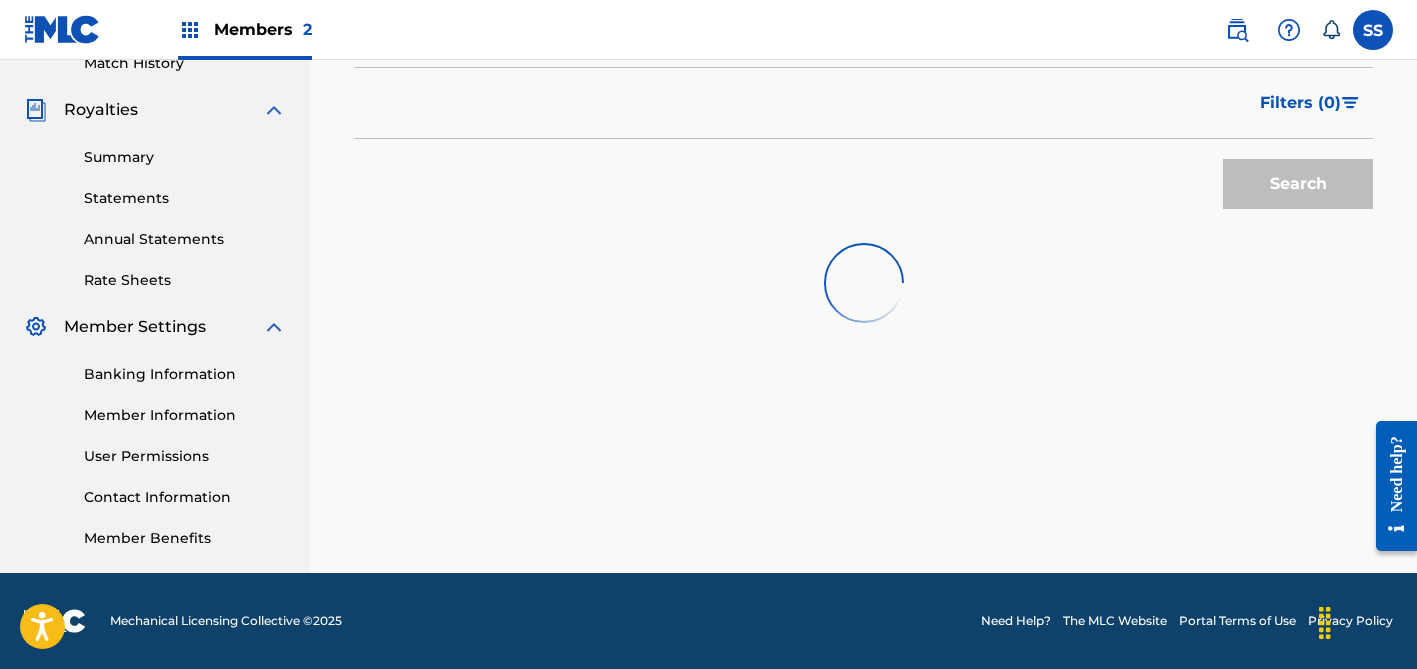 scroll, scrollTop: 2019, scrollLeft: 0, axis: vertical 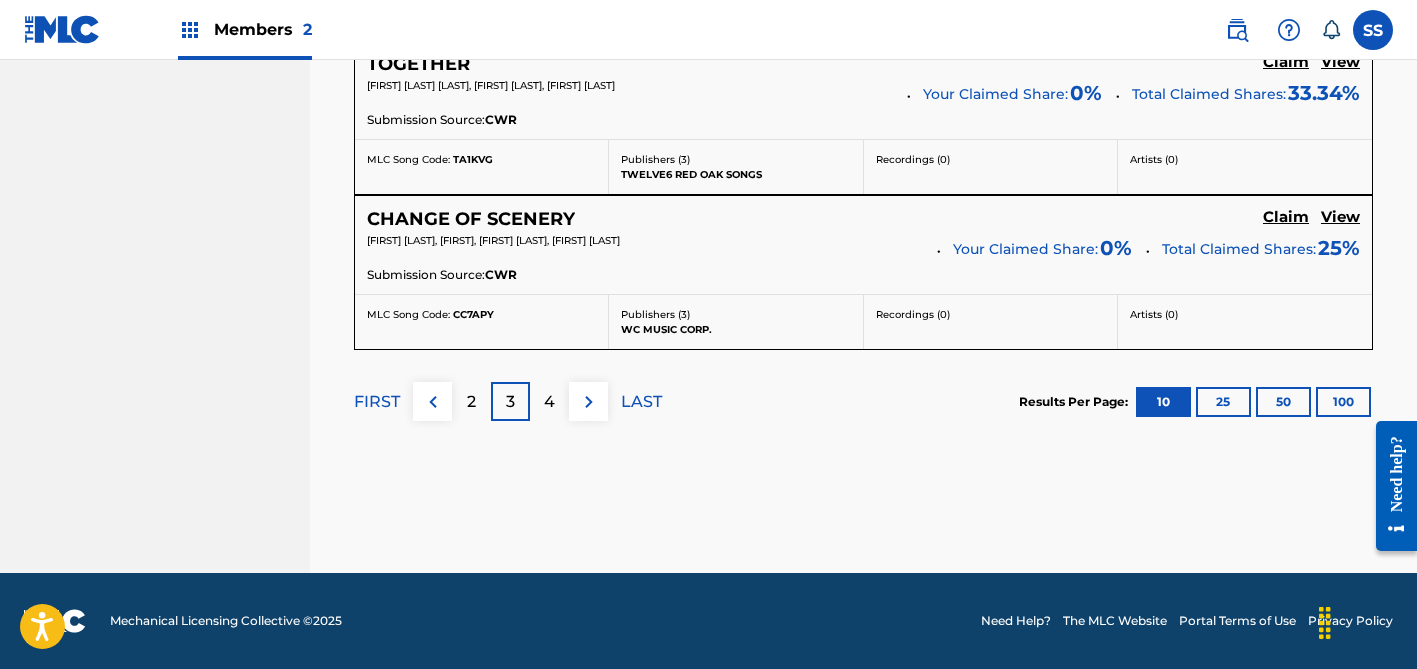 click on "4" at bounding box center (549, 402) 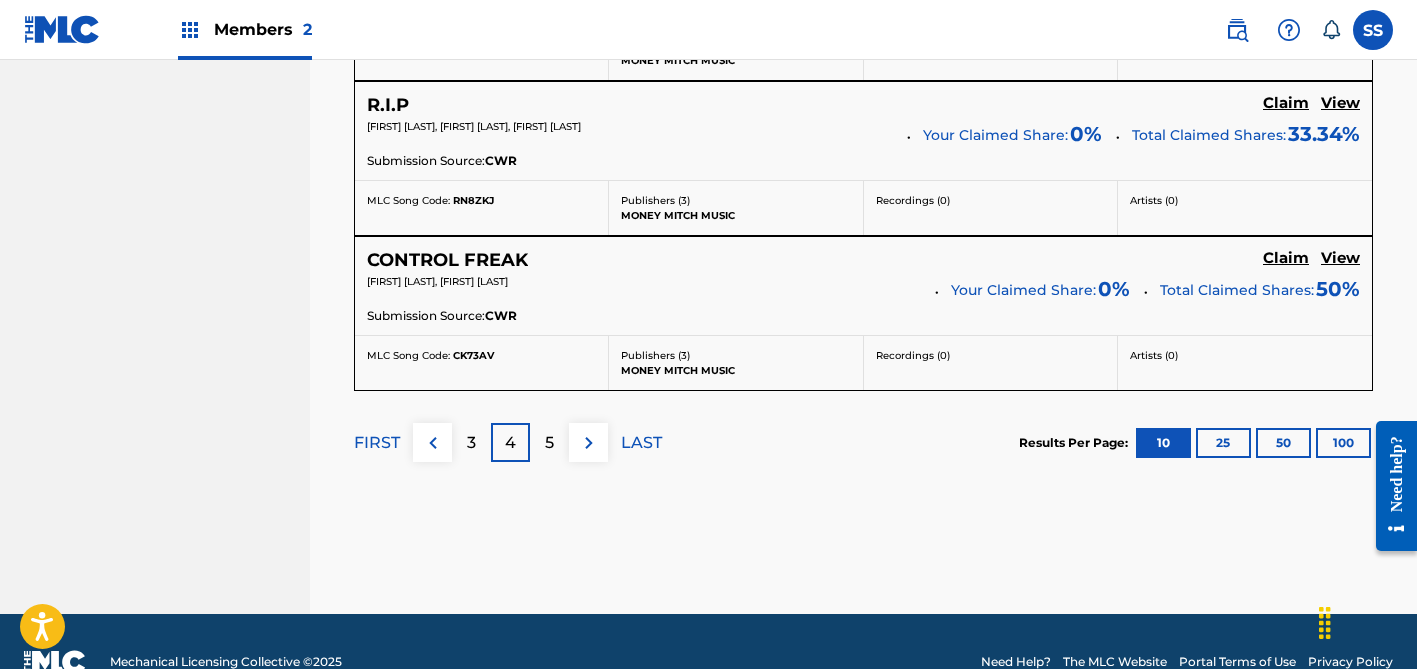 scroll, scrollTop: 2019, scrollLeft: 0, axis: vertical 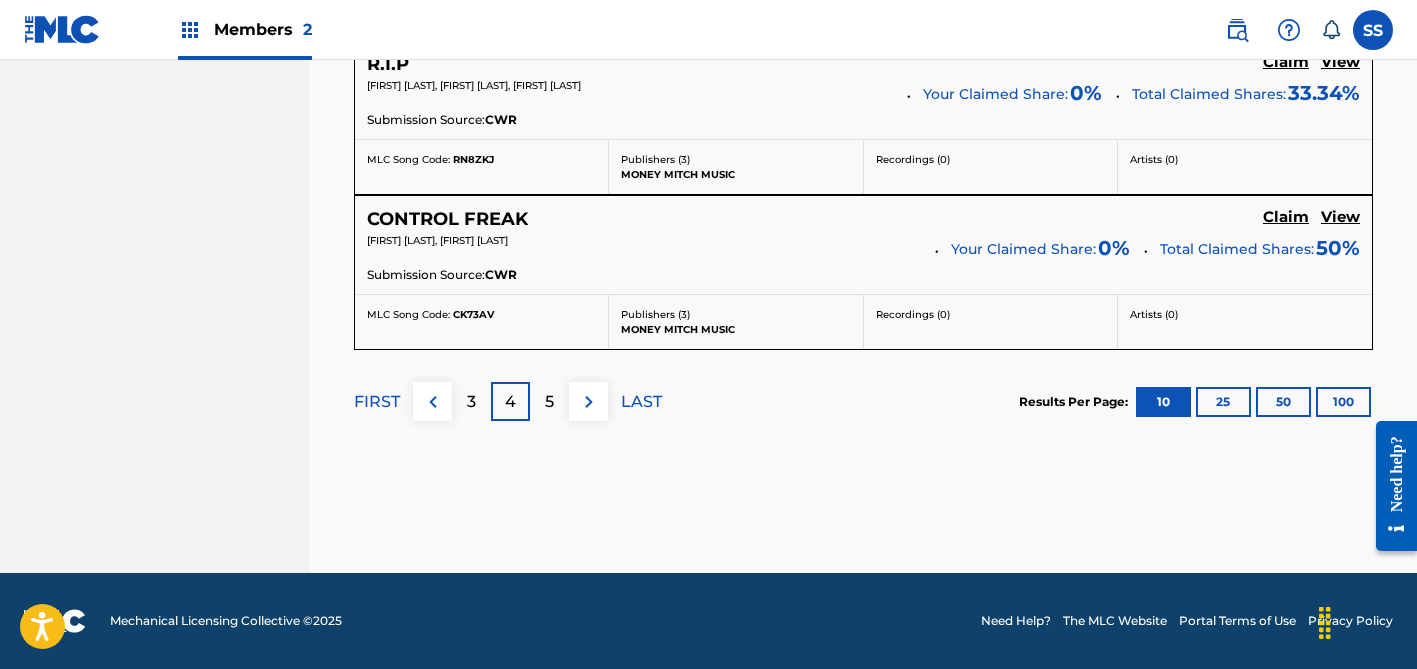 click on "5" at bounding box center [549, 402] 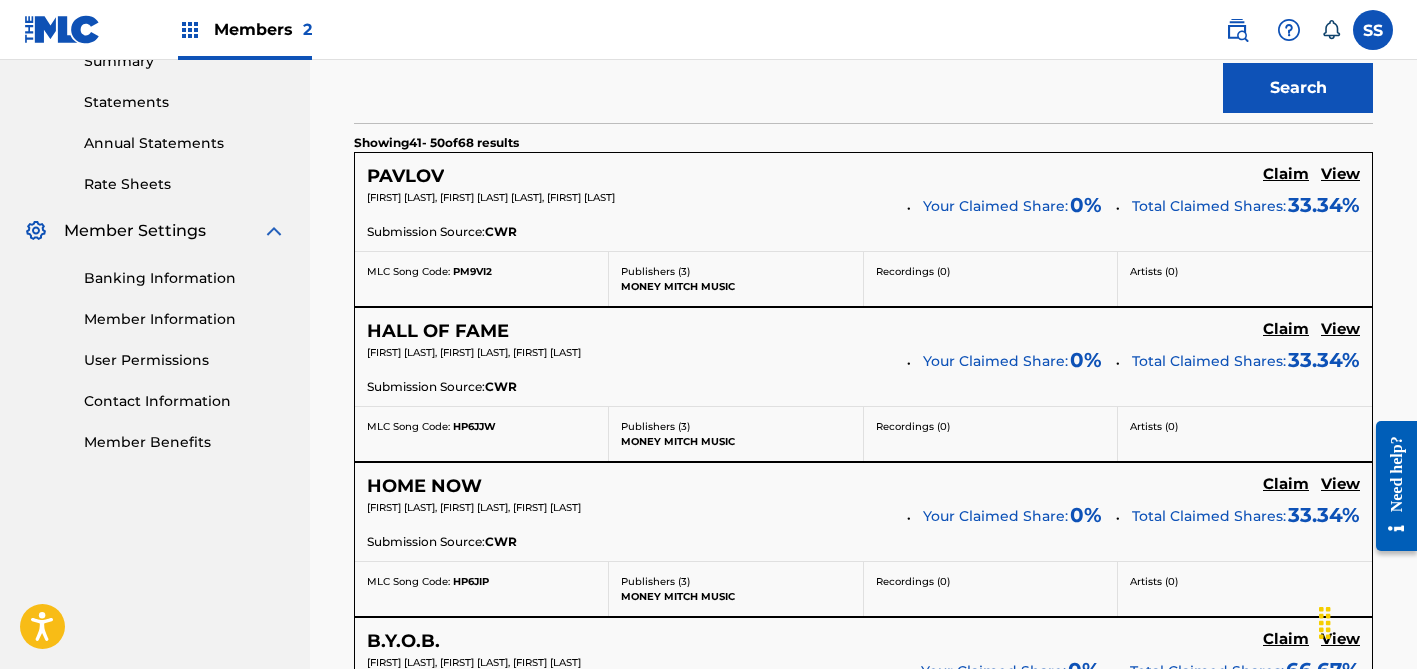 scroll, scrollTop: 2019, scrollLeft: 0, axis: vertical 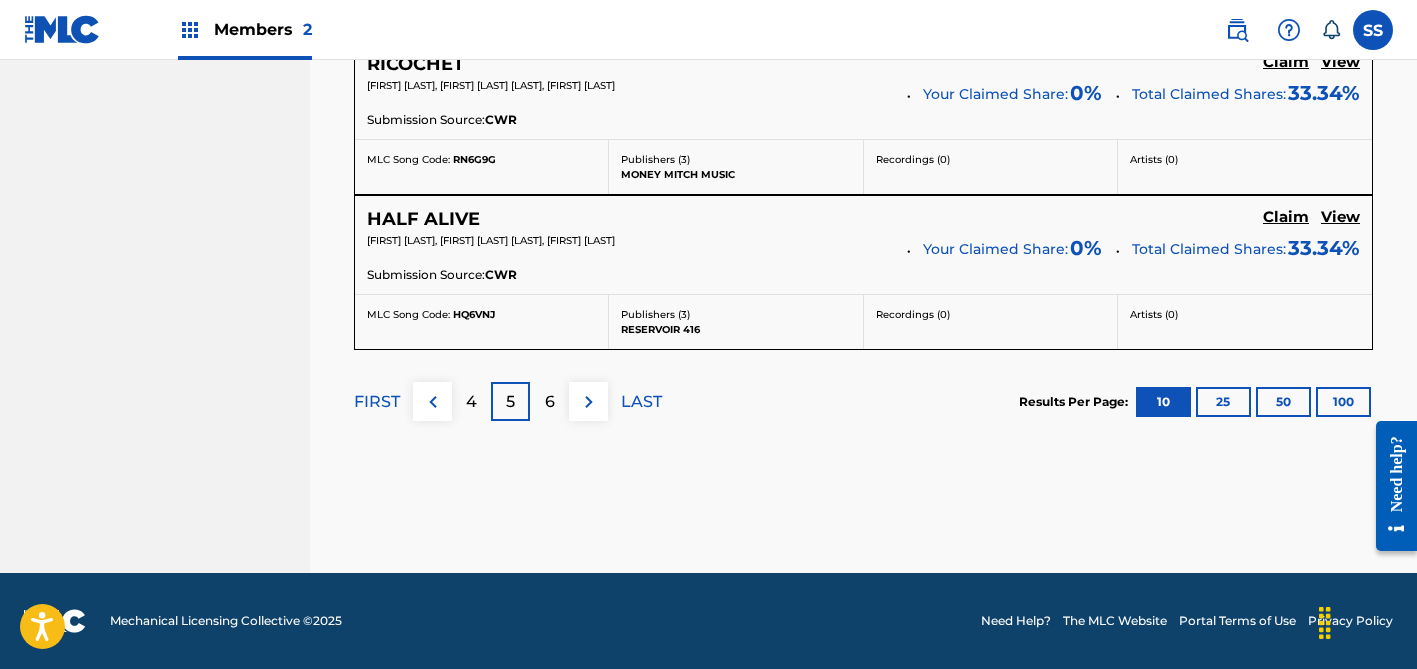 click at bounding box center [589, 402] 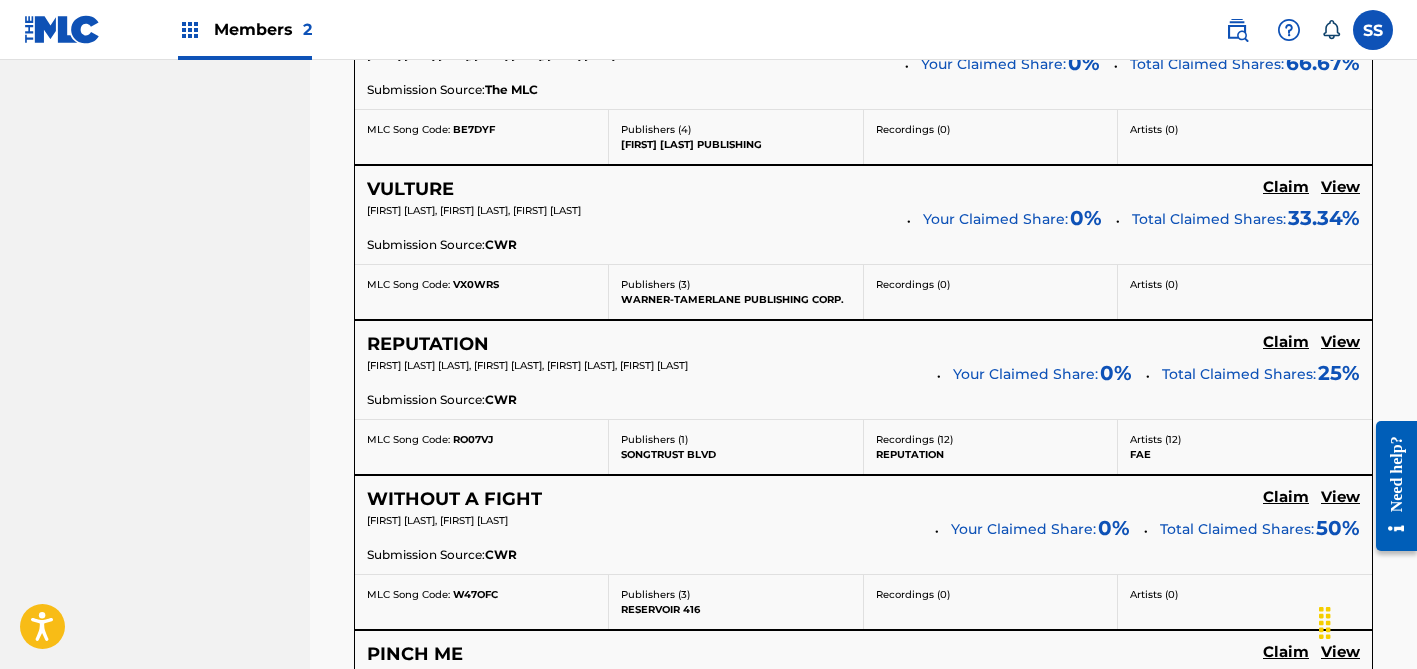 scroll, scrollTop: 1565, scrollLeft: 0, axis: vertical 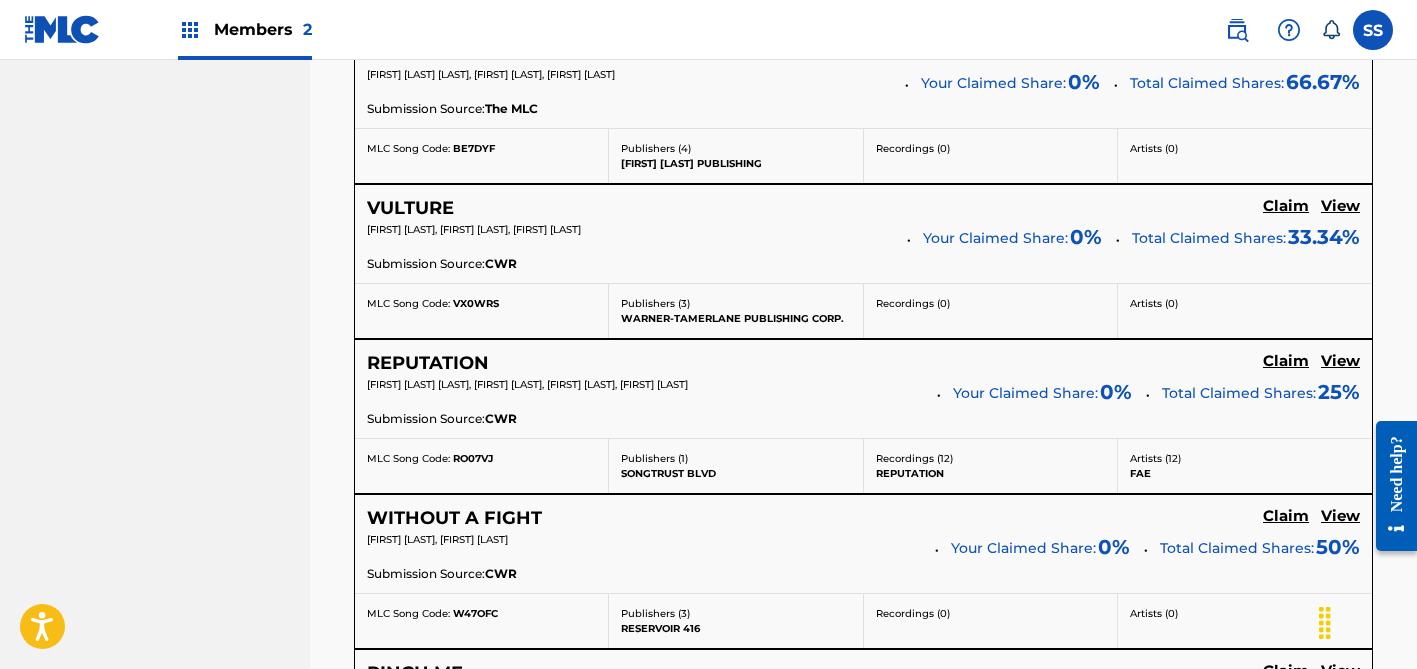 click on "Claim" at bounding box center (1286, -724) 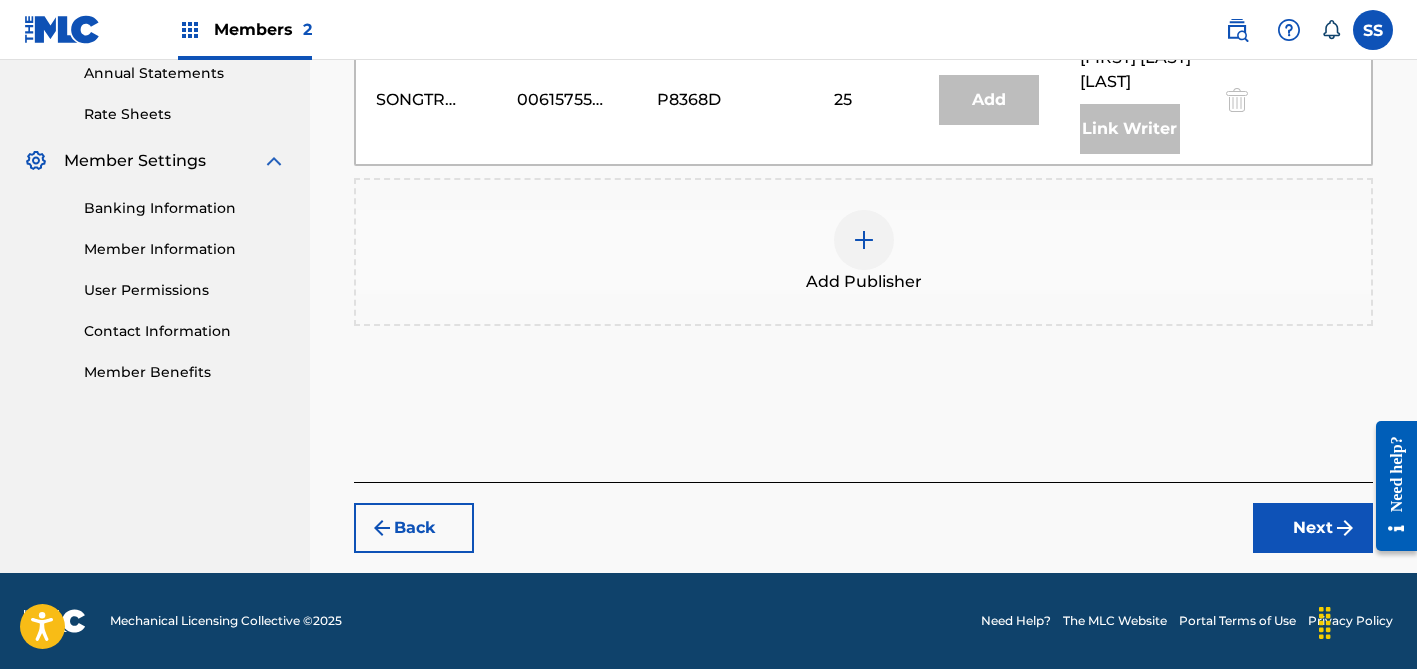 click on "Add Publisher" at bounding box center (863, 252) 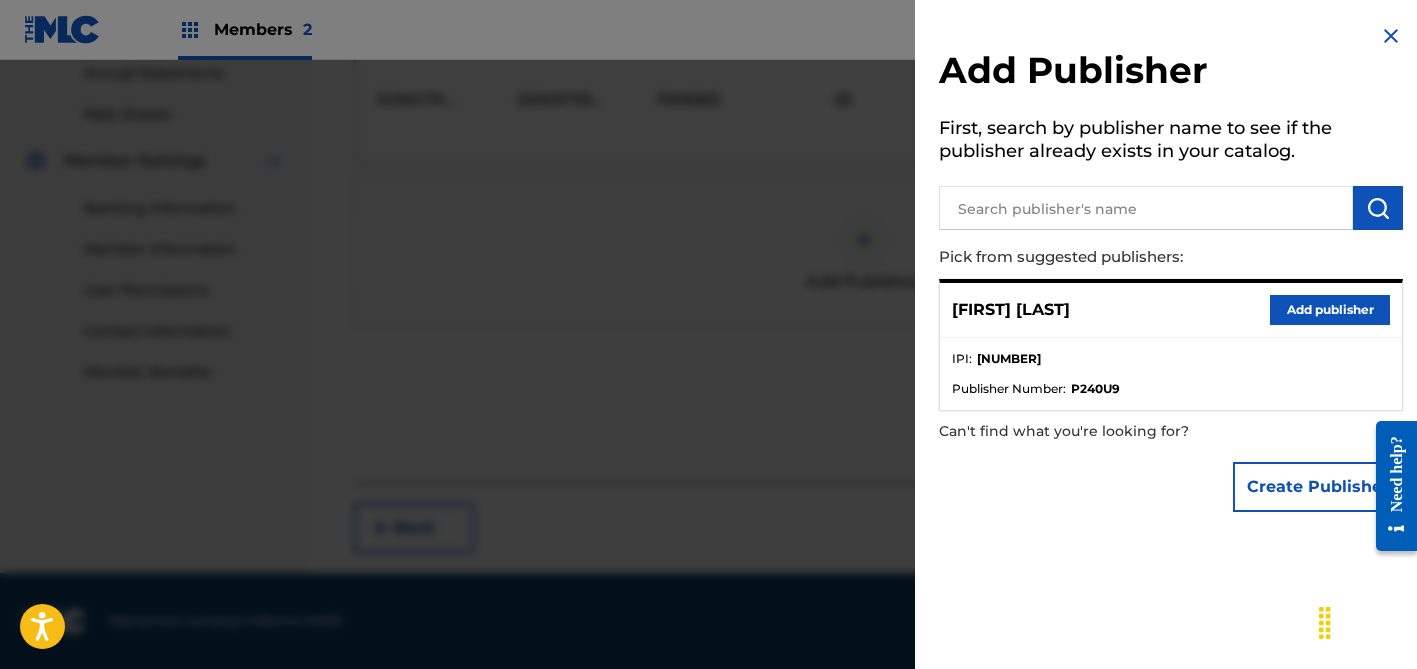 click on "Add publisher" at bounding box center [1330, 310] 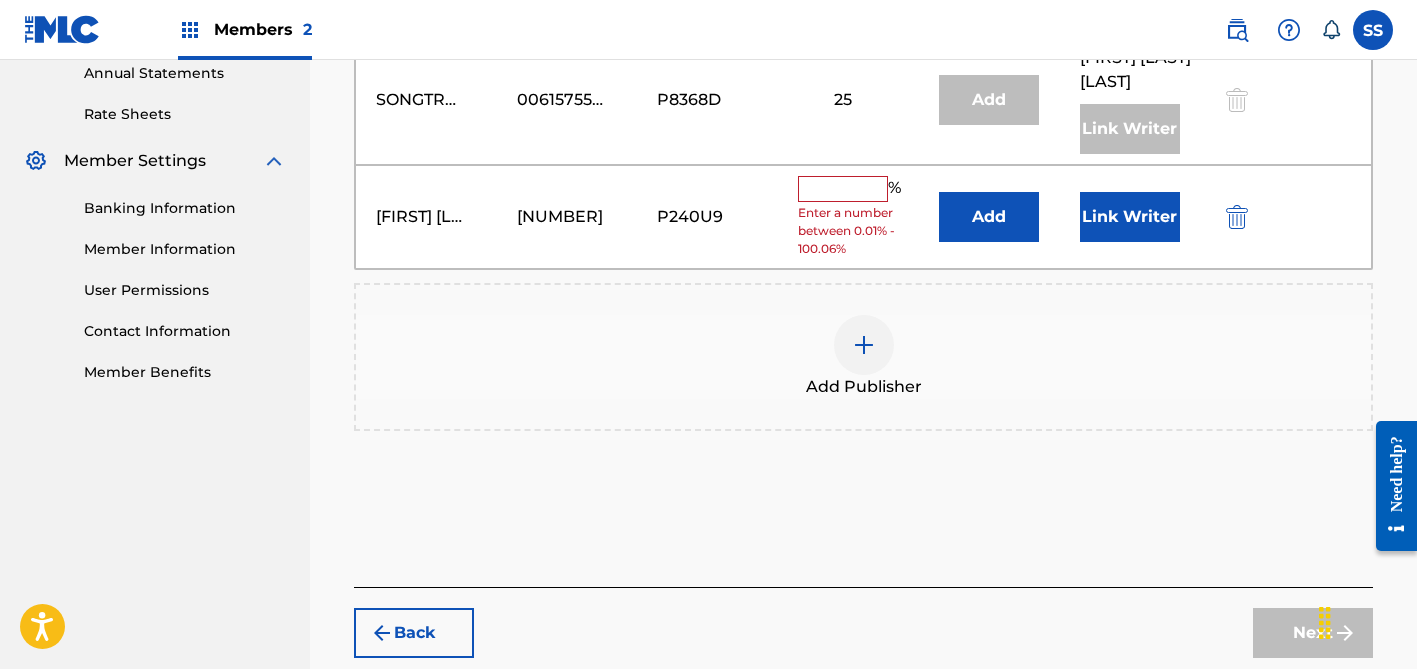 click at bounding box center [843, 189] 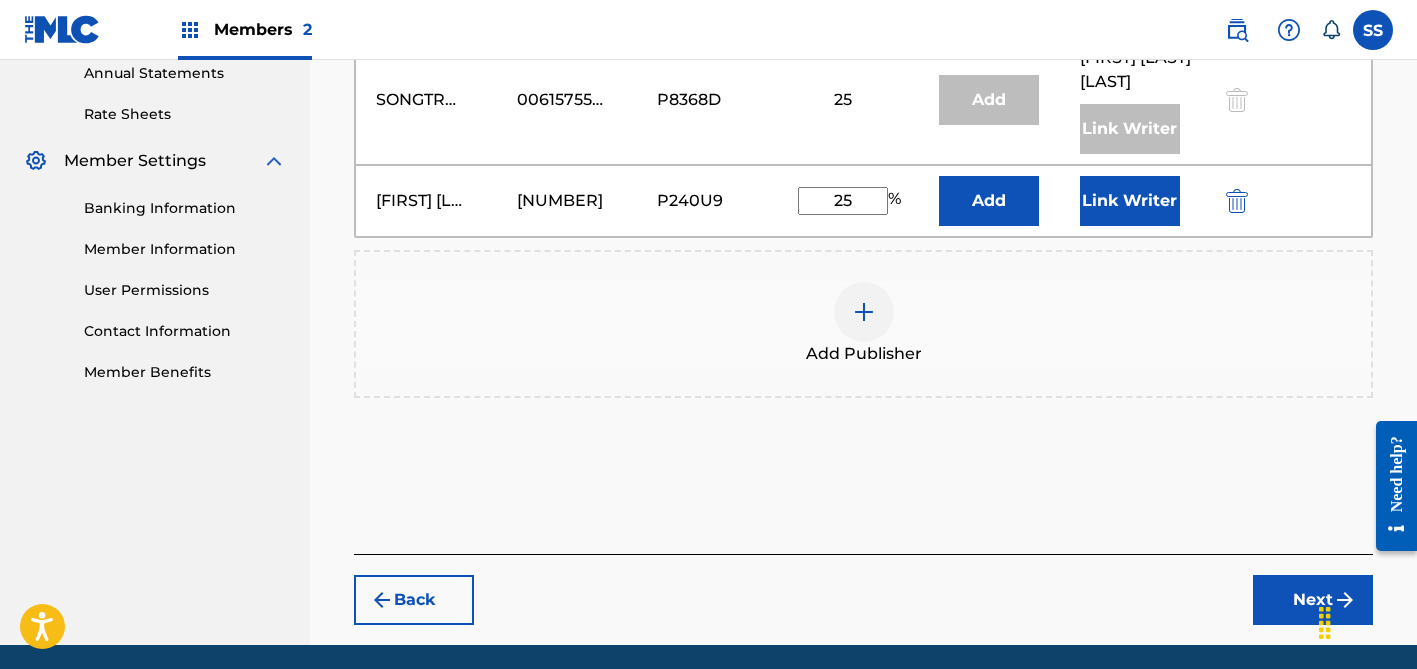 type on "25" 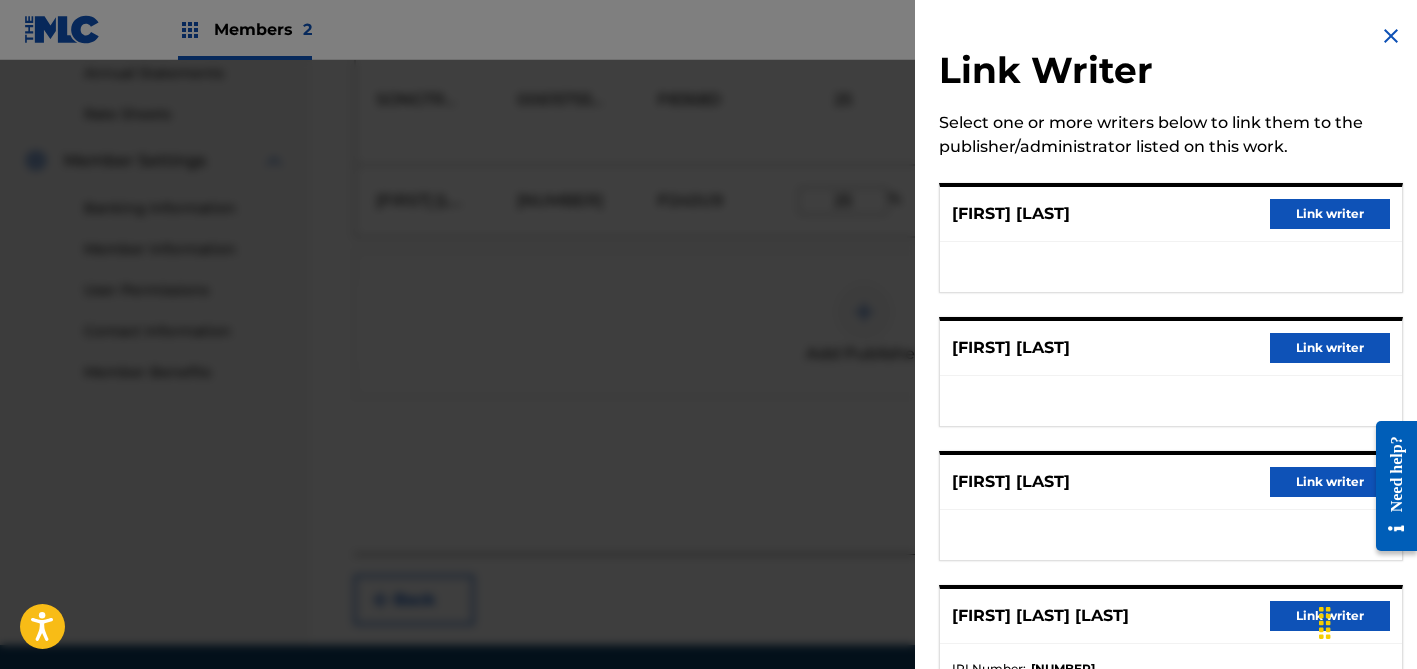 scroll, scrollTop: 70, scrollLeft: 0, axis: vertical 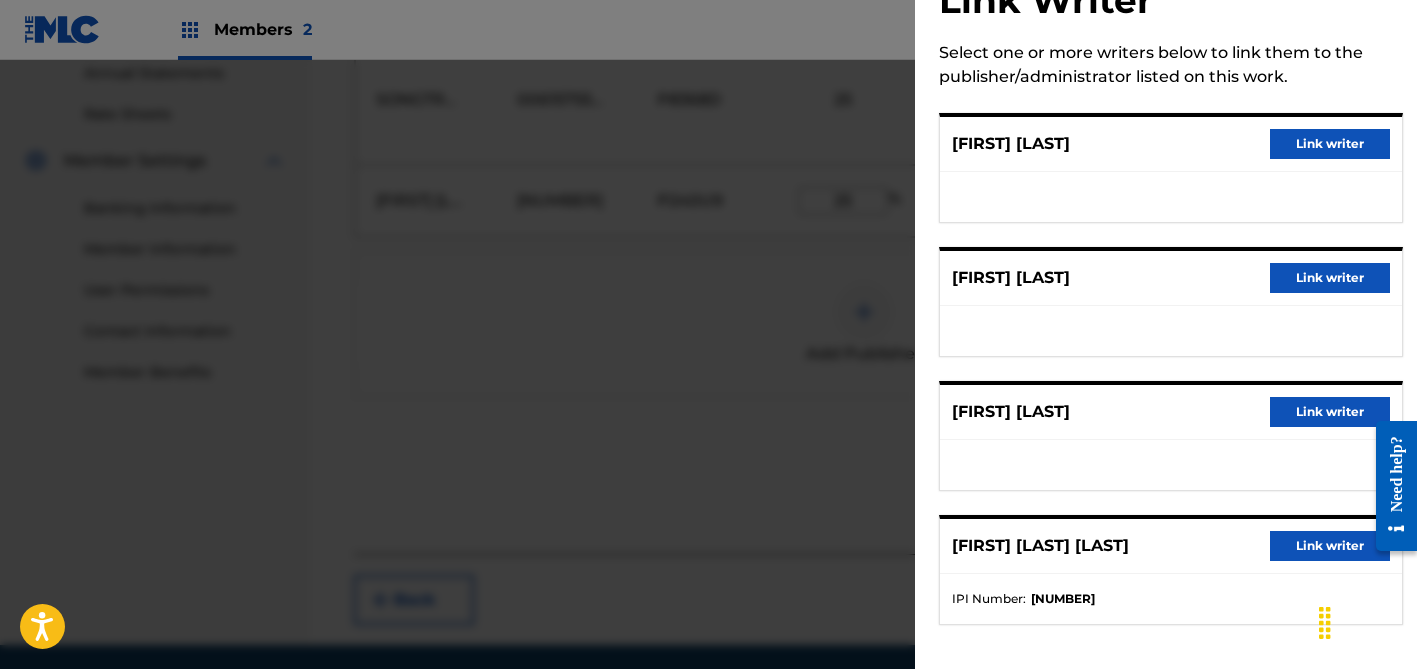 click on "Link writer" at bounding box center (1330, 144) 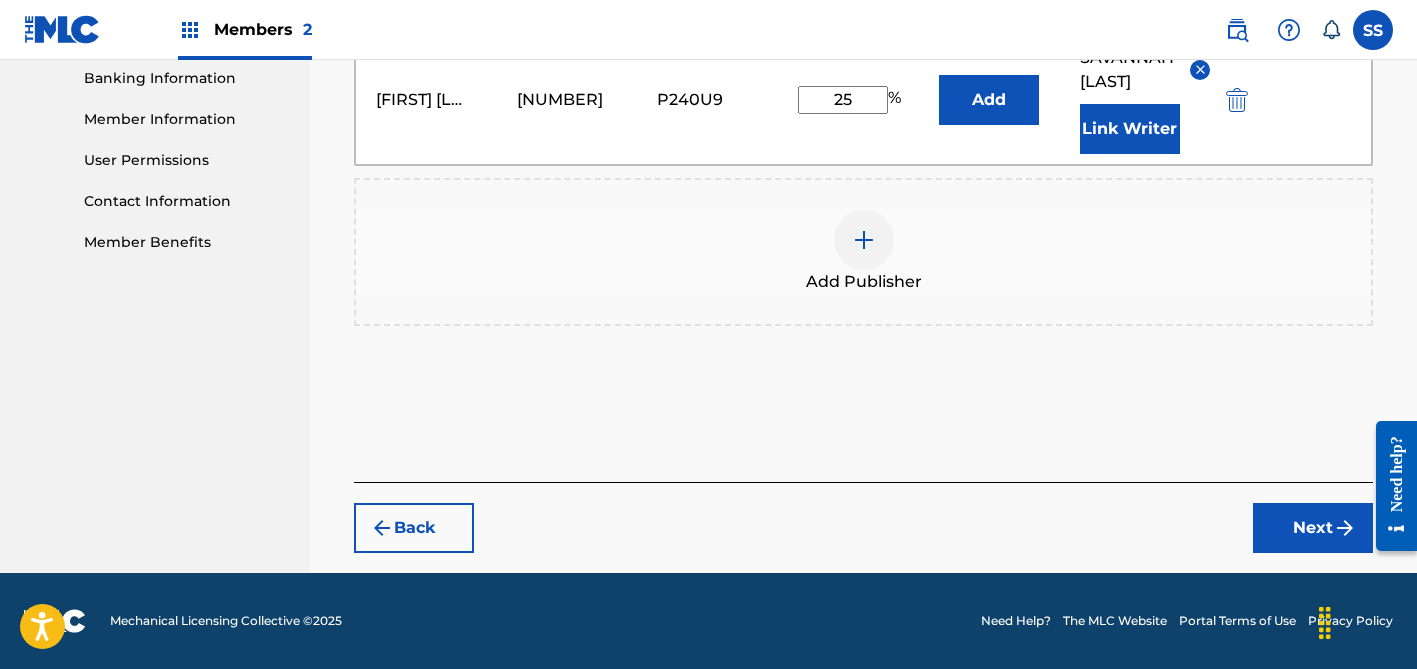 click on "Next" at bounding box center [1313, 528] 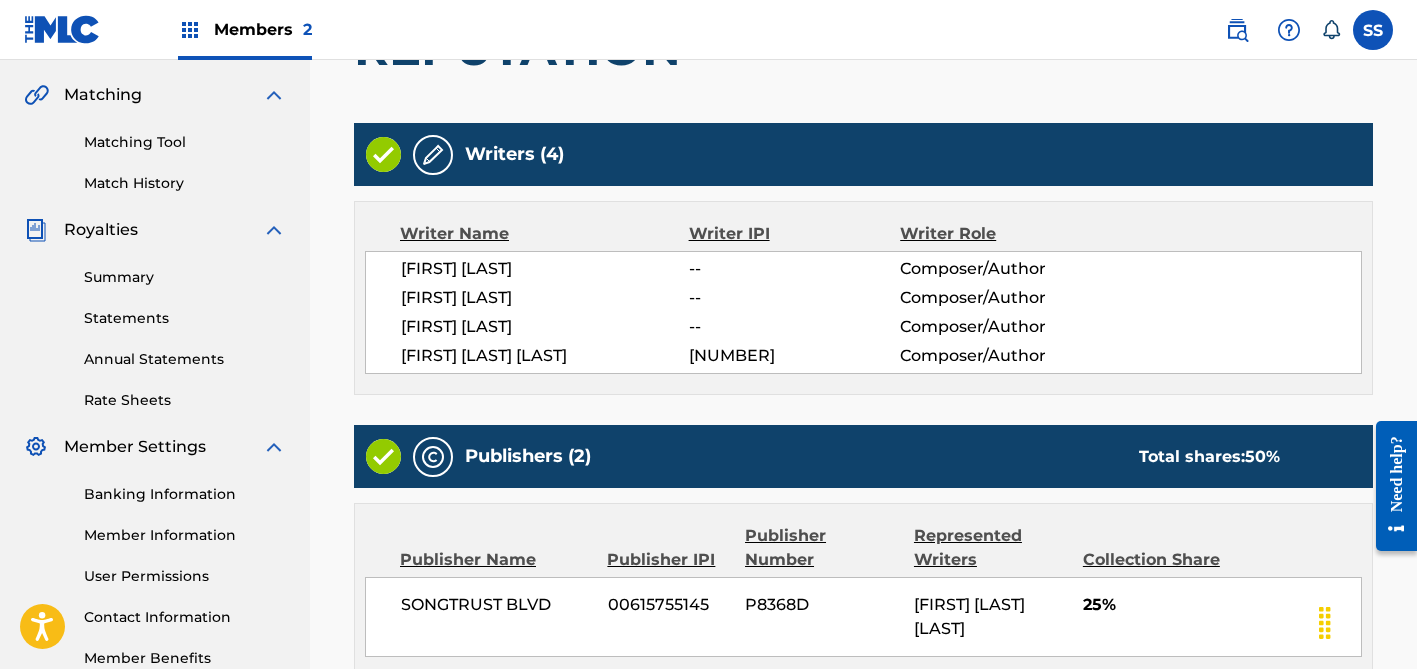 scroll, scrollTop: 864, scrollLeft: 0, axis: vertical 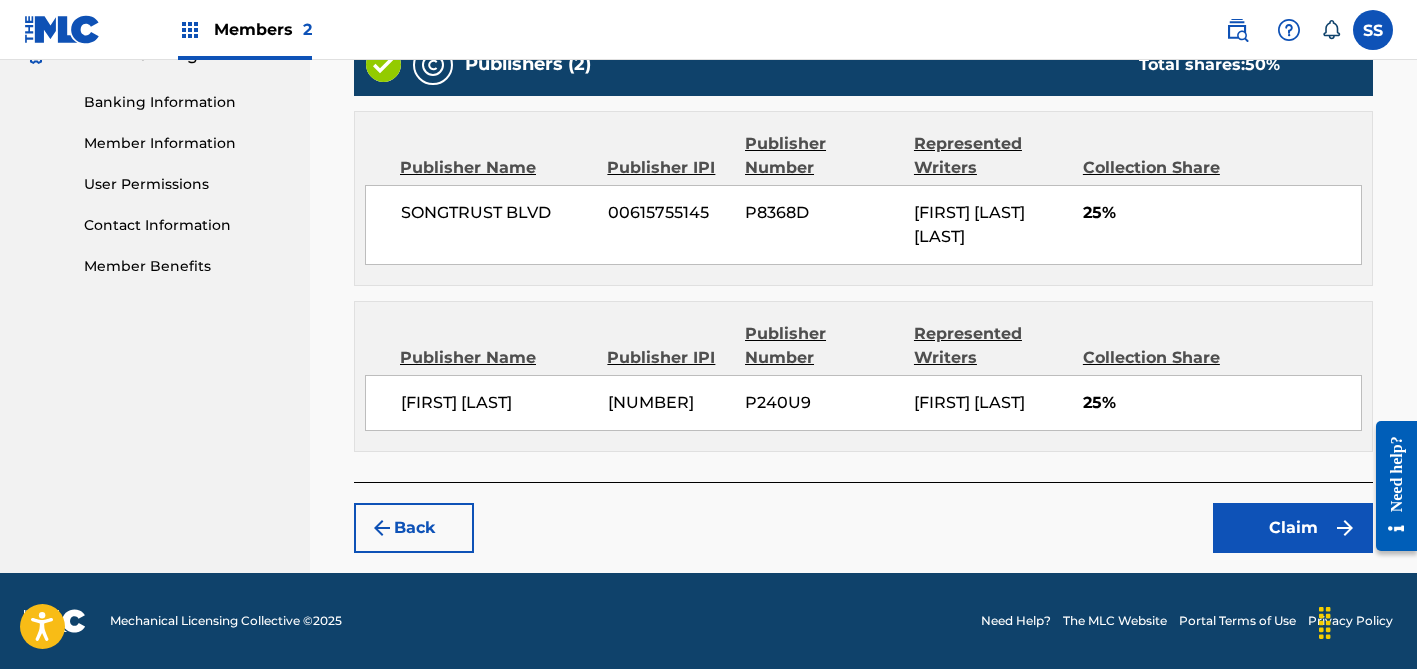click on "Claim" at bounding box center [1293, 528] 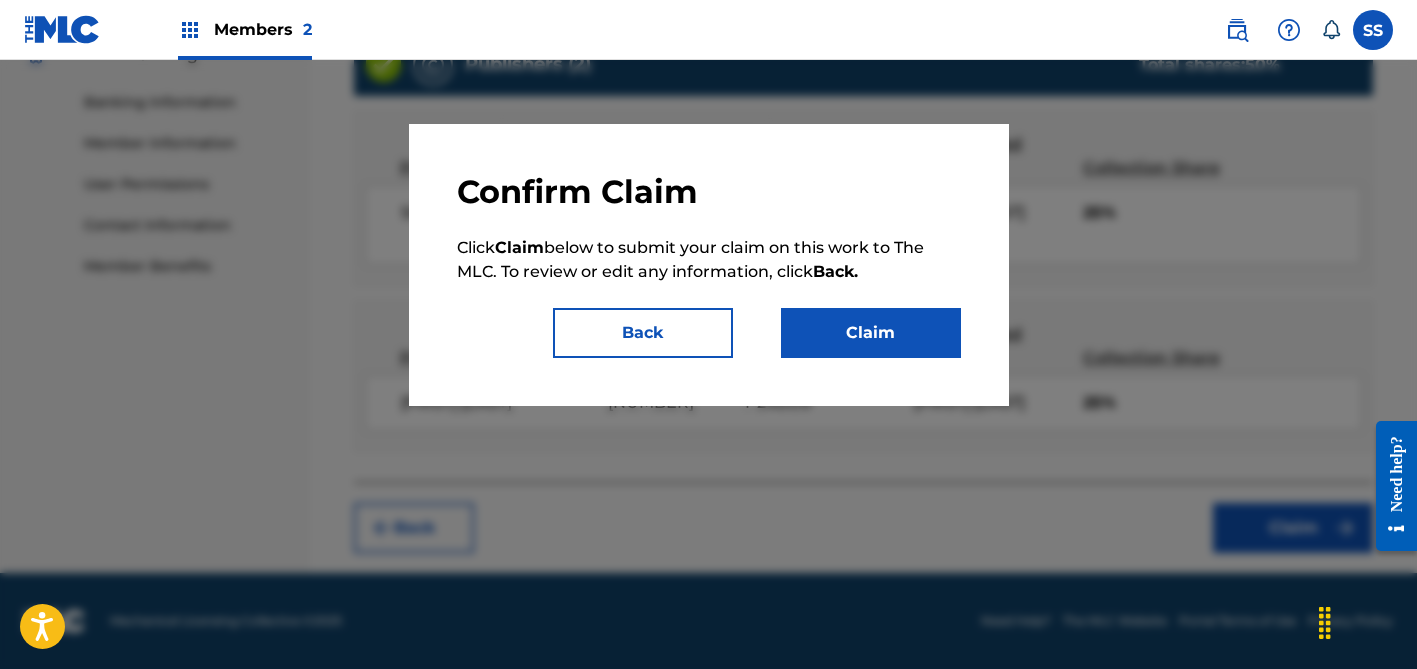 click on "Claim" at bounding box center [871, 333] 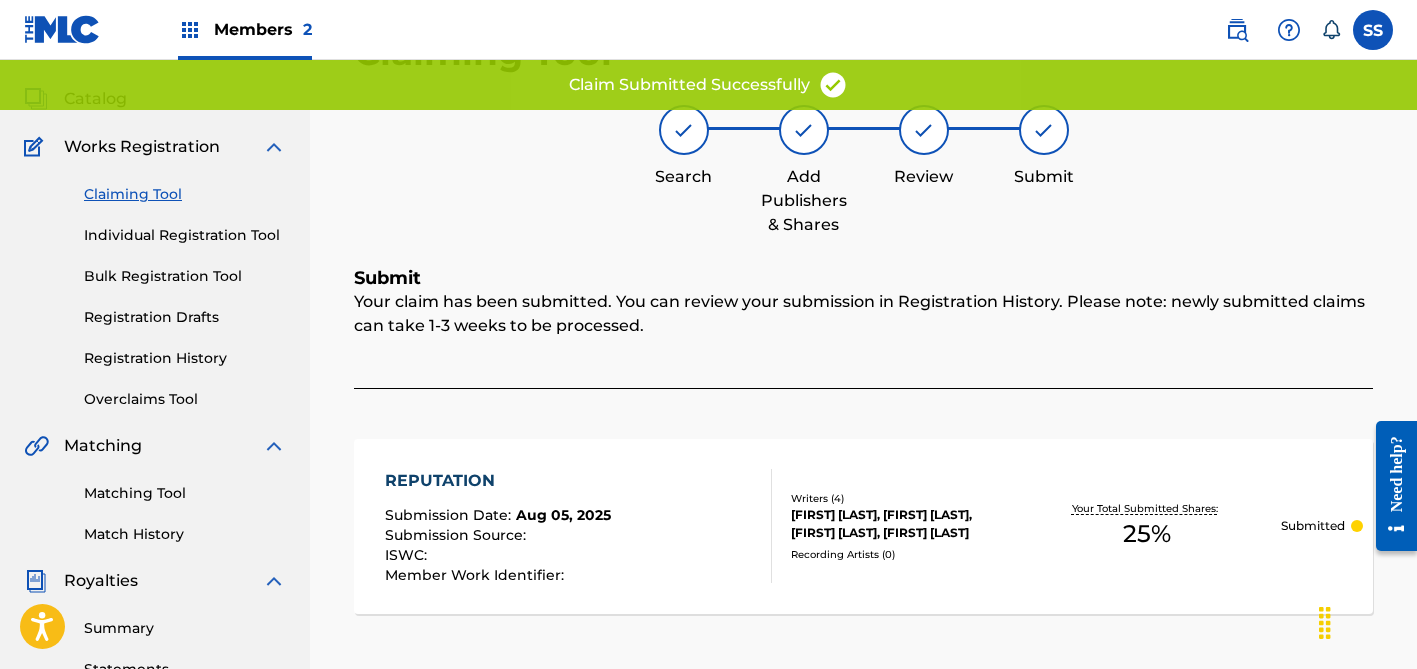 scroll, scrollTop: 86, scrollLeft: 0, axis: vertical 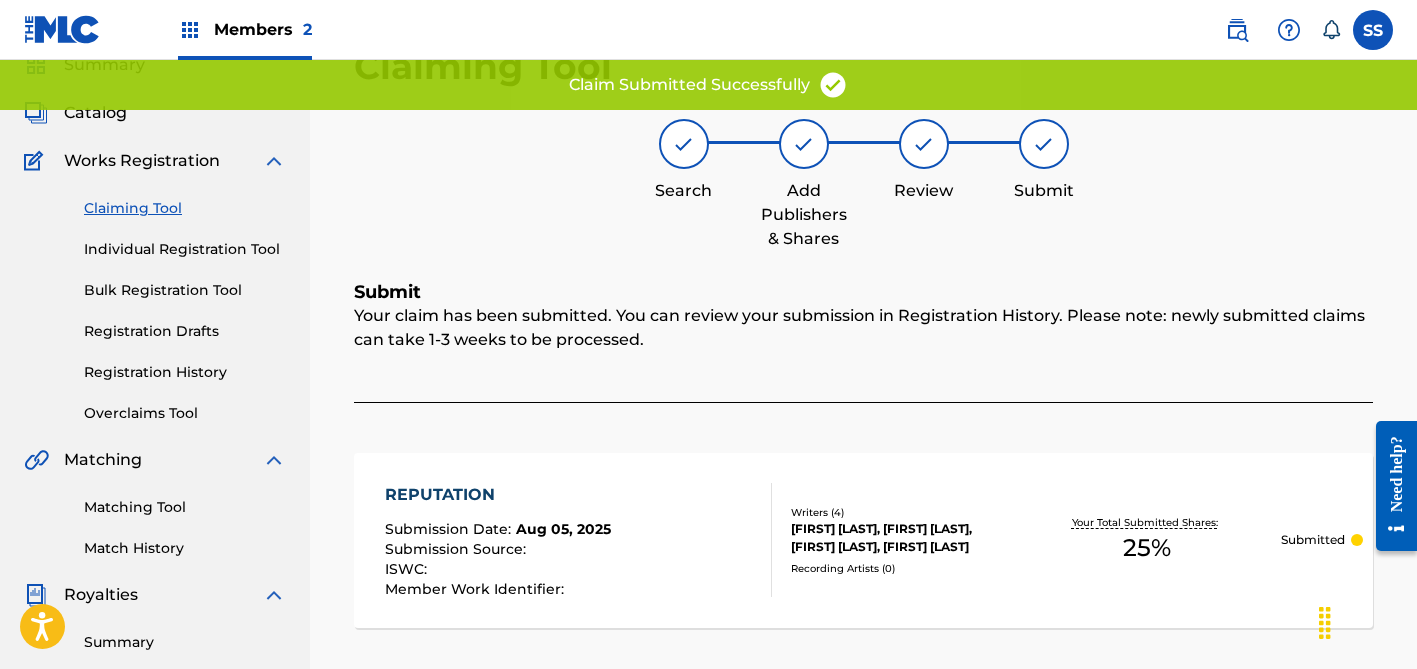 click on "Claiming Tool" at bounding box center (185, 208) 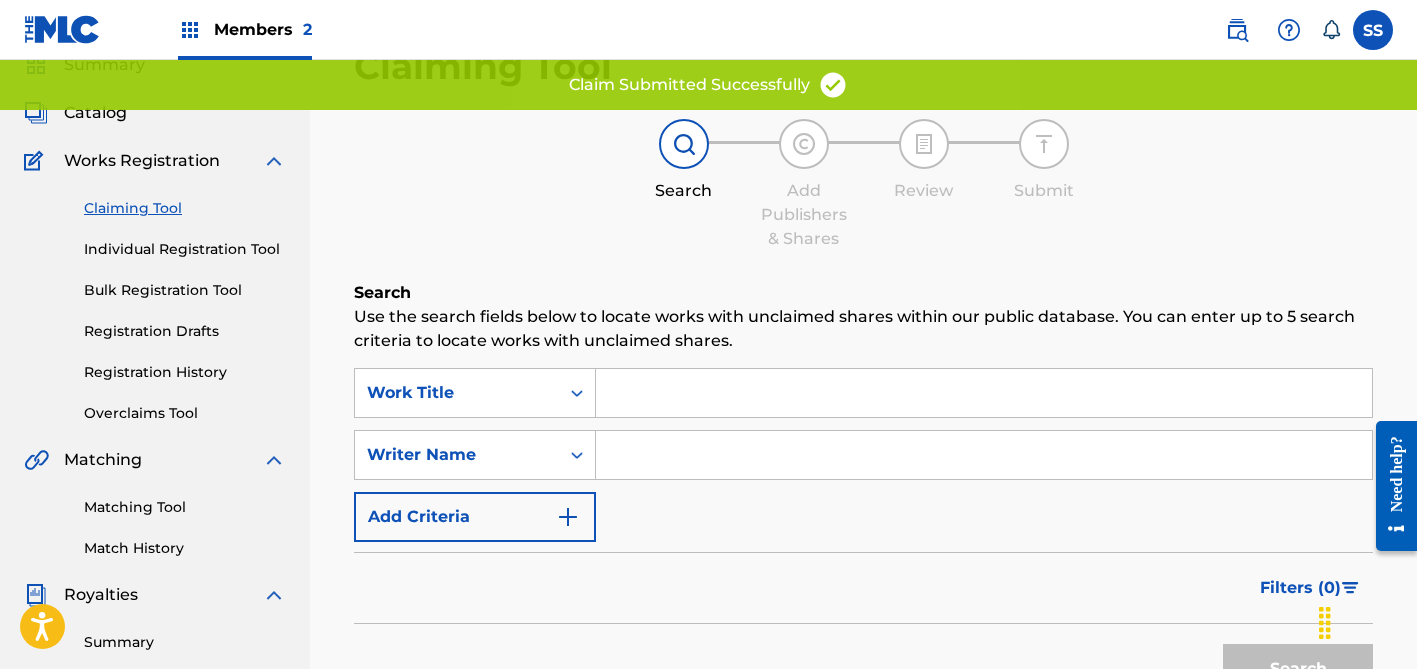 scroll, scrollTop: 0, scrollLeft: 0, axis: both 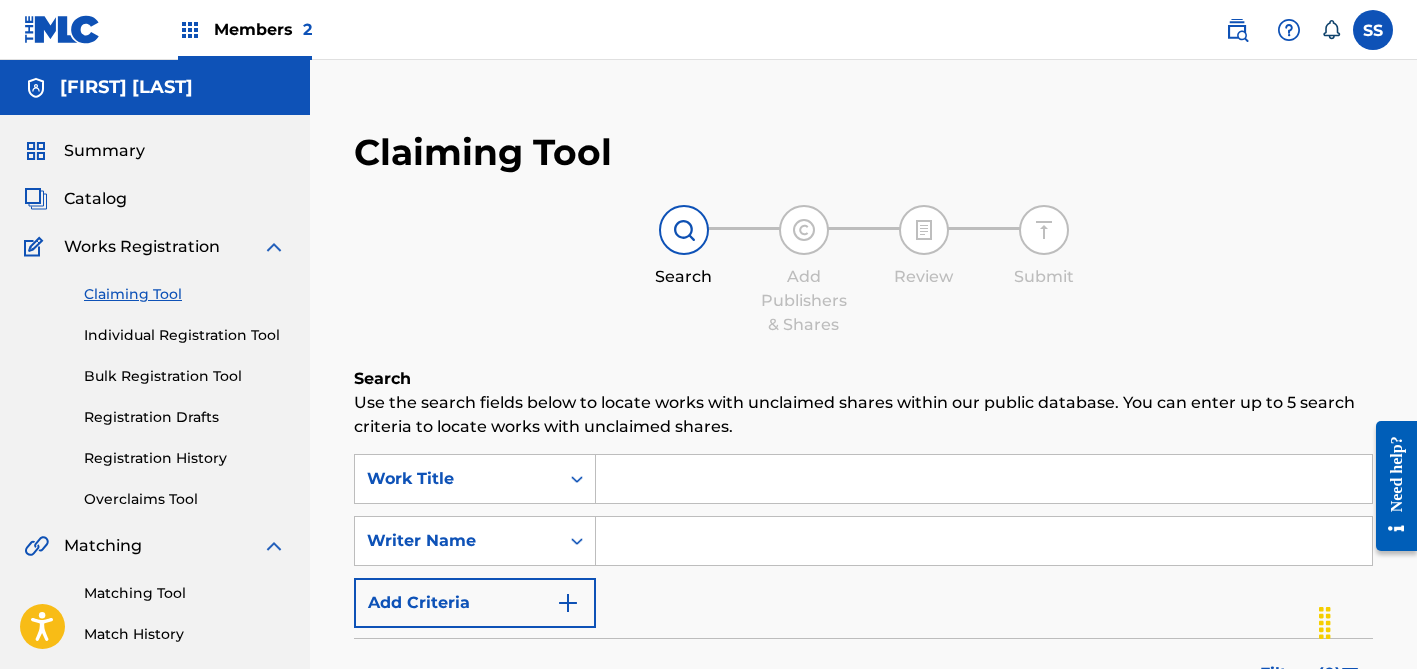 click at bounding box center [984, 541] 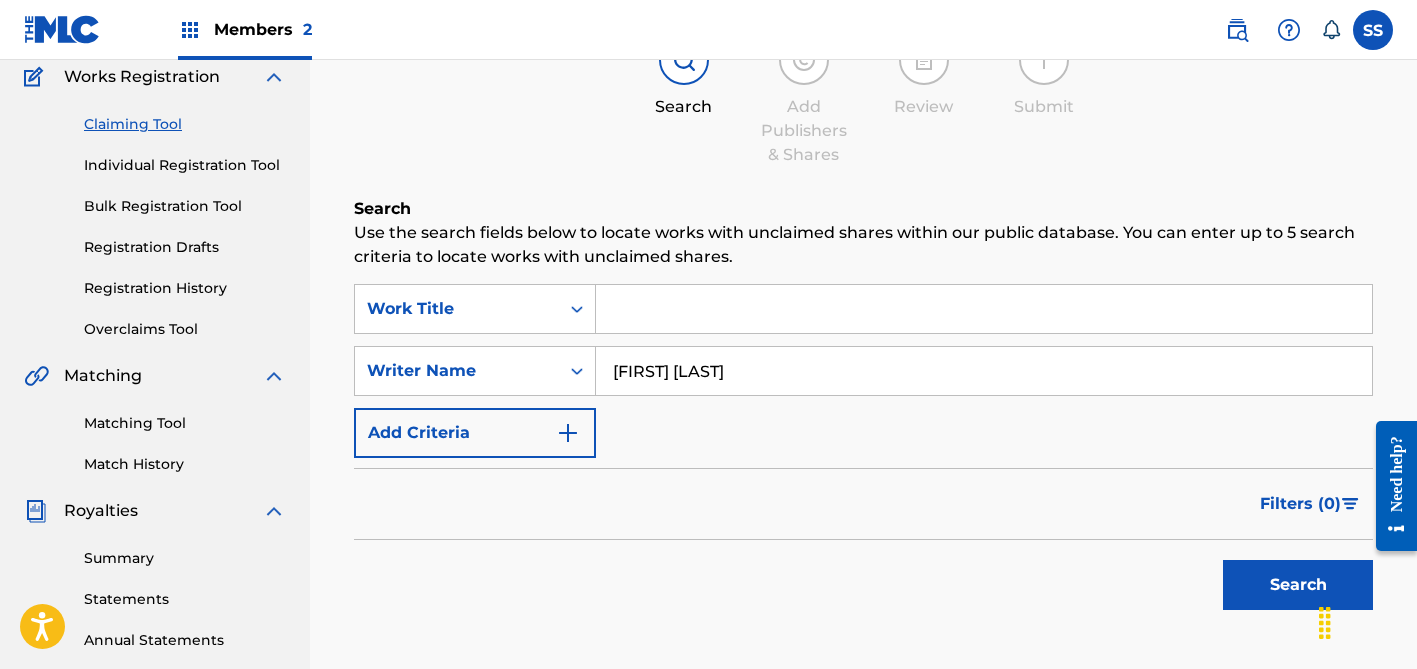 scroll, scrollTop: 278, scrollLeft: 0, axis: vertical 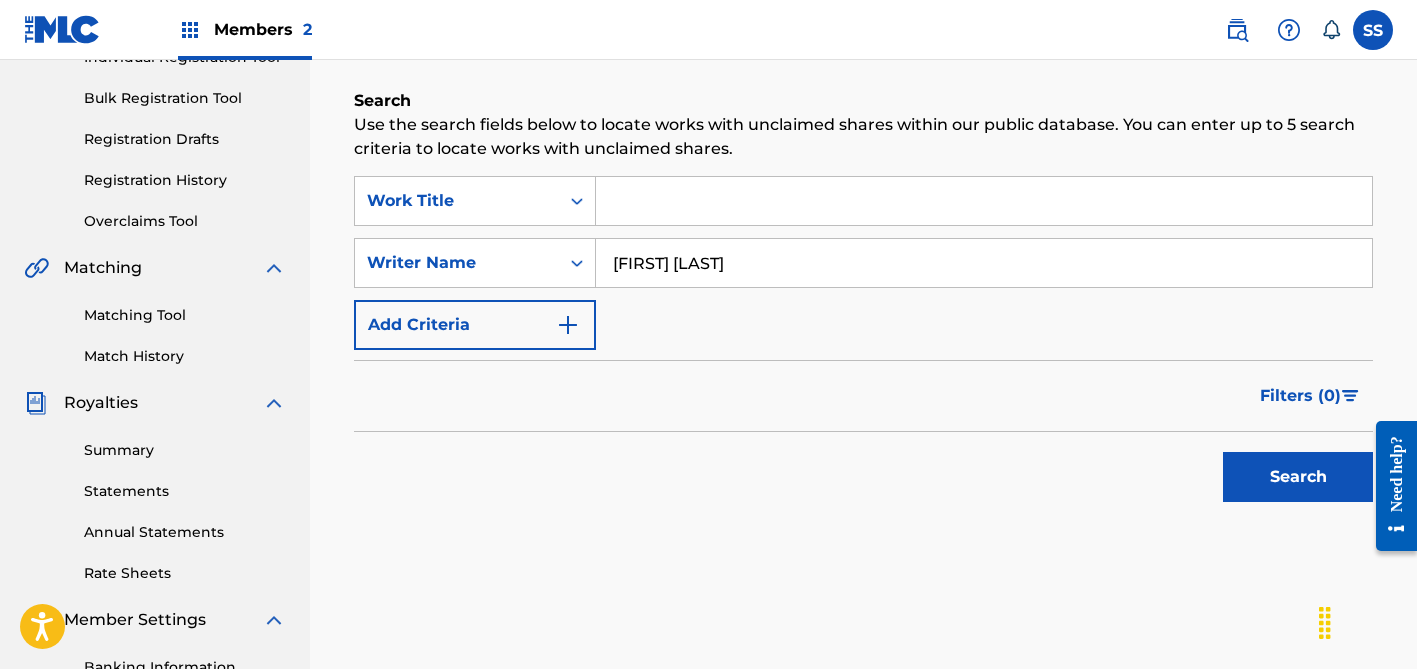 click on "Search" at bounding box center [1298, 477] 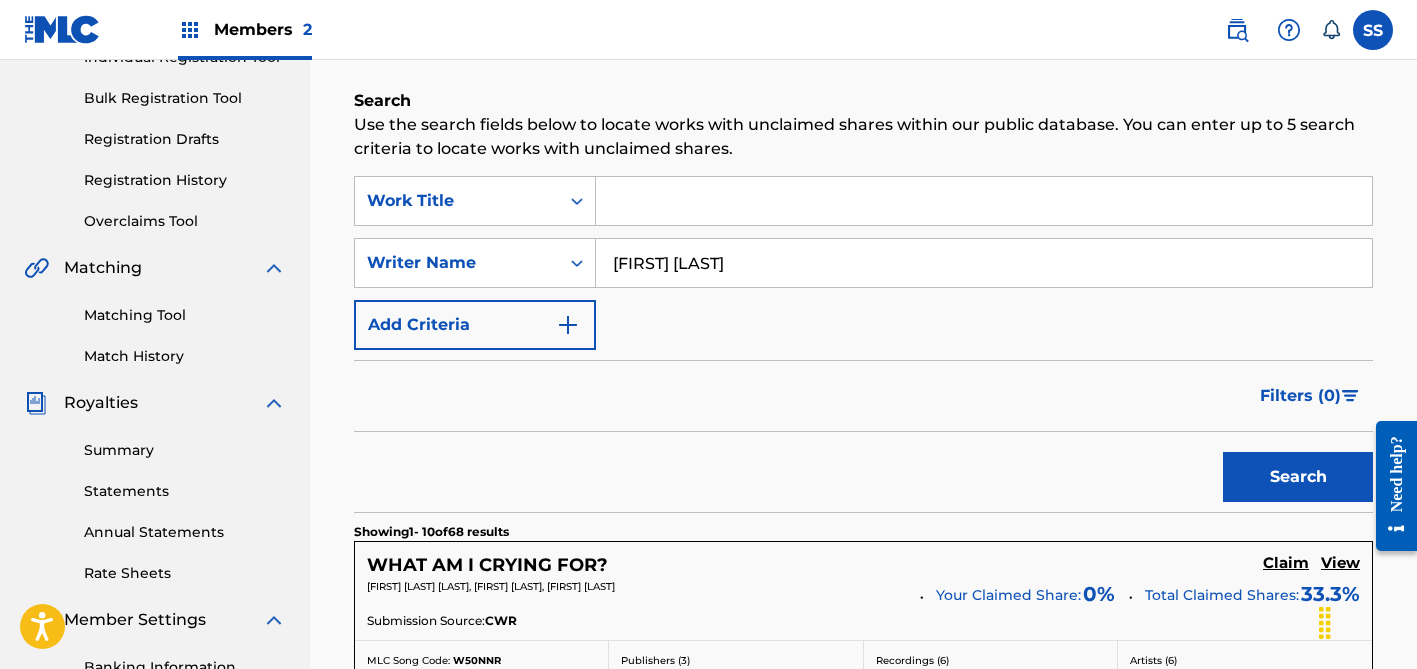 scroll, scrollTop: 2019, scrollLeft: 0, axis: vertical 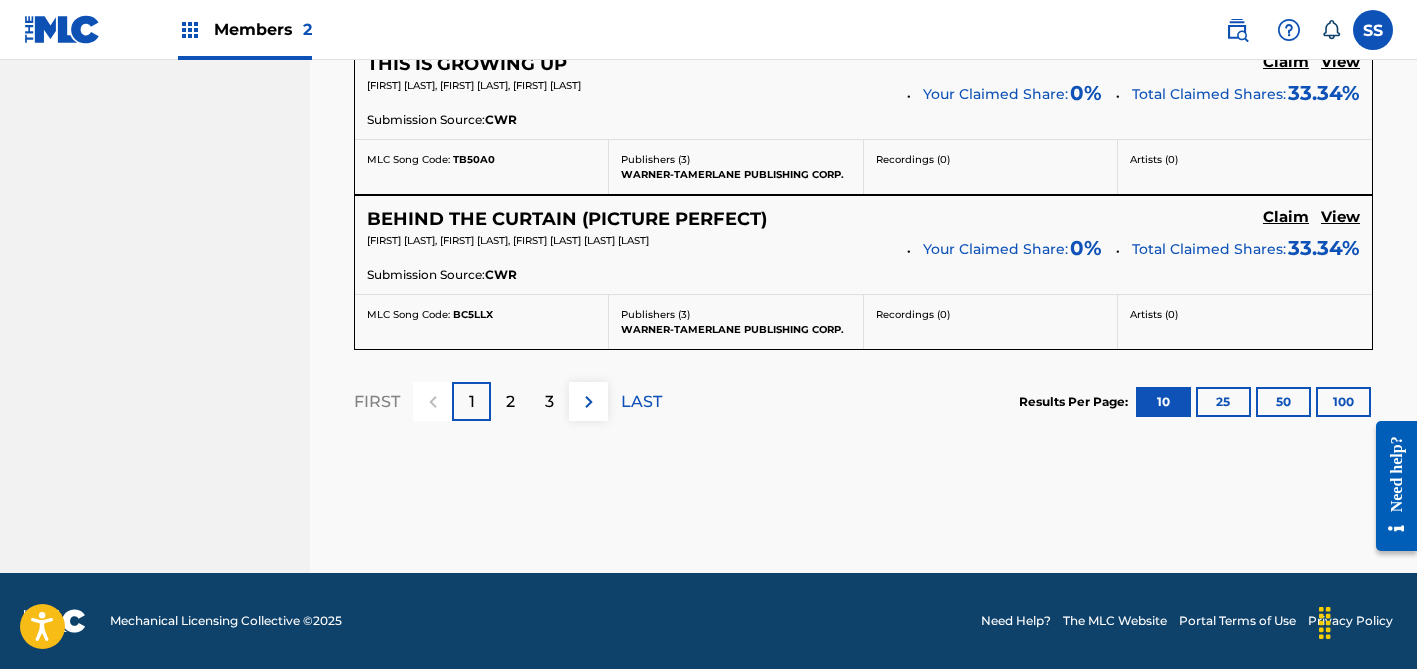 click on "3" at bounding box center [549, 401] 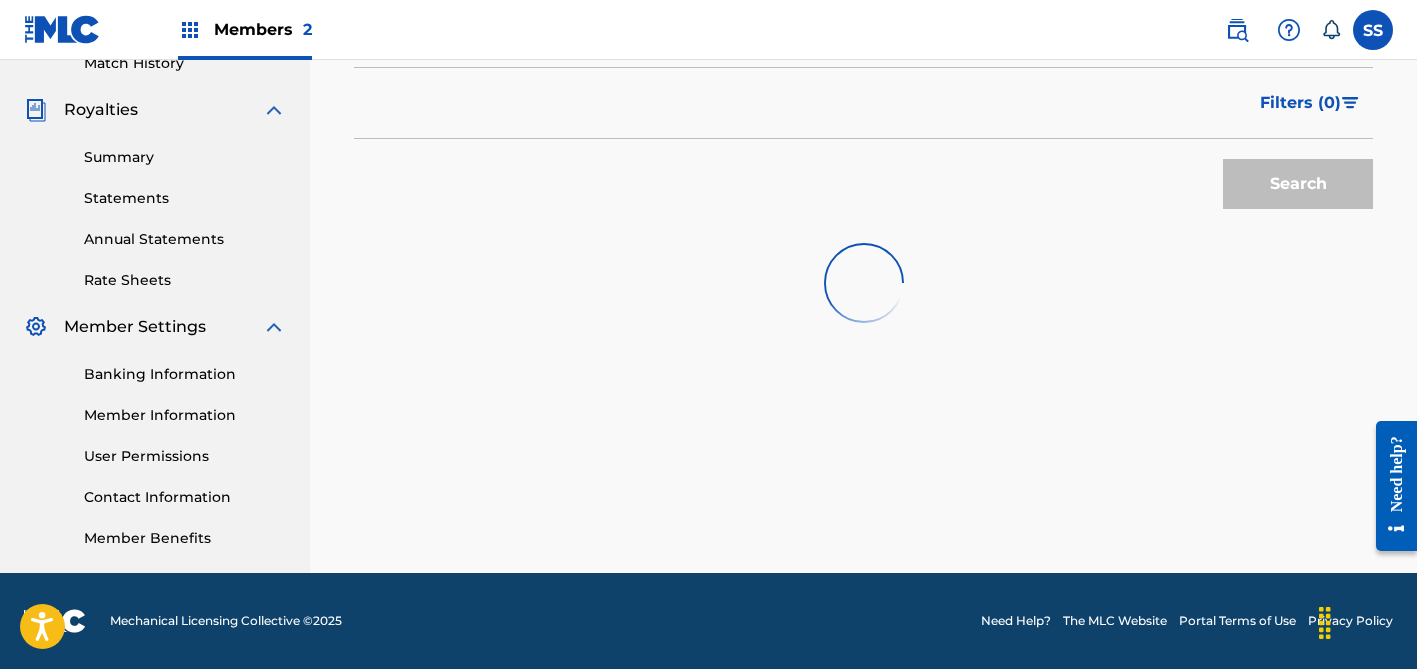 scroll, scrollTop: 2019, scrollLeft: 0, axis: vertical 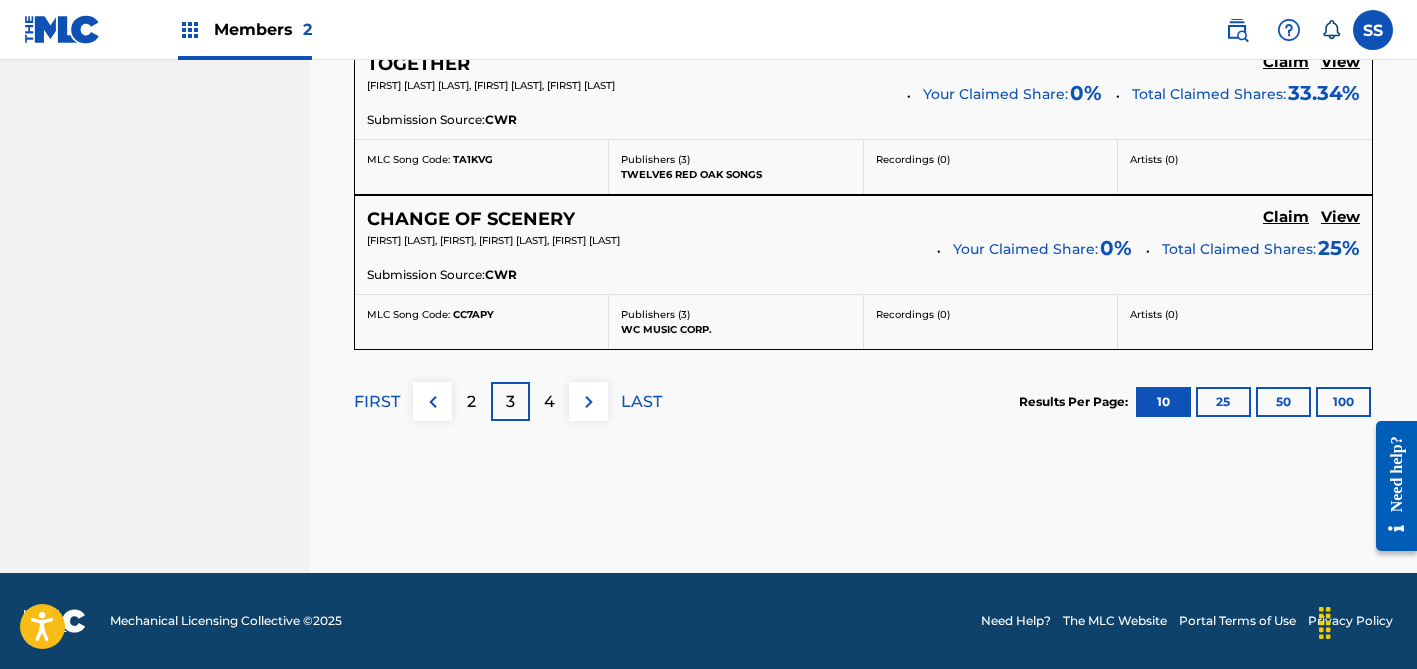 click on "4" at bounding box center (549, 401) 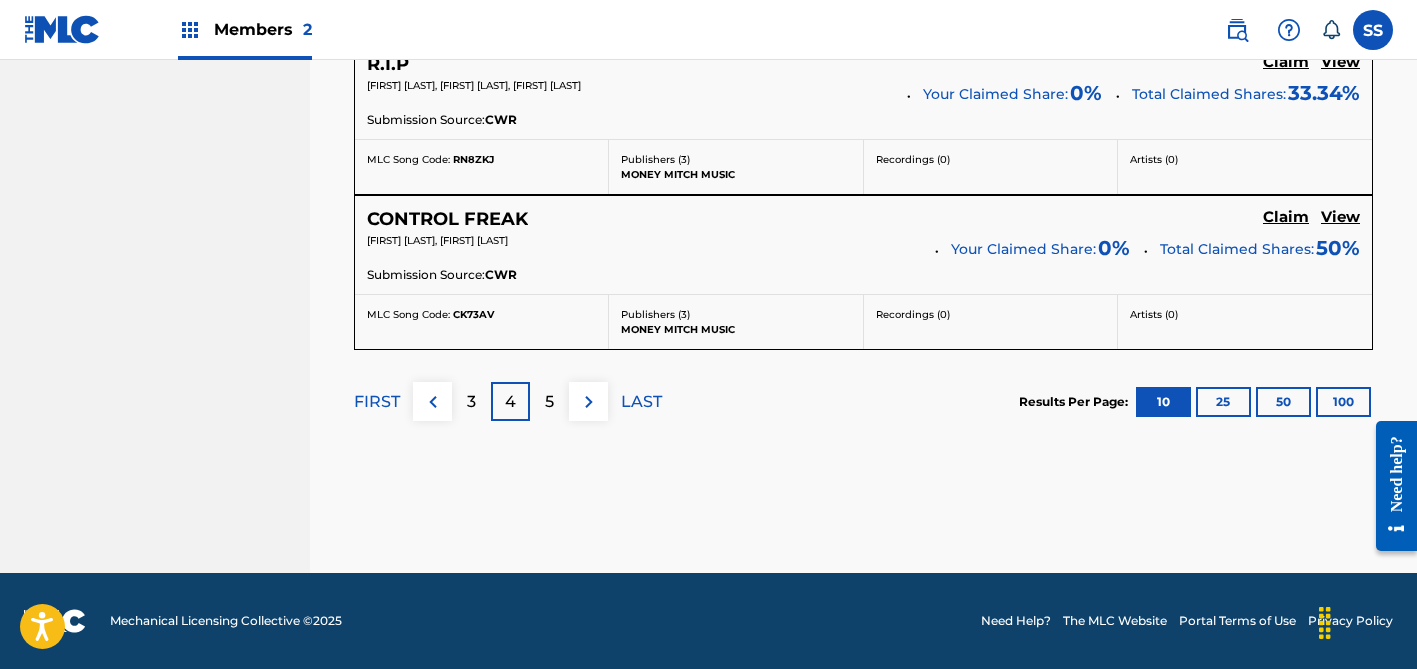 click on "5" at bounding box center [549, 401] 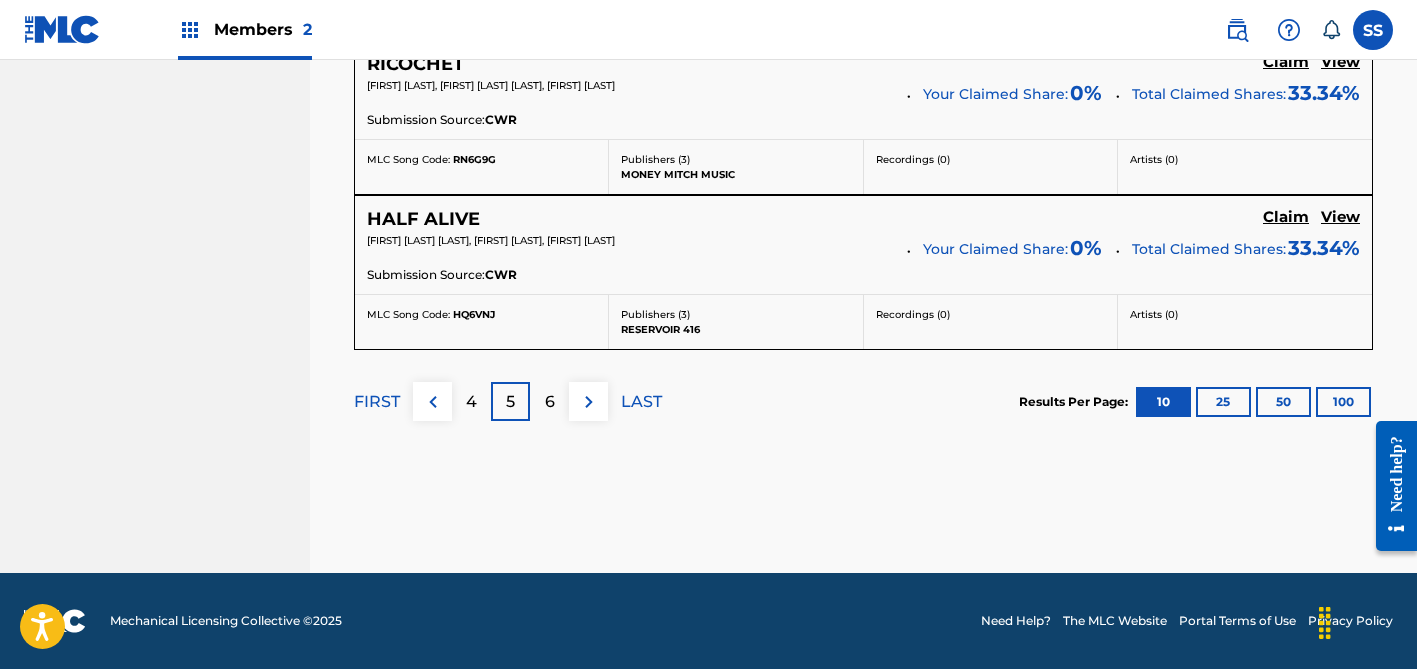 click on "6" at bounding box center (550, 402) 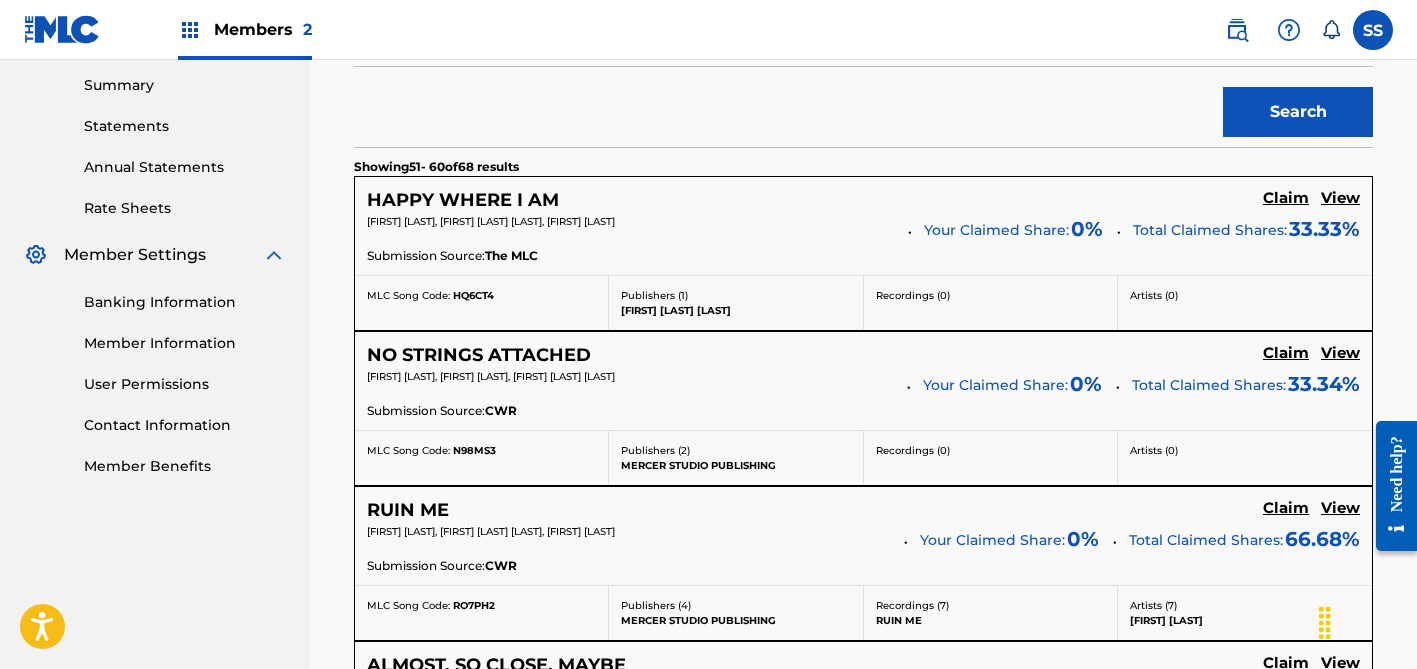 scroll, scrollTop: 642, scrollLeft: 0, axis: vertical 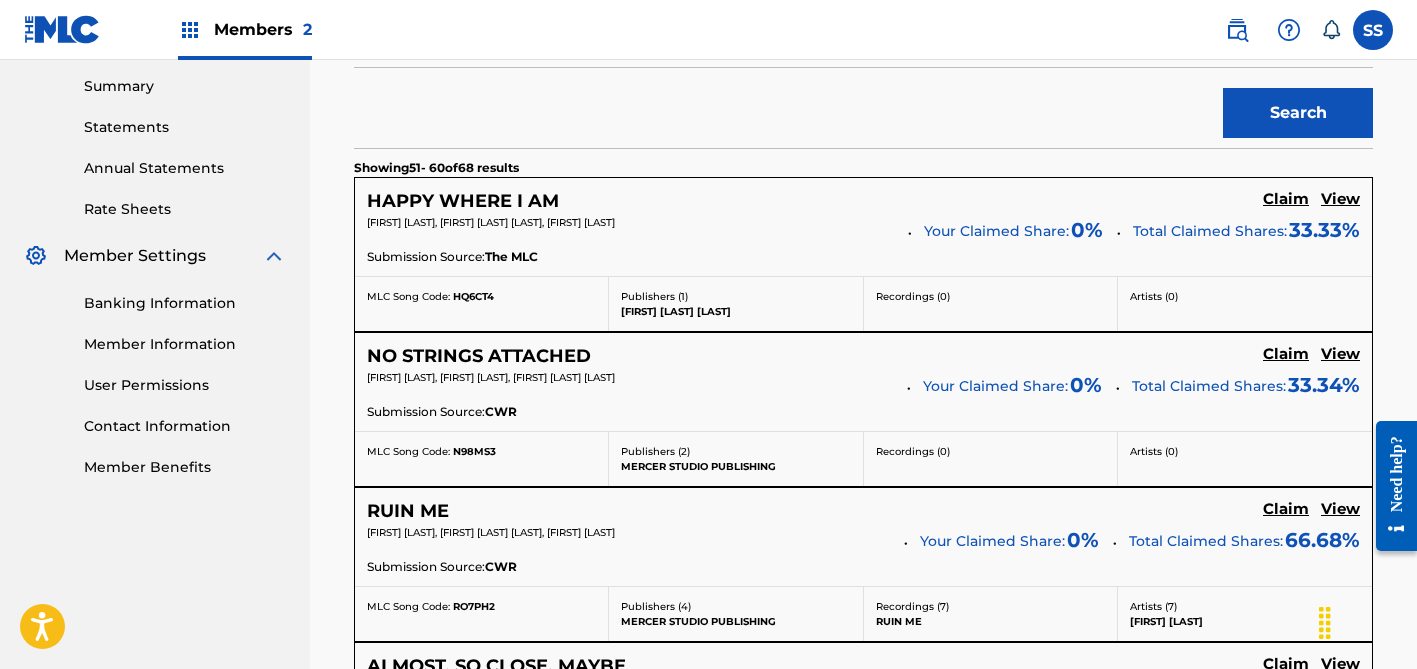 click on "Claim" at bounding box center [1286, 199] 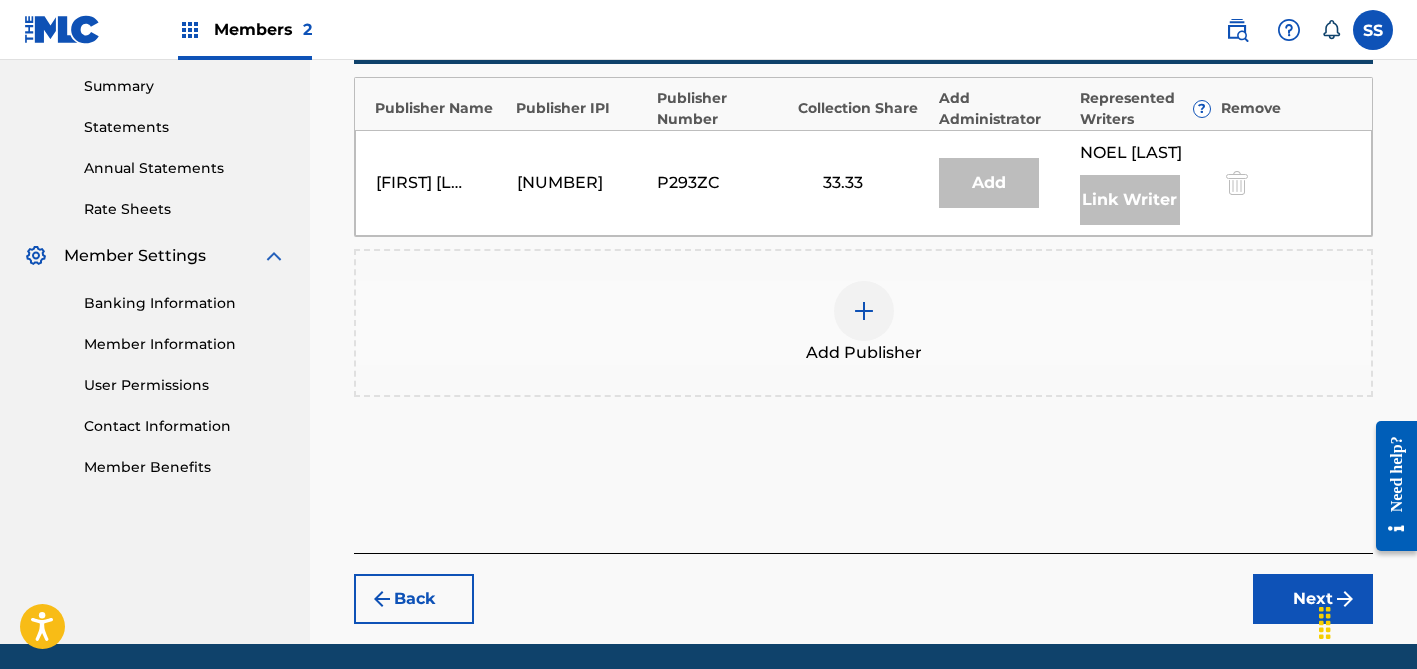 click at bounding box center (864, 311) 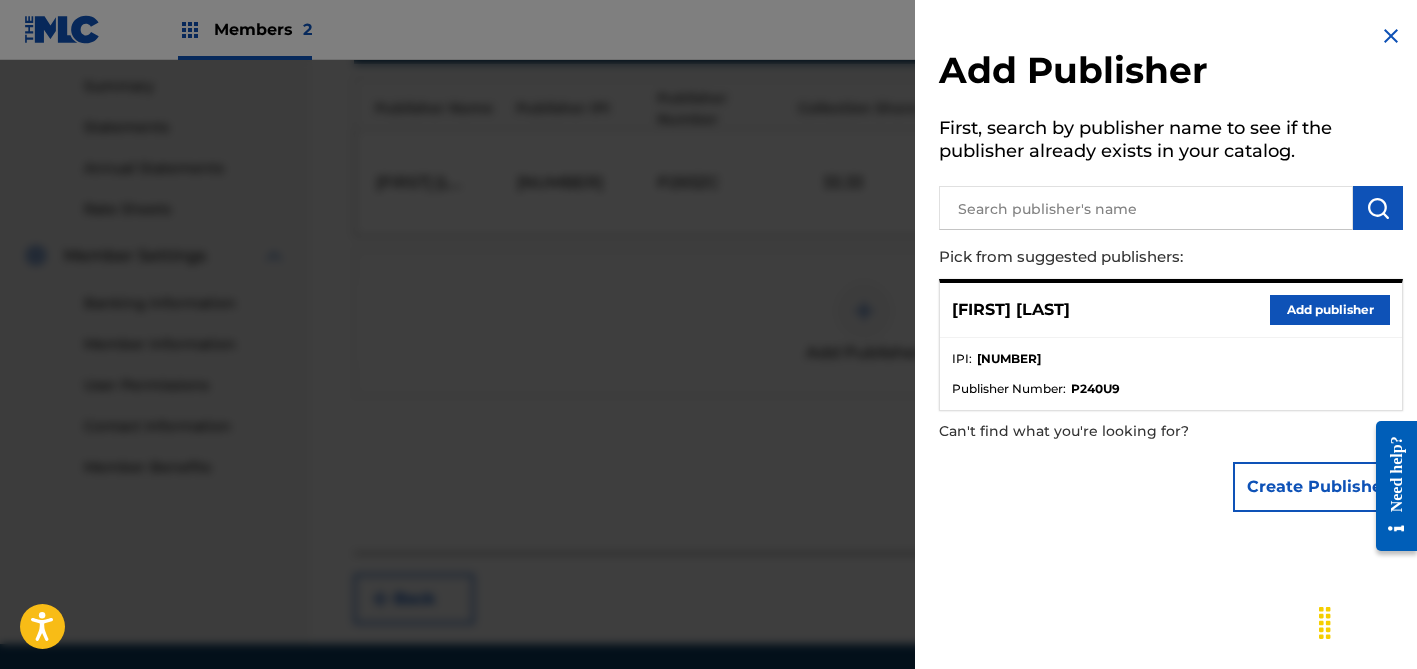 click on "Add publisher" at bounding box center [1330, 310] 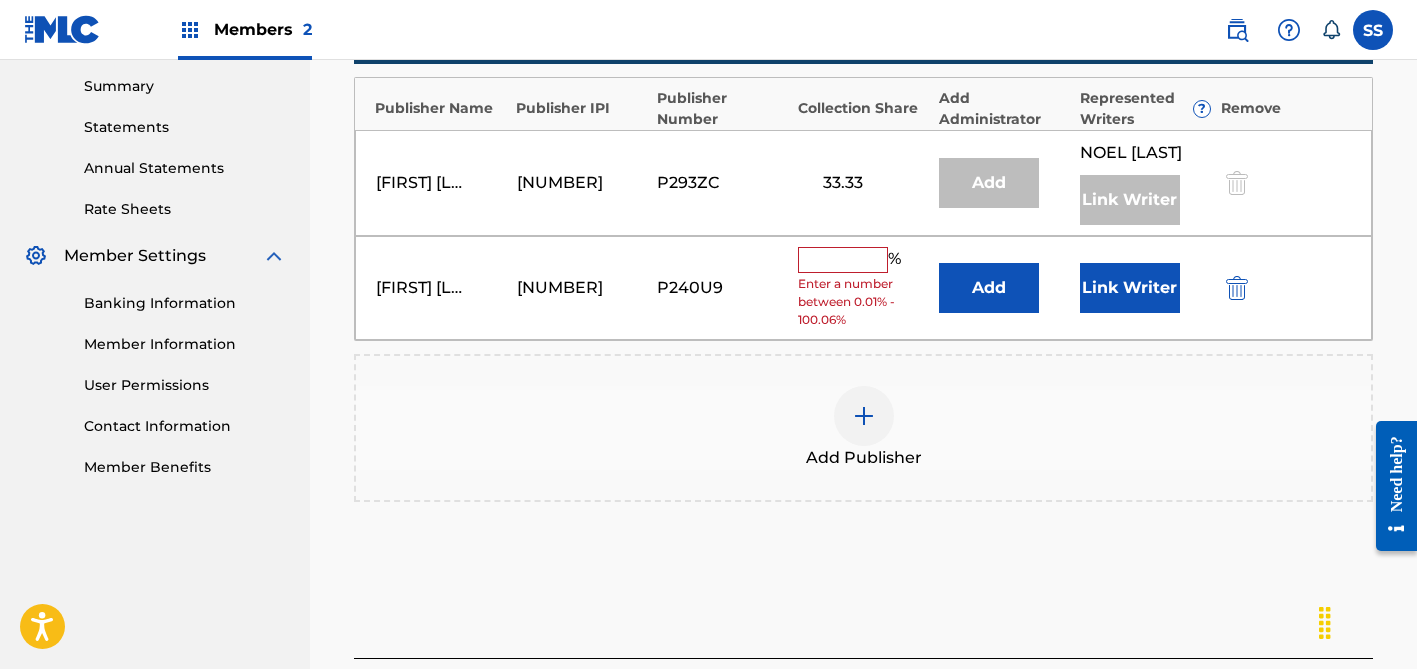 click on "Link Writer" at bounding box center (1130, 288) 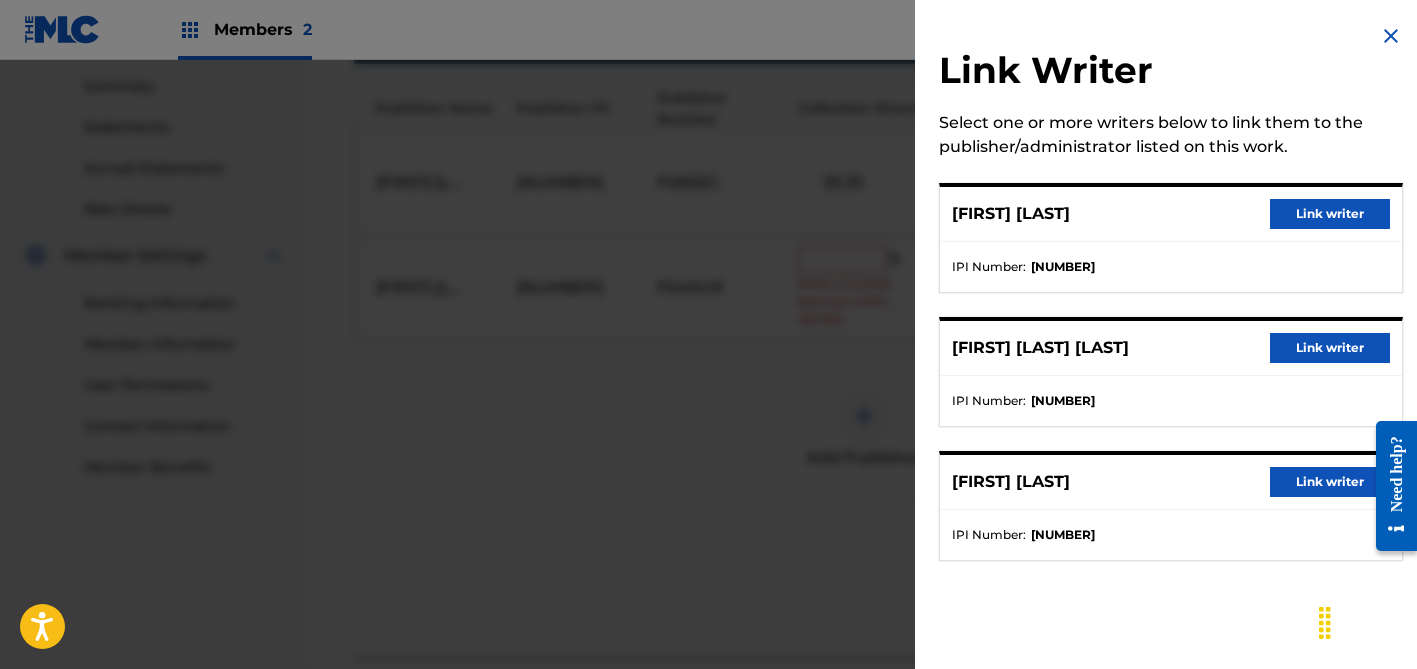 click on "Link writer" at bounding box center [1330, 214] 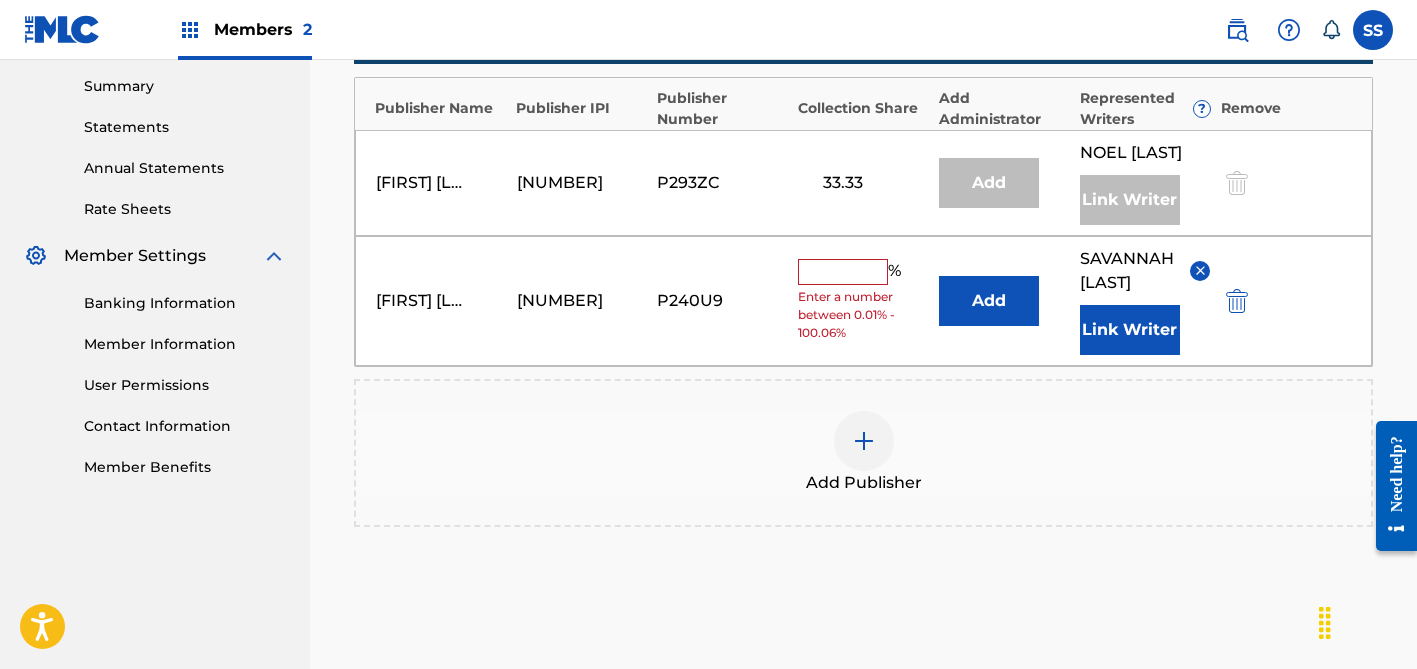 click at bounding box center [843, 272] 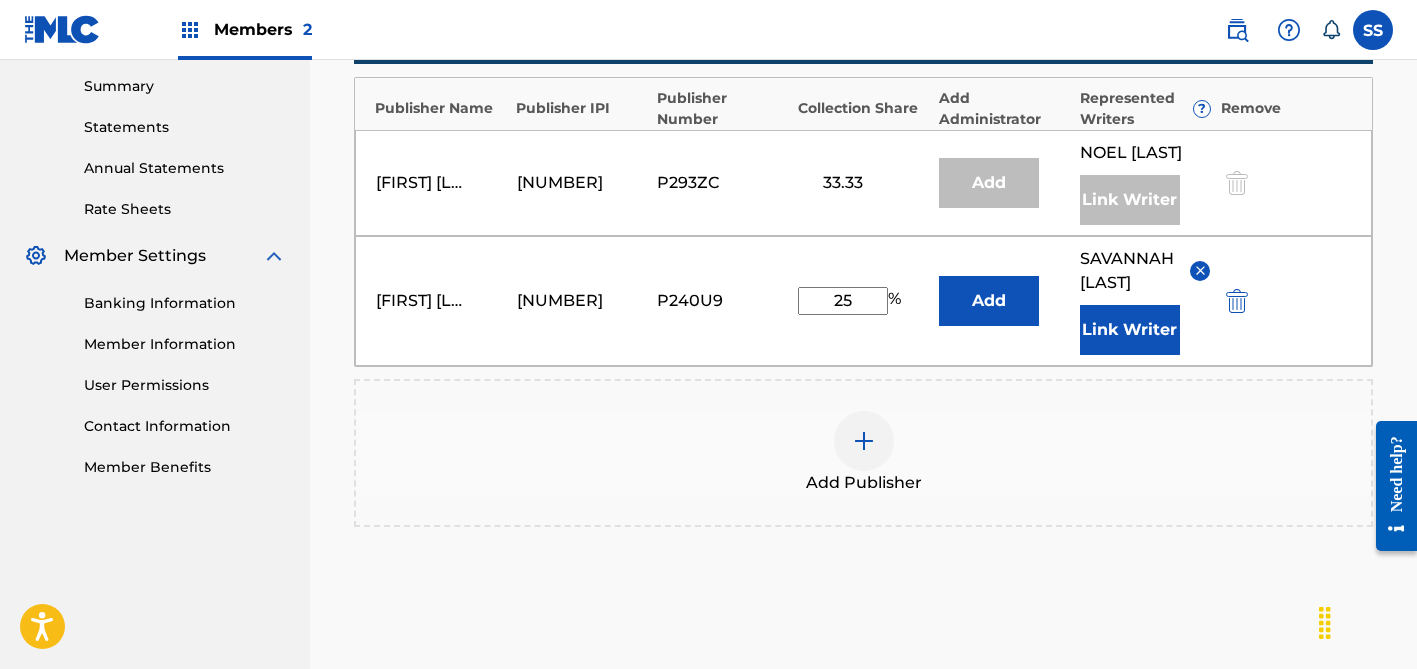 type on "2" 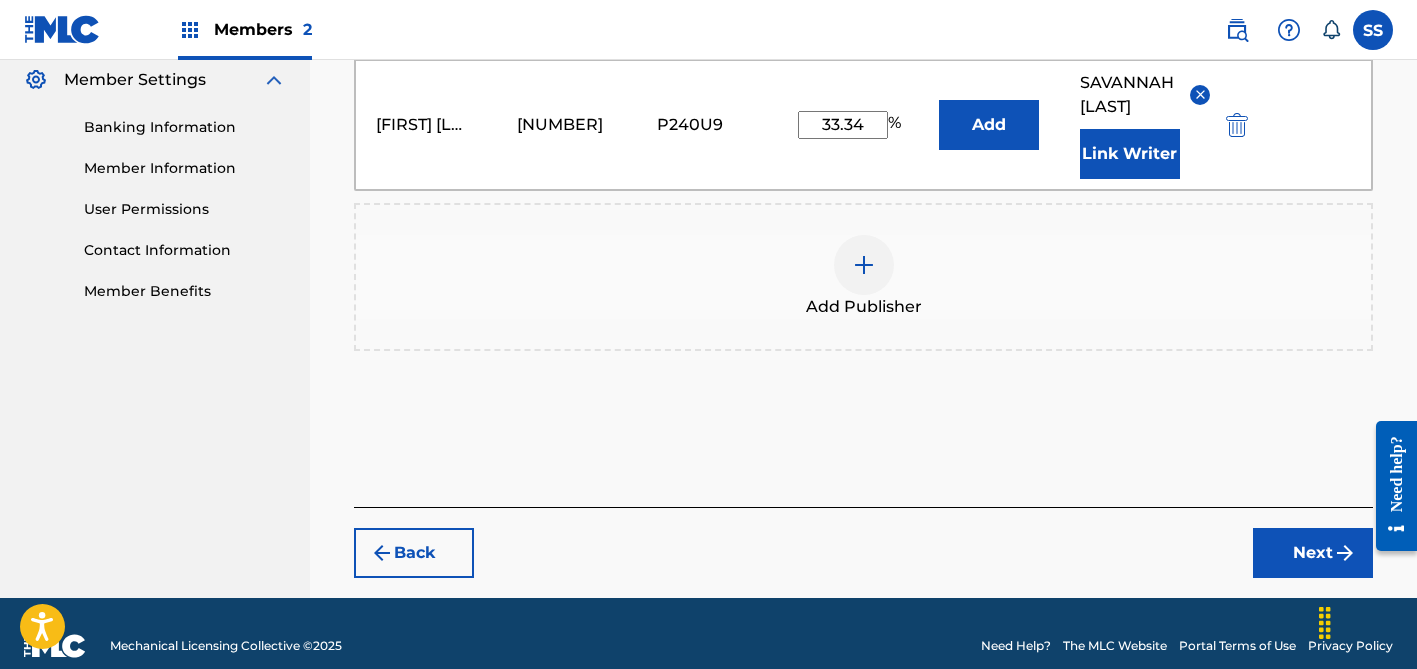 scroll, scrollTop: 867, scrollLeft: 0, axis: vertical 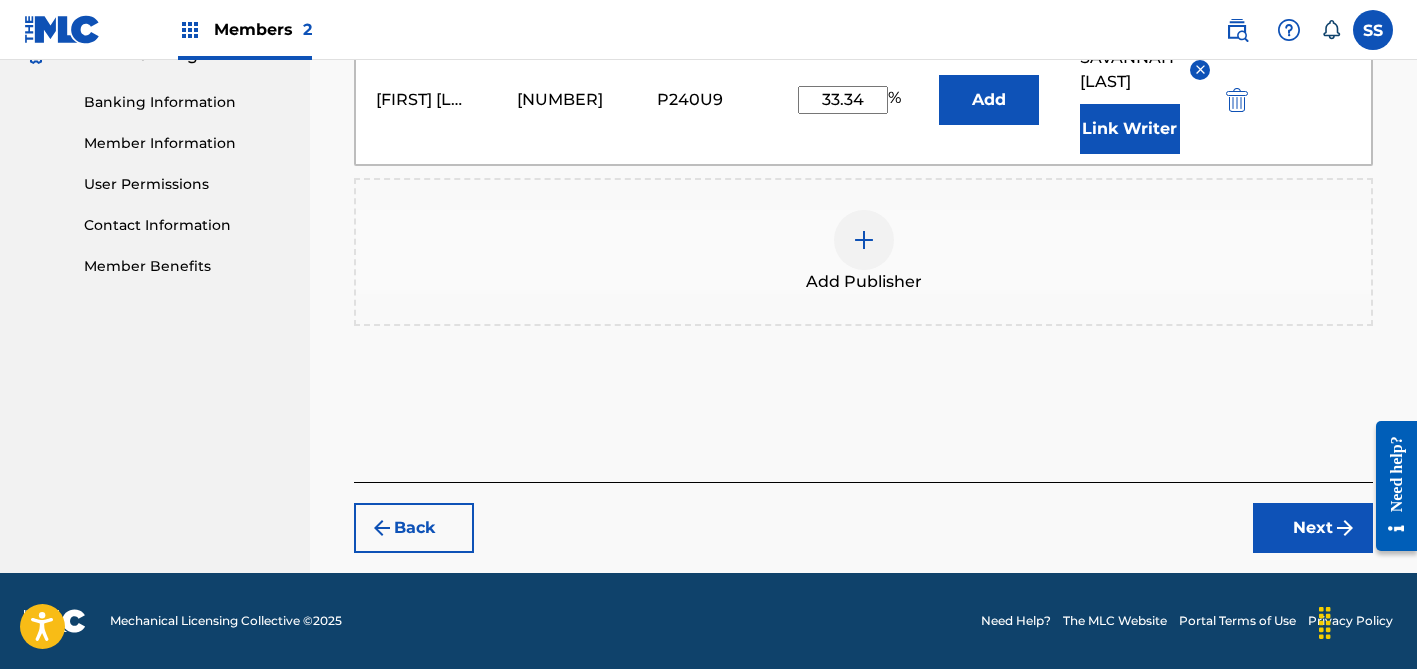 type on "33.34" 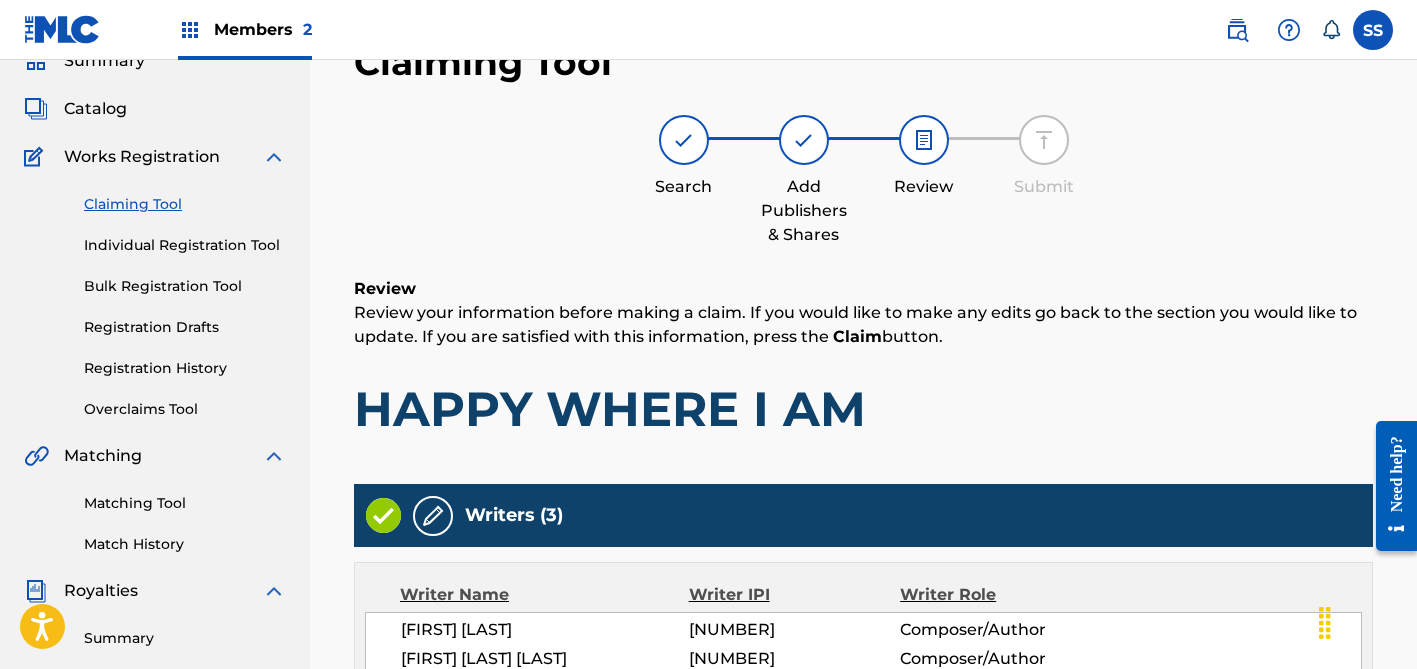 scroll, scrollTop: 835, scrollLeft: 0, axis: vertical 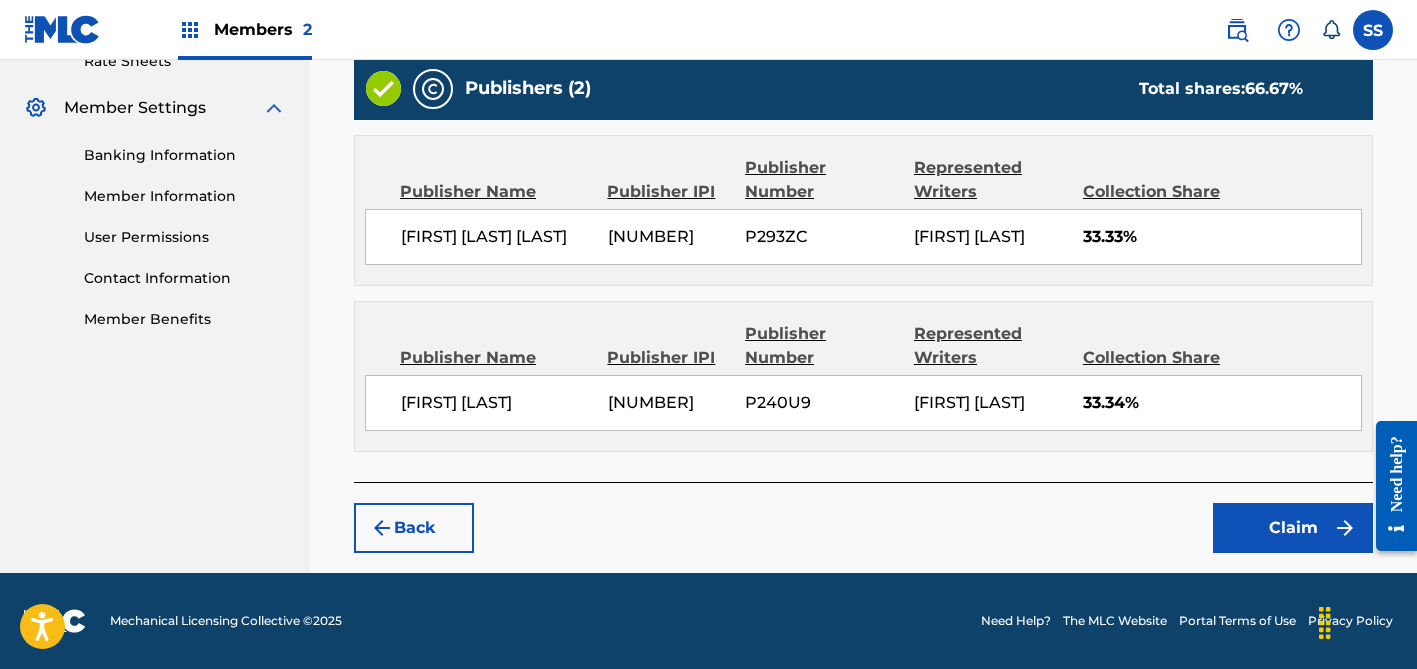 click on "Claim" at bounding box center [1293, 528] 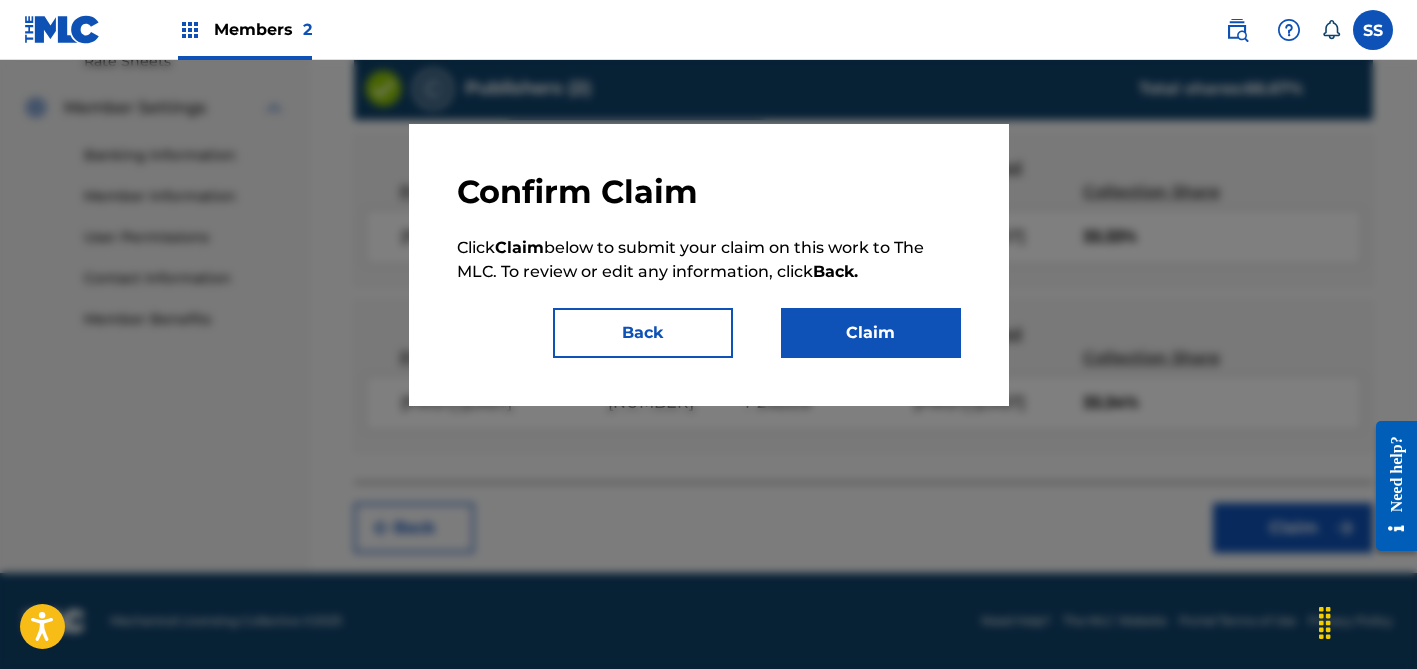 click on "Claim" at bounding box center [871, 333] 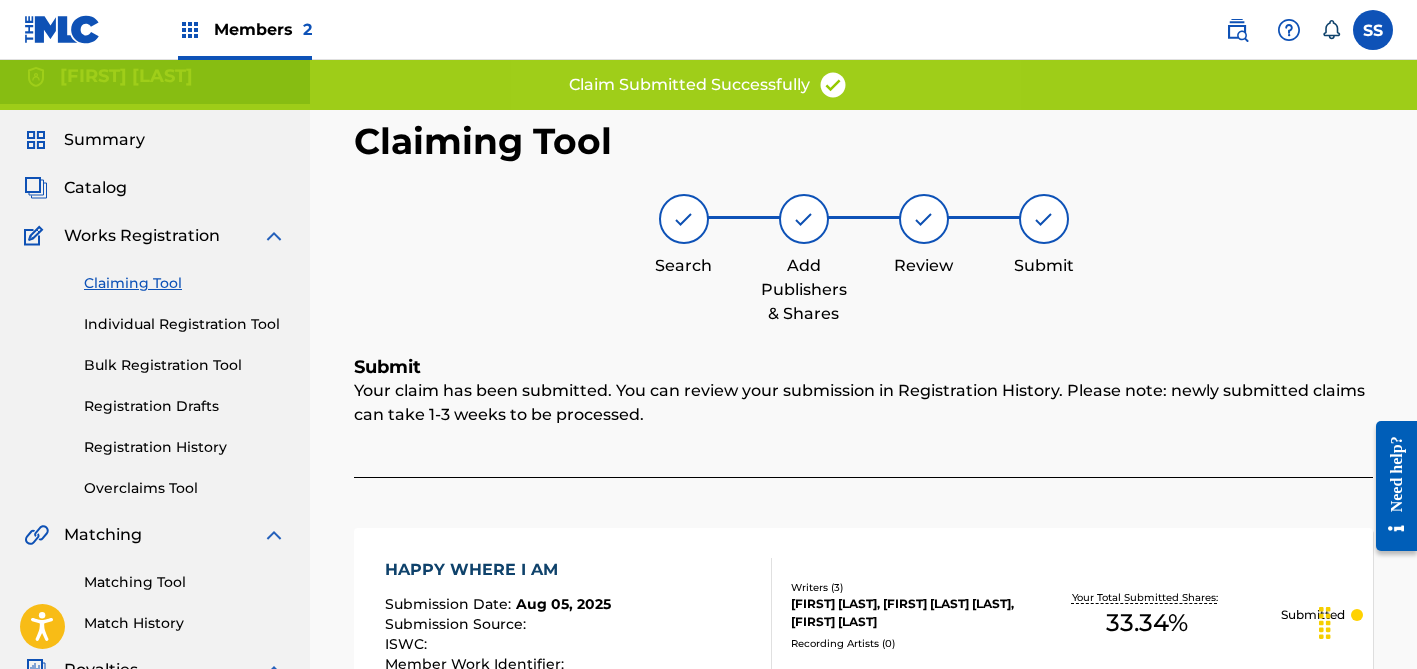 scroll, scrollTop: 0, scrollLeft: 0, axis: both 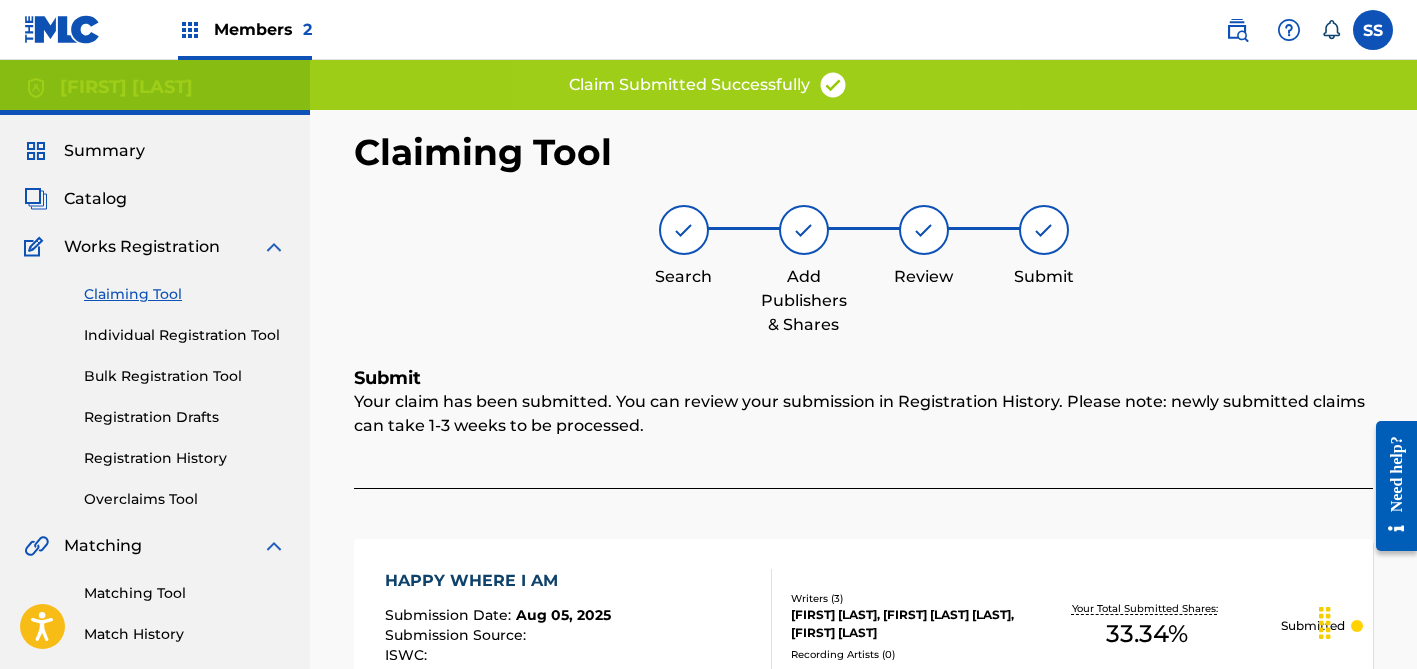 click on "Claiming Tool" at bounding box center (185, 294) 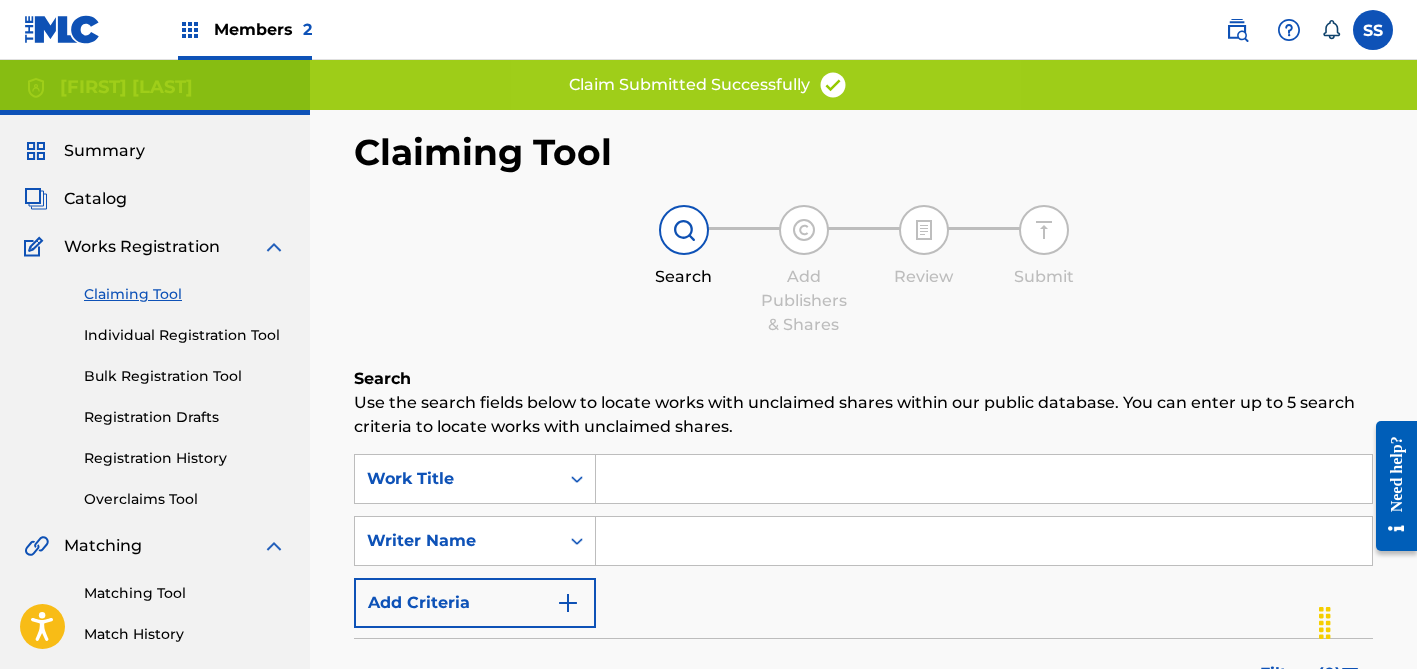 click at bounding box center [984, 541] 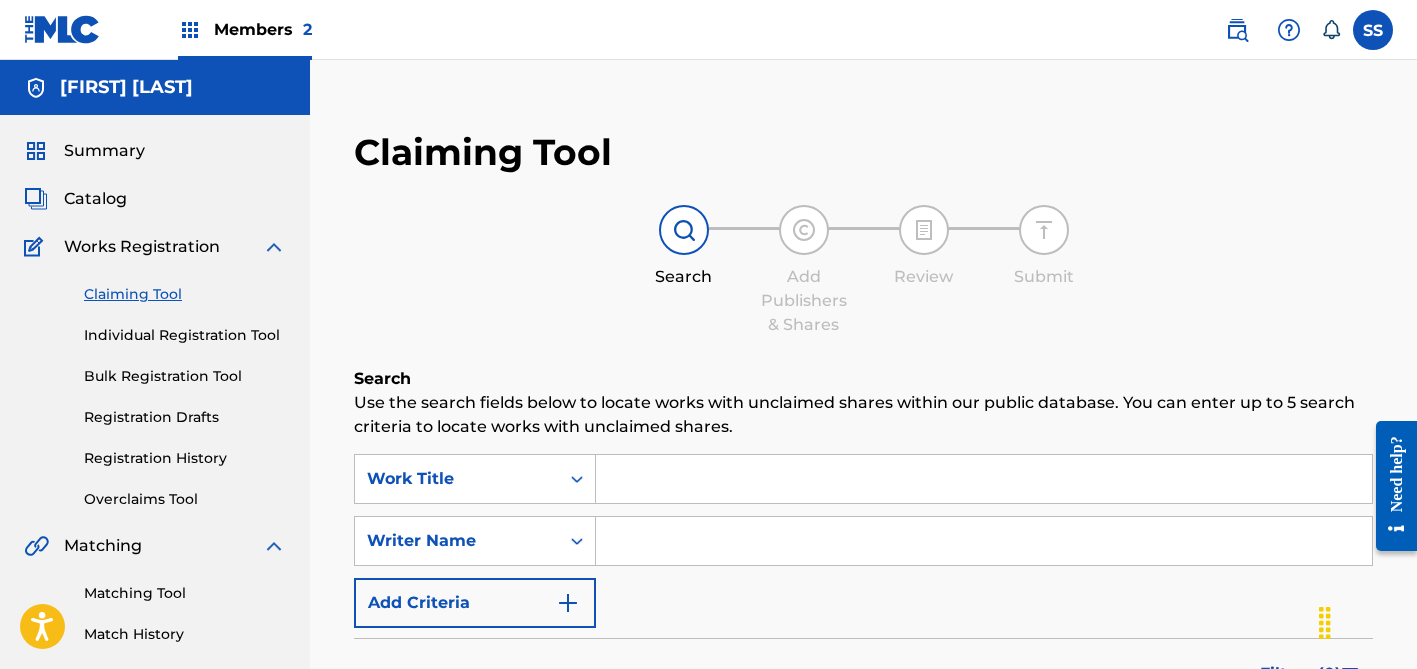 type on "[FIRST] [LAST]" 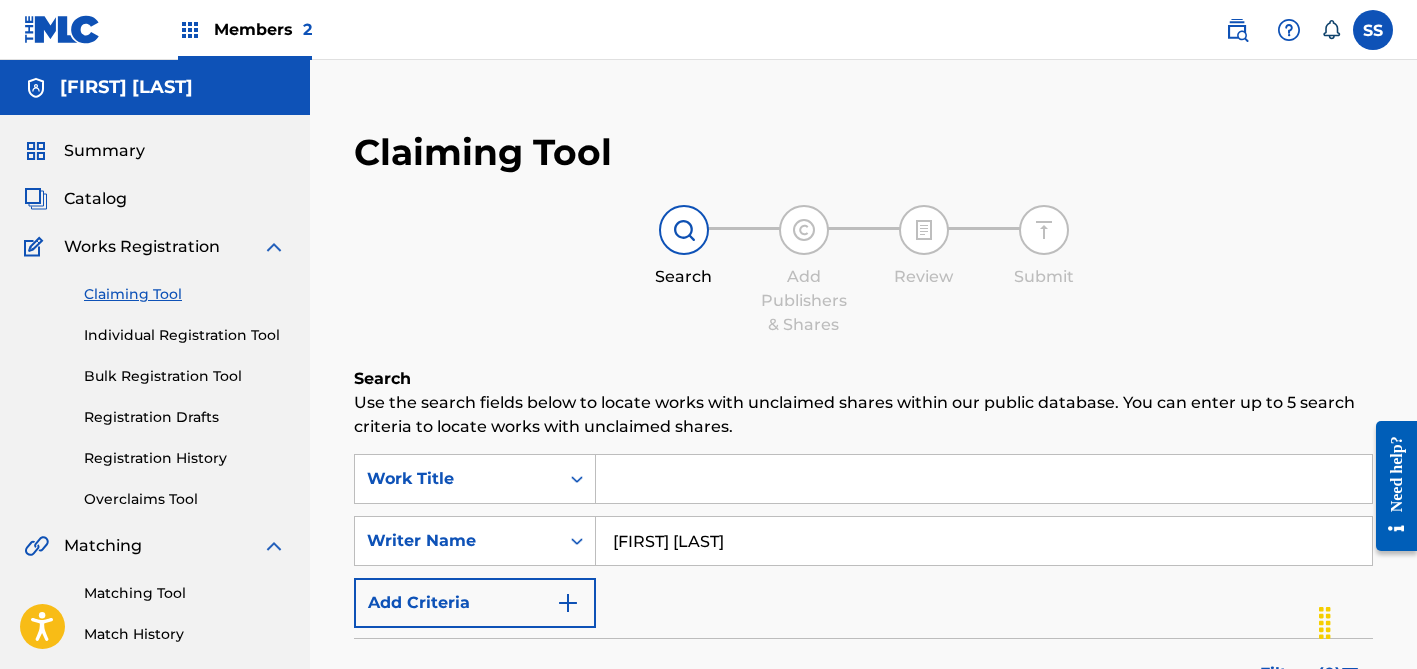 scroll, scrollTop: 242, scrollLeft: 0, axis: vertical 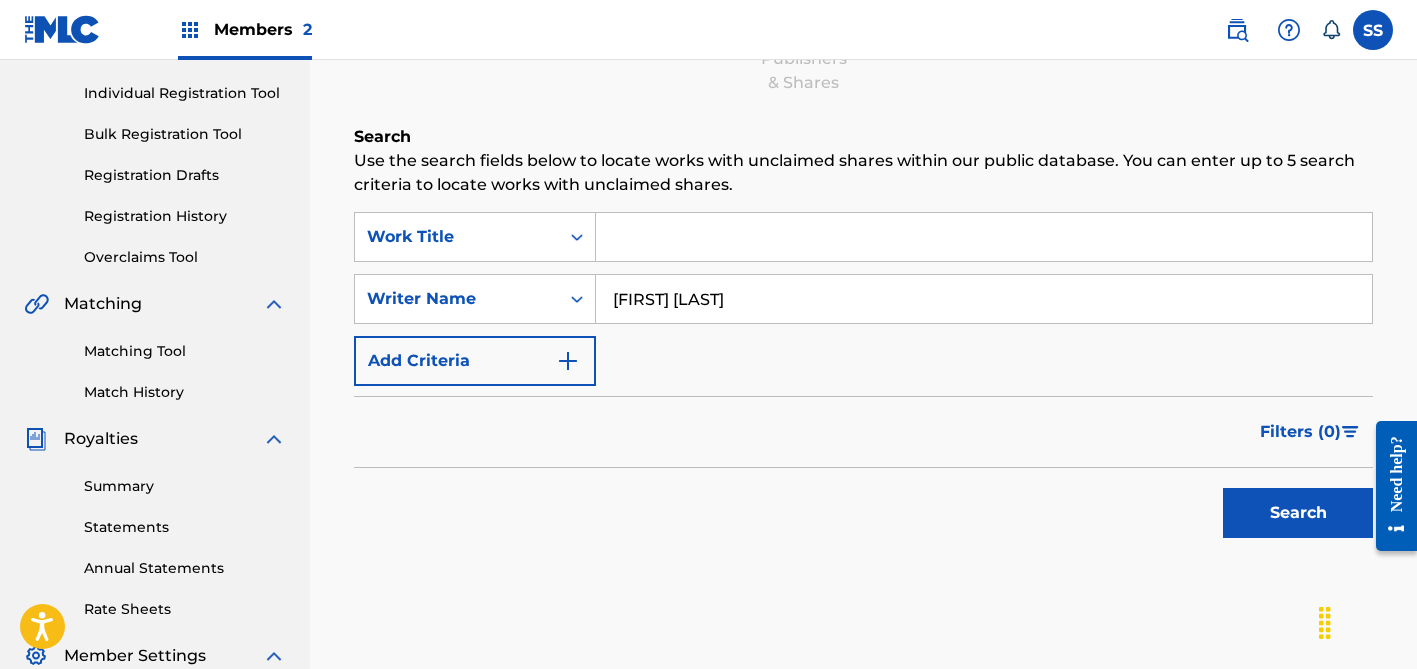 click on "Search" at bounding box center [1298, 513] 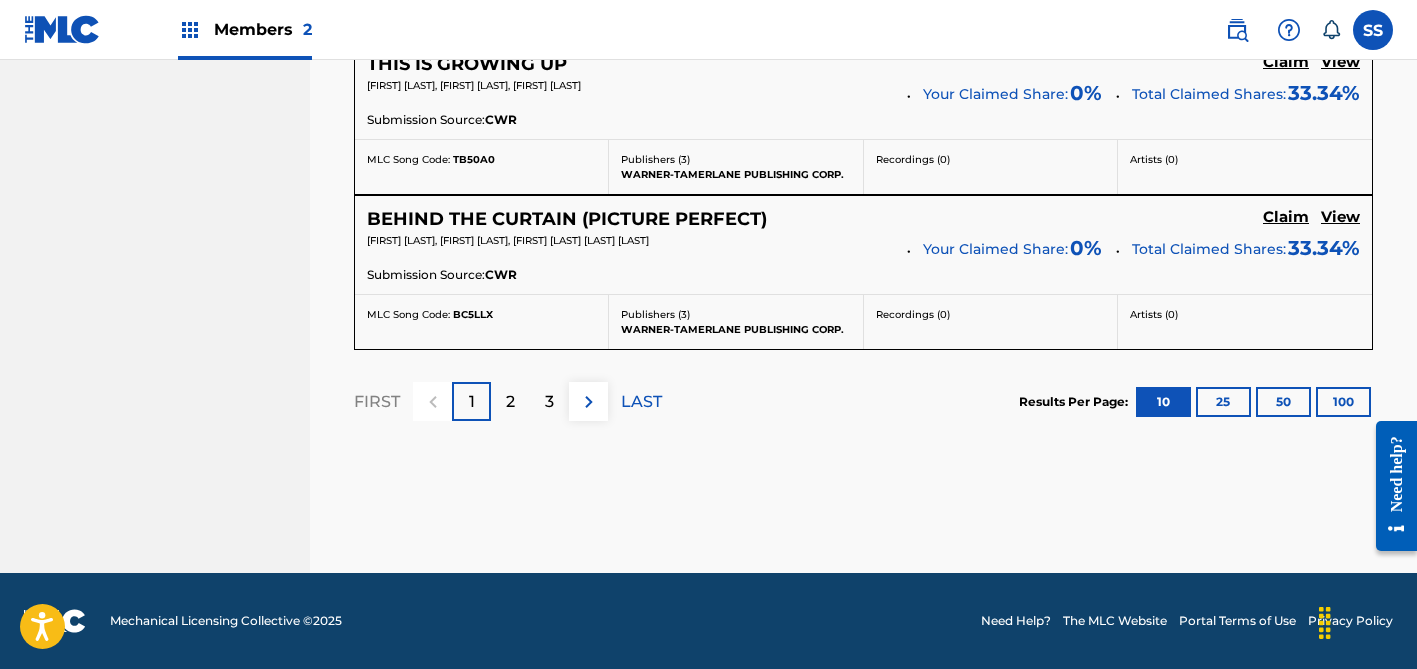 click at bounding box center [589, 402] 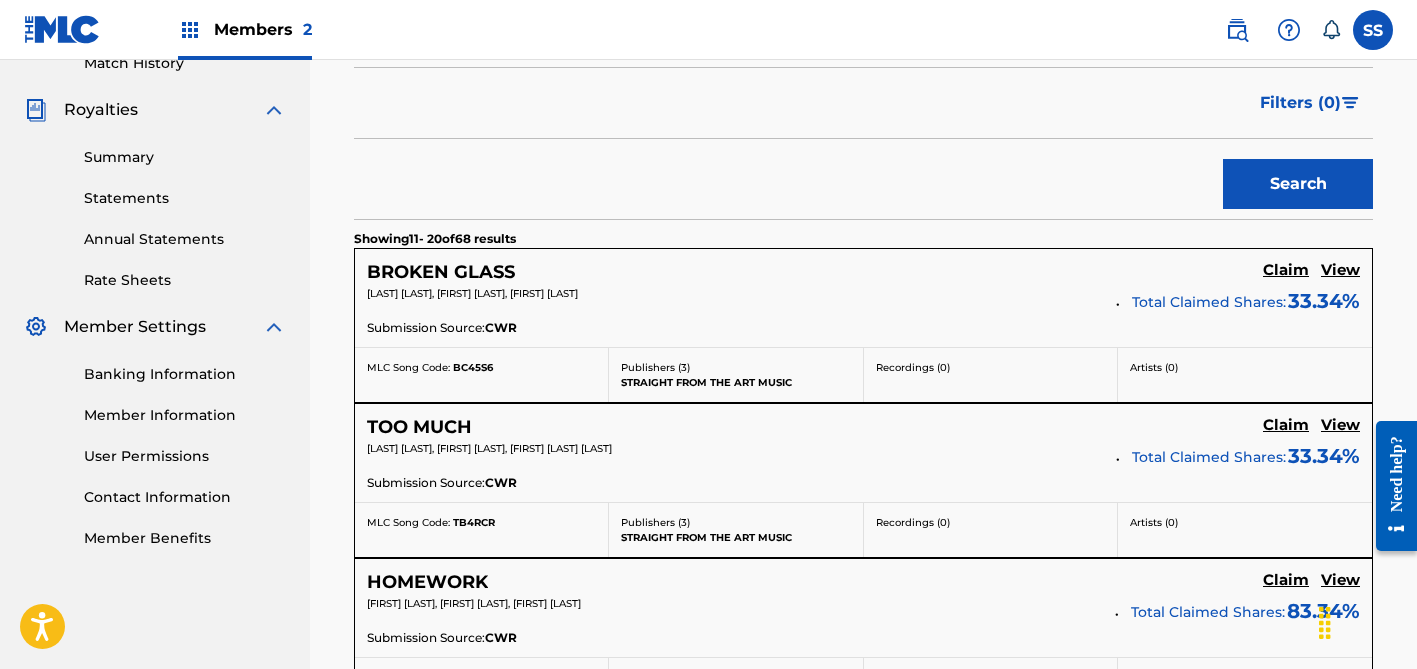 scroll, scrollTop: 2019, scrollLeft: 0, axis: vertical 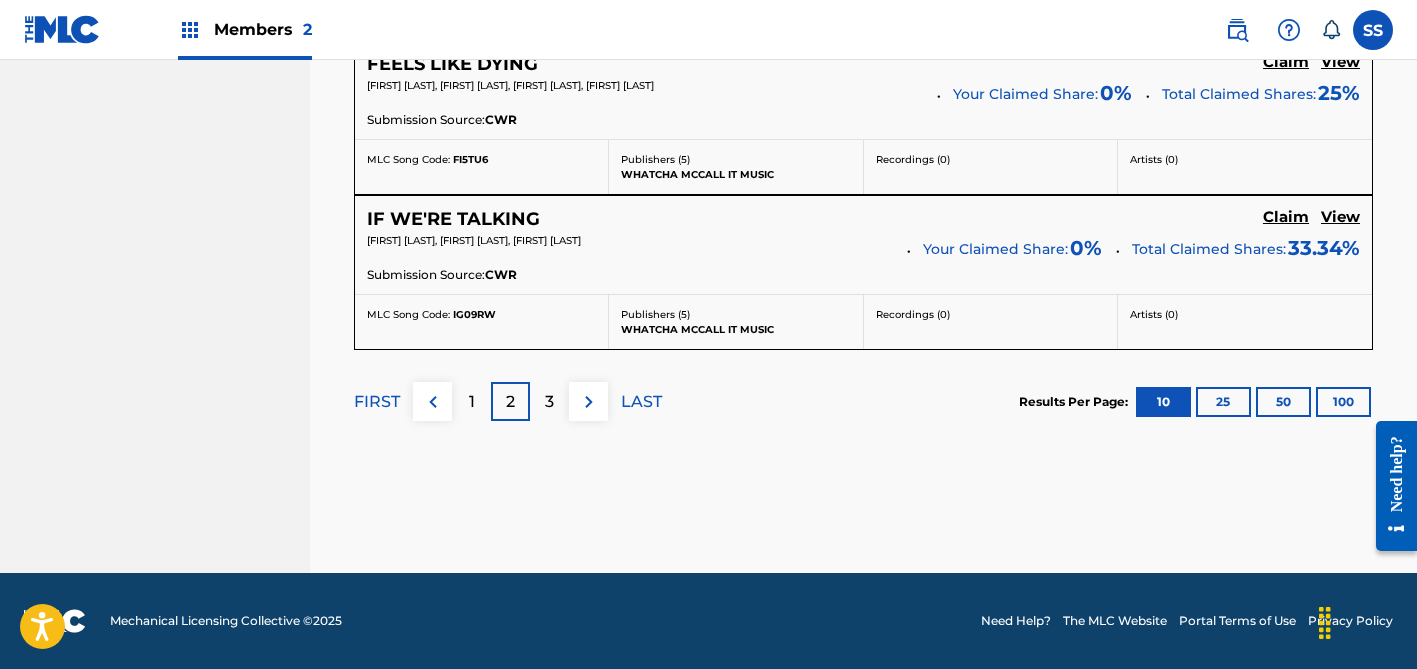 click at bounding box center [589, 402] 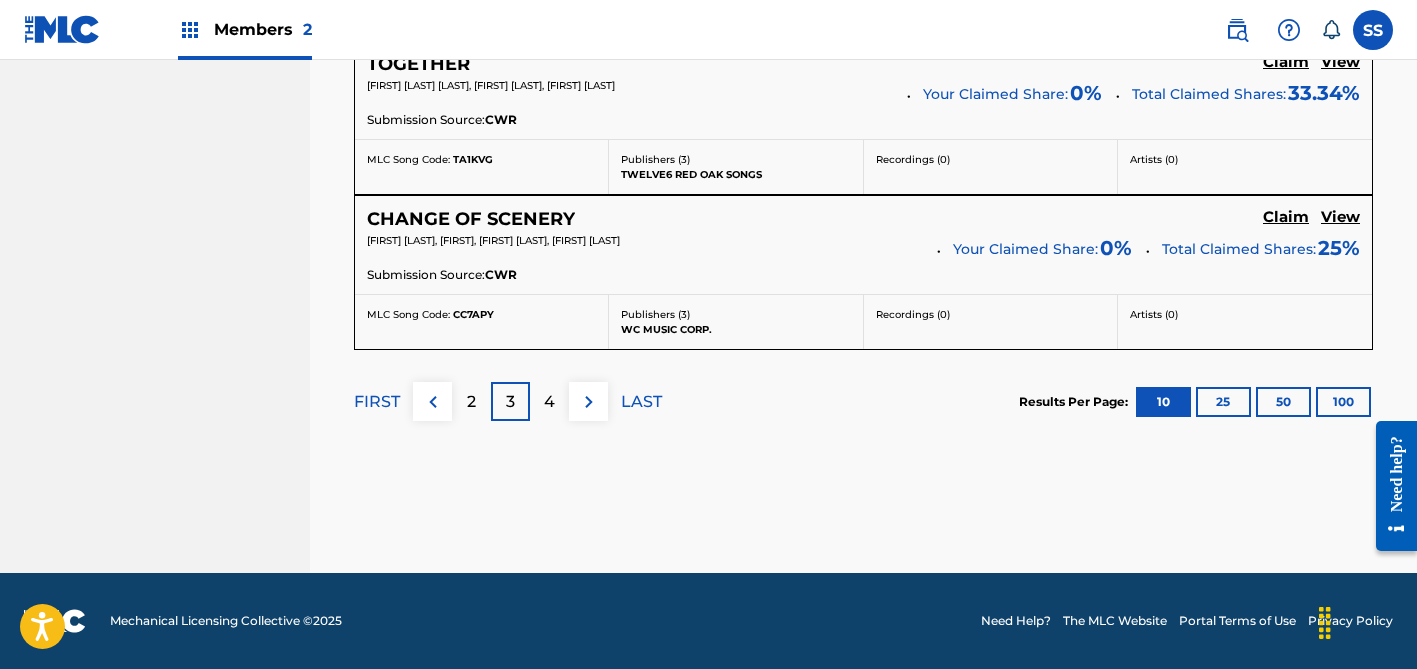 click at bounding box center [589, 402] 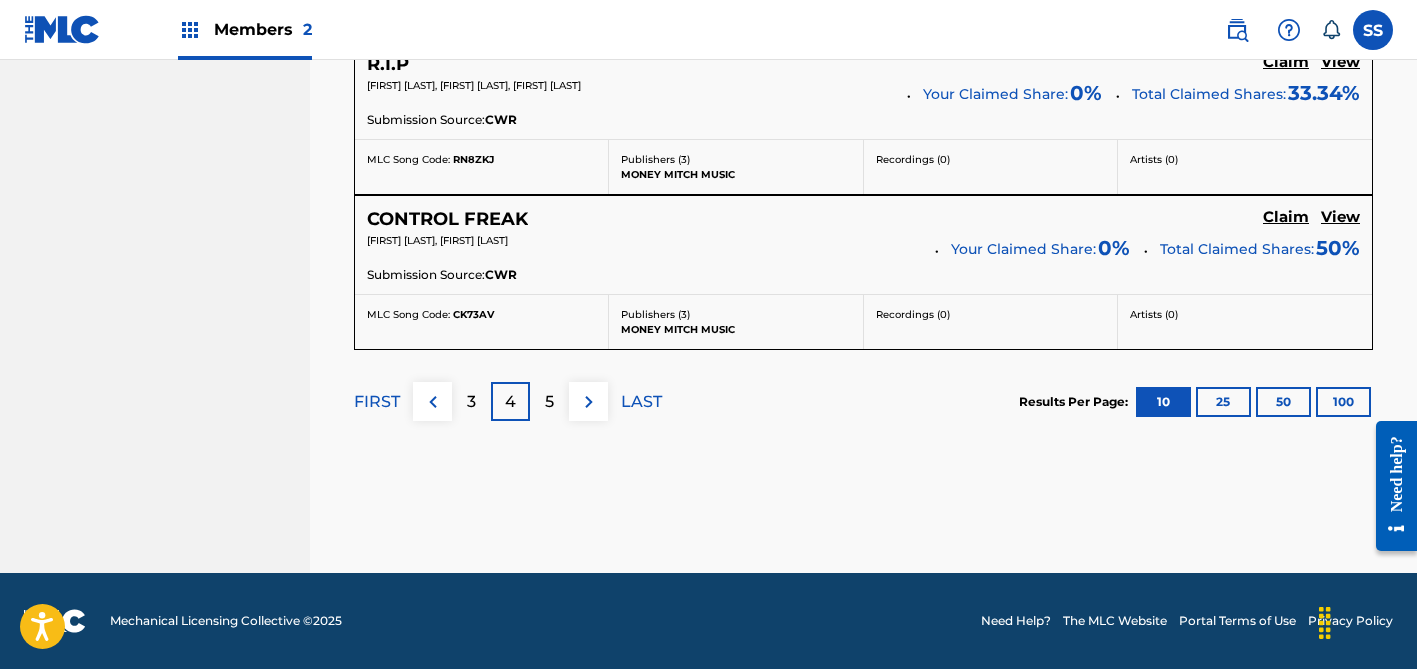 click at bounding box center [588, 401] 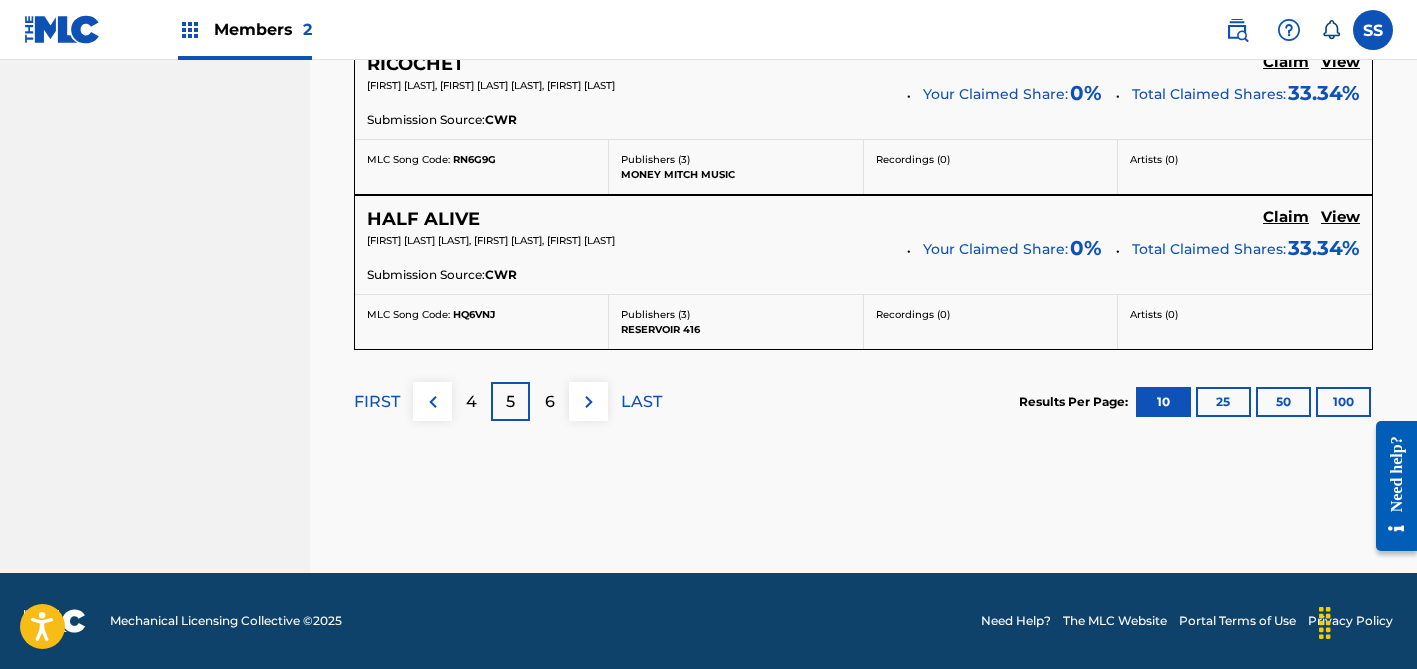click at bounding box center [588, 401] 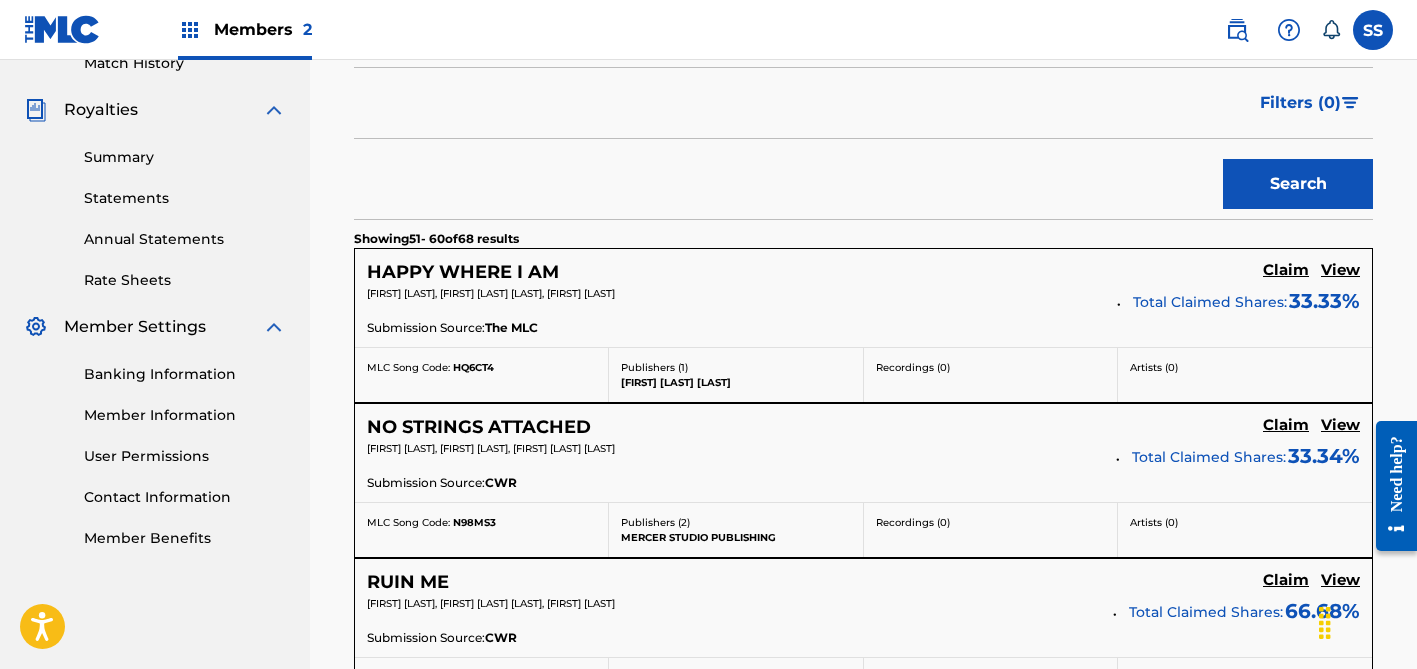 scroll, scrollTop: 2019, scrollLeft: 0, axis: vertical 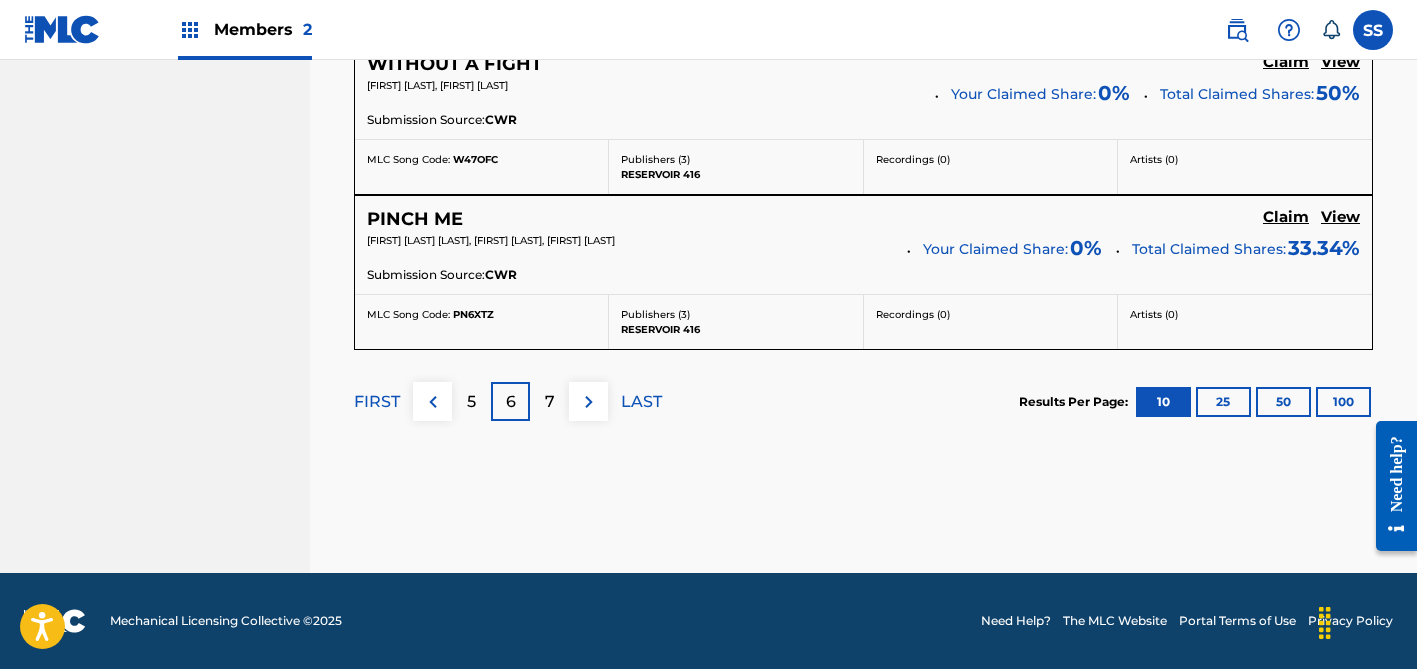 click on "7" at bounding box center (549, 401) 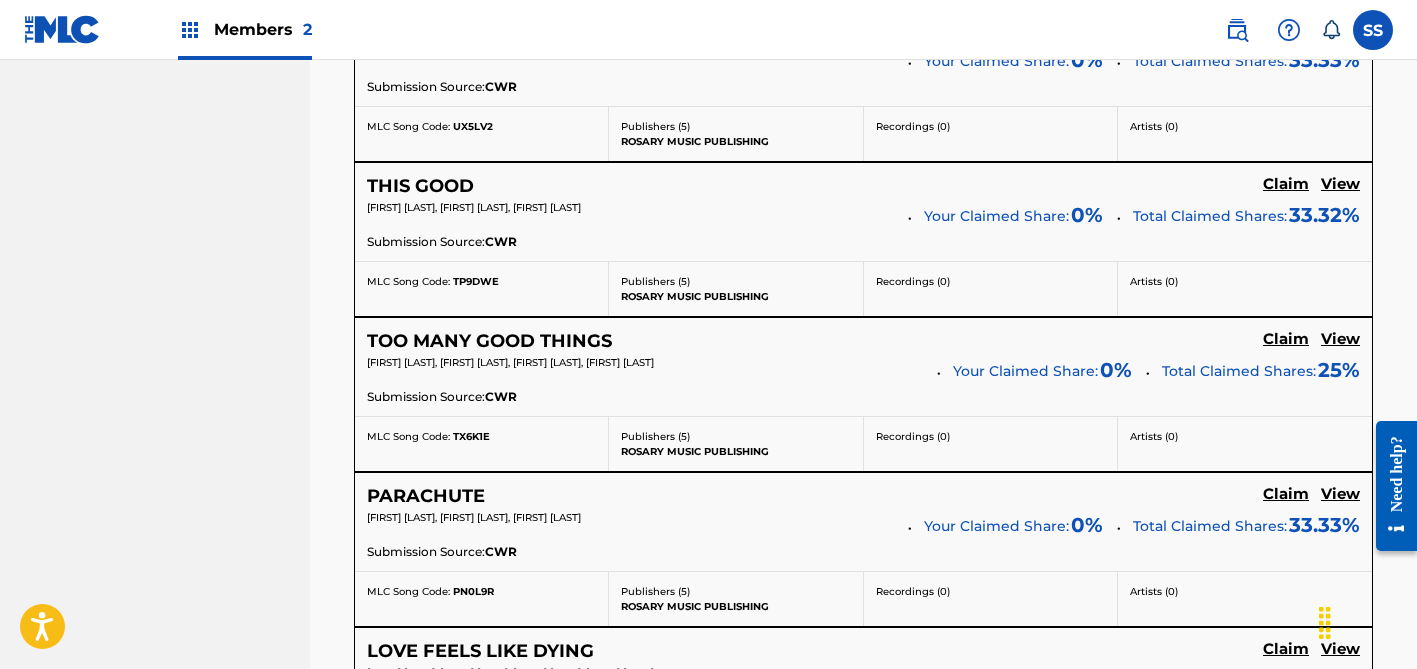 scroll, scrollTop: 1709, scrollLeft: 0, axis: vertical 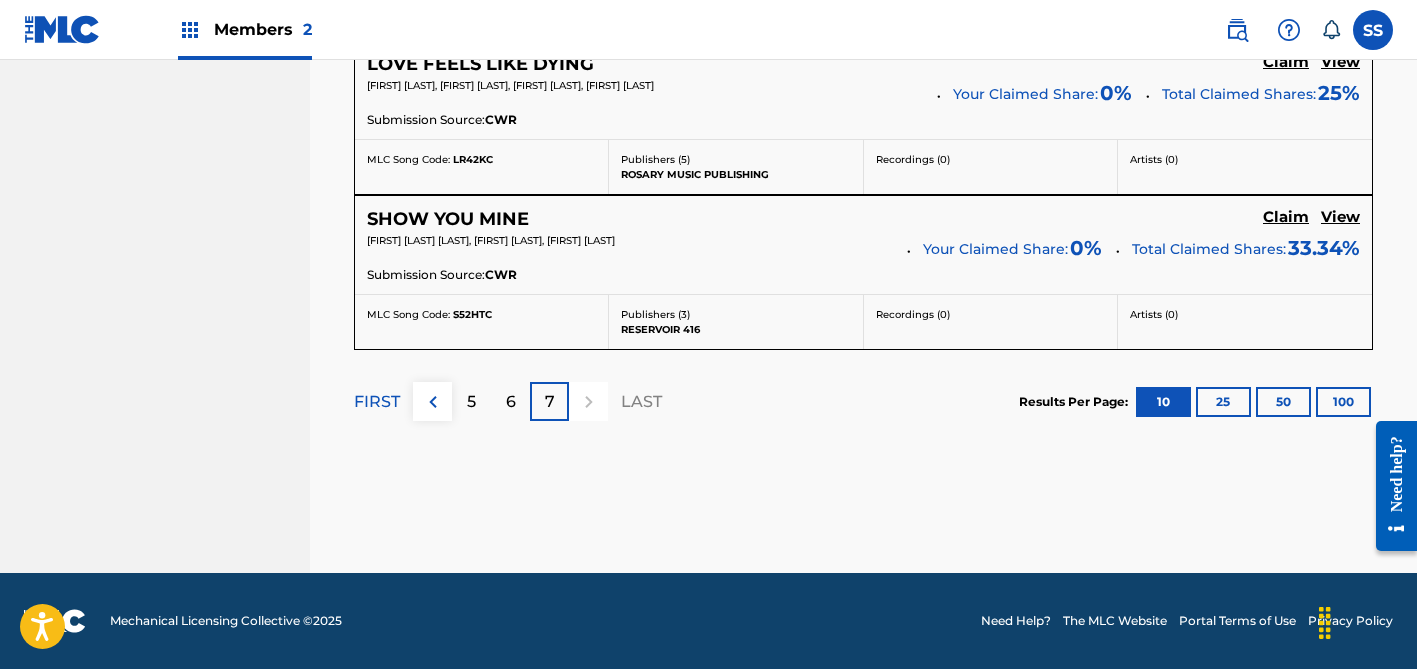 click at bounding box center [588, 401] 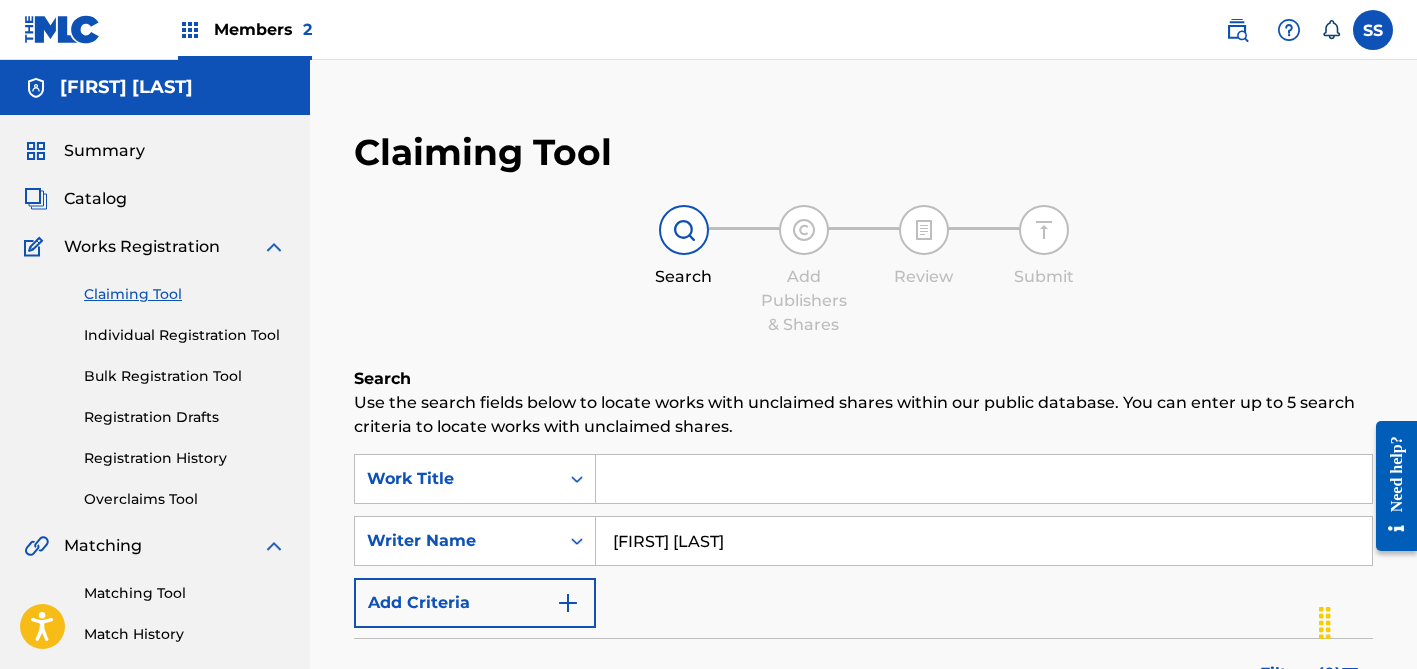 scroll, scrollTop: 67, scrollLeft: 0, axis: vertical 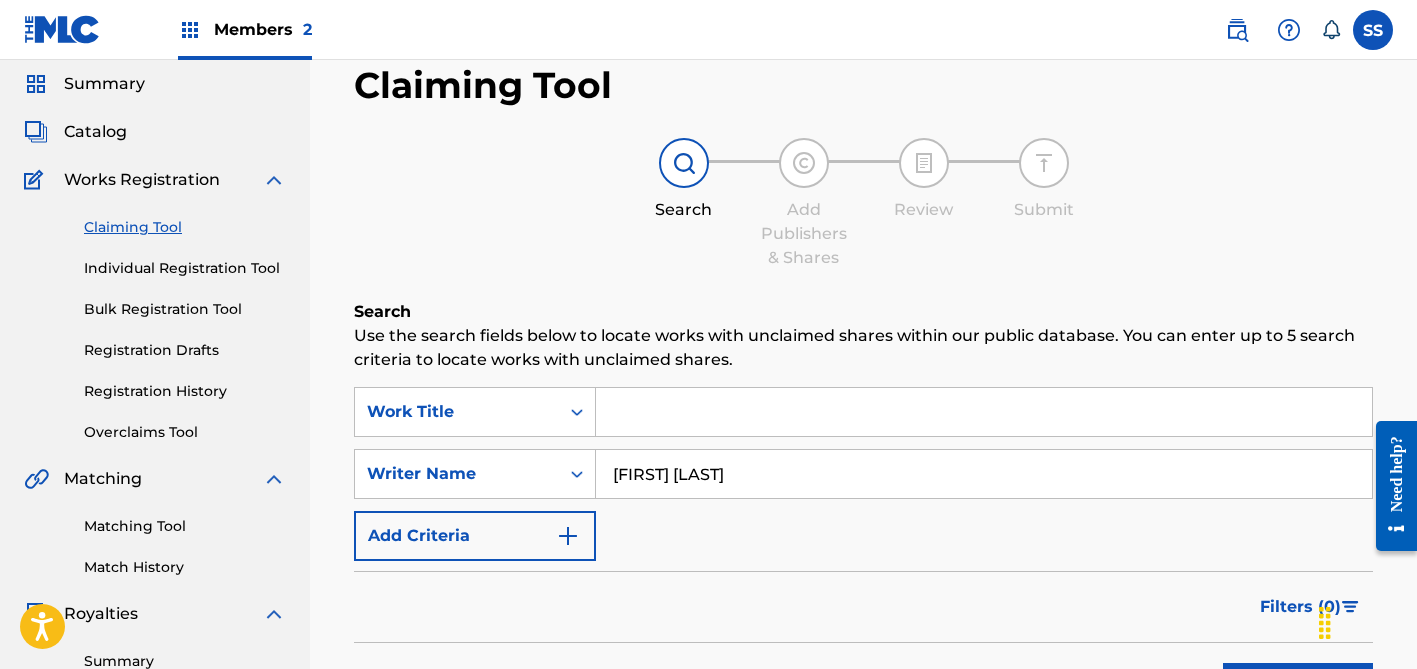 click on "Individual Registration Tool" at bounding box center (185, 268) 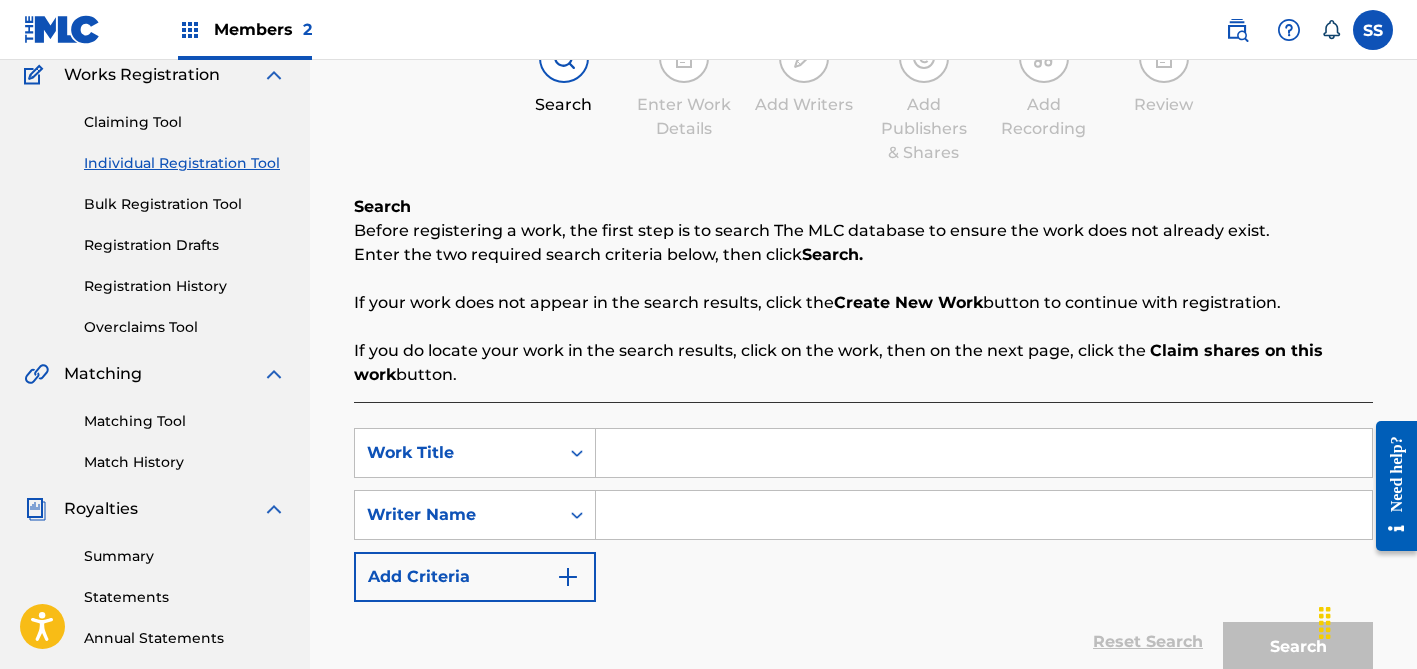scroll, scrollTop: 195, scrollLeft: 0, axis: vertical 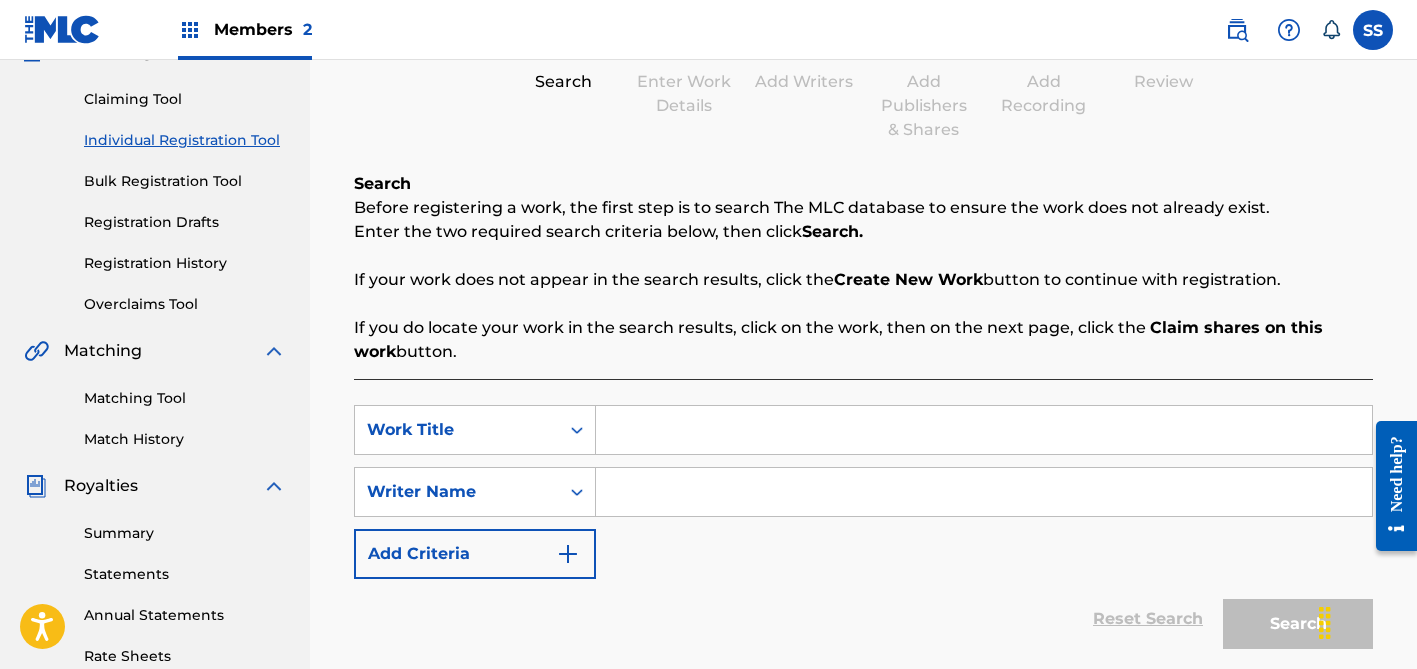 click at bounding box center (984, 430) 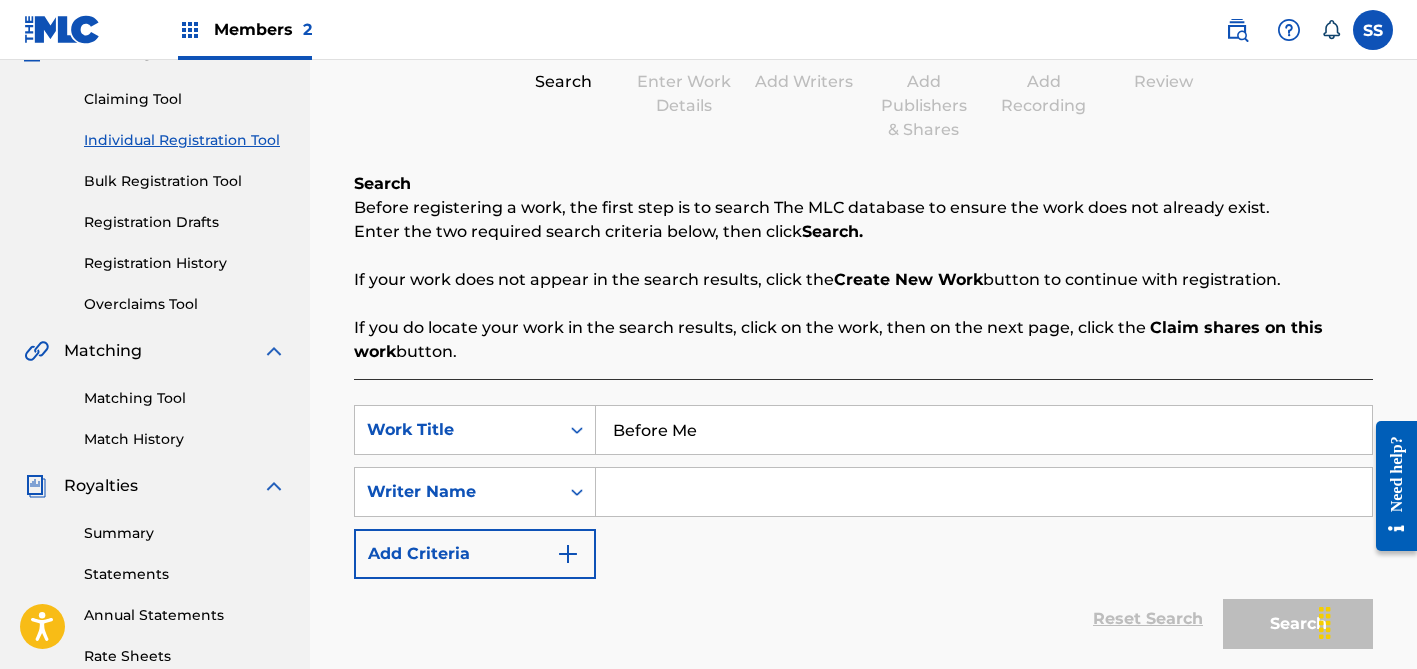 type on "Before Me" 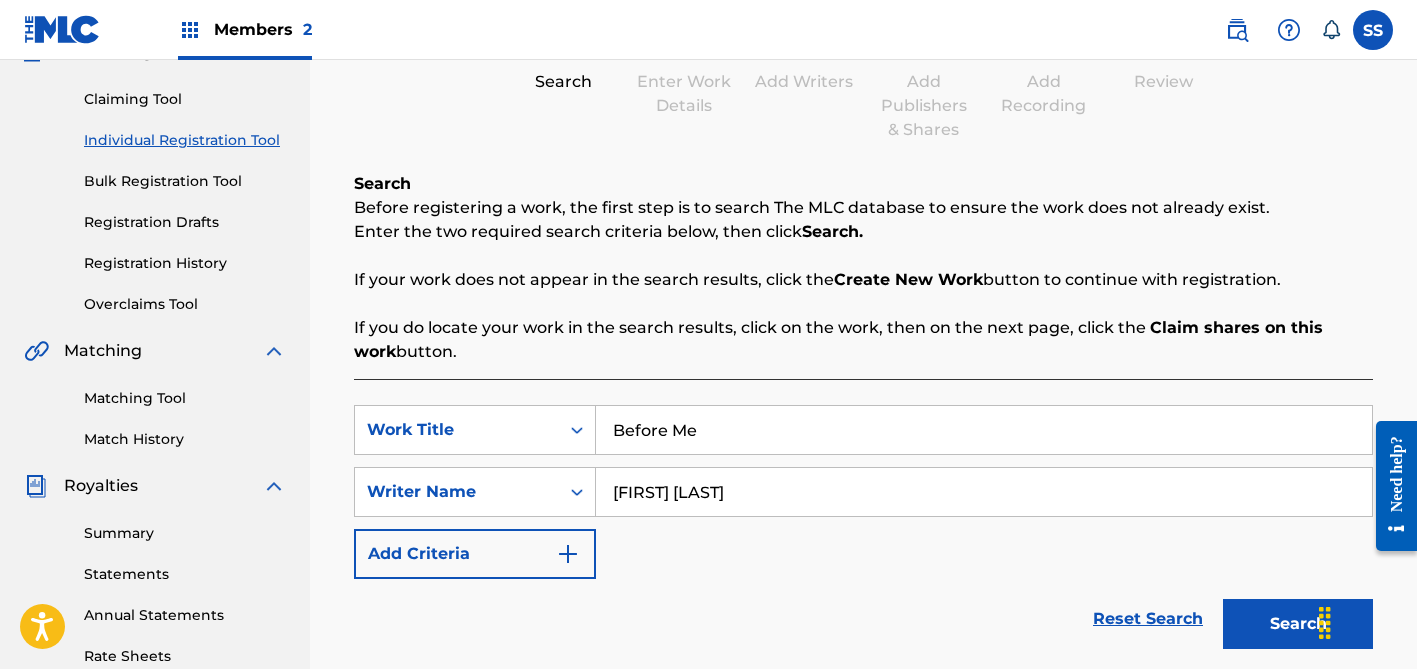 type on "[FIRST] [LAST]" 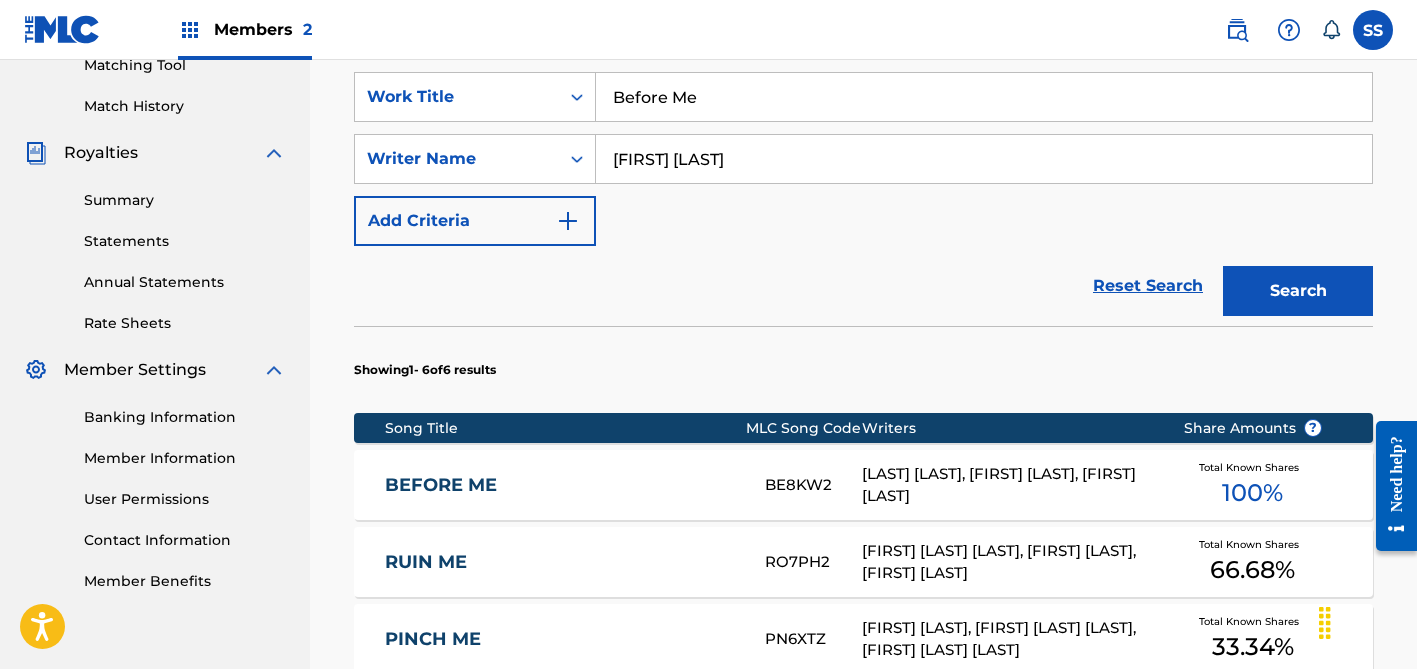 scroll, scrollTop: 681, scrollLeft: 0, axis: vertical 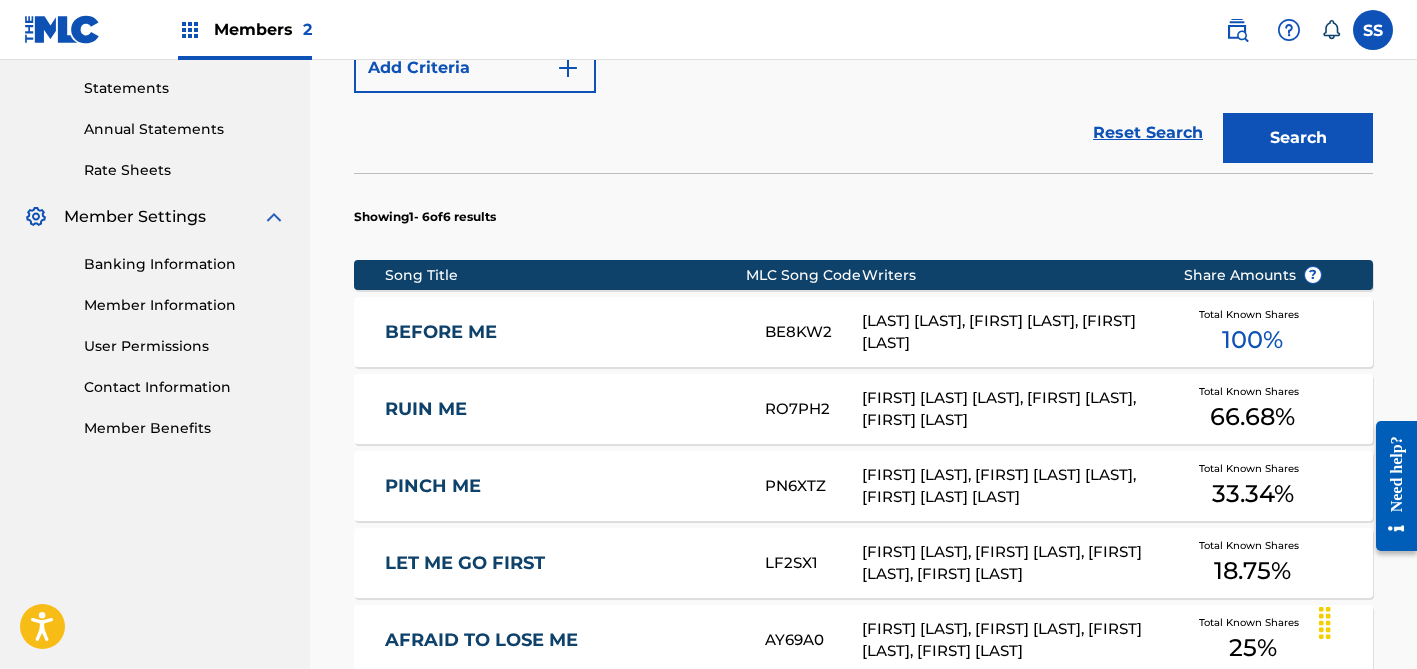 click on "[LAST] [LAST], [FIRST] [LAST], [FIRST] [LAST]" at bounding box center (1007, 332) 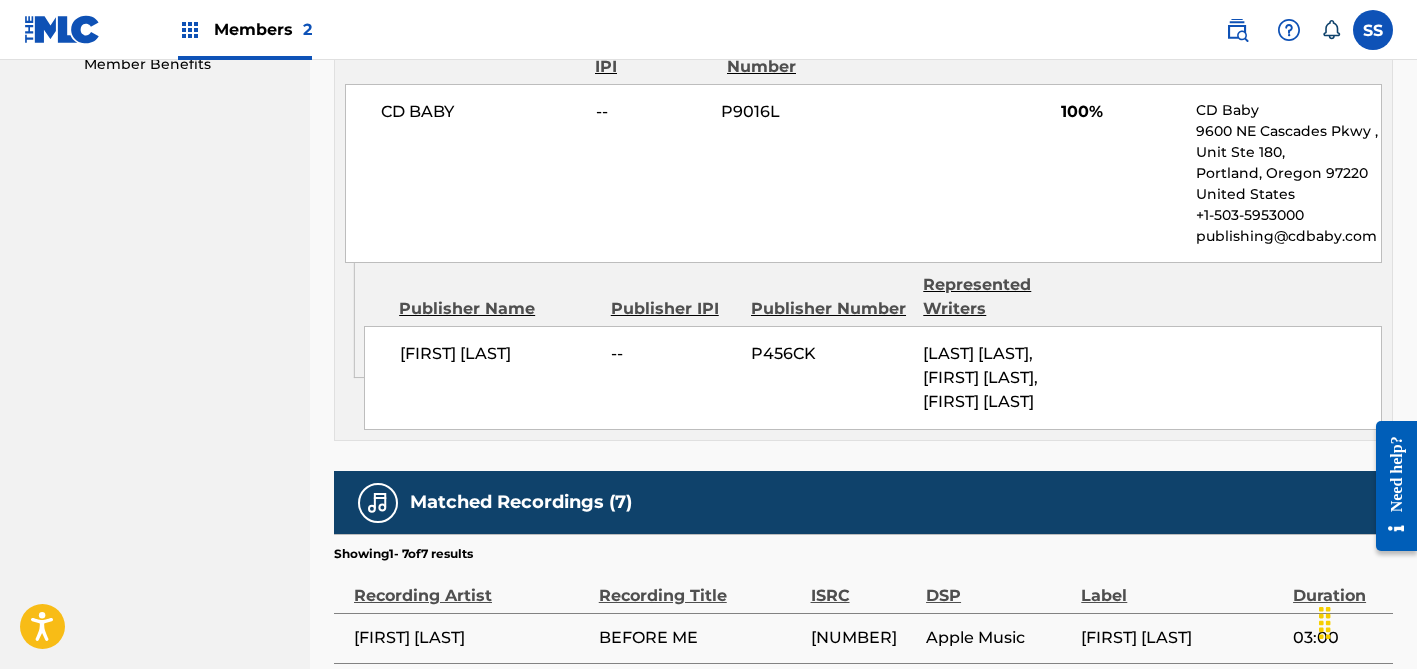 scroll, scrollTop: 1253, scrollLeft: 0, axis: vertical 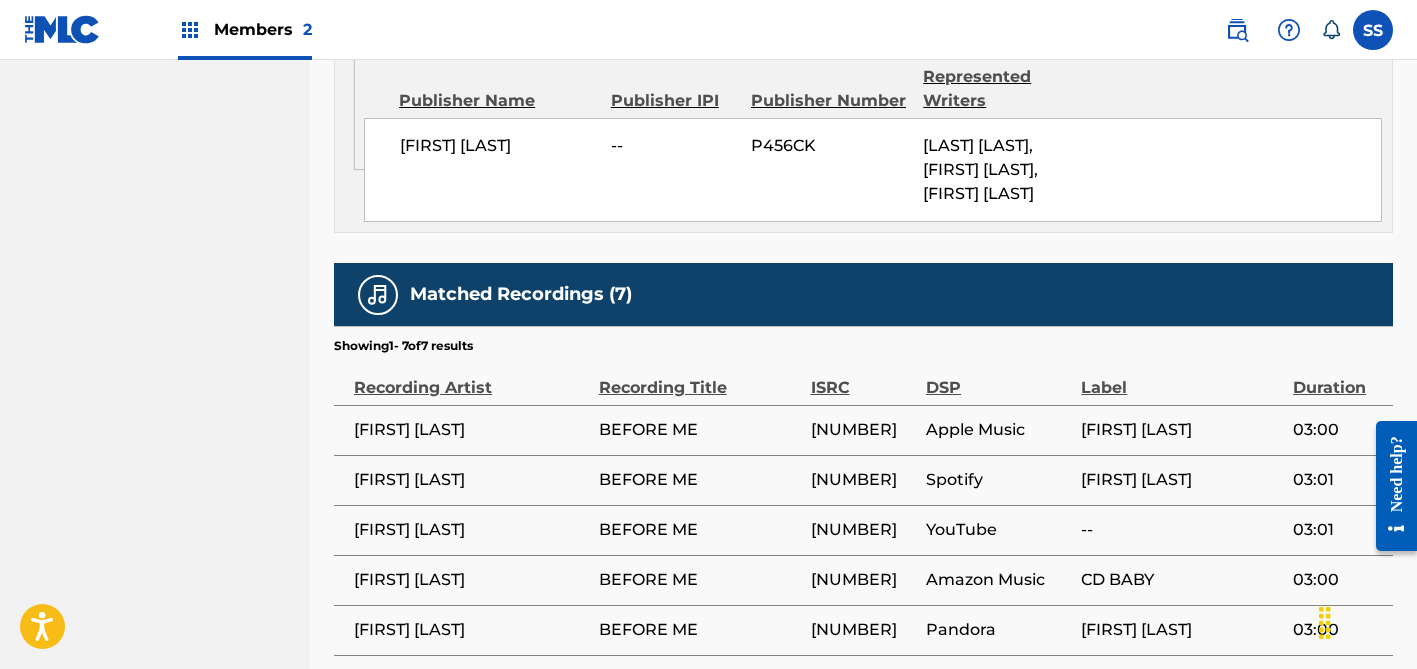 click on "[LAST] [LAST], [FIRST] [LAST], [FIRST] [LAST]" at bounding box center (980, 169) 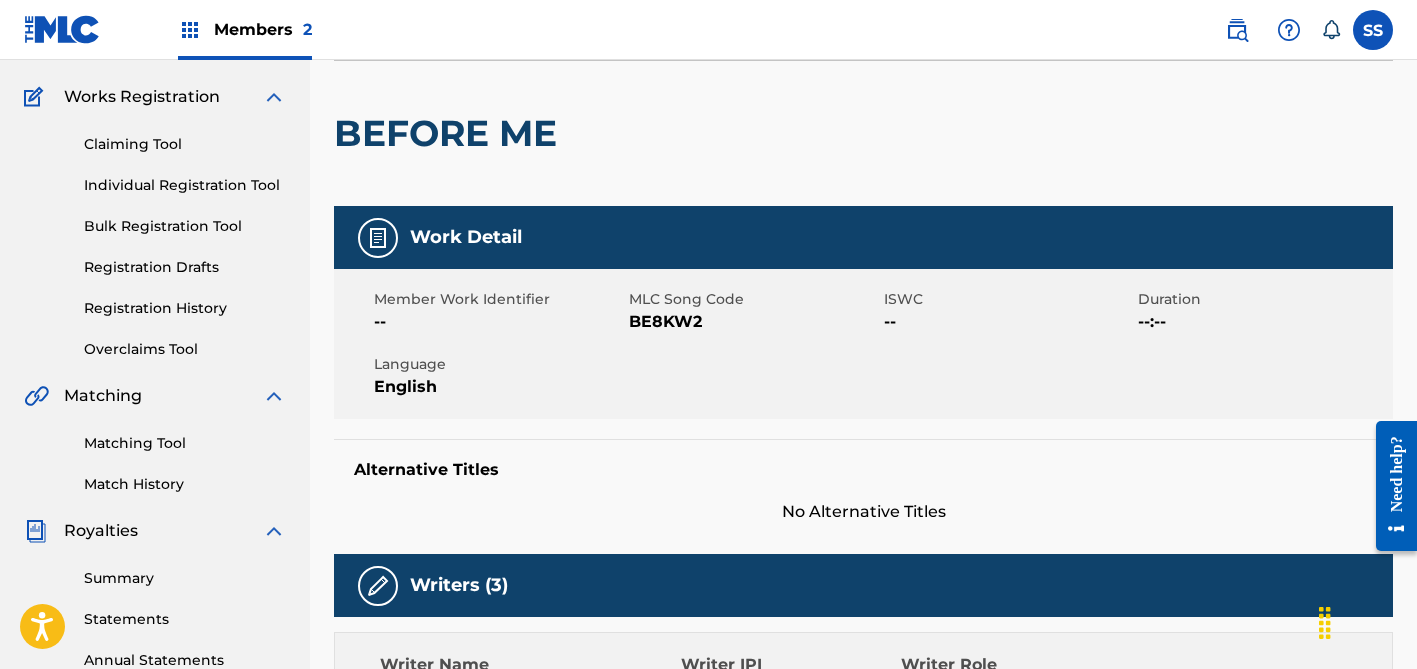 scroll, scrollTop: 0, scrollLeft: 0, axis: both 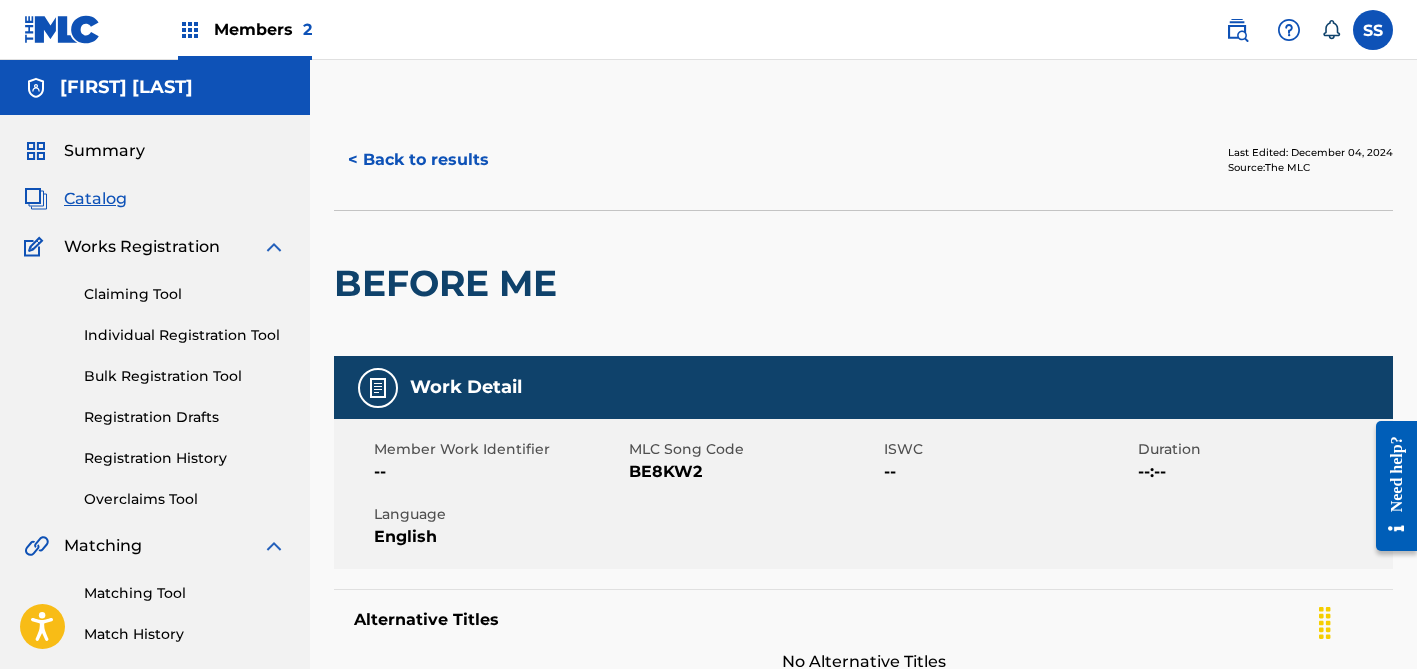click on "< Back to results" at bounding box center [418, 160] 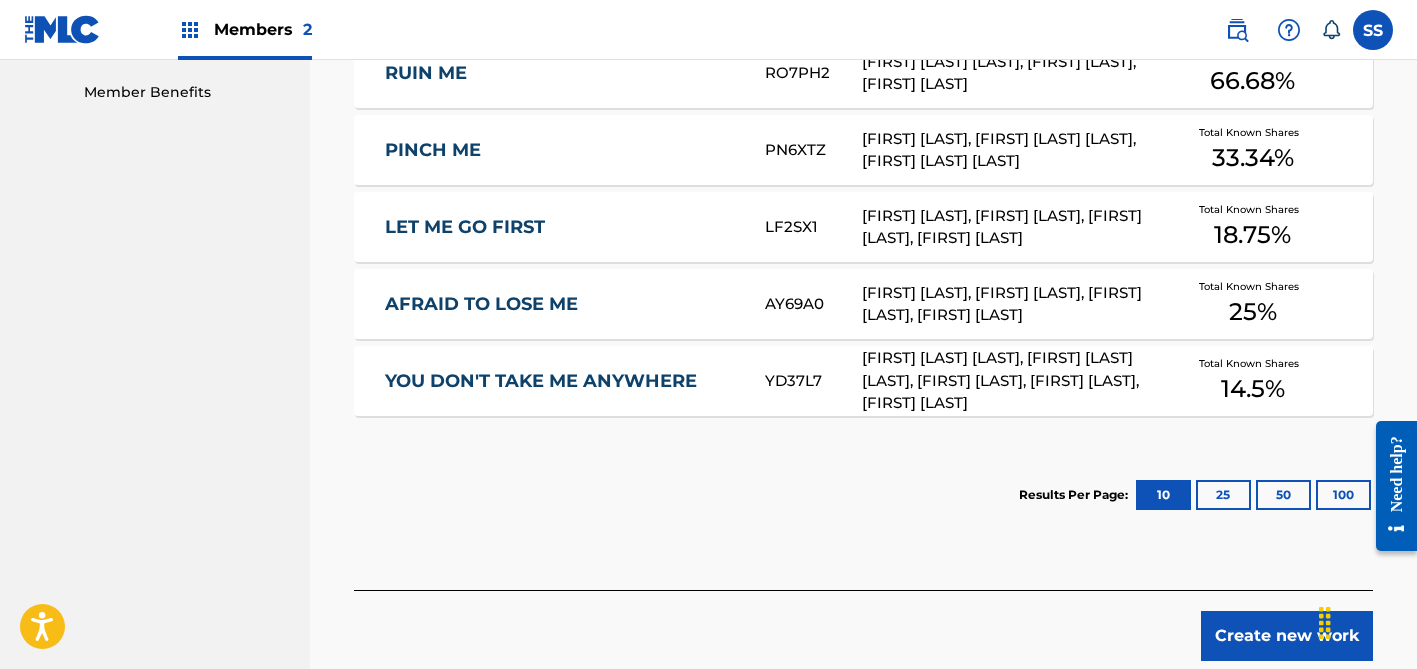 scroll, scrollTop: 1018, scrollLeft: 0, axis: vertical 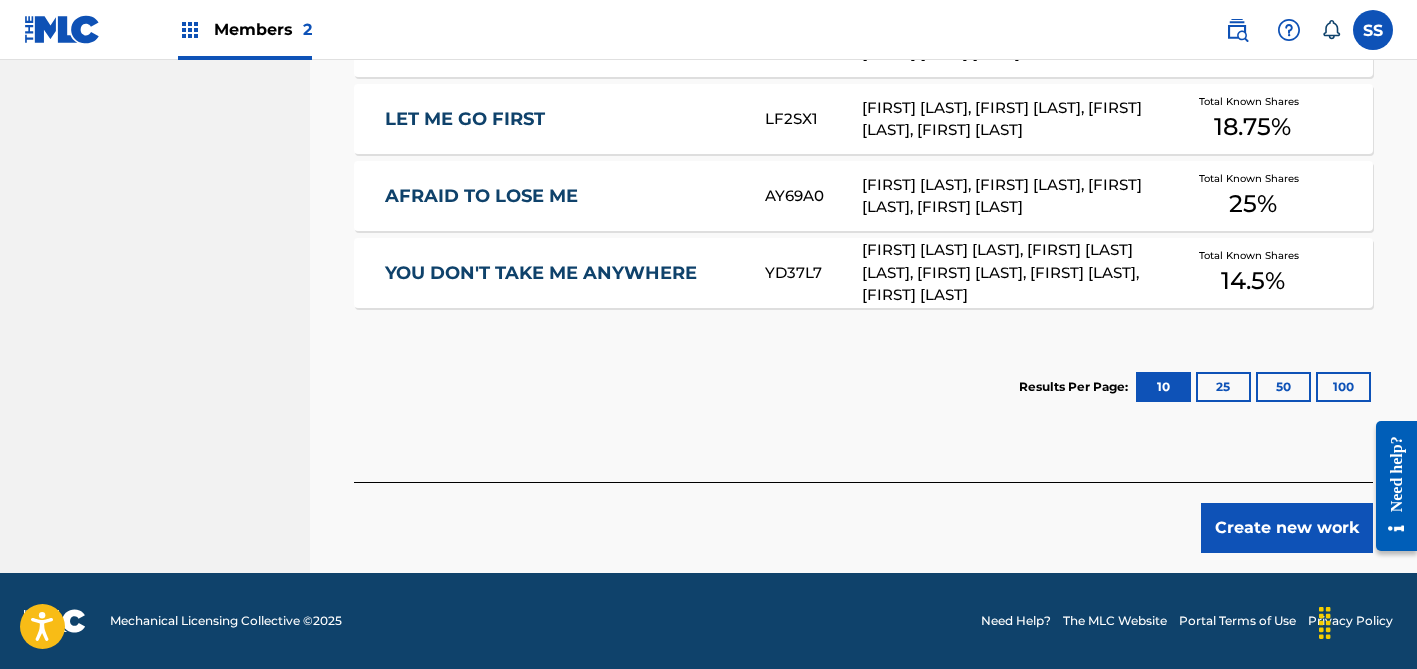 click on "Create new work" at bounding box center (1287, 528) 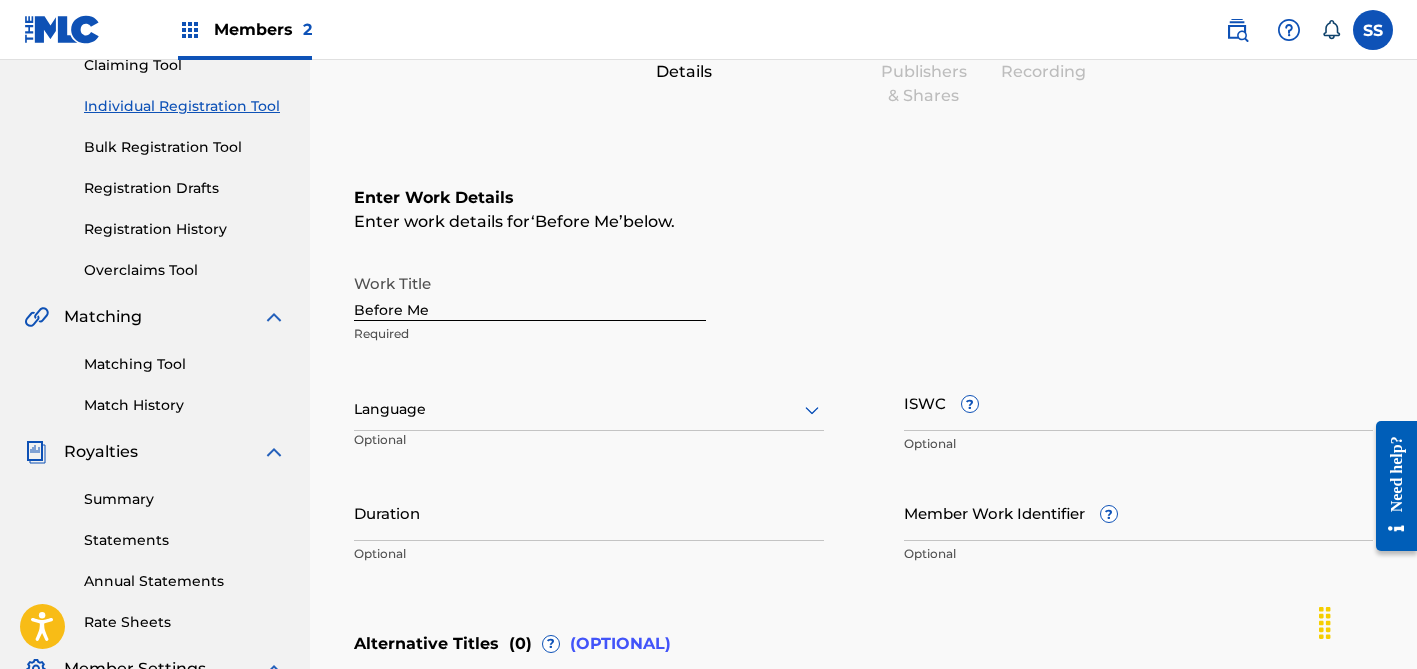 scroll, scrollTop: 46, scrollLeft: 0, axis: vertical 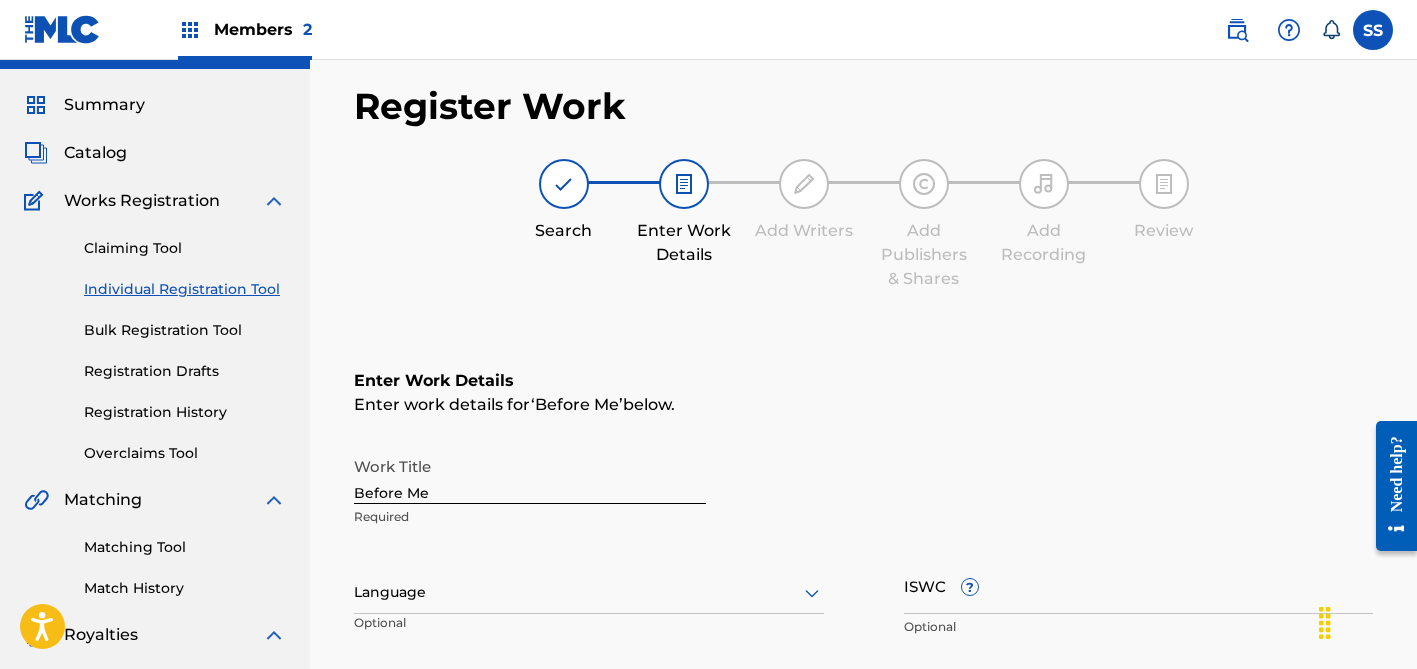 click on "Before Me" at bounding box center (530, 475) 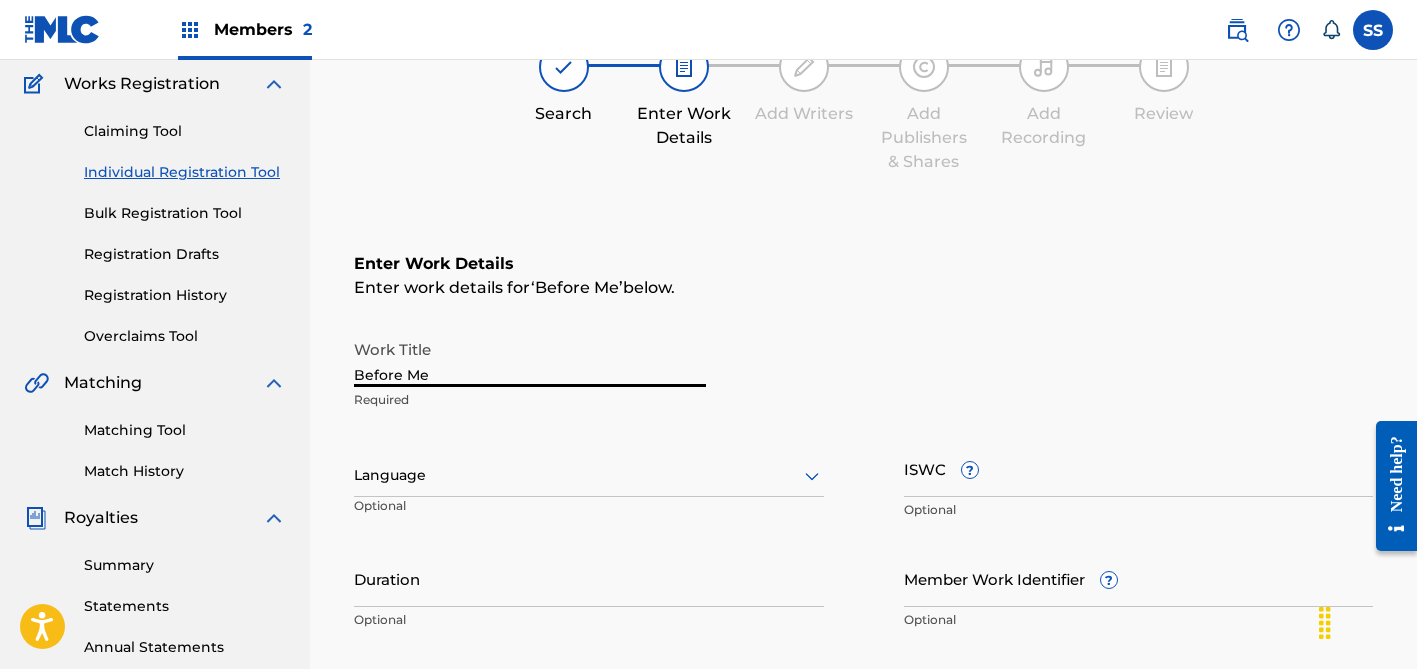 scroll, scrollTop: 313, scrollLeft: 0, axis: vertical 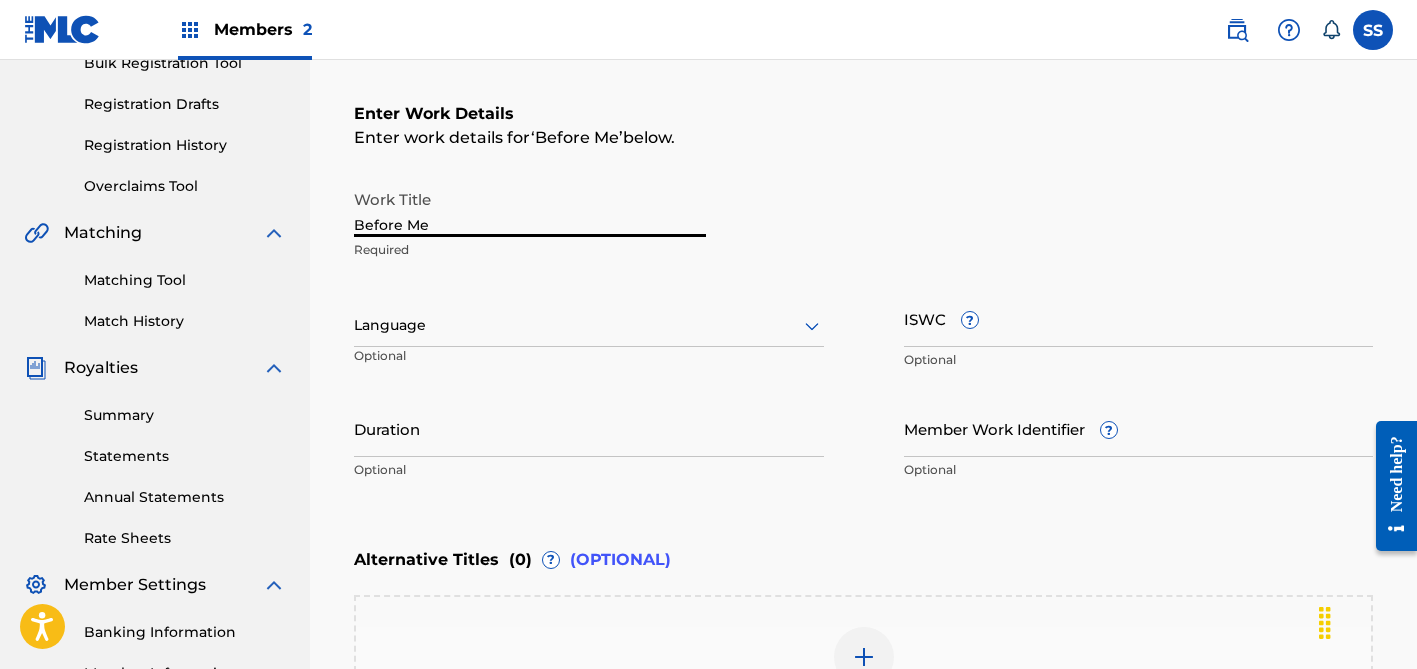 click on "ISWC   ?" at bounding box center (1139, 318) 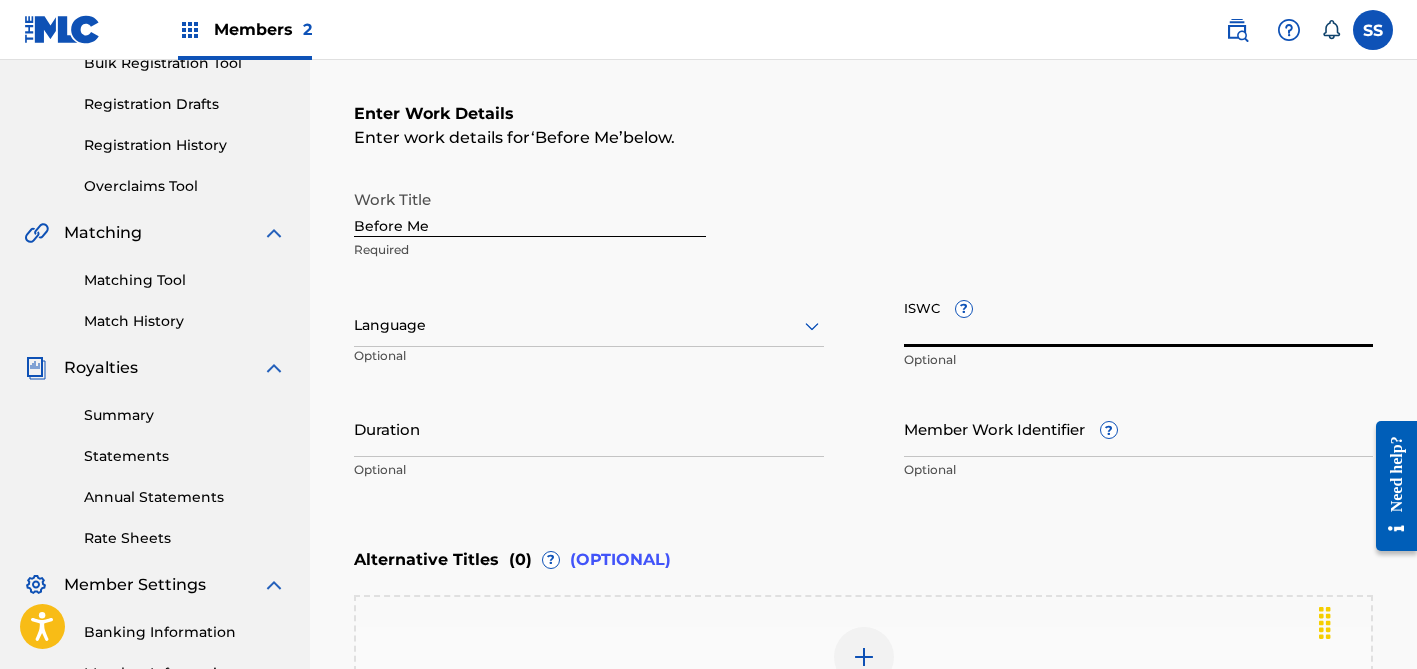 click on "Duration" at bounding box center (589, 428) 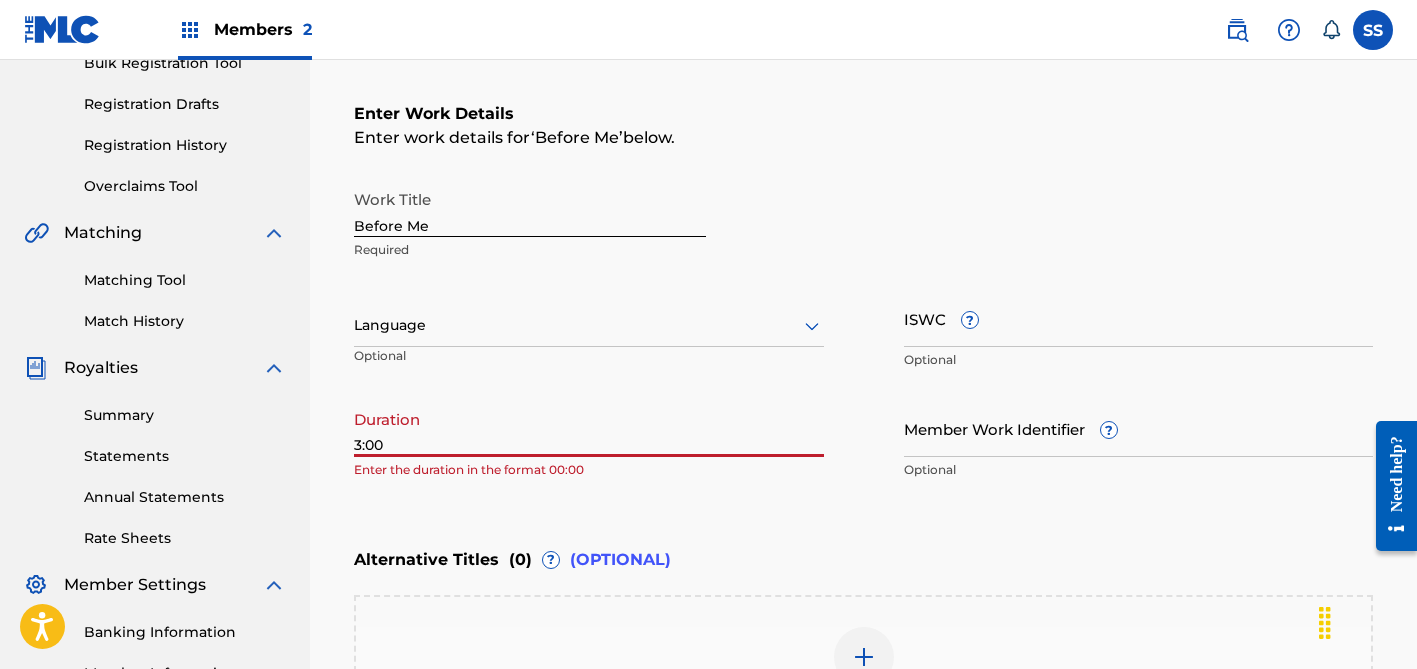 click on "Enter Work Details Enter work details for  ‘ Before Me ’  below. Work Title   Before Me Required Language Optional ISWC   ? Optional Duration   3:00 Enter the duration in the format 00:00 Member Work Identifier   ? Optional" at bounding box center (863, 296) 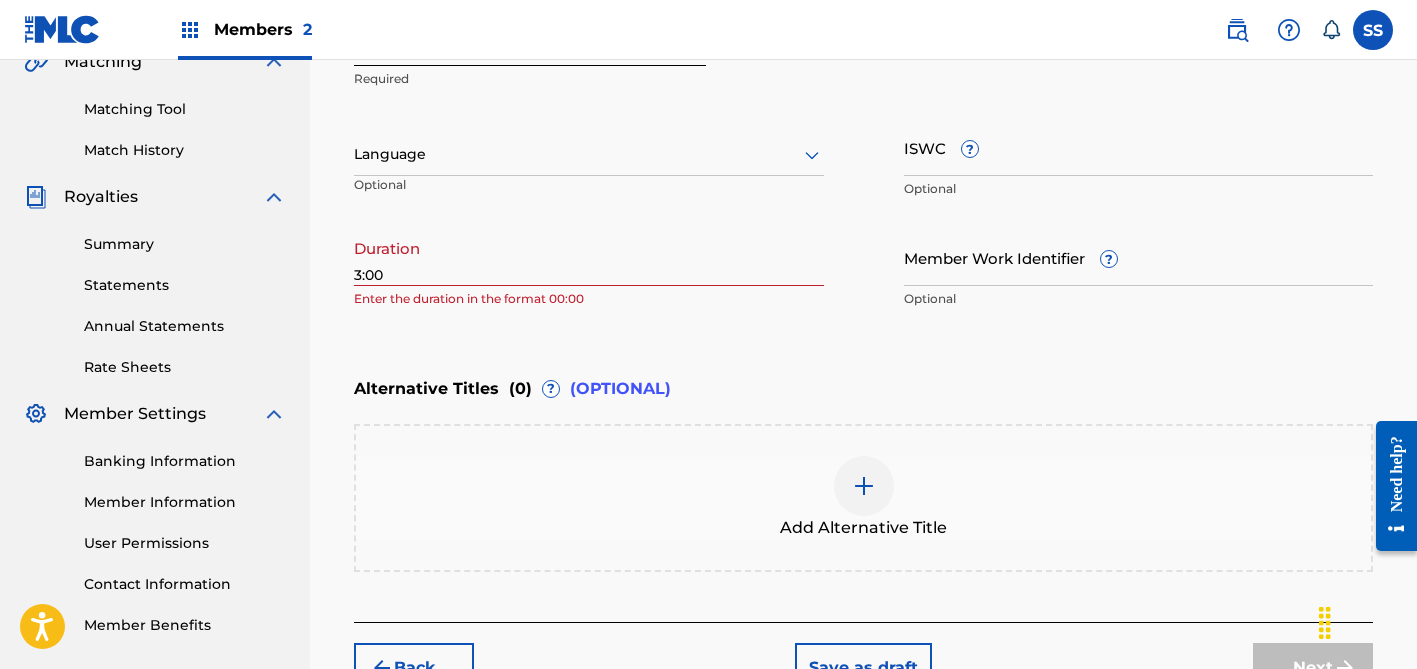 scroll, scrollTop: 446, scrollLeft: 0, axis: vertical 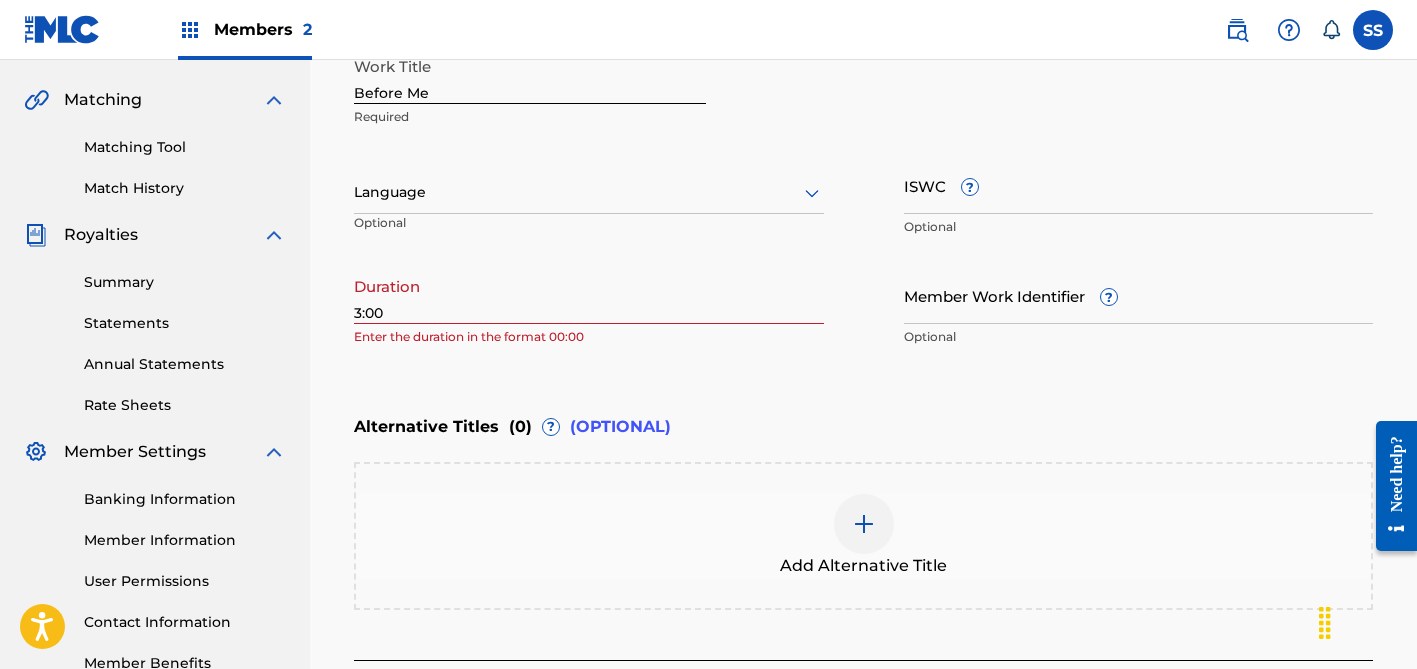 click on "3:00" at bounding box center (589, 295) 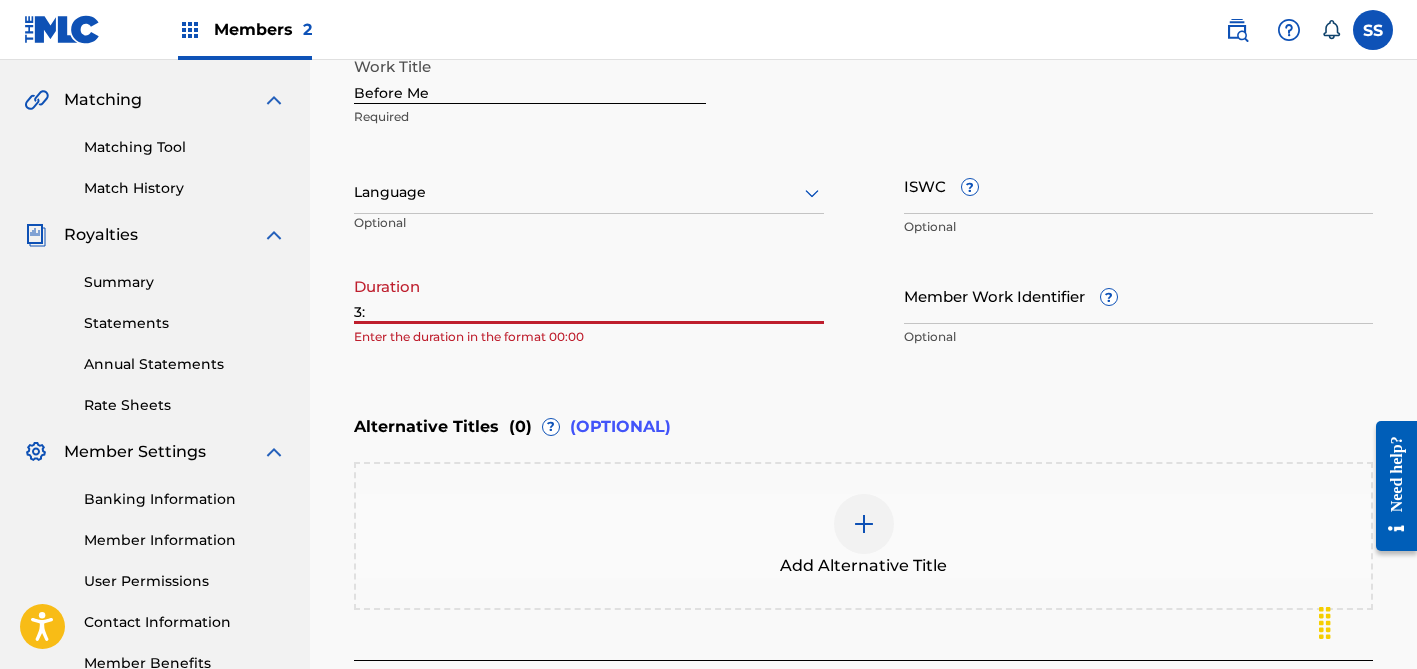 type on "3" 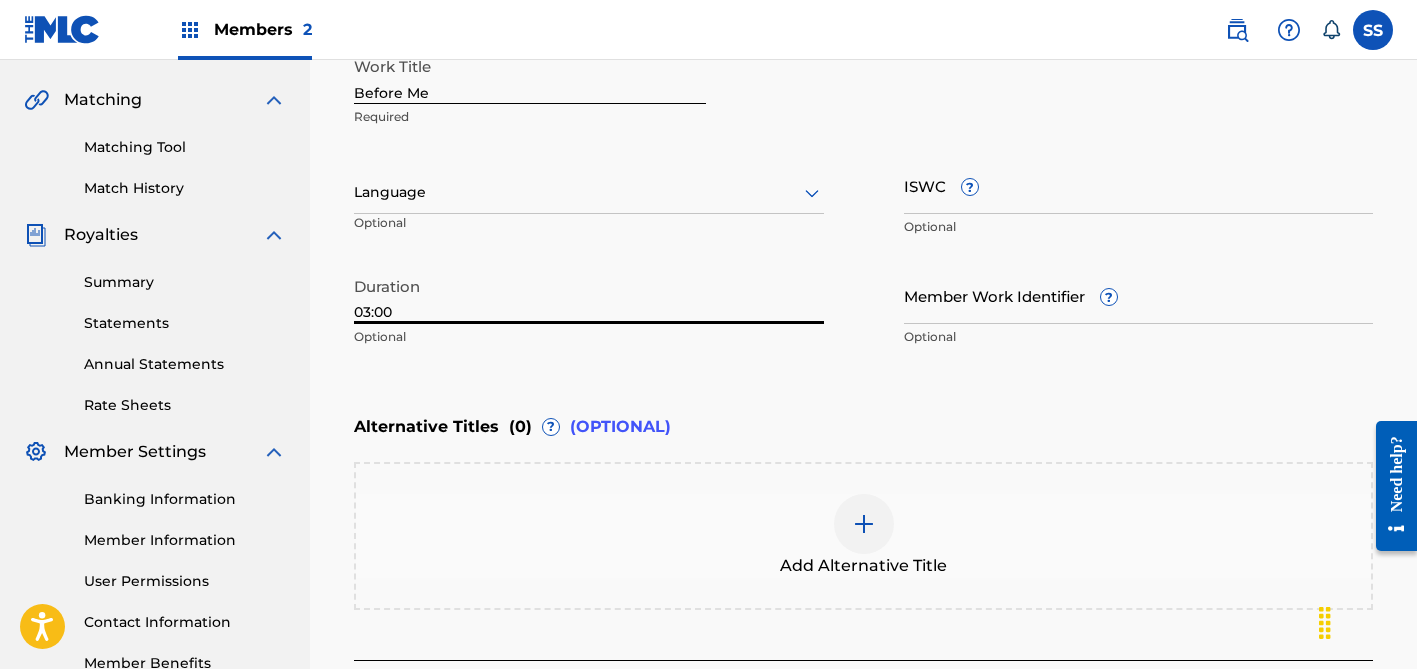 type on "03:00" 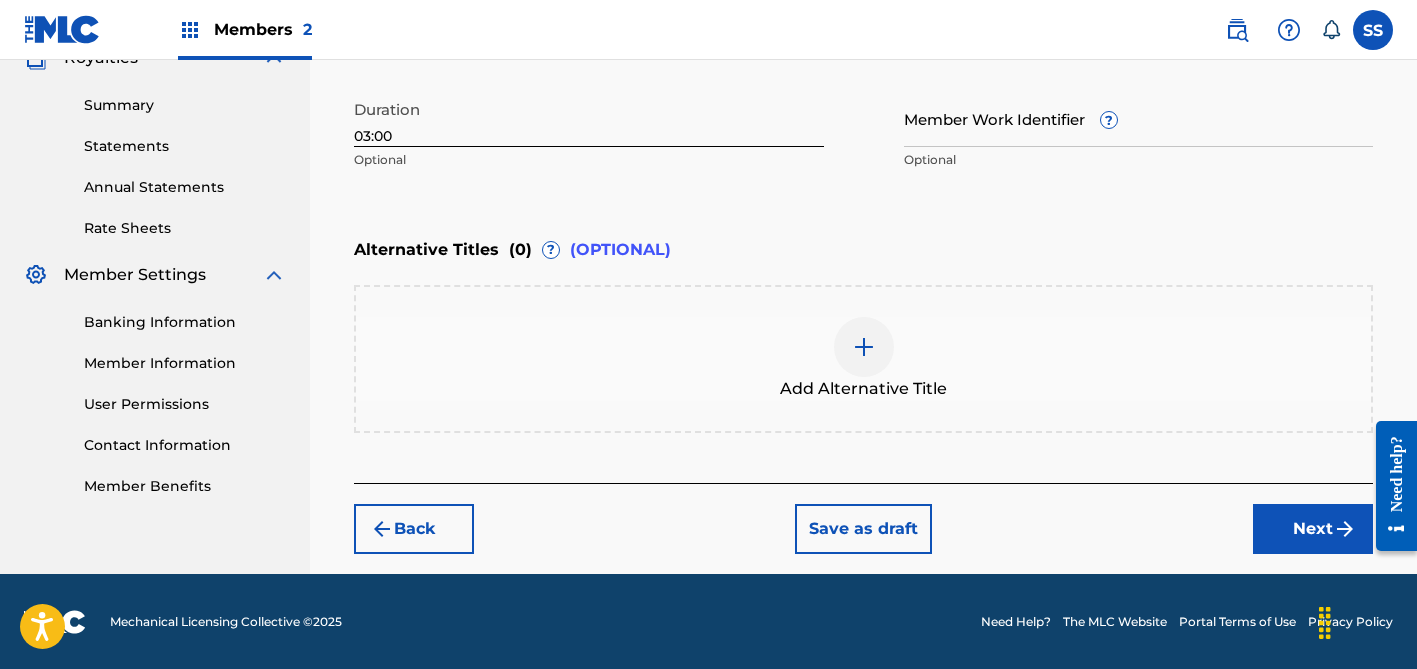 click on "Next" at bounding box center (1313, 529) 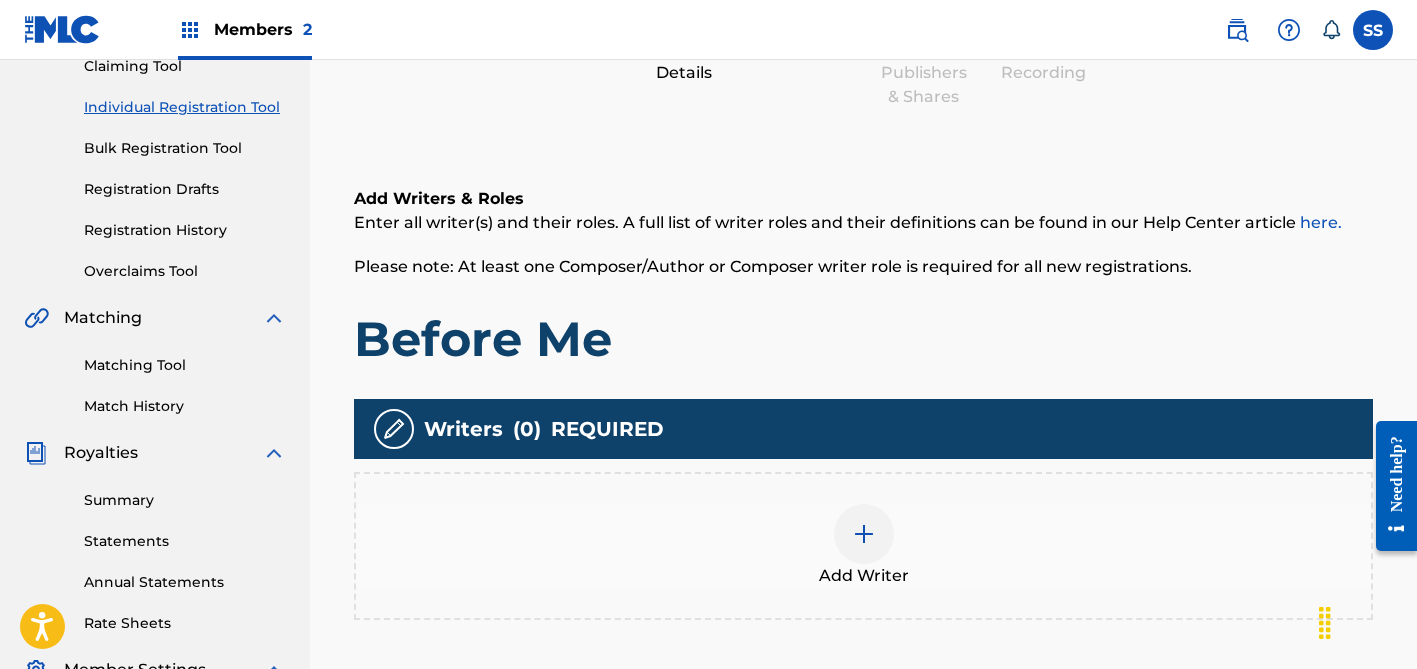 scroll, scrollTop: 323, scrollLeft: 0, axis: vertical 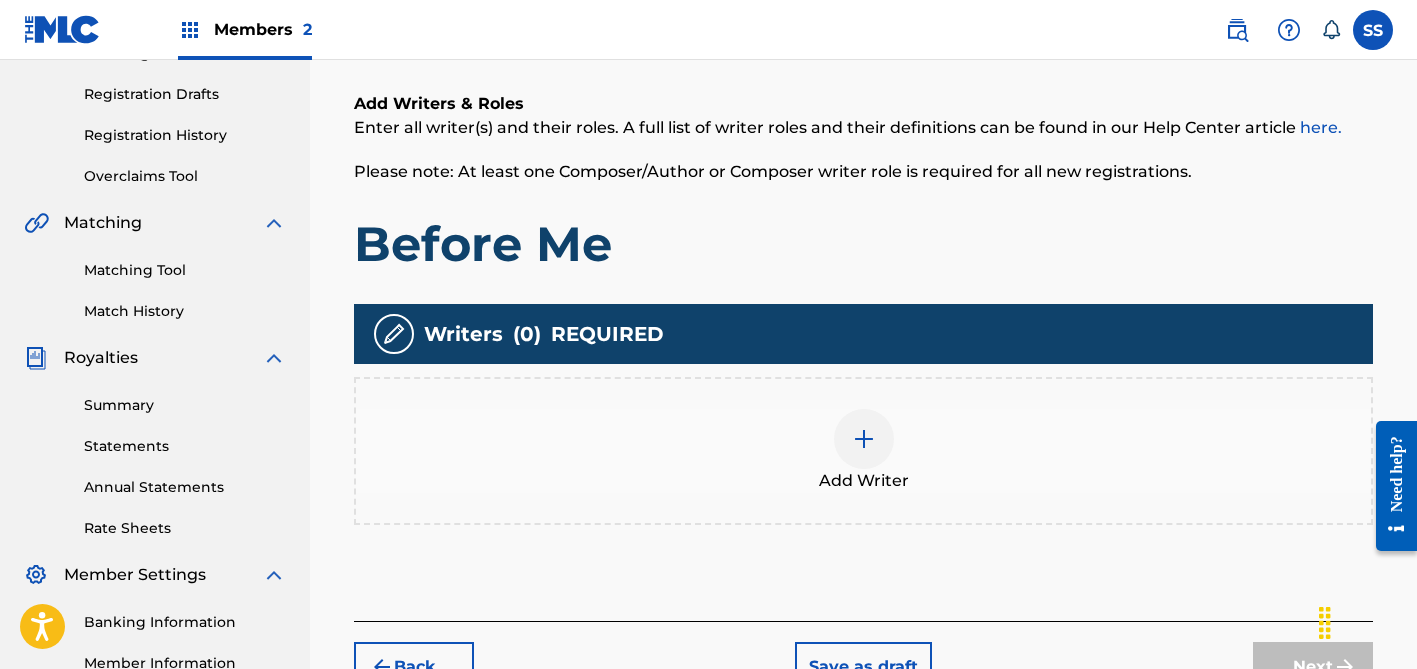 click at bounding box center [864, 439] 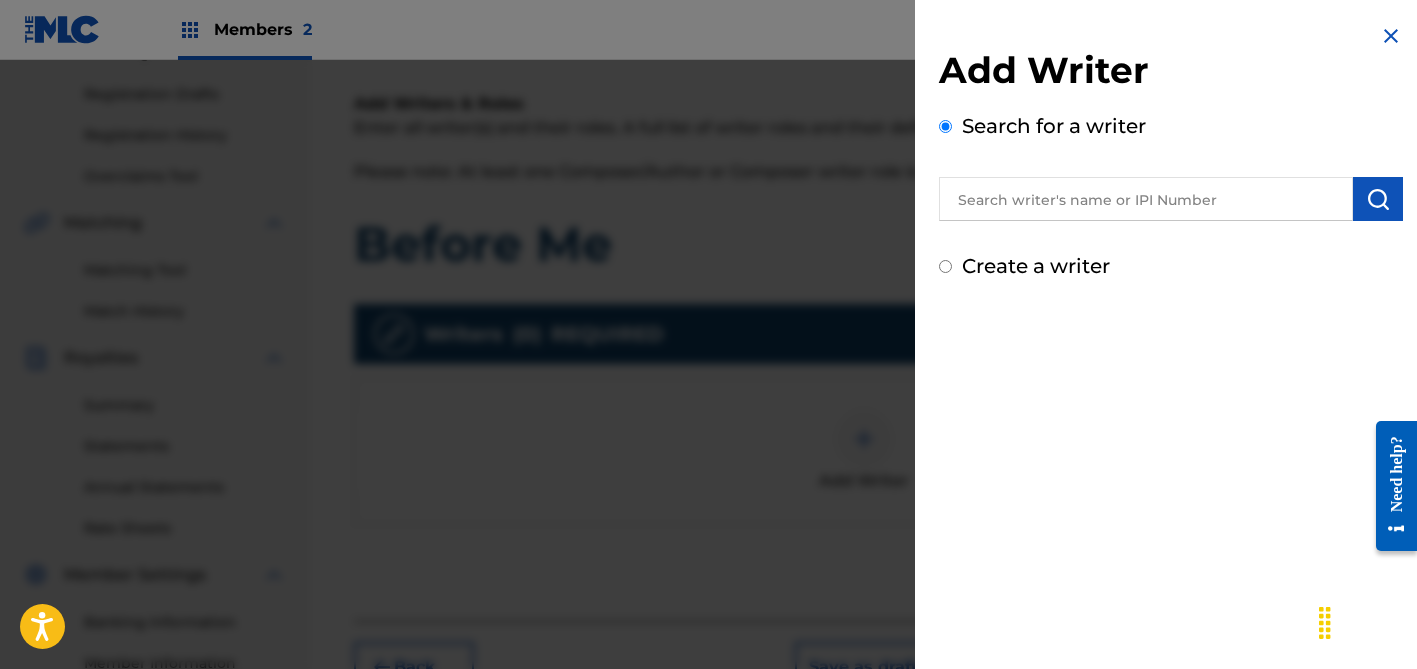 click at bounding box center (1146, 199) 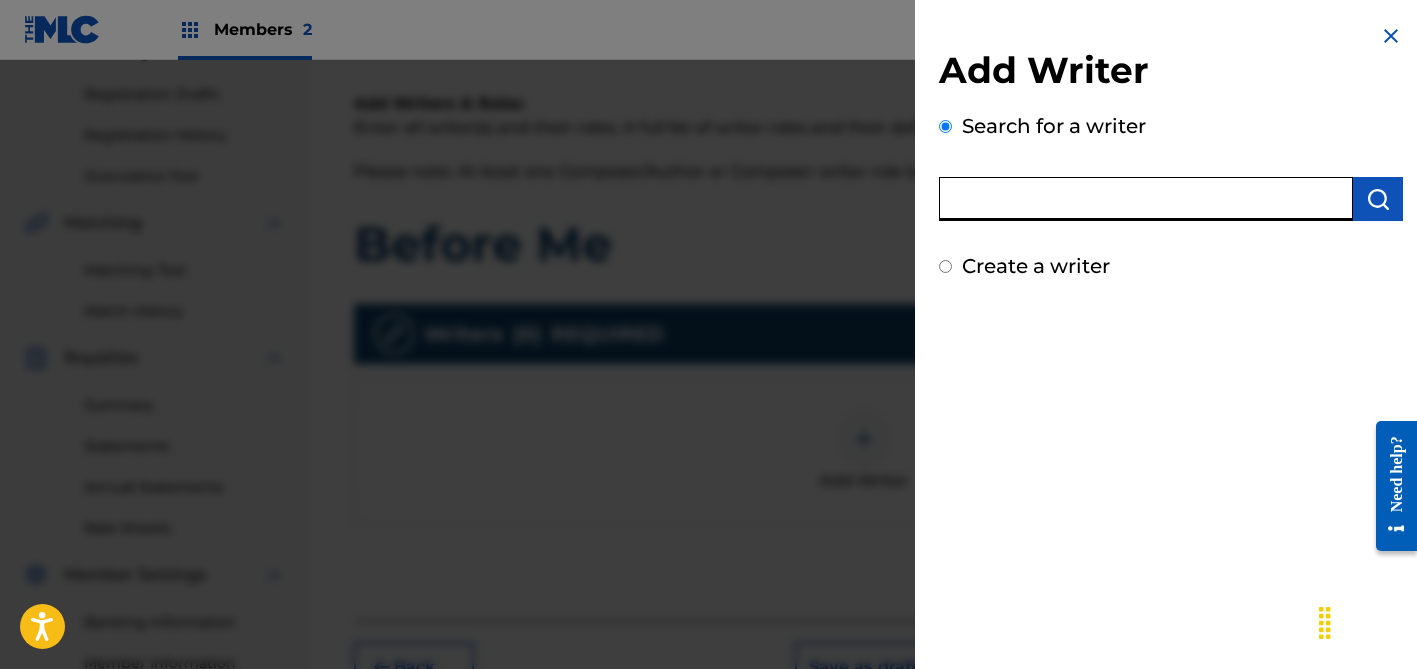 type on "[FIRST] [LAST]" 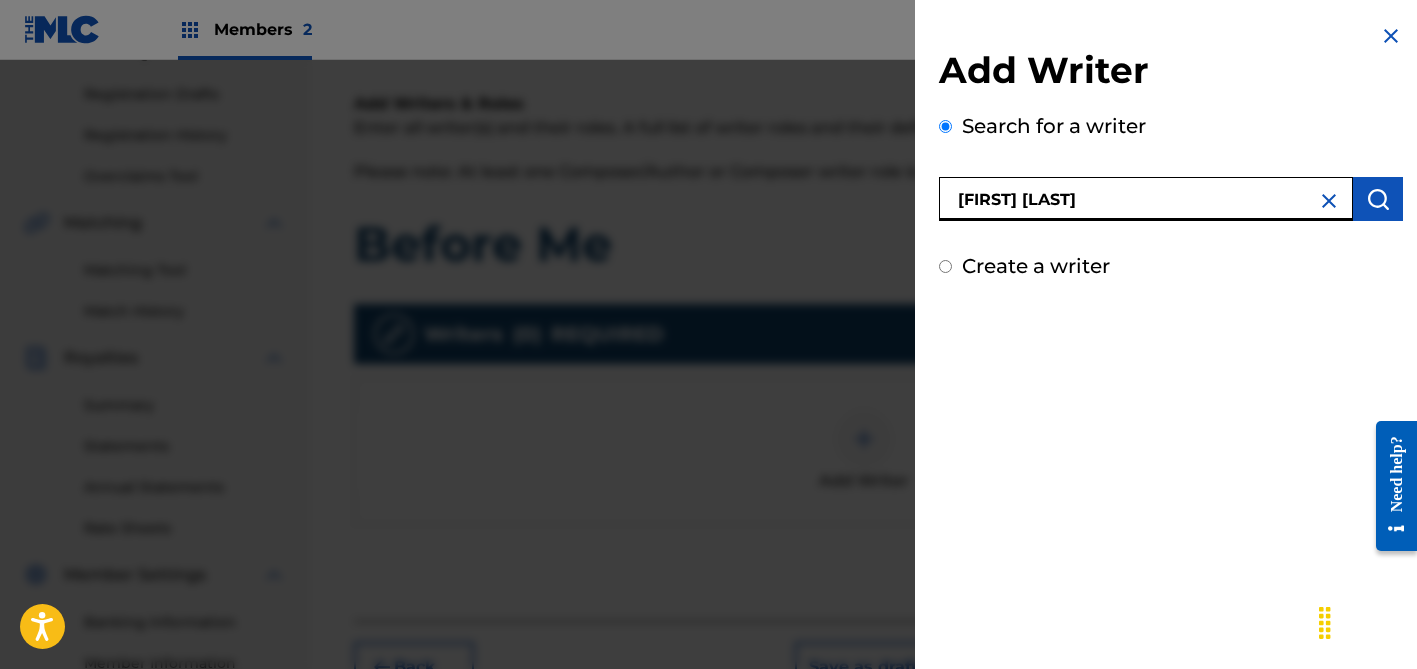 click at bounding box center (1378, 199) 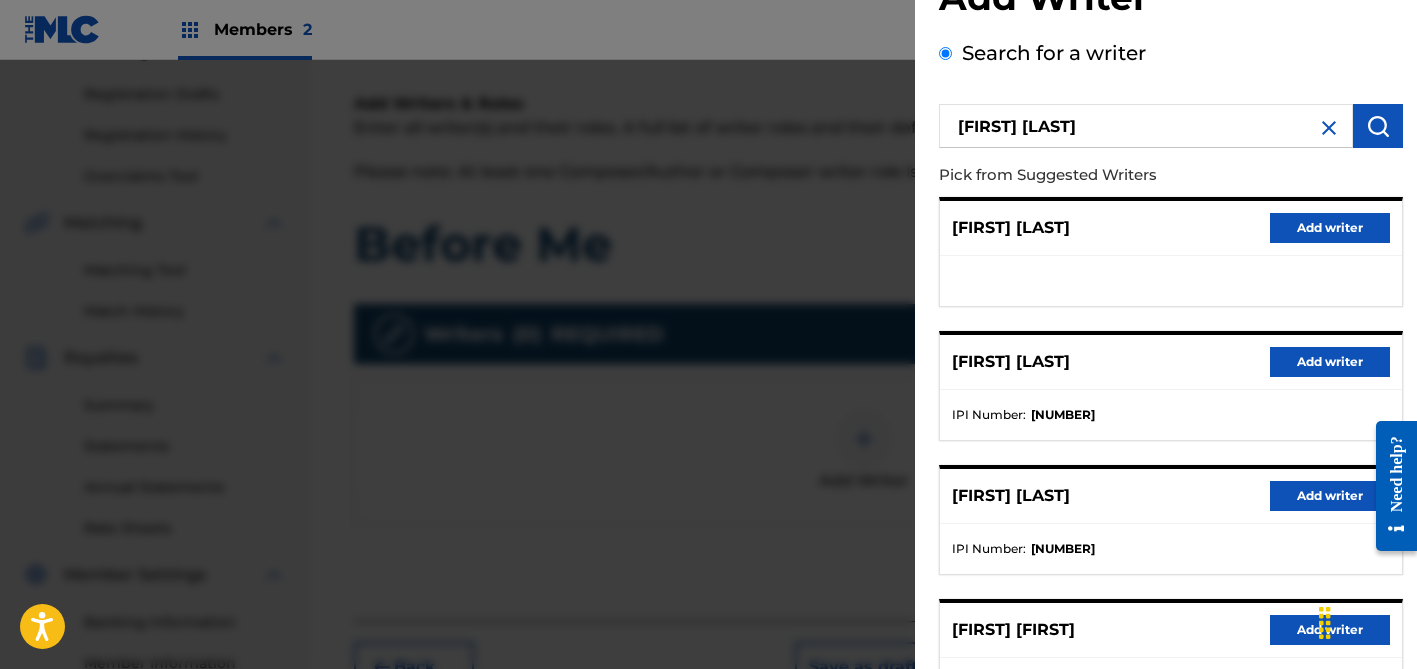 scroll, scrollTop: 177, scrollLeft: 0, axis: vertical 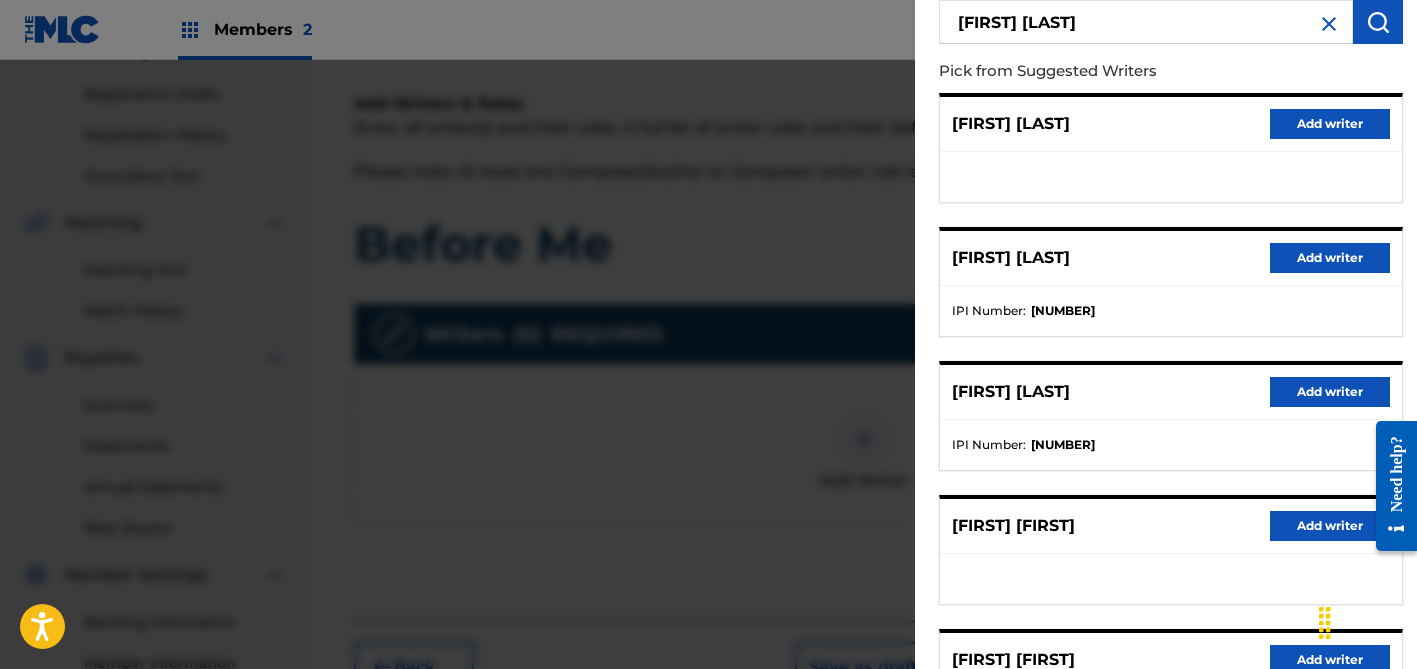click on "Add writer" at bounding box center [1330, 392] 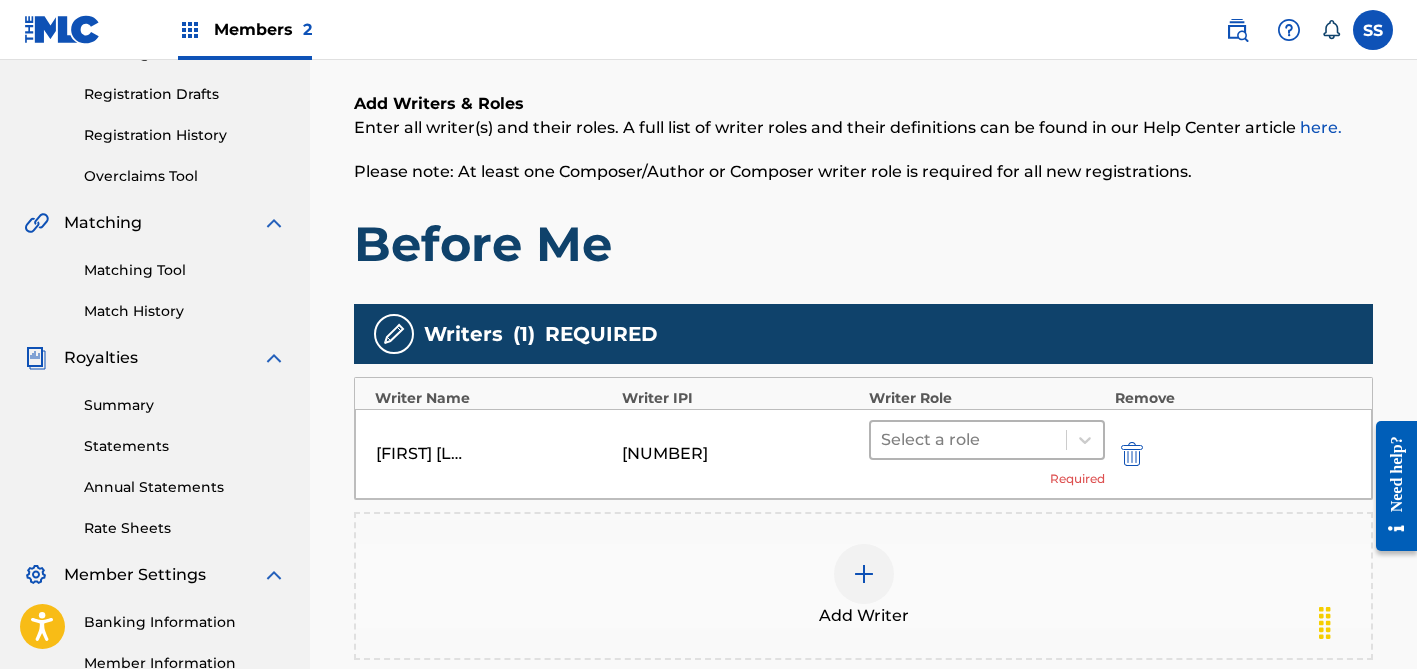 click at bounding box center (968, 440) 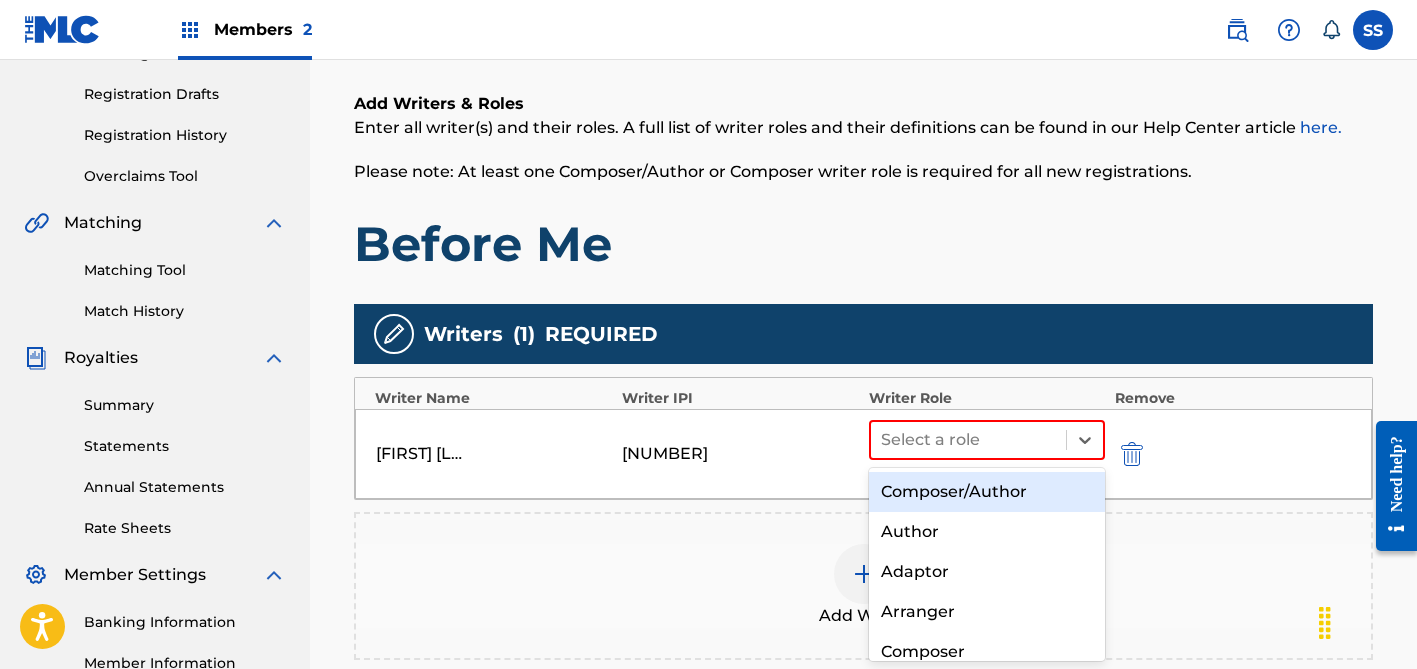 click on "Composer/Author" at bounding box center [987, 492] 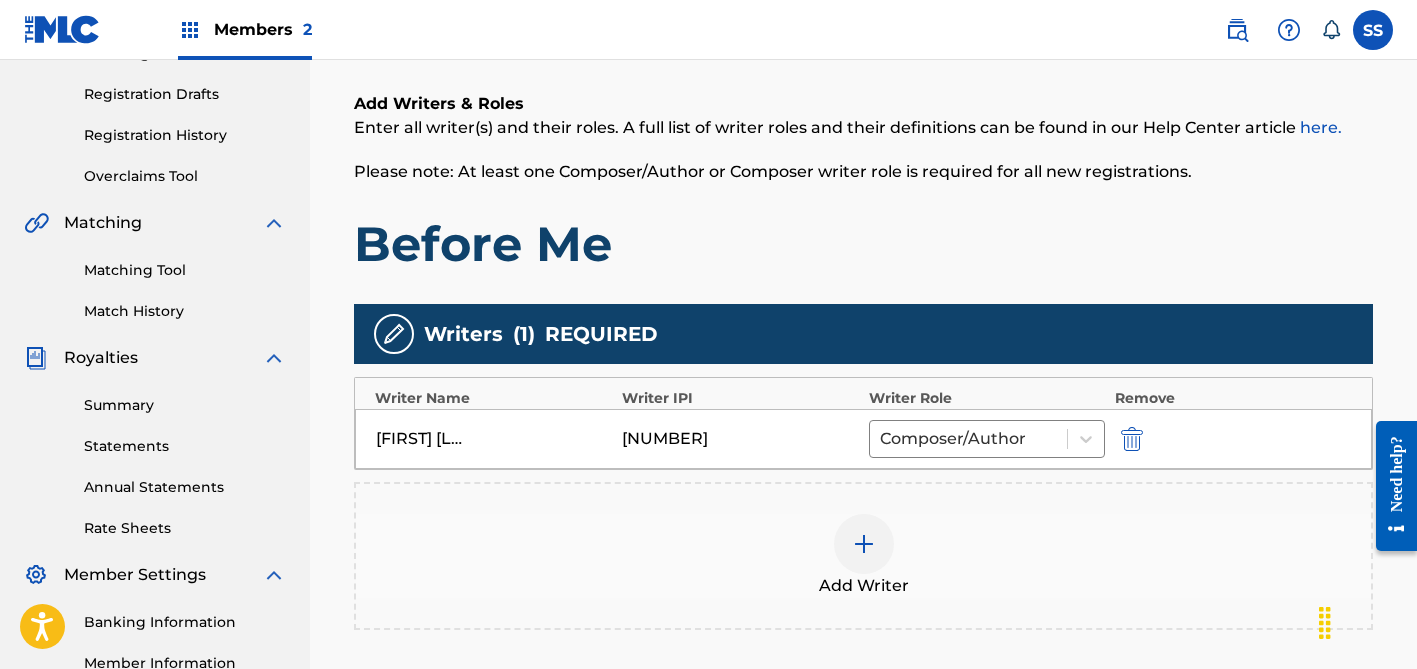 click at bounding box center (864, 544) 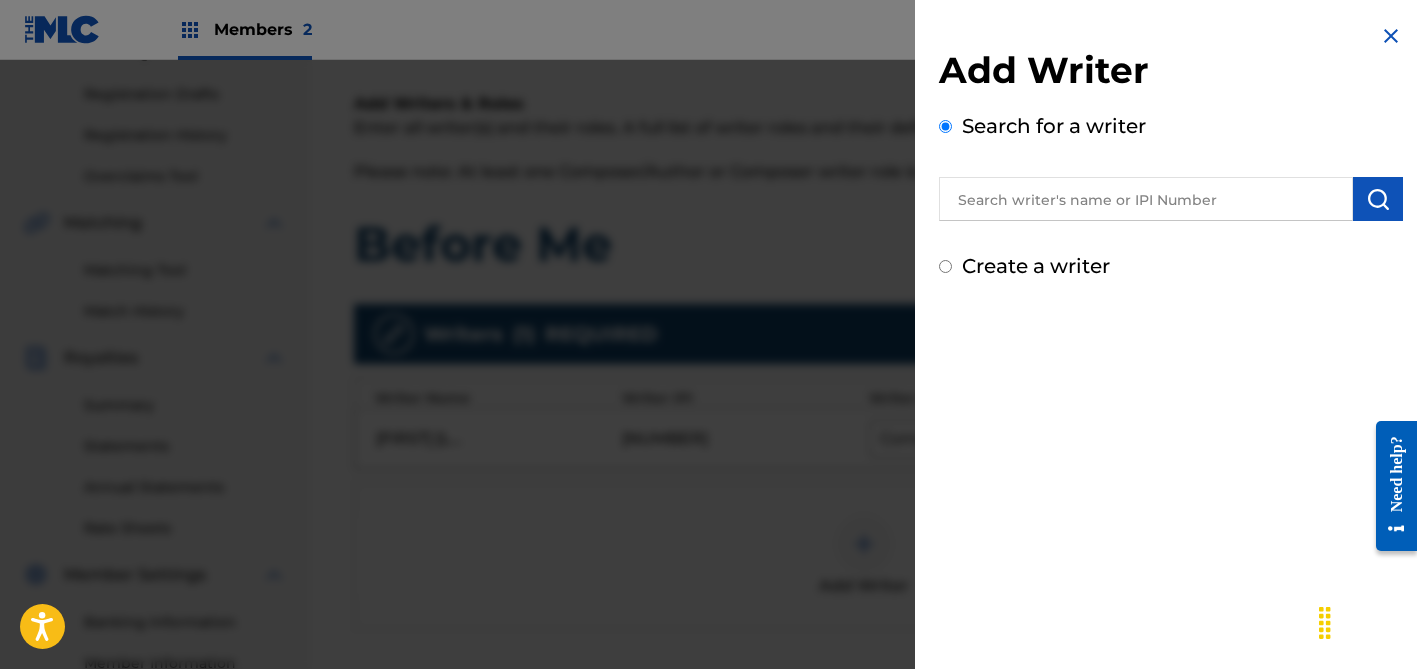 click at bounding box center [1146, 199] 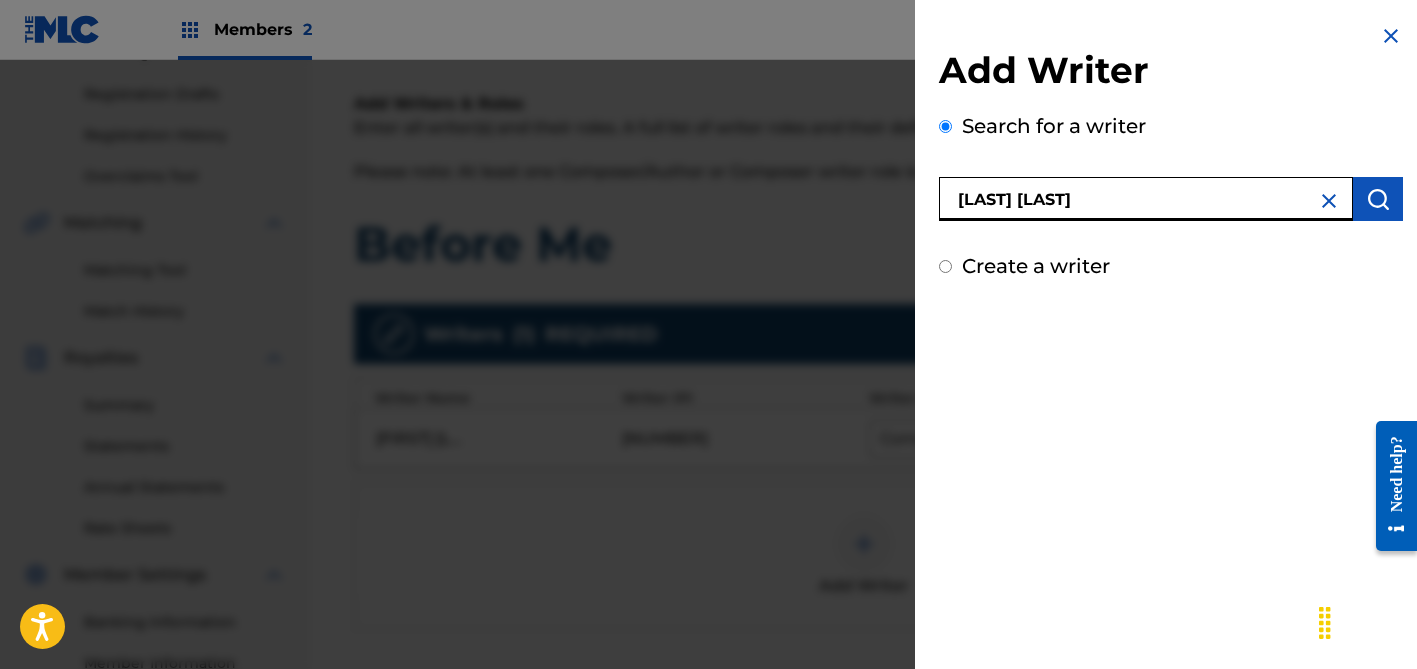 type on "[LAST] [LAST]" 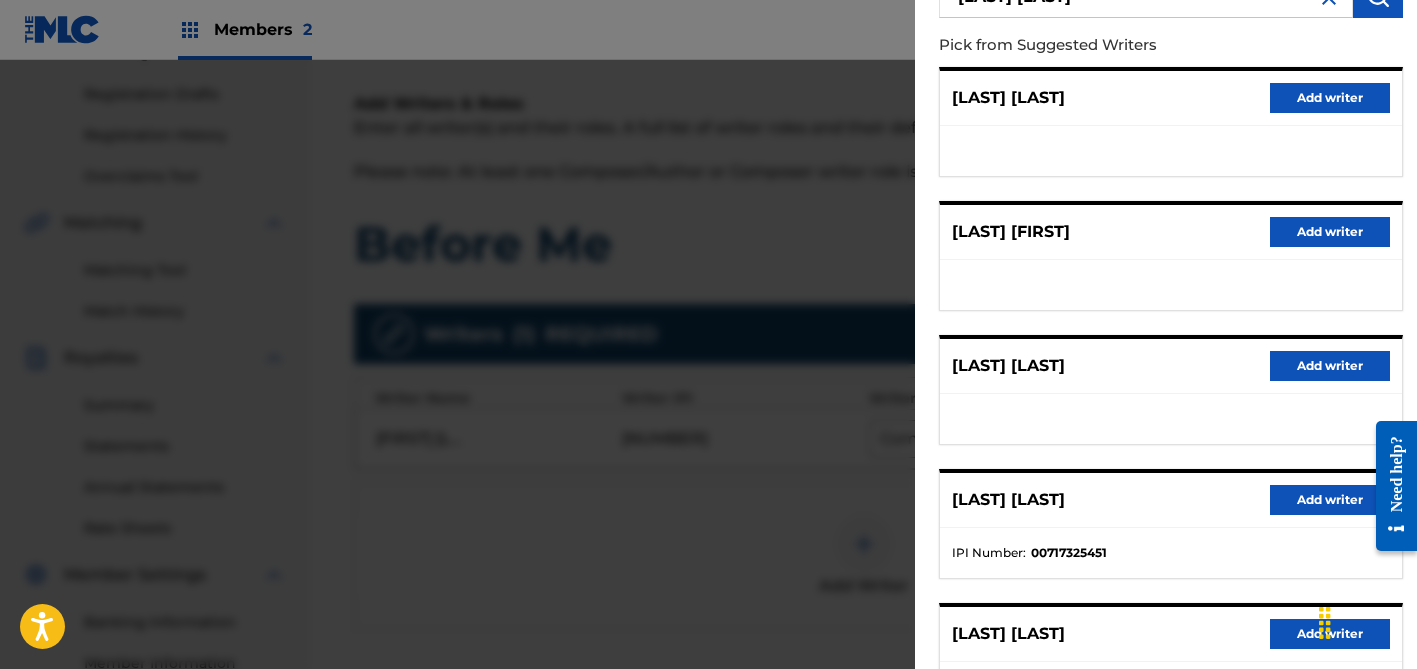 scroll, scrollTop: 335, scrollLeft: 0, axis: vertical 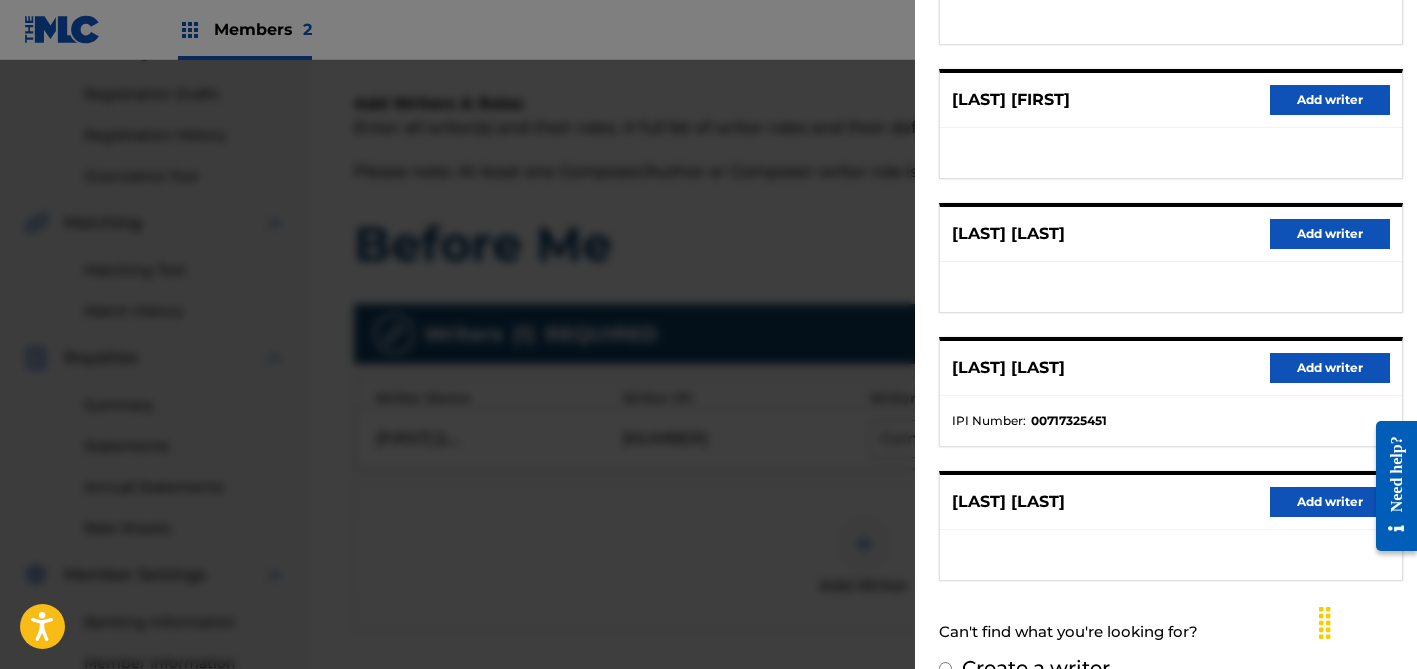 click on "Add writer" at bounding box center (1330, 368) 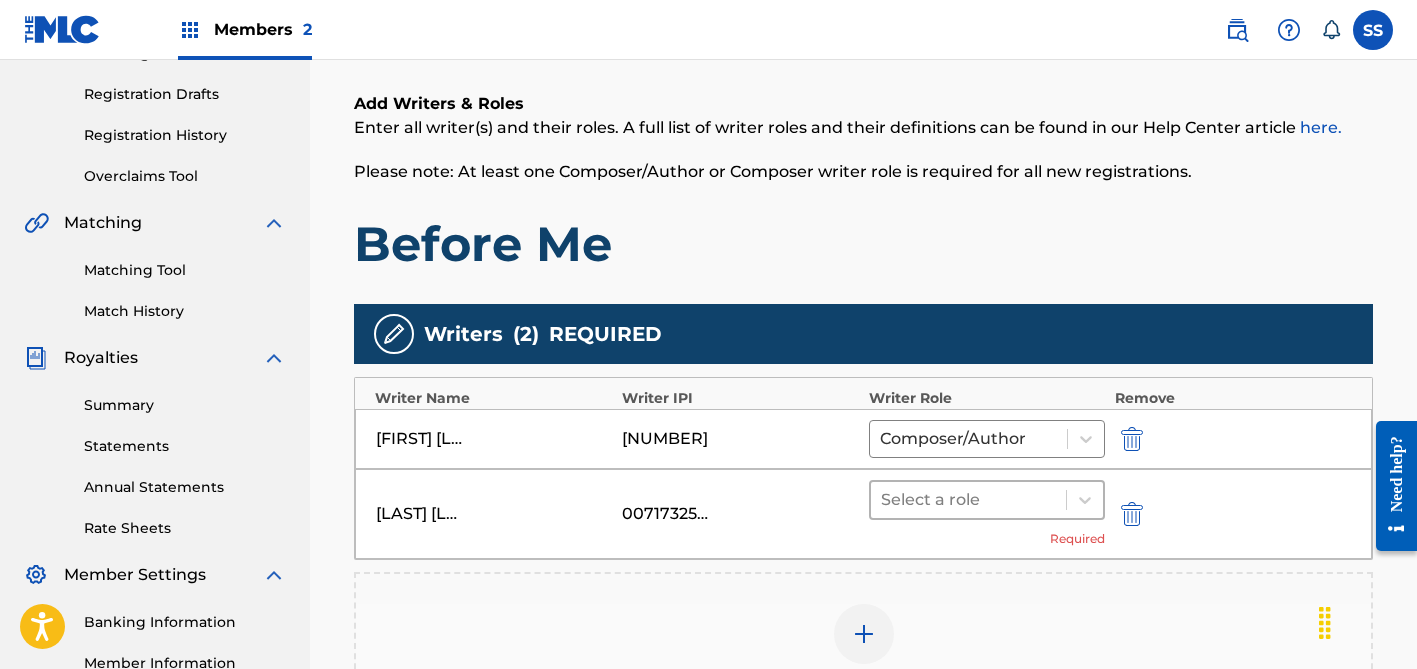 click at bounding box center [968, 500] 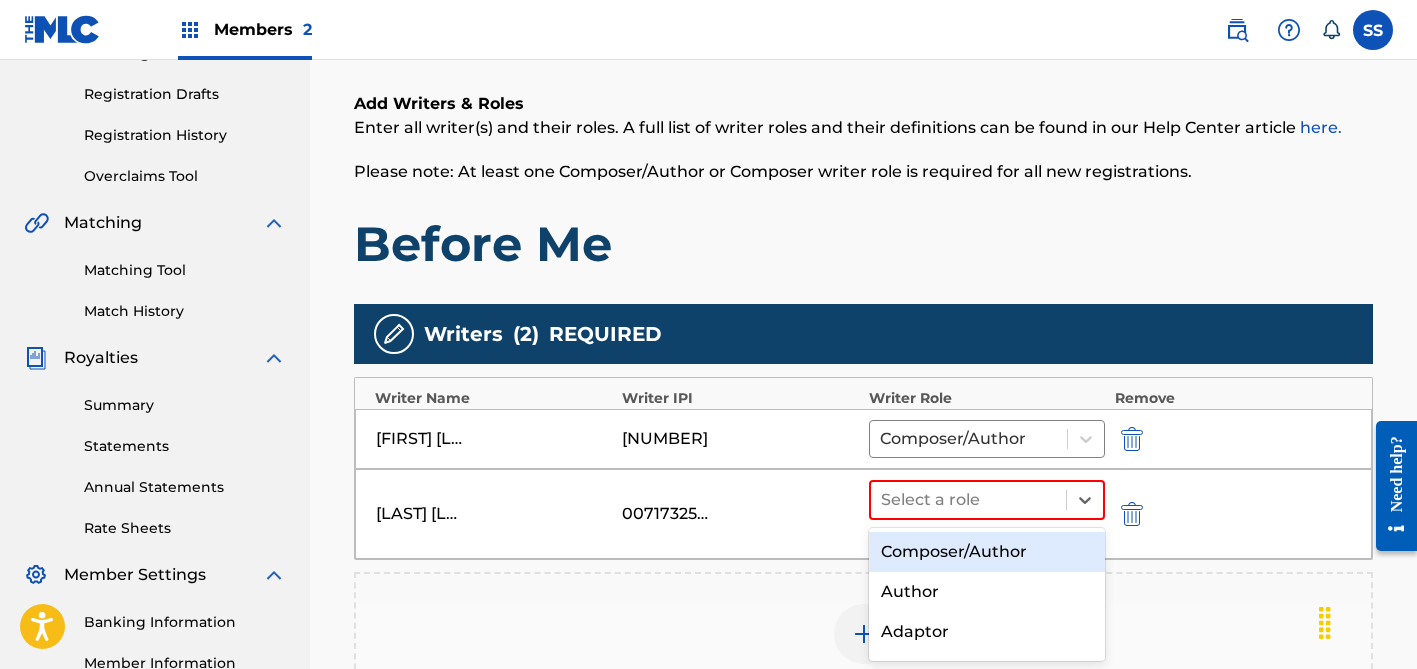 click on "Composer/Author" at bounding box center (987, 552) 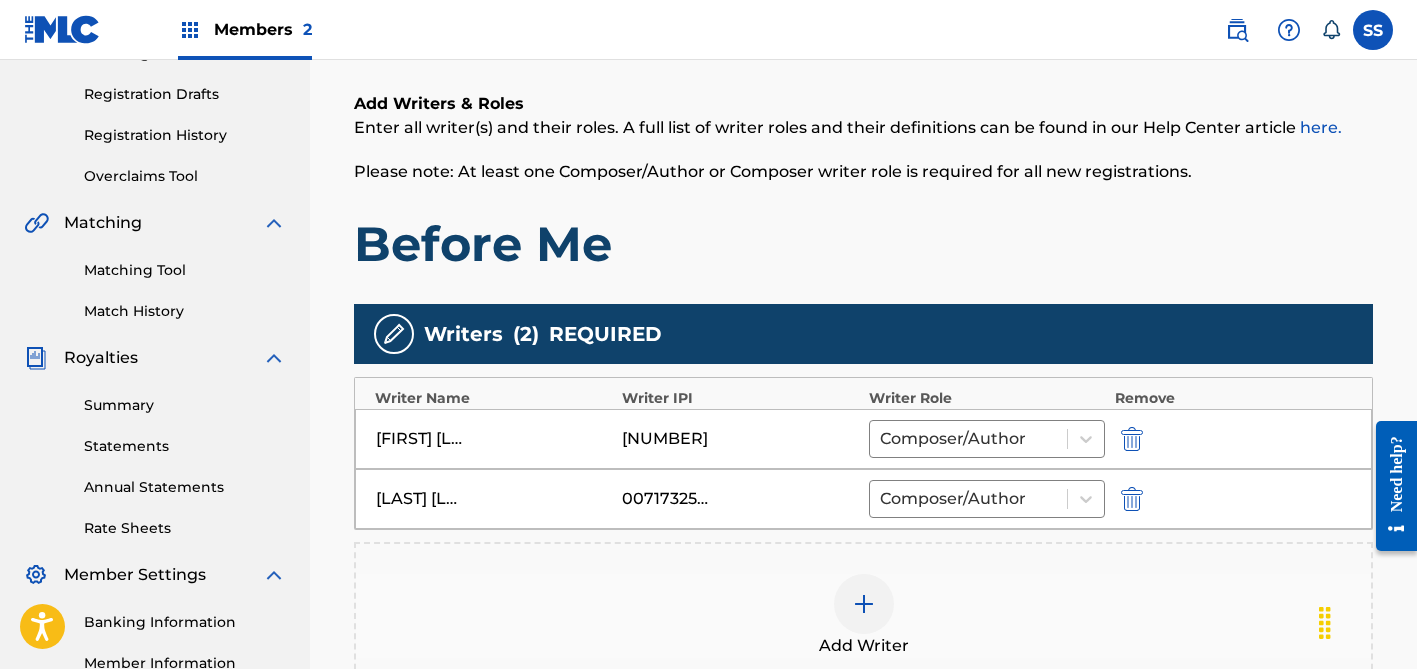 click at bounding box center [864, 604] 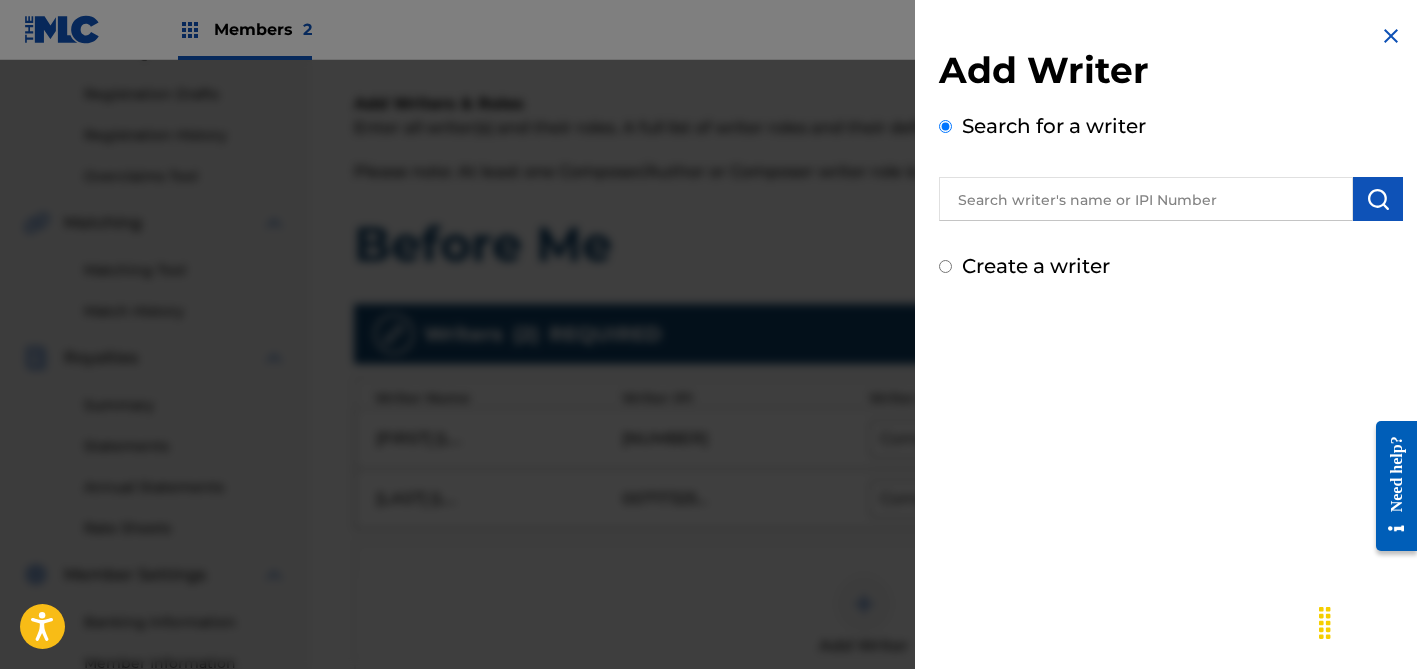 click at bounding box center (1146, 199) 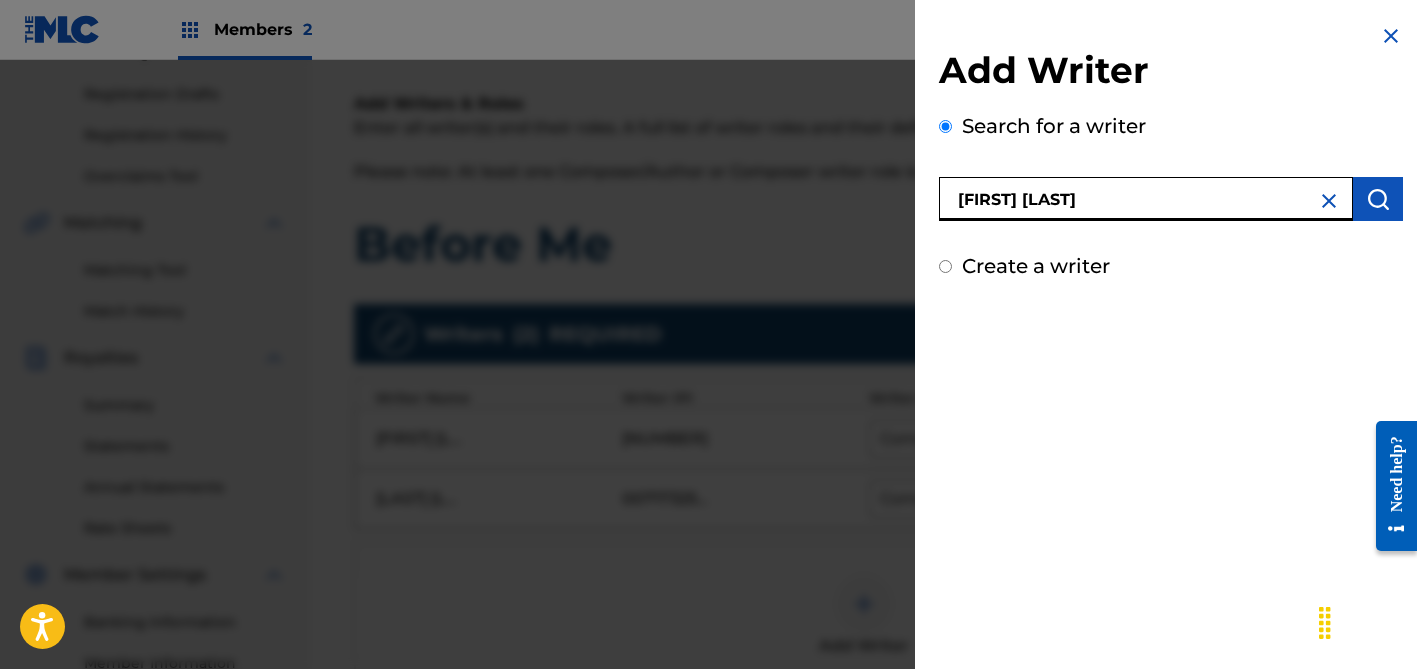 type on "[FIRST] [LAST]" 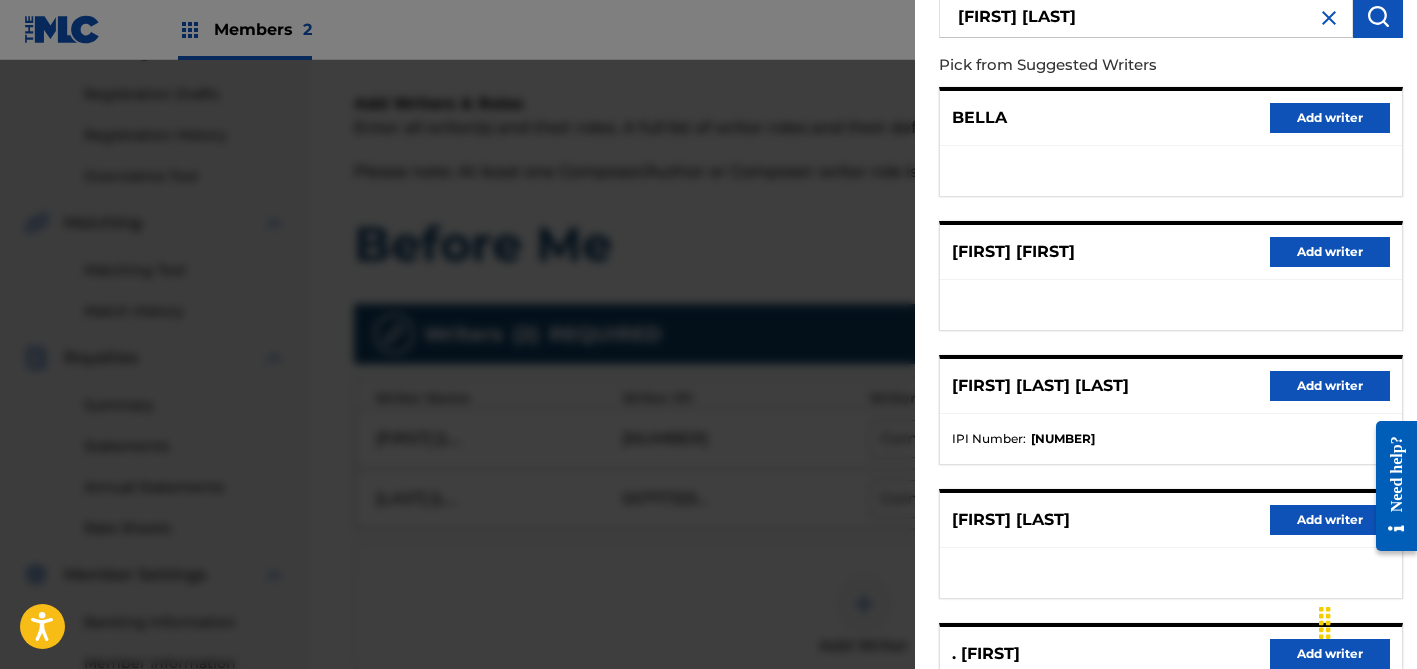 scroll, scrollTop: 331, scrollLeft: 0, axis: vertical 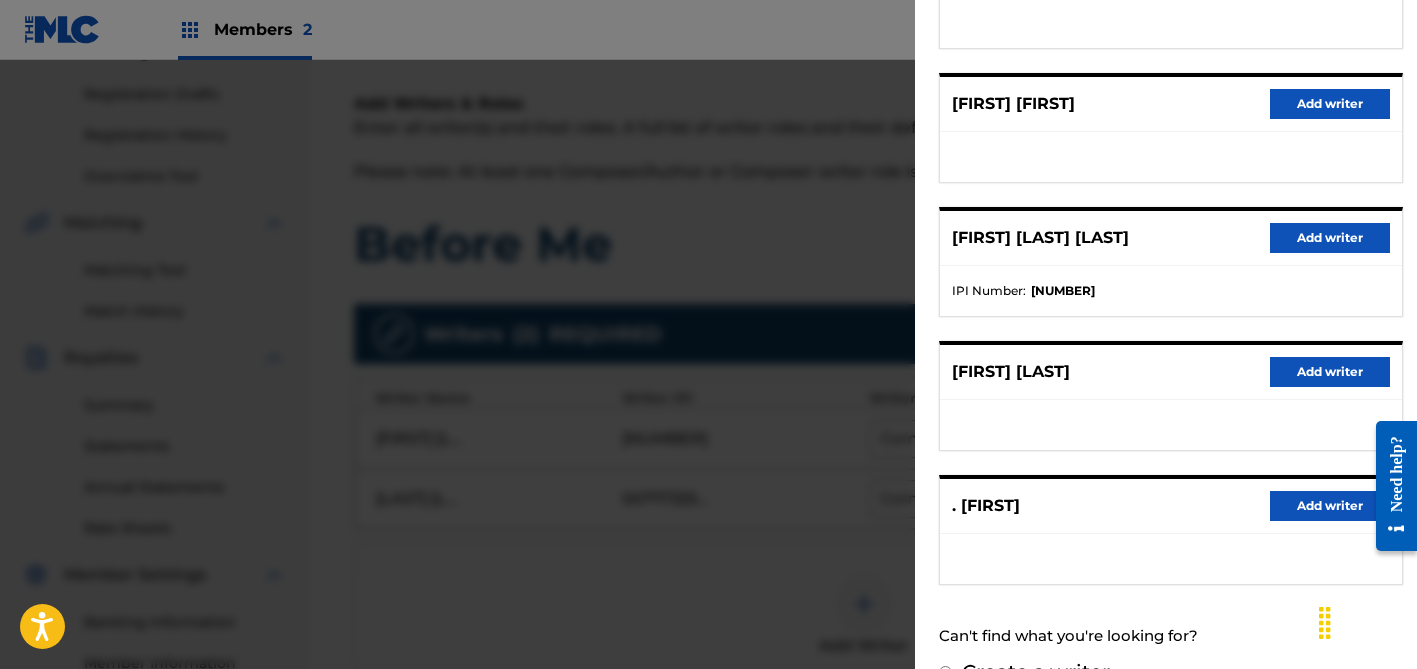 click on "Add writer" at bounding box center [1330, 372] 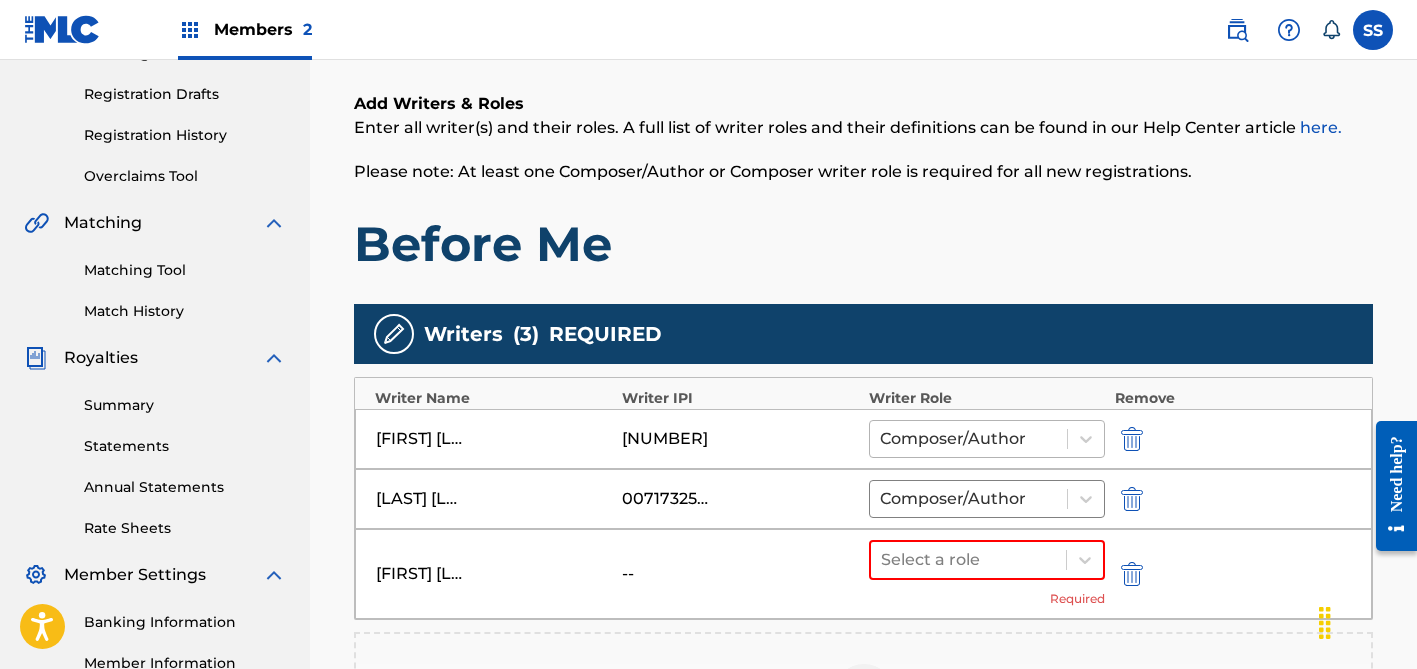 scroll, scrollTop: 337, scrollLeft: 0, axis: vertical 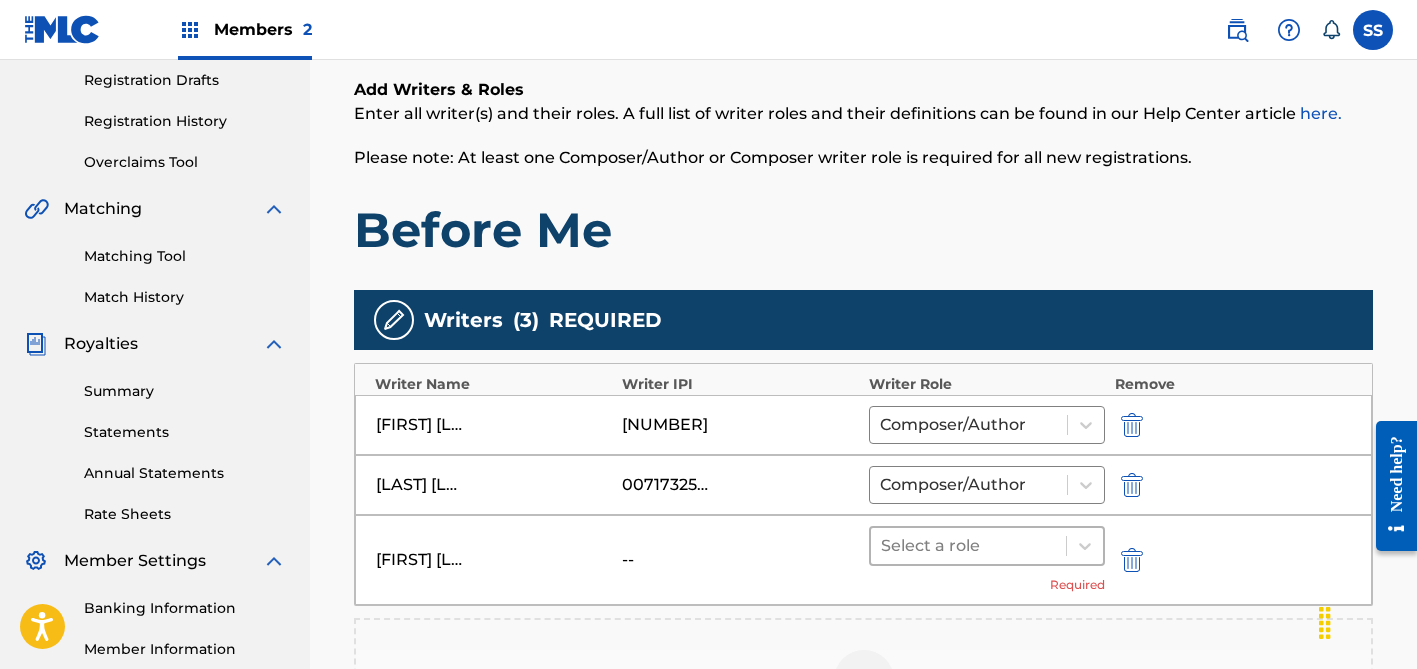 click at bounding box center (968, 546) 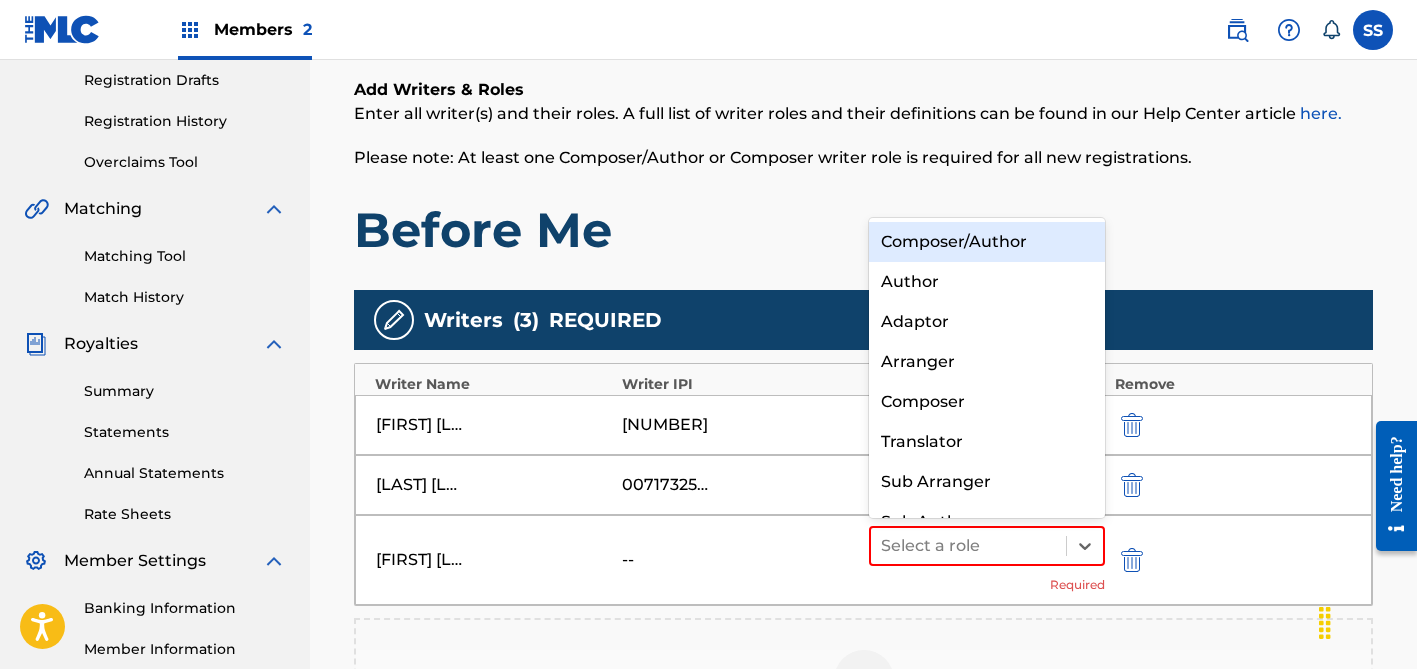 click on "Composer/Author" at bounding box center [987, 242] 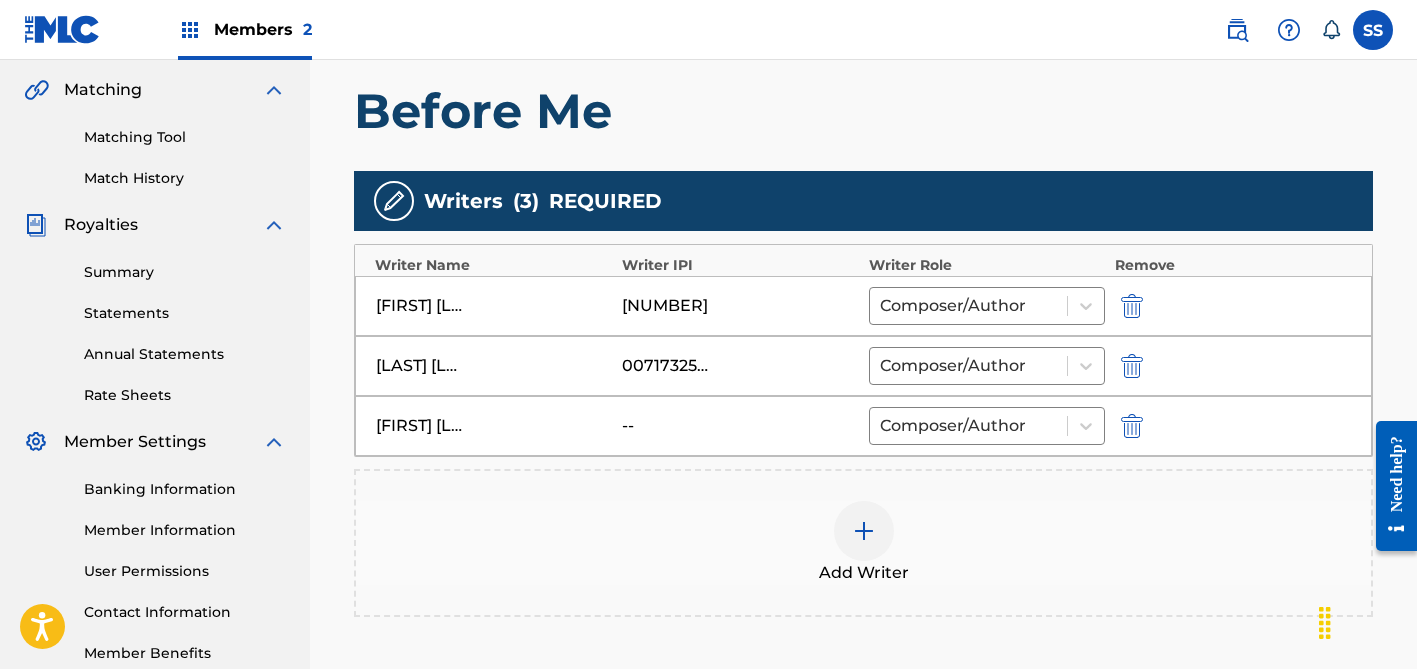 scroll, scrollTop: 596, scrollLeft: 0, axis: vertical 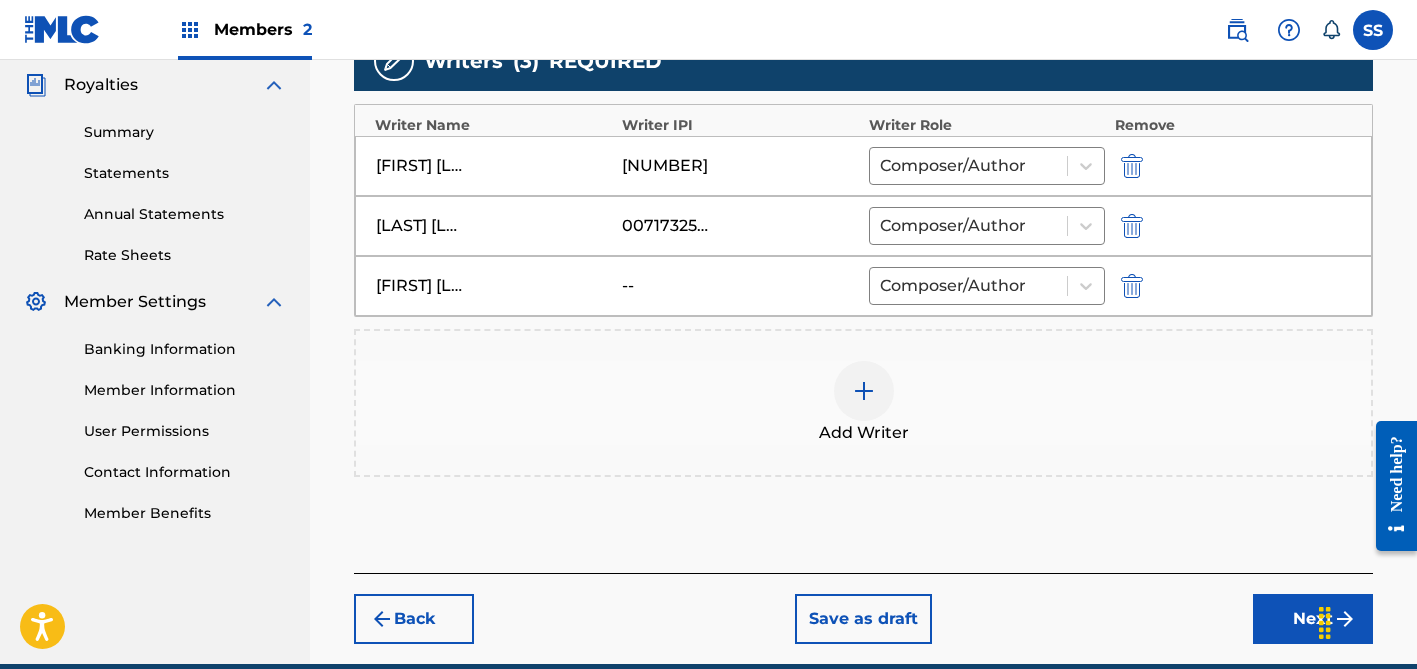click on "Next" at bounding box center [1313, 619] 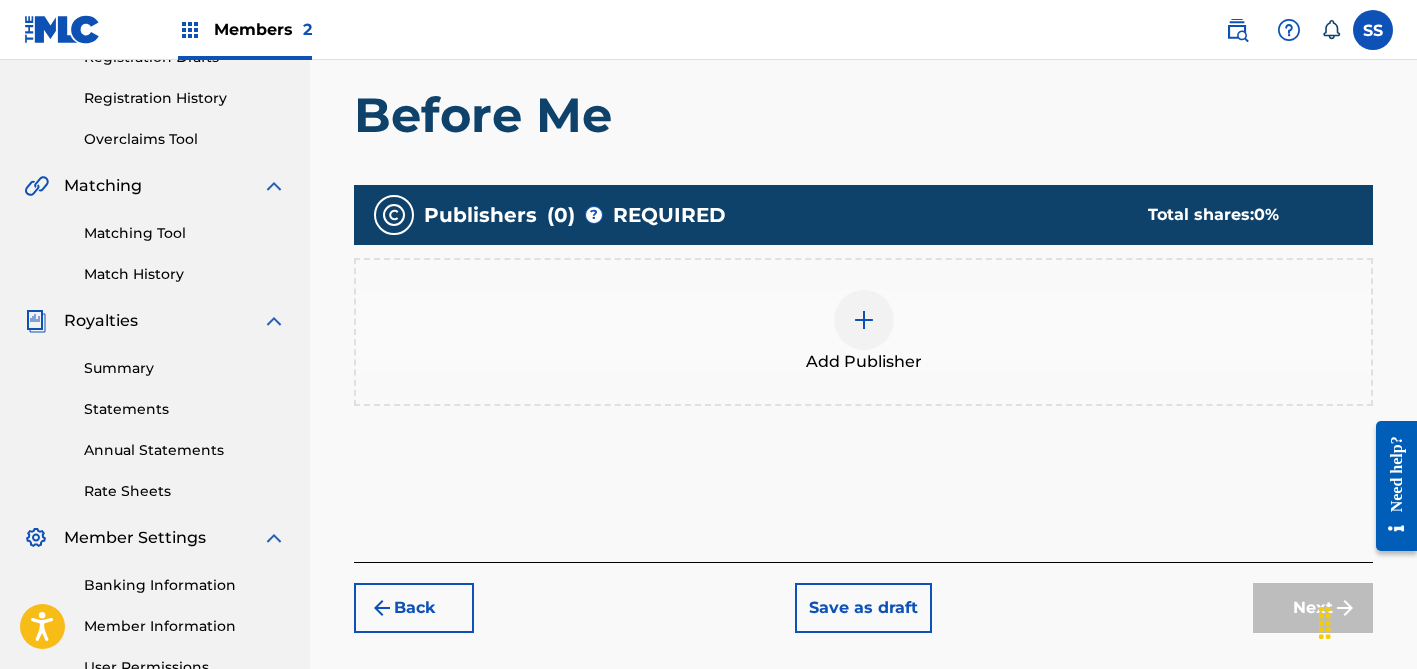 scroll, scrollTop: 363, scrollLeft: 0, axis: vertical 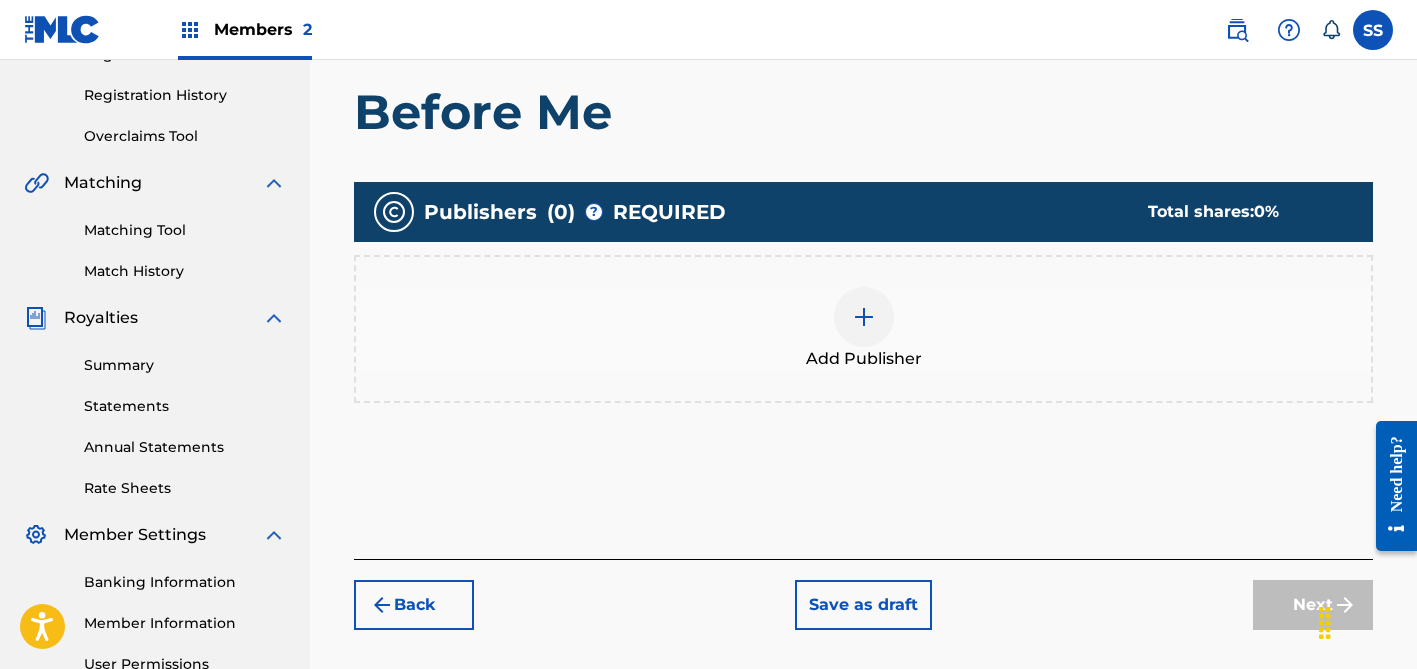 click at bounding box center (864, 317) 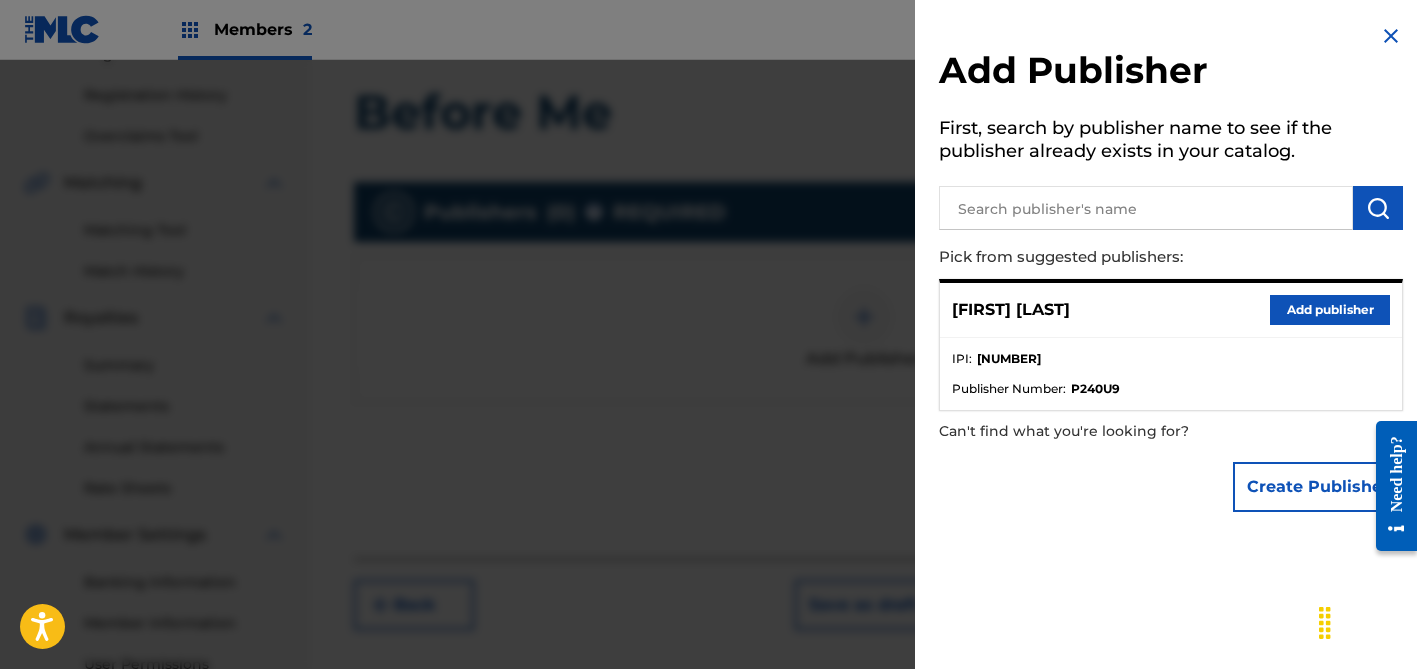 click on "Add publisher" at bounding box center [1330, 310] 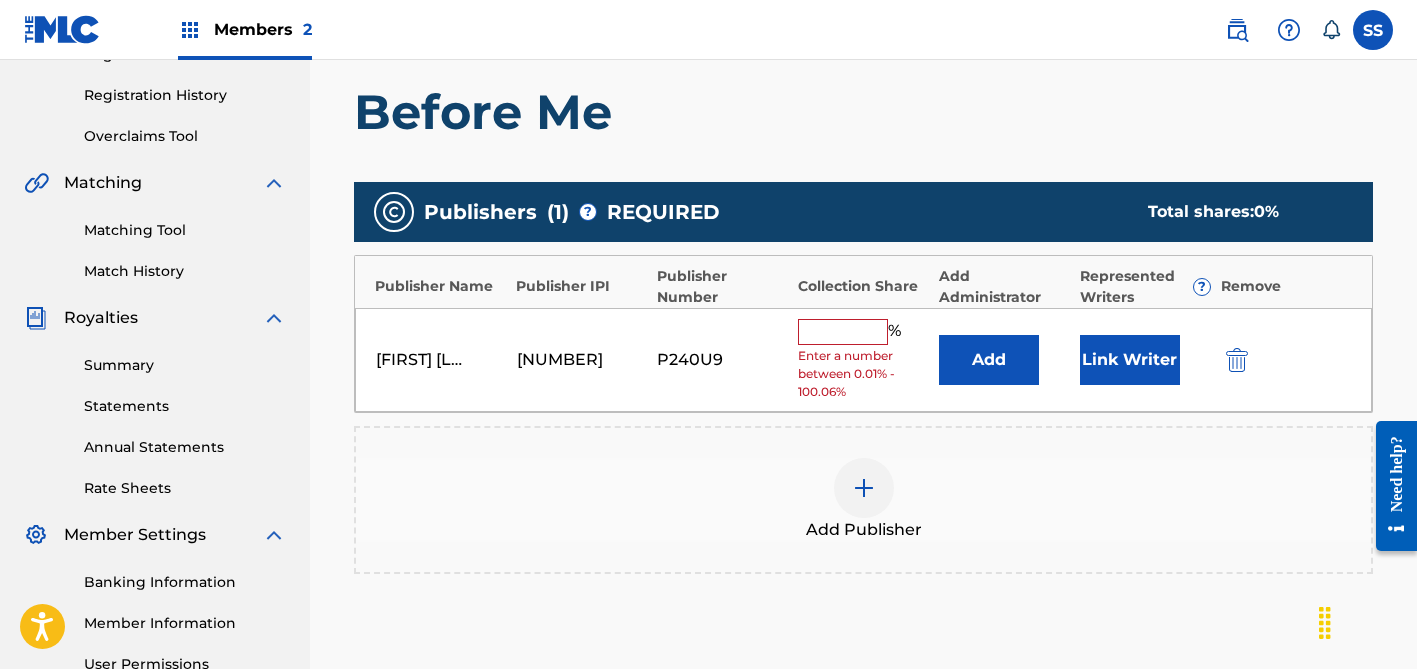 click on "Link Writer" at bounding box center [1130, 360] 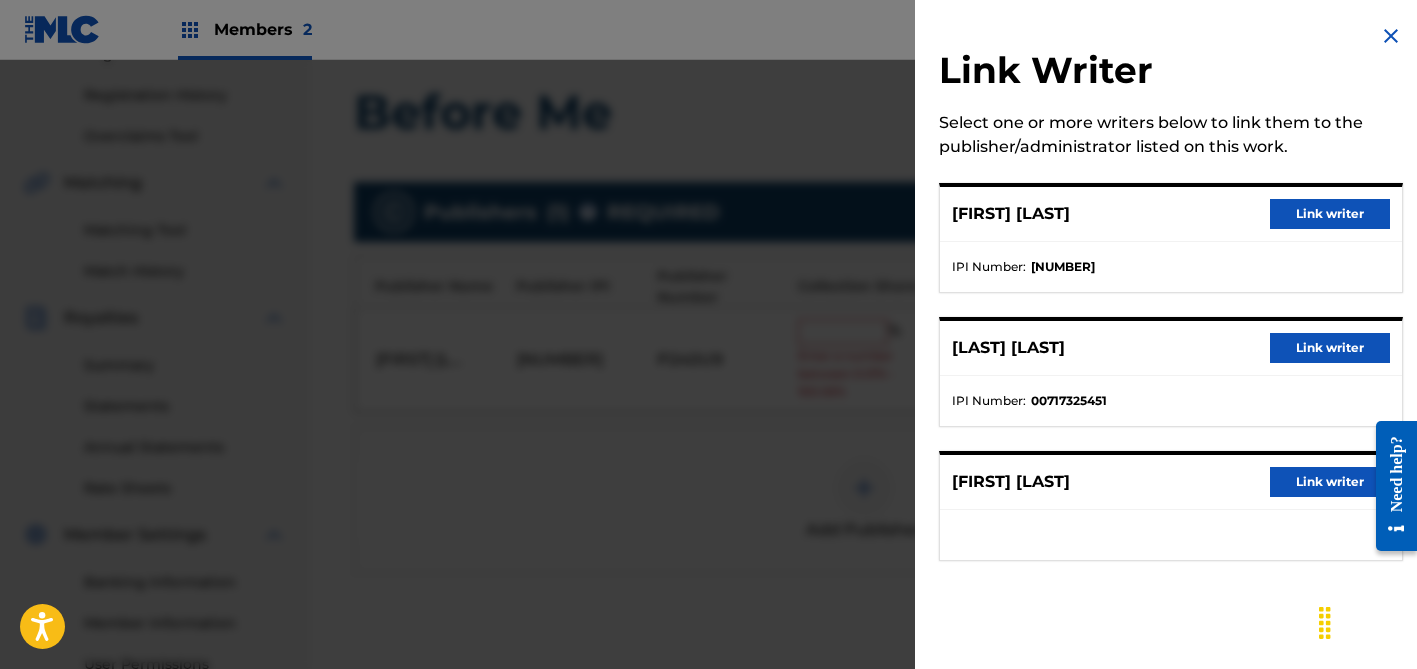 click on "Link writer" at bounding box center (1330, 214) 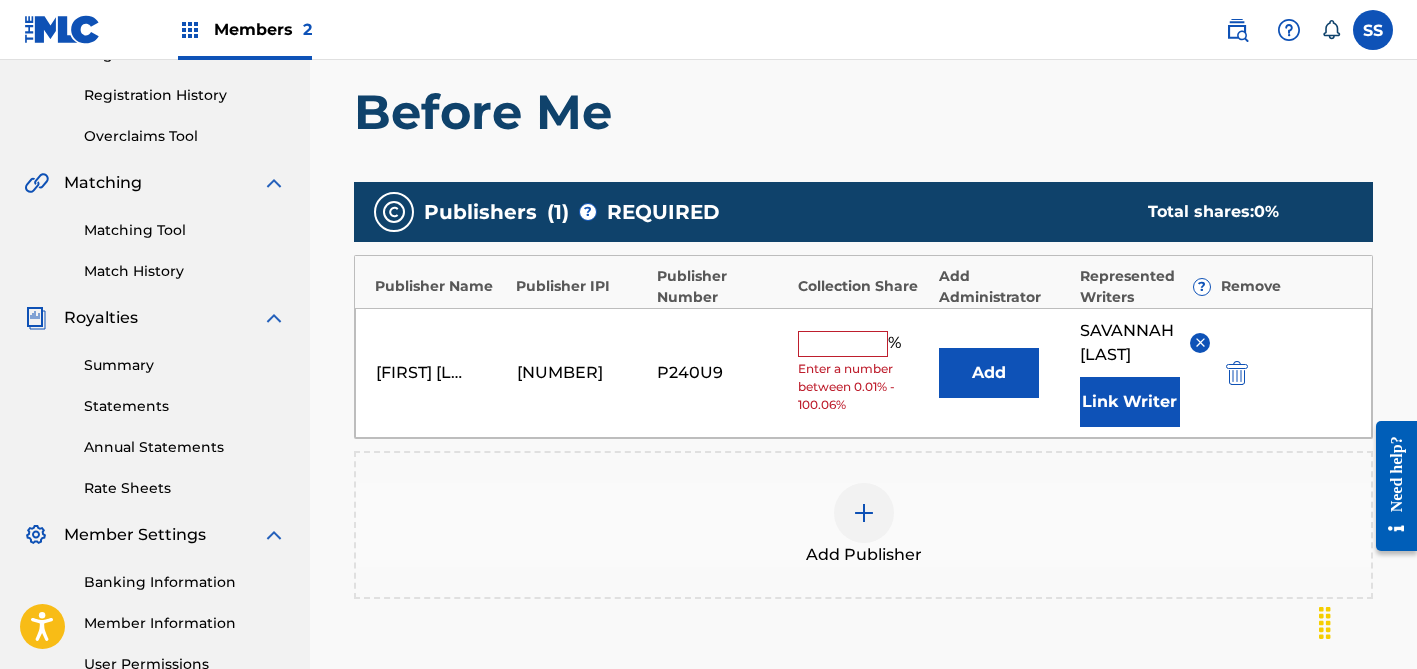 click at bounding box center (843, 344) 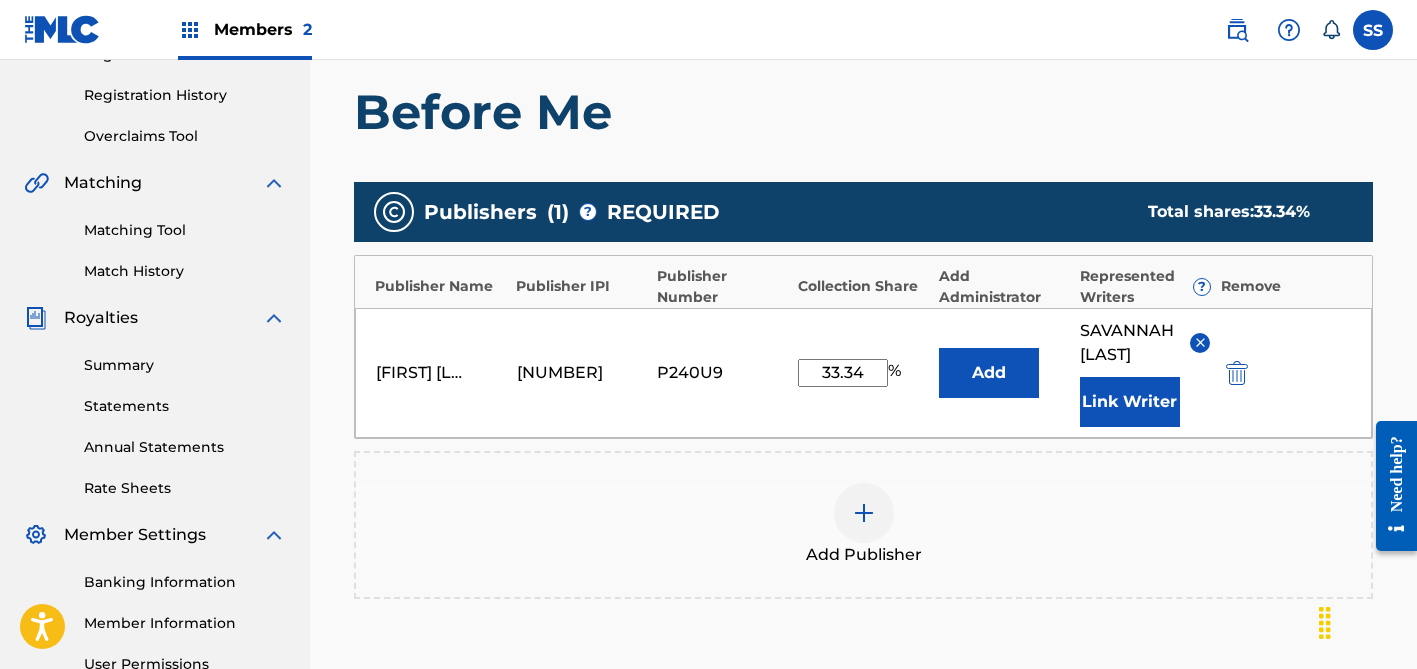 type on "33.34" 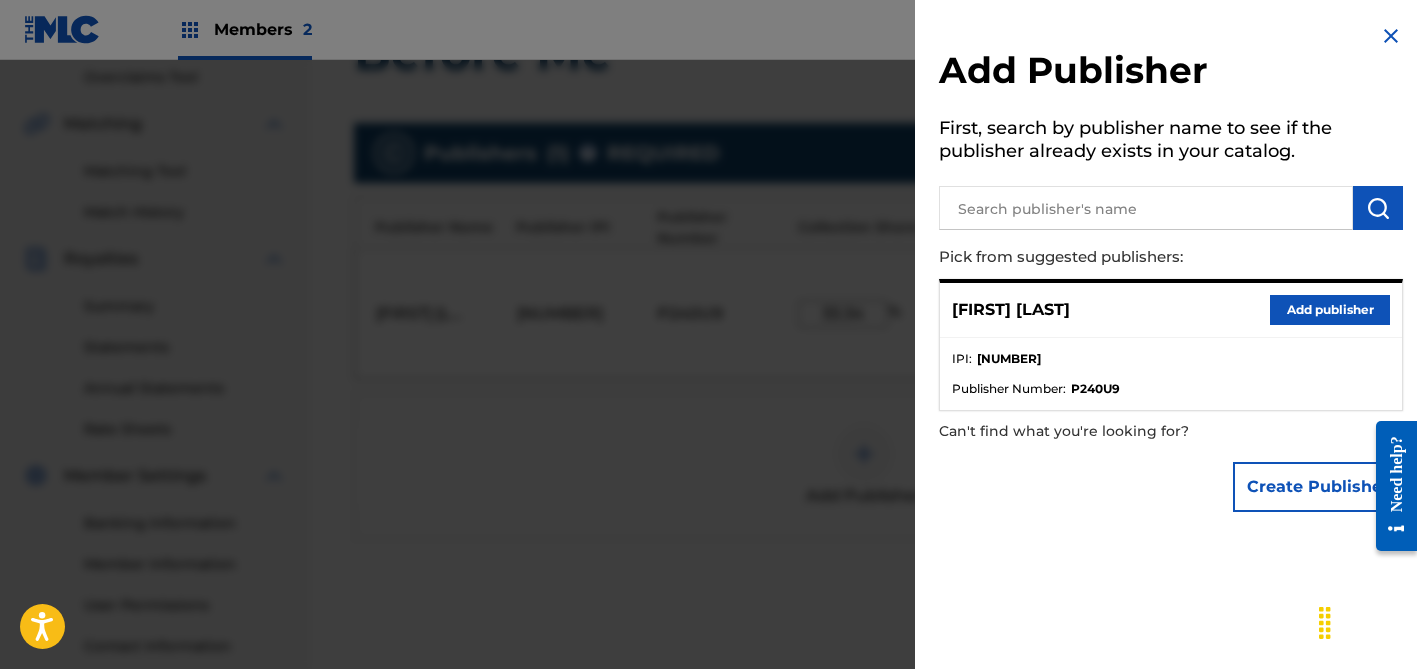scroll, scrollTop: 428, scrollLeft: 0, axis: vertical 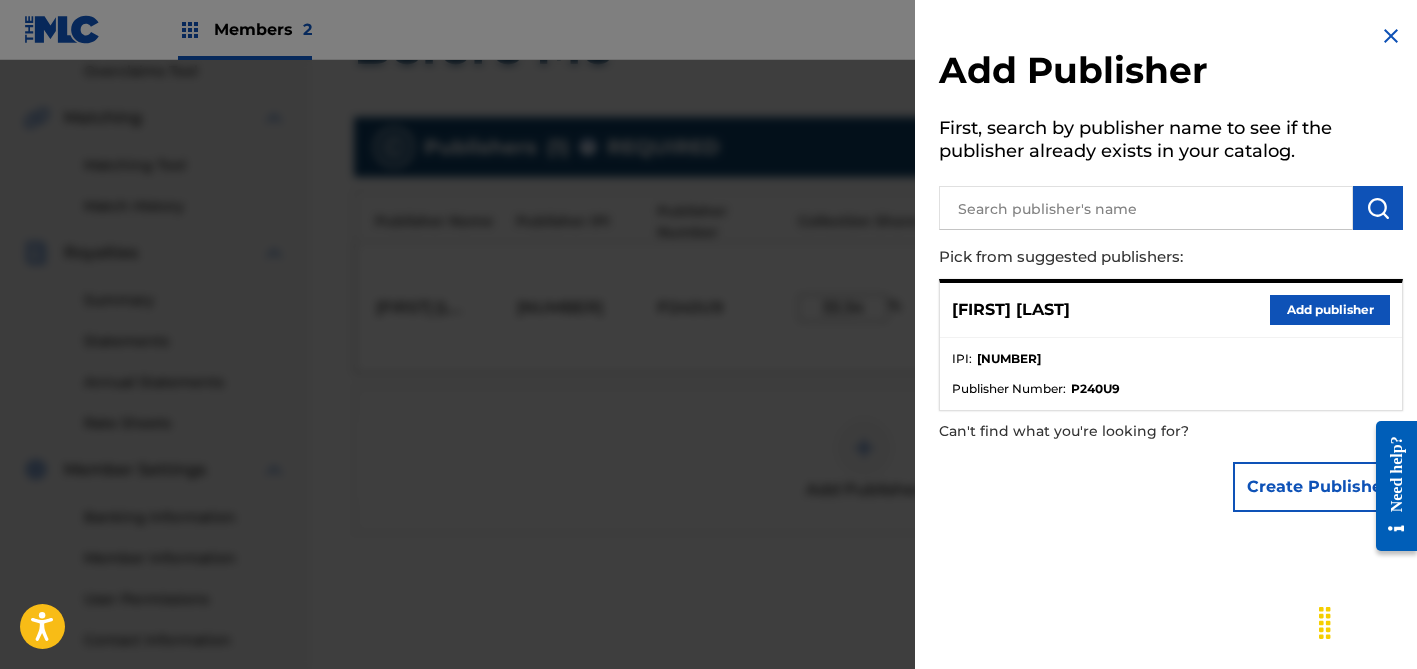 click at bounding box center [1391, 36] 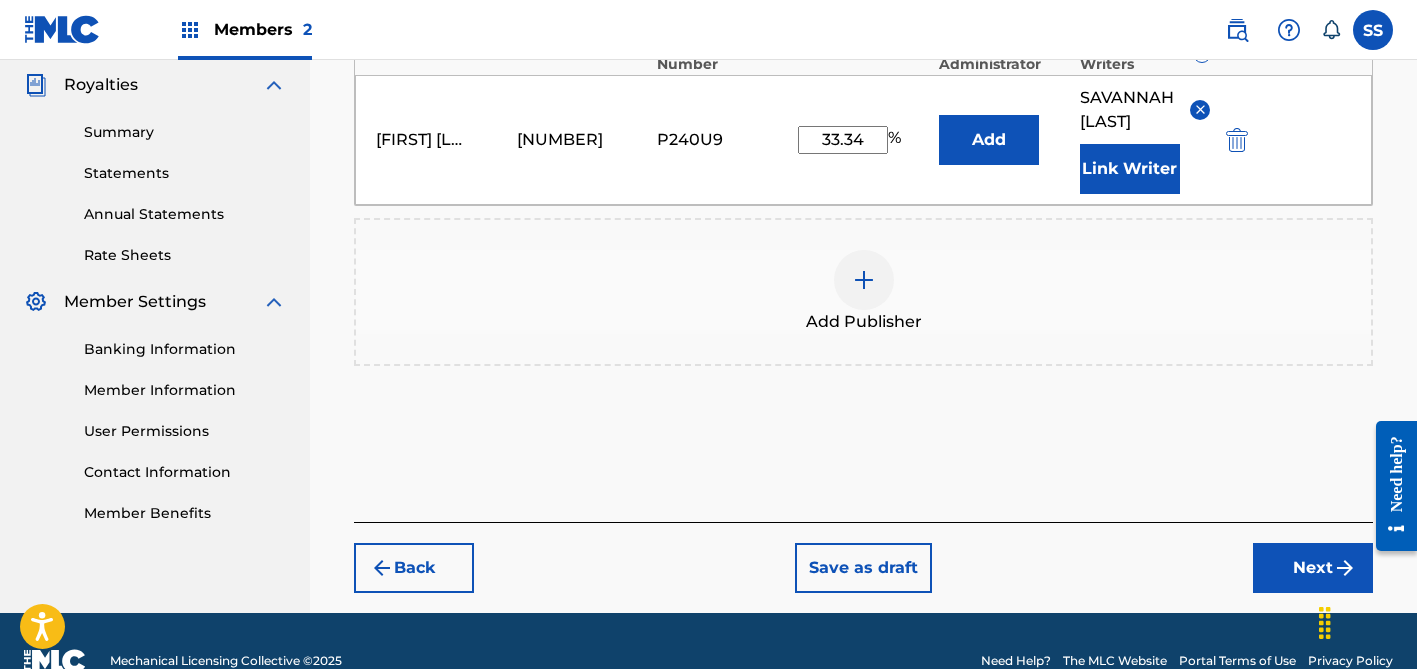 scroll, scrollTop: 606, scrollLeft: 0, axis: vertical 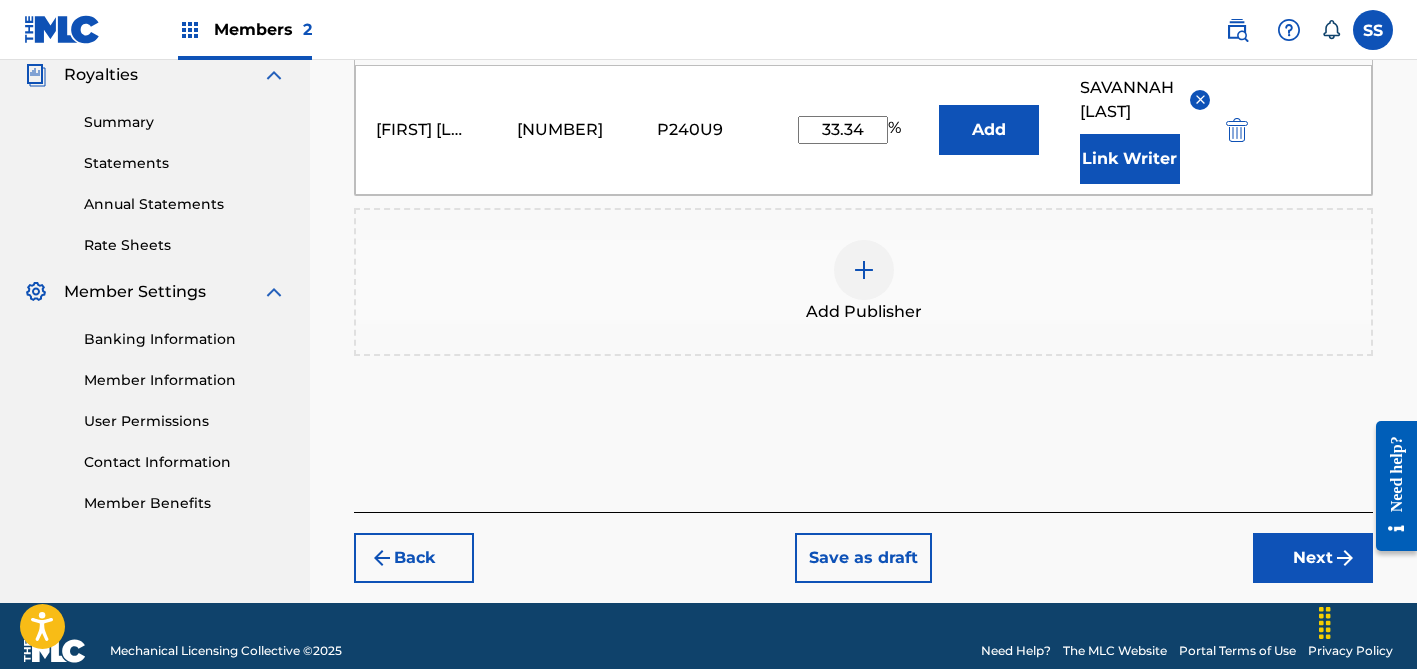 click on "Next" at bounding box center [1313, 558] 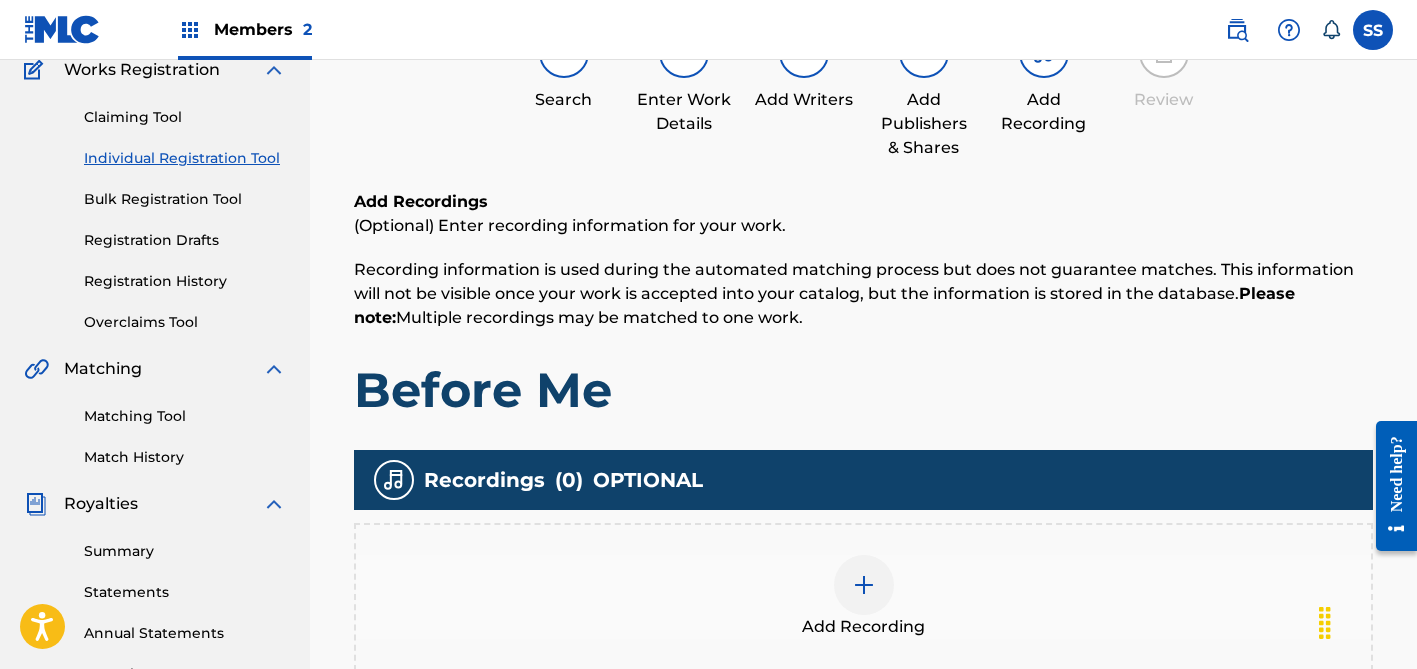 scroll, scrollTop: 344, scrollLeft: 0, axis: vertical 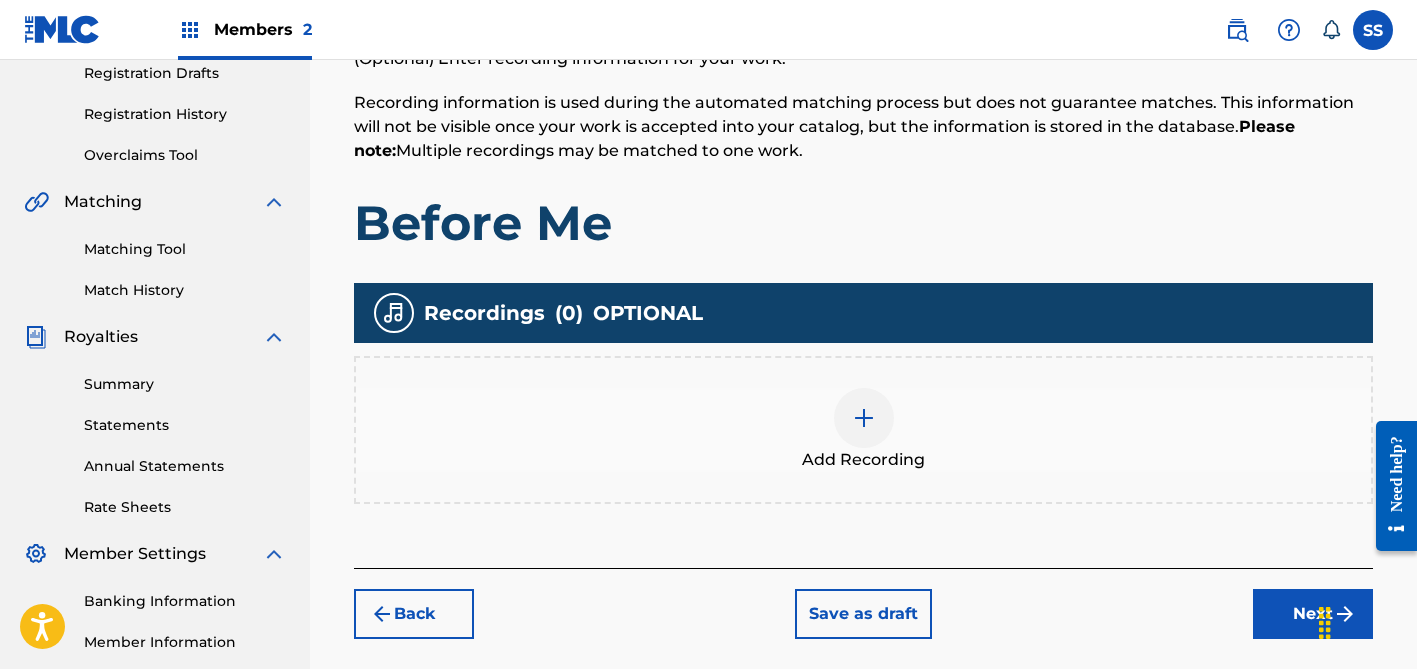 click at bounding box center [864, 418] 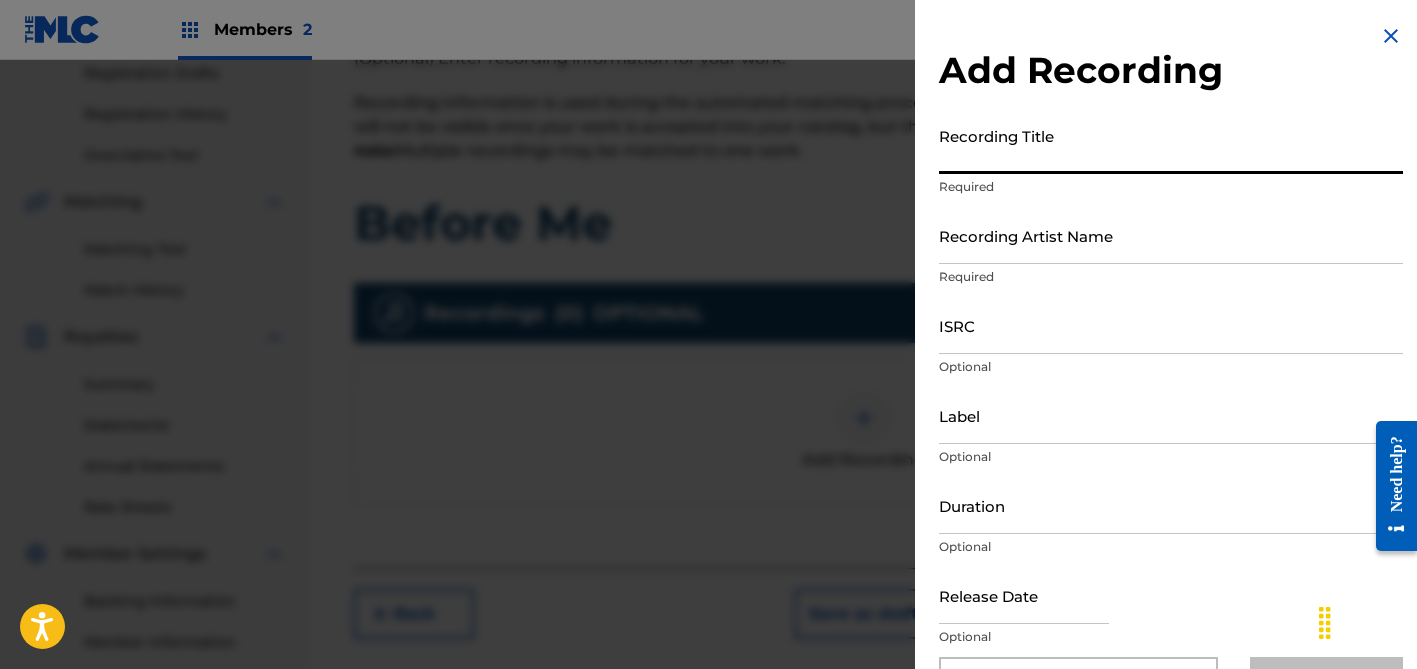 click on "Recording Title" at bounding box center [1171, 145] 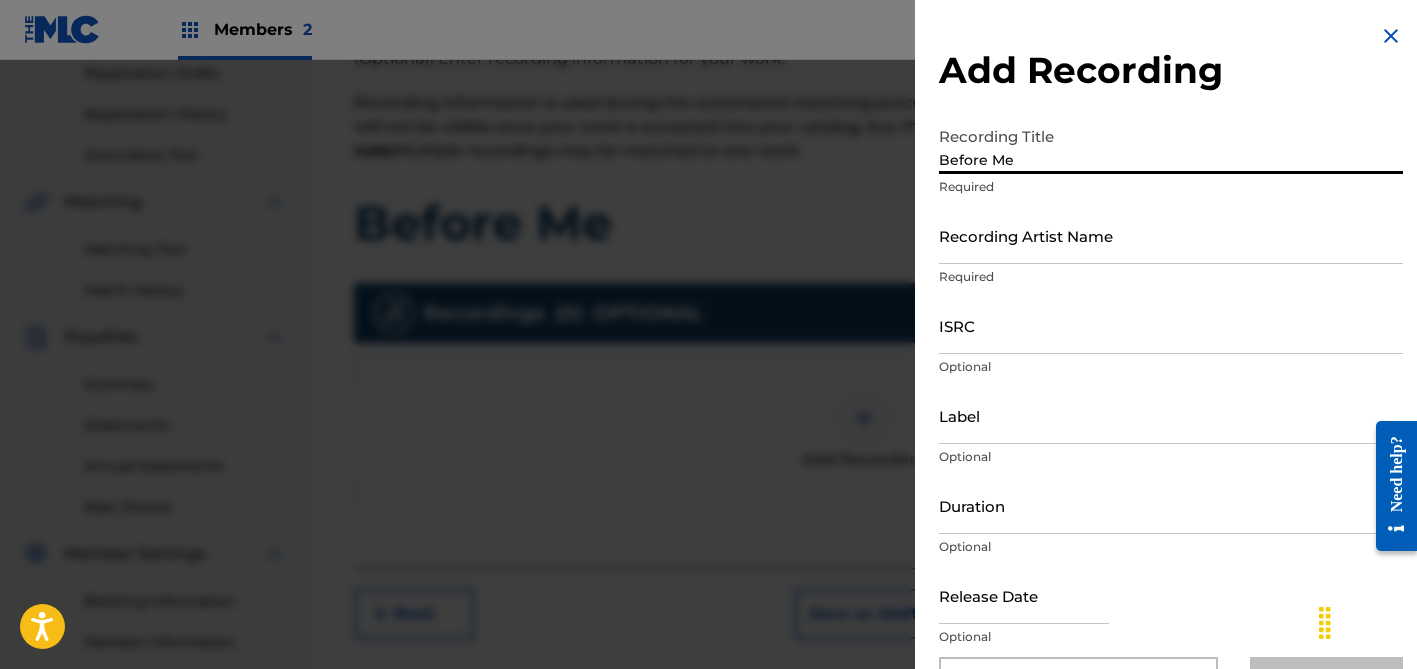 type on "Before Me" 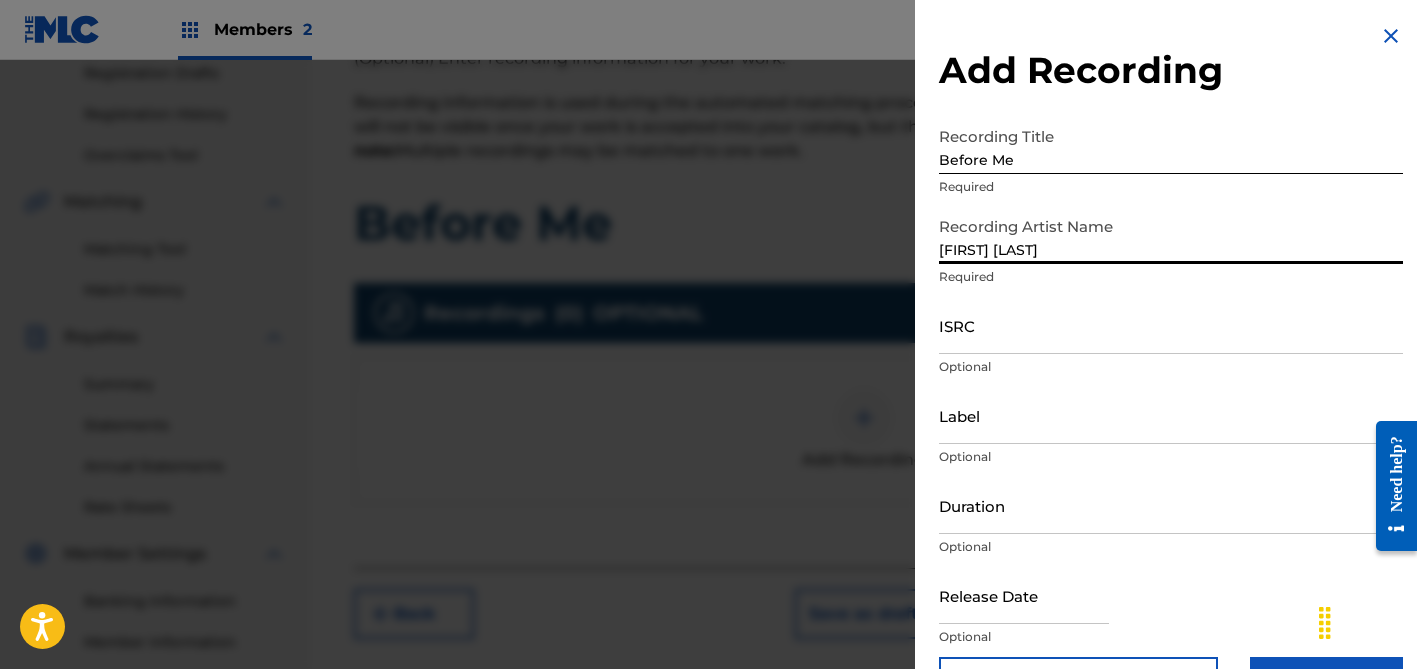 type on "[FIRST] [LAST]" 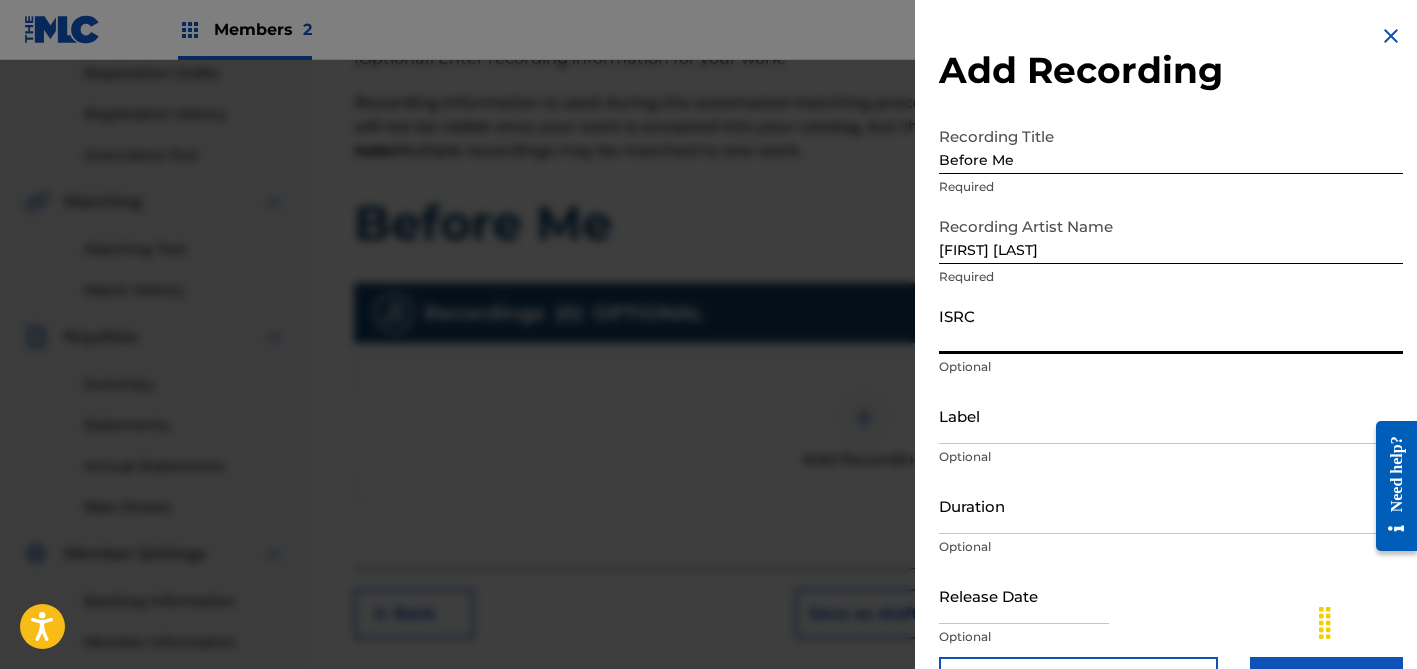 click on "ISRC" at bounding box center (1171, 325) 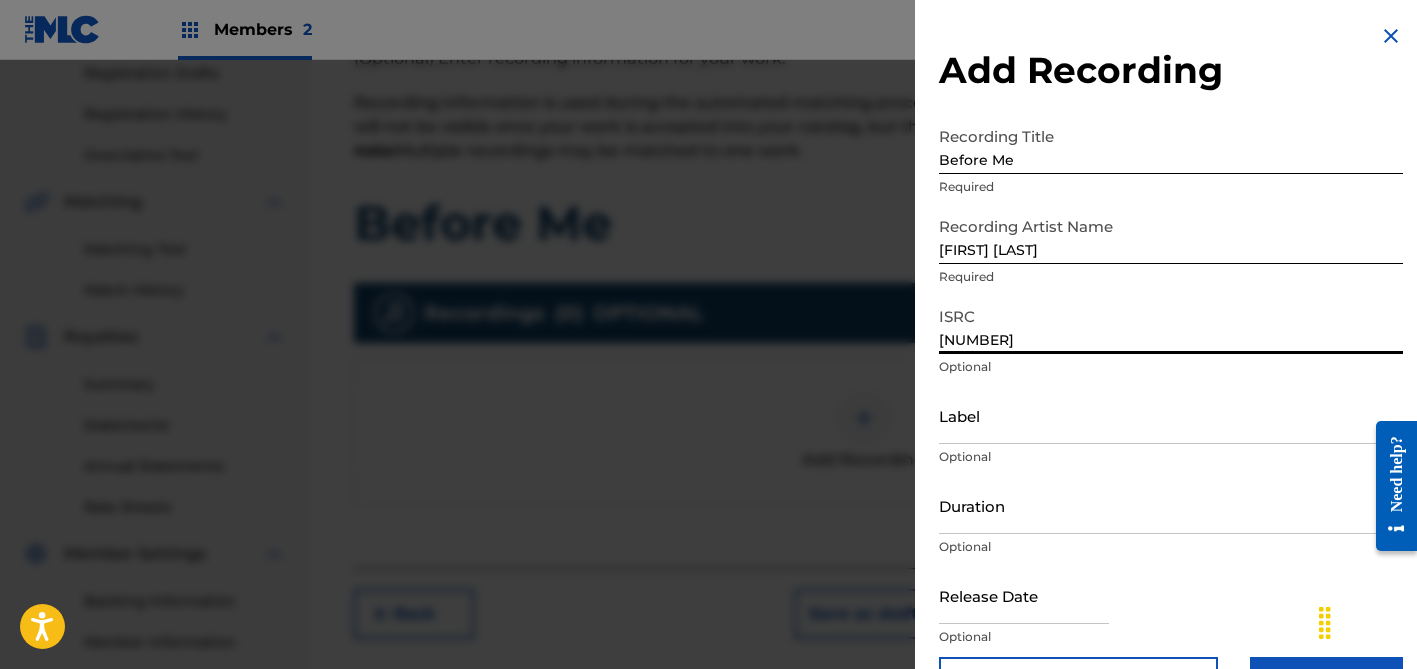 type on "[NUMBER]" 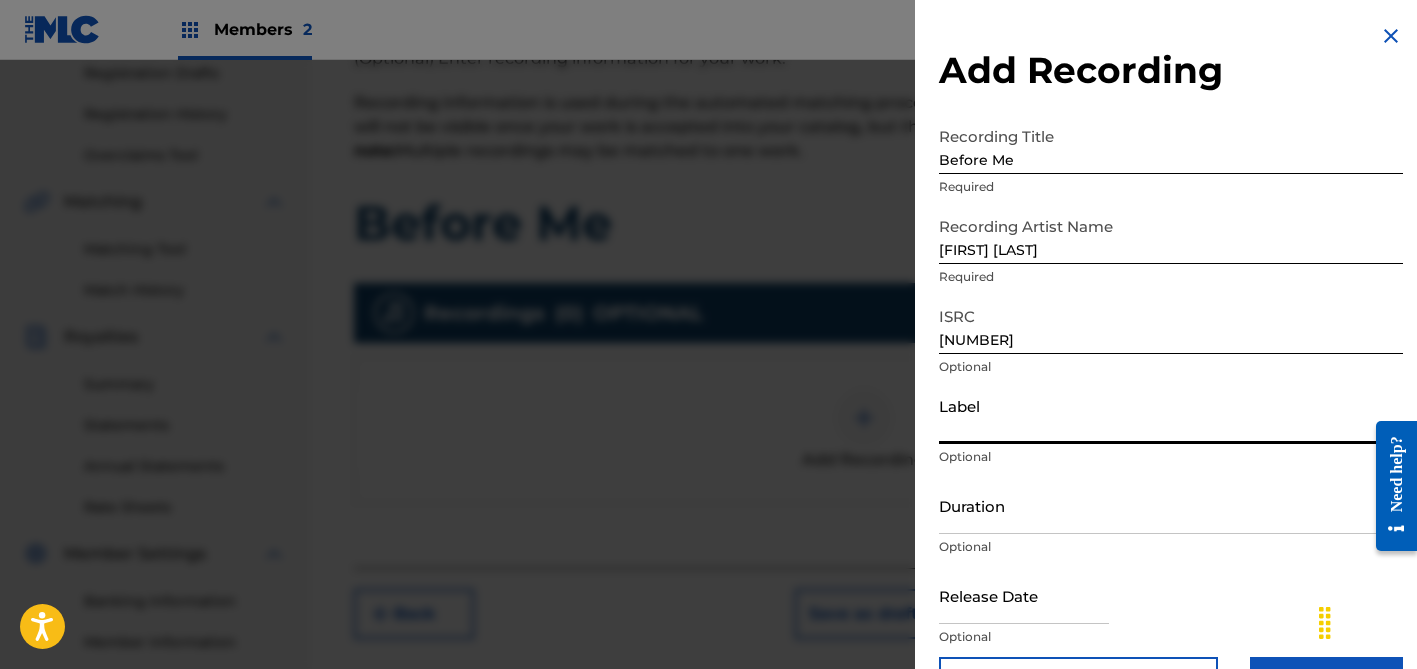 click on "Label" at bounding box center [1171, 415] 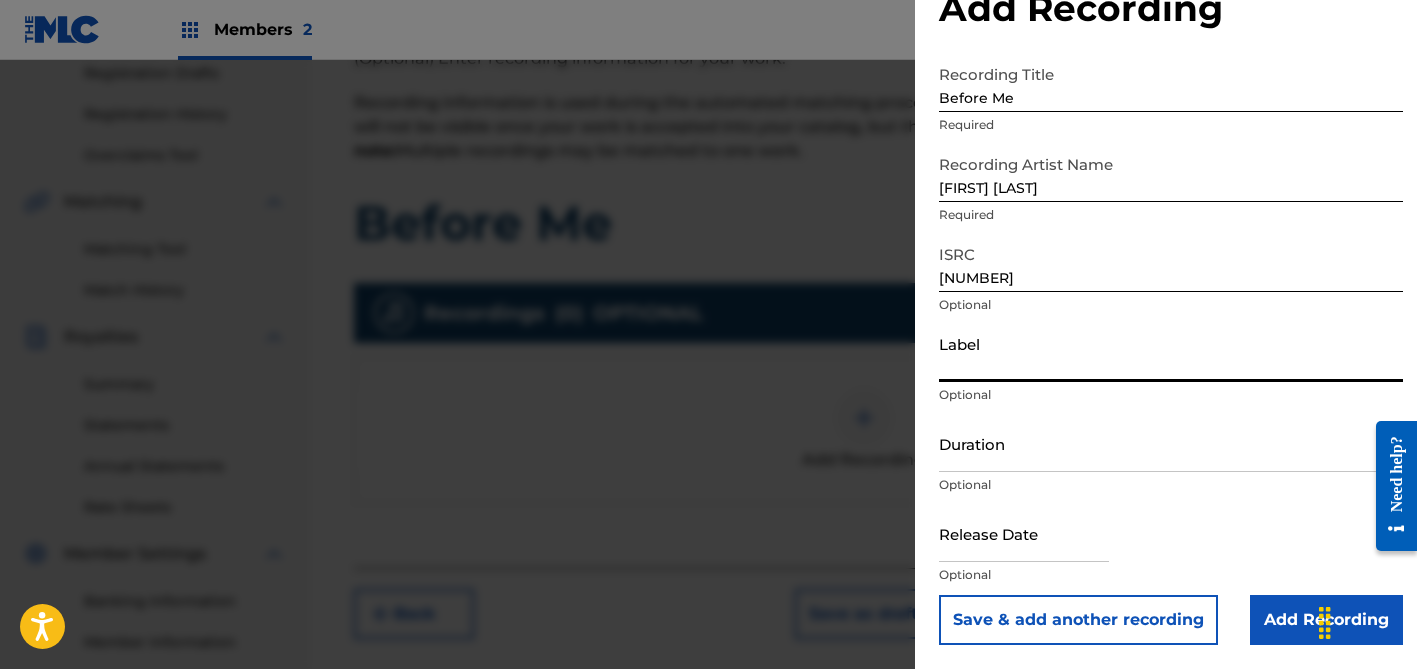 click on "Duration" at bounding box center (1171, 443) 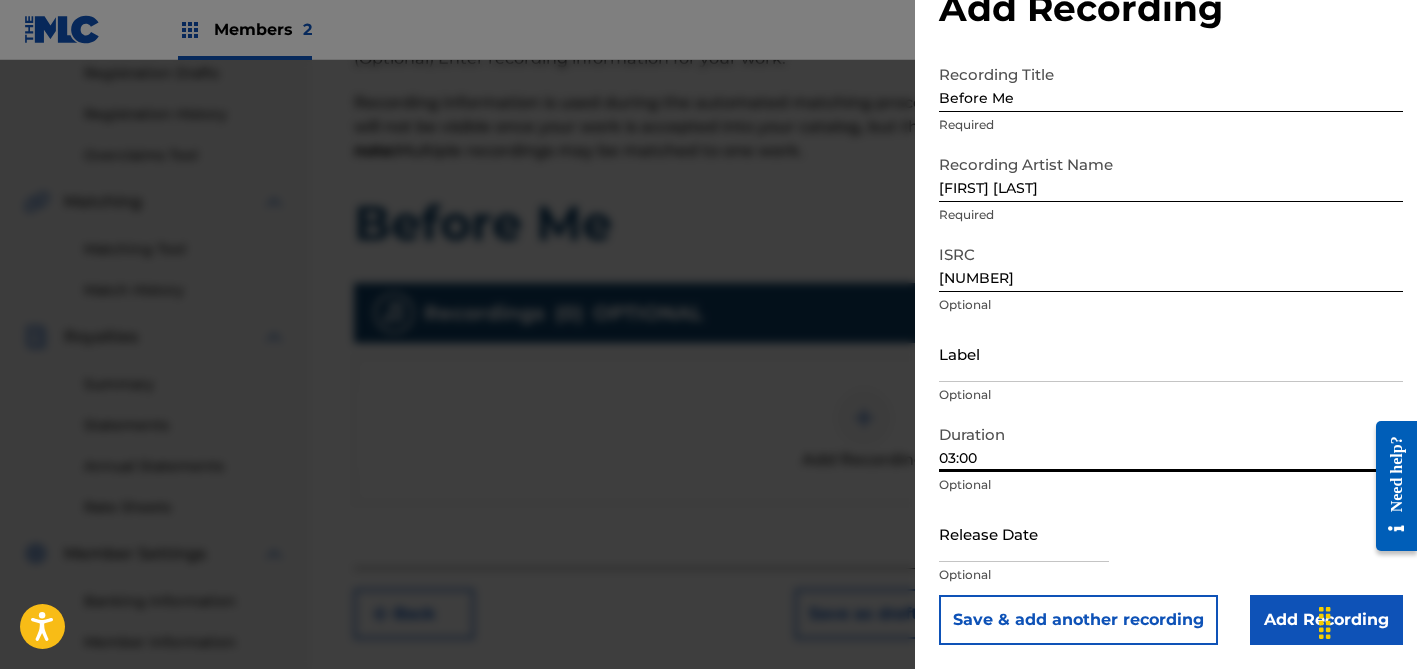 type on "03:00" 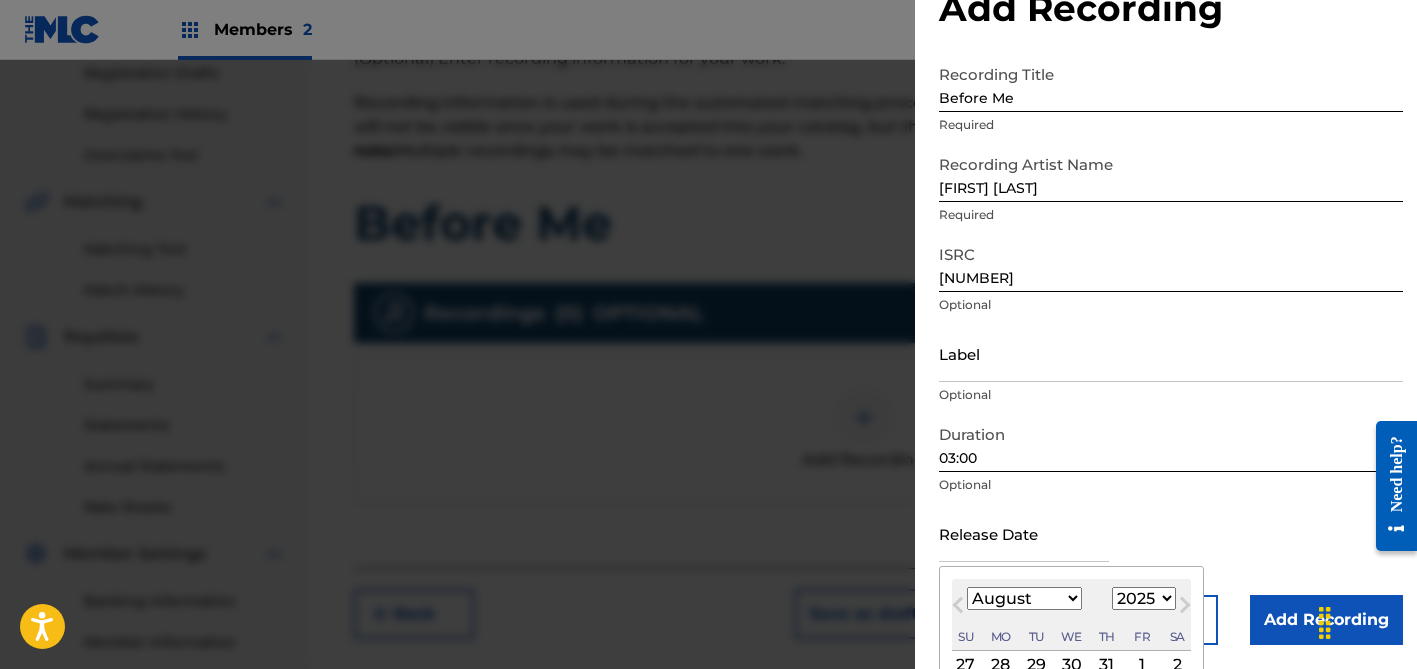 scroll, scrollTop: 248, scrollLeft: 0, axis: vertical 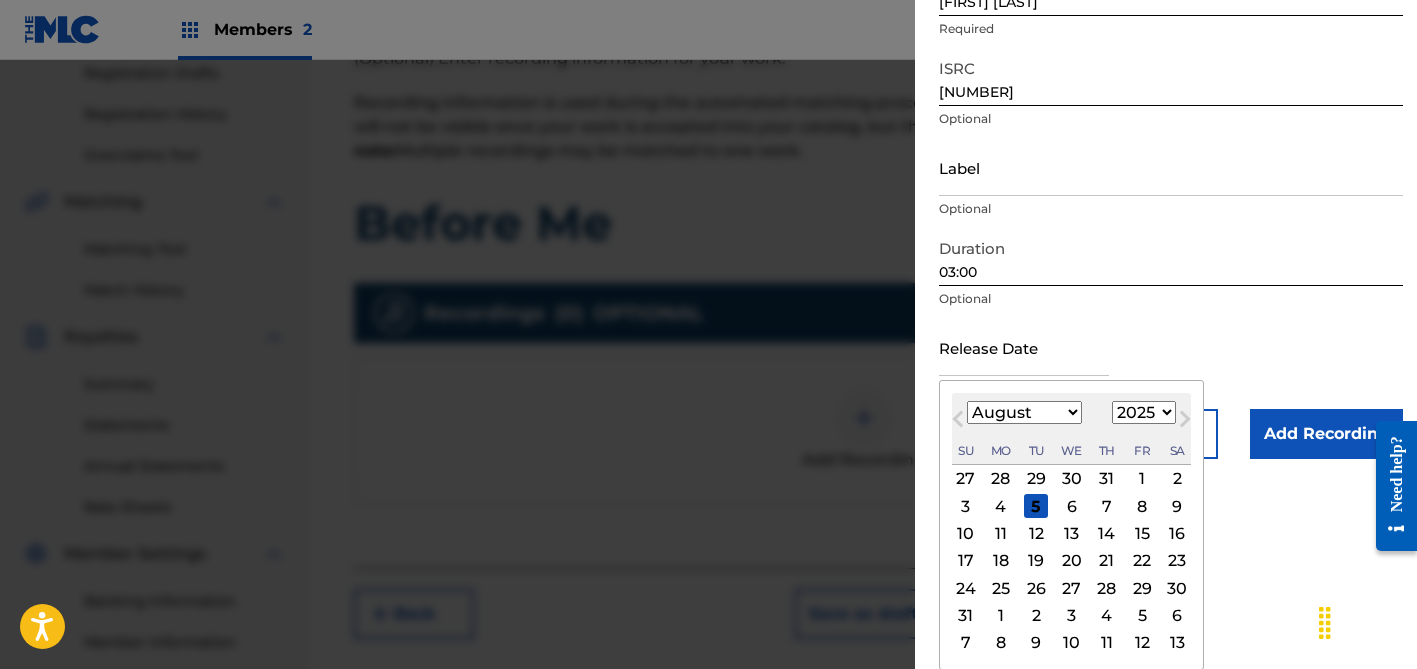 click on "1899 1900 1901 1902 1903 1904 1905 1906 1907 1908 1909 1910 1911 1912 1913 1914 1915 1916 1917 1918 1919 1920 1921 1922 1923 1924 1925 1926 1927 1928 1929 1930 1931 1932 1933 1934 1935 1936 1937 1938 1939 1940 1941 1942 1943 1944 1945 1946 1947 1948 1949 1950 1951 1952 1953 1954 1955 1956 1957 1958 1959 1960 1961 1962 1963 1964 1965 1966 1967 1968 1969 1970 1971 1972 1973 1974 1975 1976 1977 1978 1979 1980 1981 1982 1983 1984 1985 1986 1987 1988 1989 1990 1991 1992 1993 1994 1995 1996 1997 1998 1999 2000 2001 2002 2003 2004 2005 2006 2007 2008 2009 2010 2011 2012 2013 2014 2015 2016 2017 2018 2019 2020 2021 2022 2023 2024 2025 2026 2027 2028 2029 2030 2031 2032 2033 2034 2035 2036 2037 2038 2039 2040 2041 2042 2043 2044 2045 2046 2047 2048 2049 2050 2051 2052 2053 2054 2055 2056 2057 2058 2059 2060 2061 2062 2063 2064 2065 2066 2067 2068 2069 2070 2071 2072 2073 2074 2075 2076 2077 2078 2079 2080 2081 2082 2083 2084 2085 2086 2087 2088 2089 2090 2091 2092 2093 2094 2095 2096 2097 2098 2099 2100" at bounding box center (1144, 412) 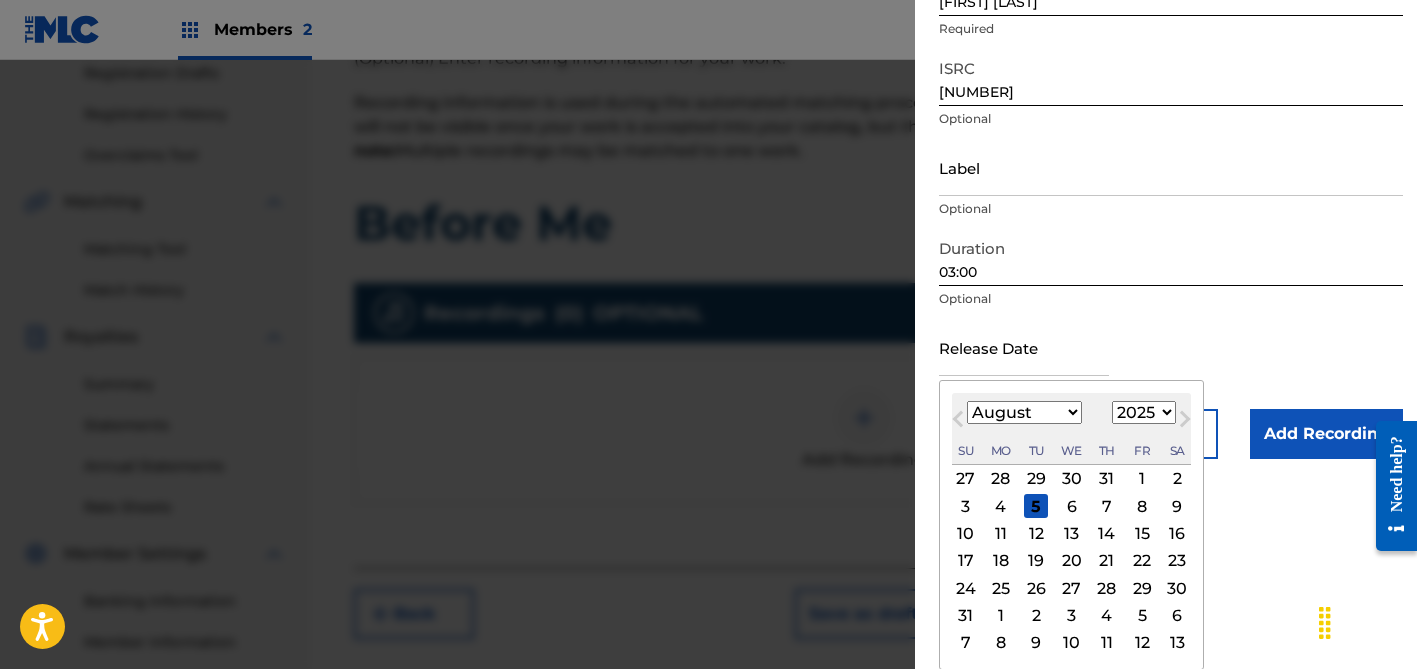 select on "2024" 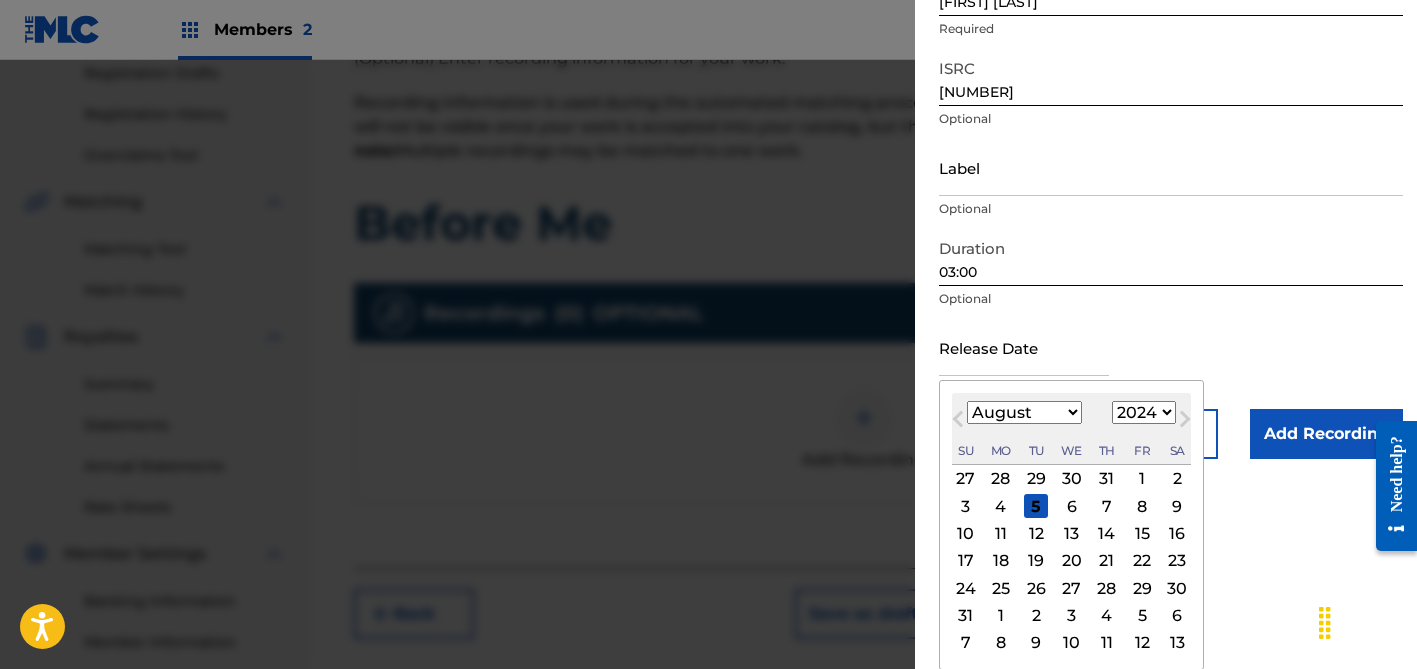 scroll, scrollTop: 221, scrollLeft: 0, axis: vertical 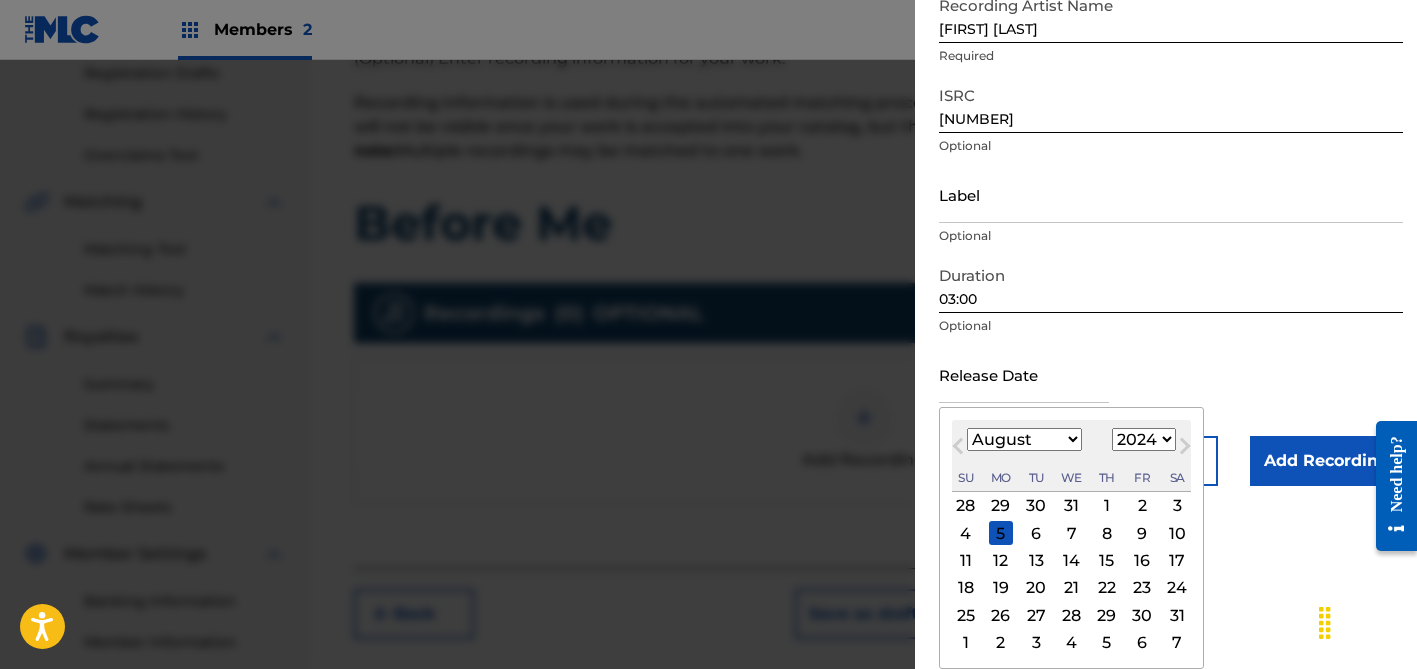click on "January February March April May June July August September October November December" at bounding box center [1024, 439] 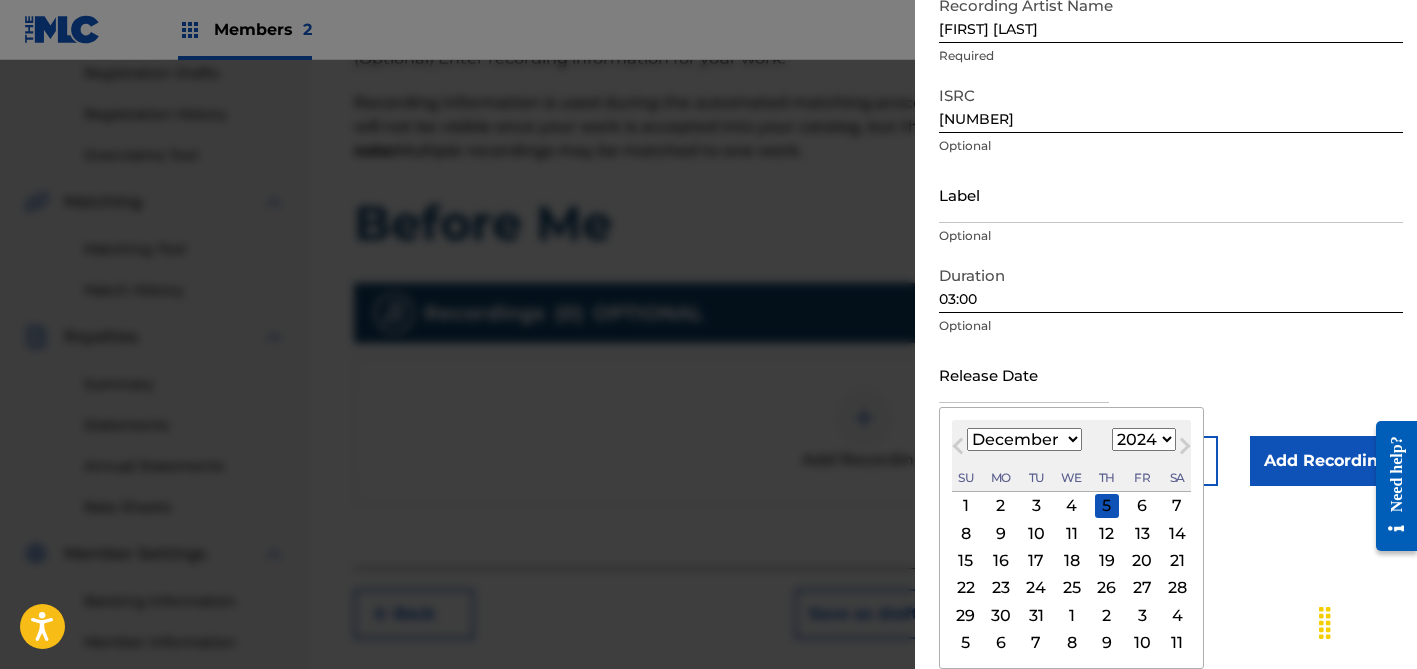 click on "4" at bounding box center [1072, 506] 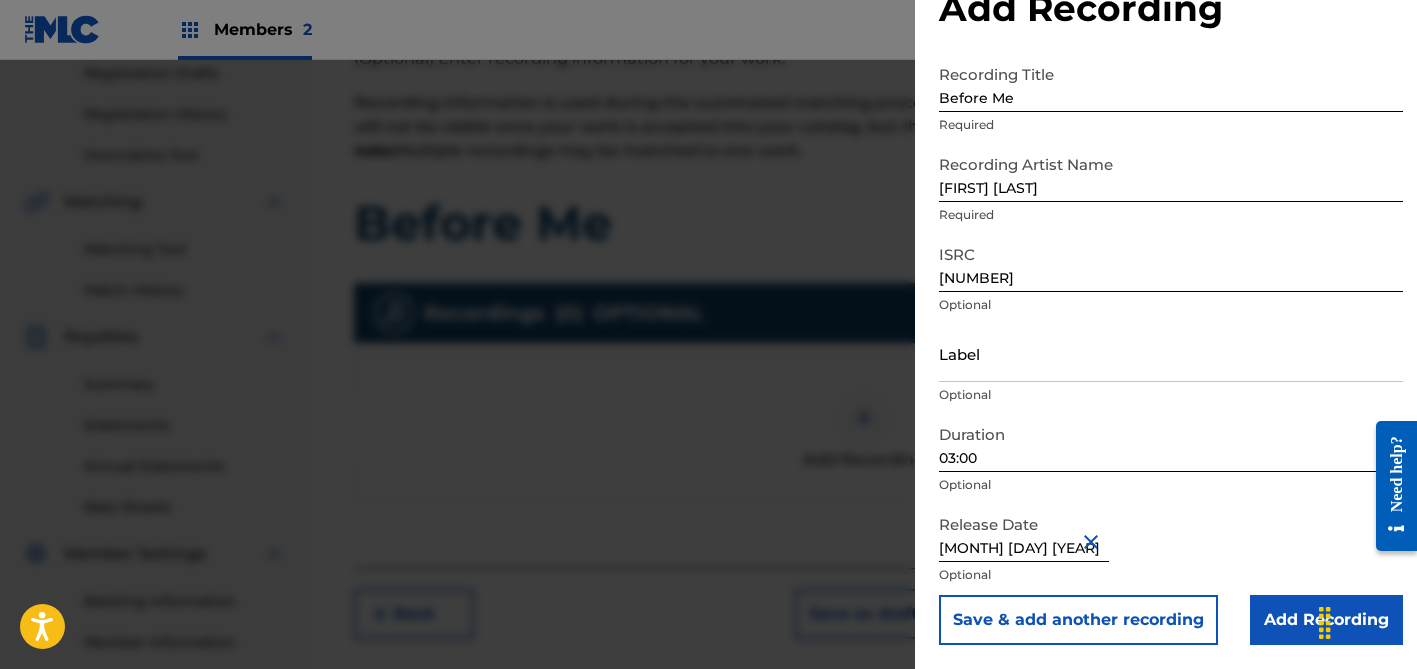 scroll, scrollTop: 62, scrollLeft: 0, axis: vertical 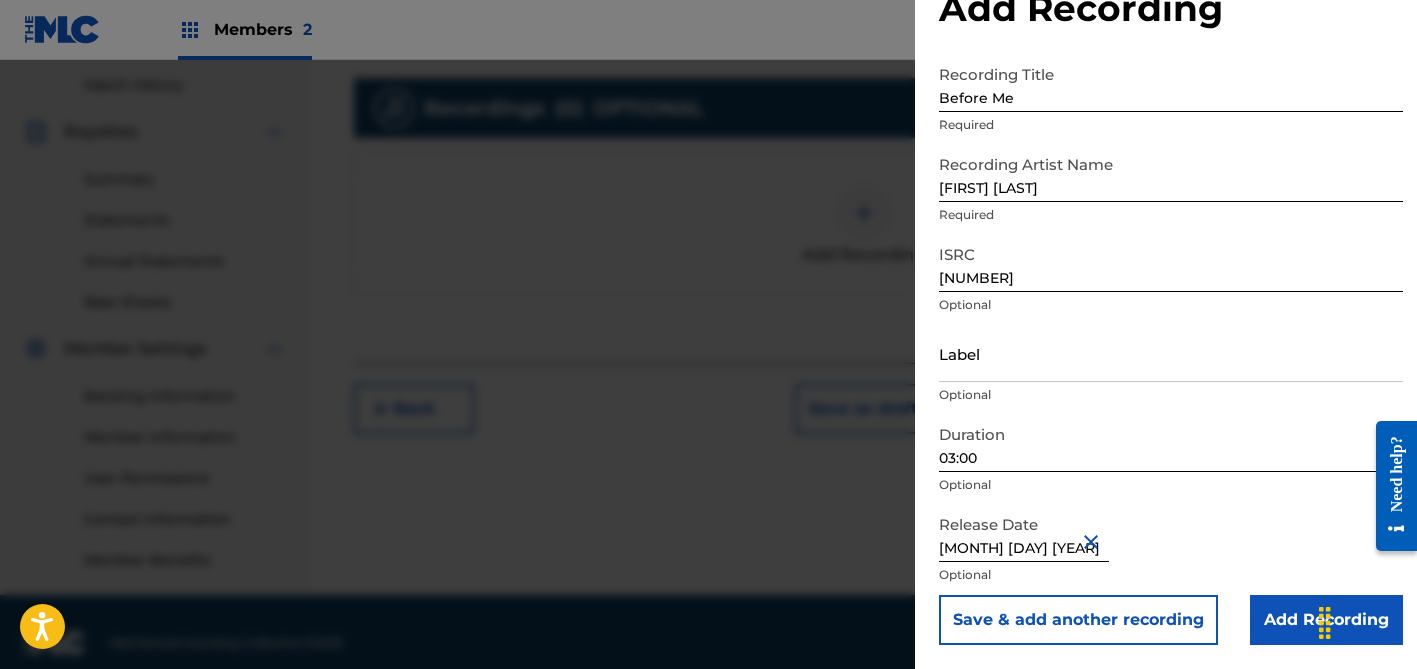 click on "Add Recording" at bounding box center (1326, 620) 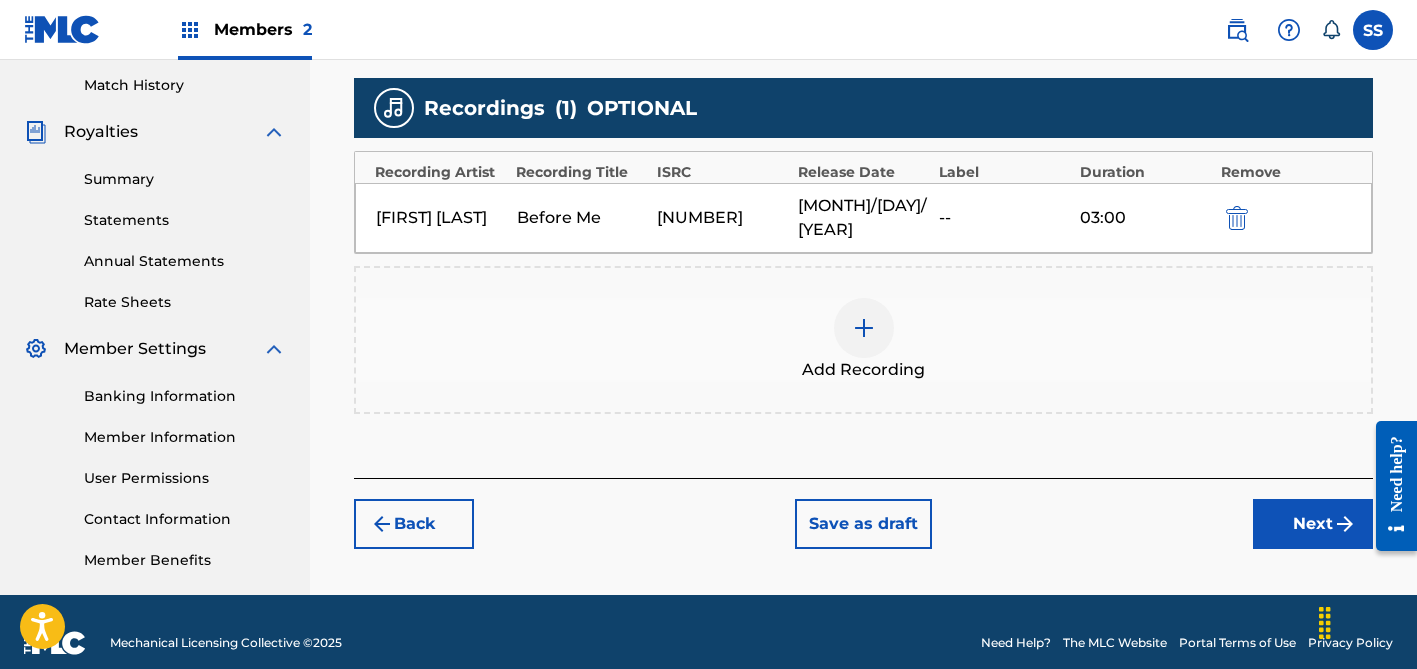 click on "Next" at bounding box center [1313, 524] 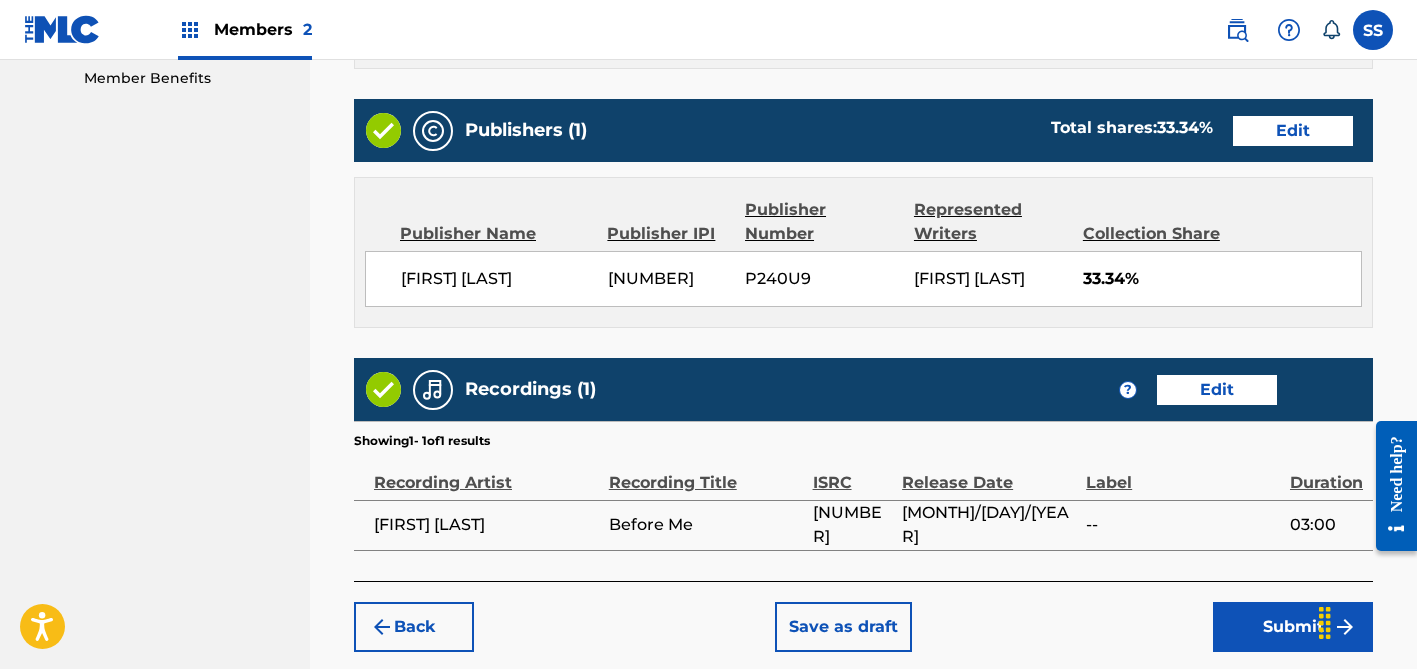 scroll, scrollTop: 1151, scrollLeft: 0, axis: vertical 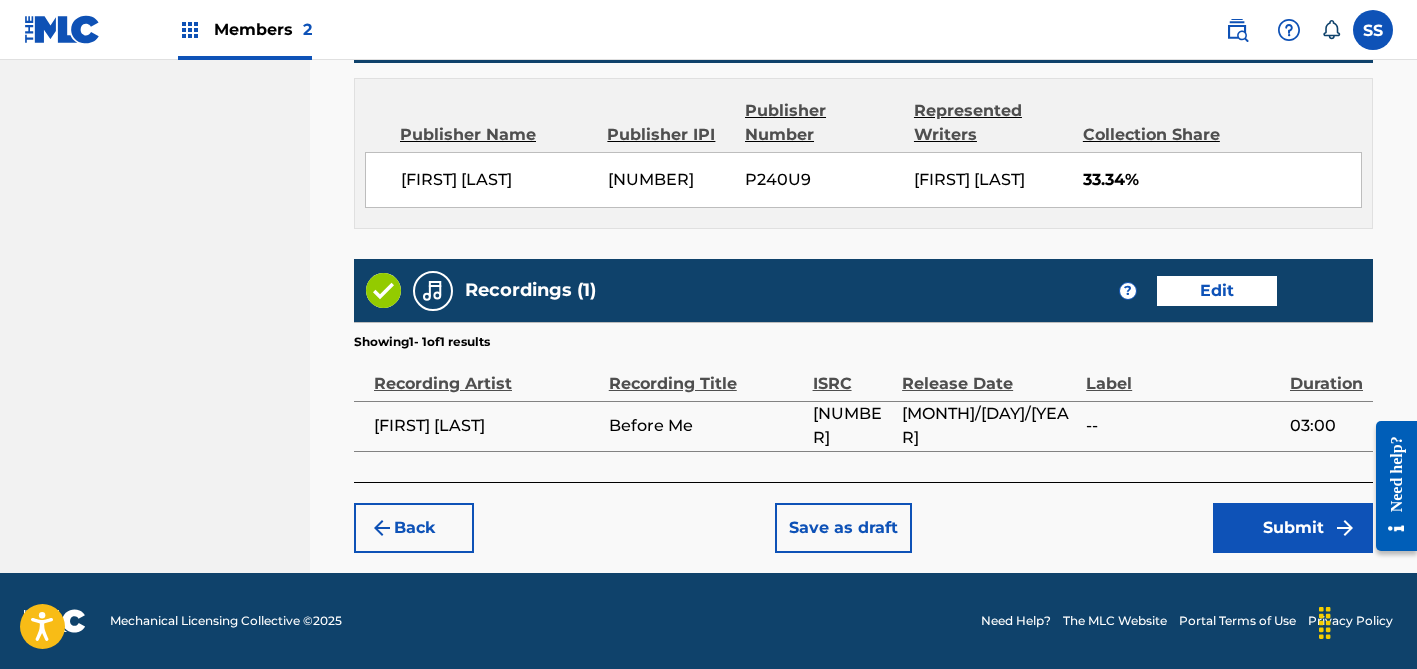 click on "Submit" at bounding box center (1293, 528) 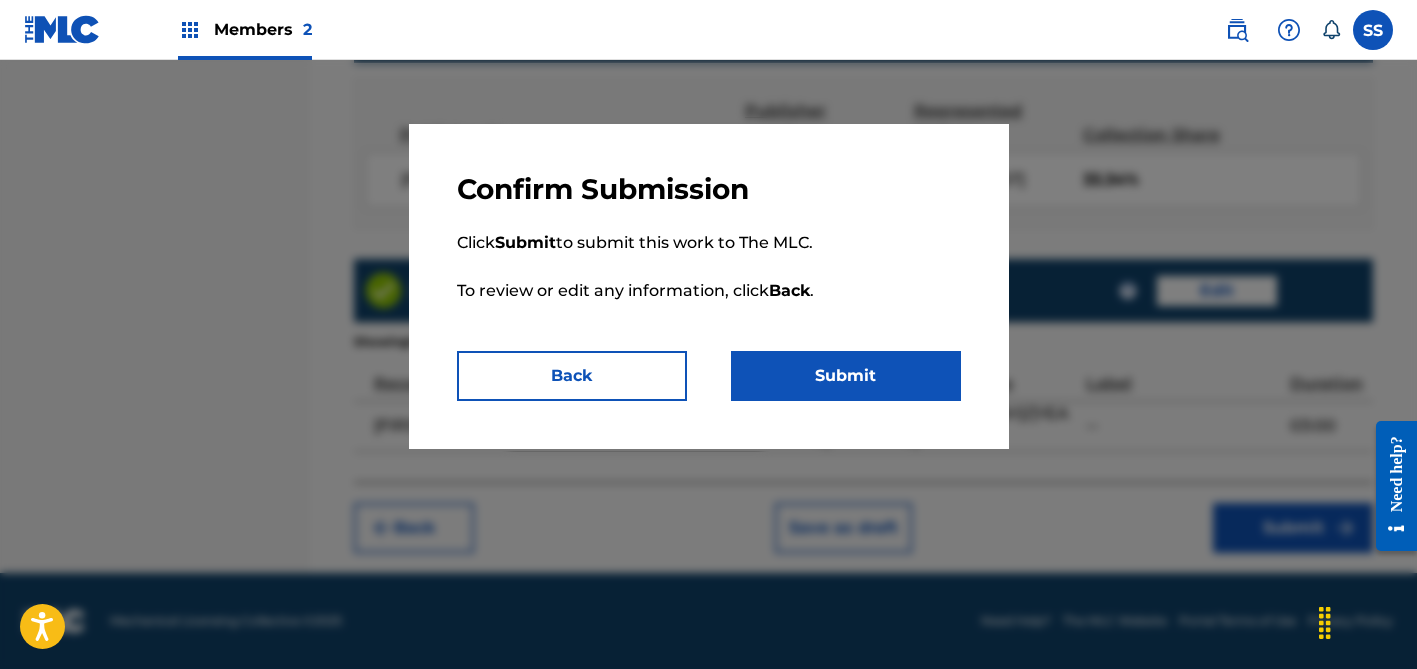click on "Submit" at bounding box center [846, 376] 